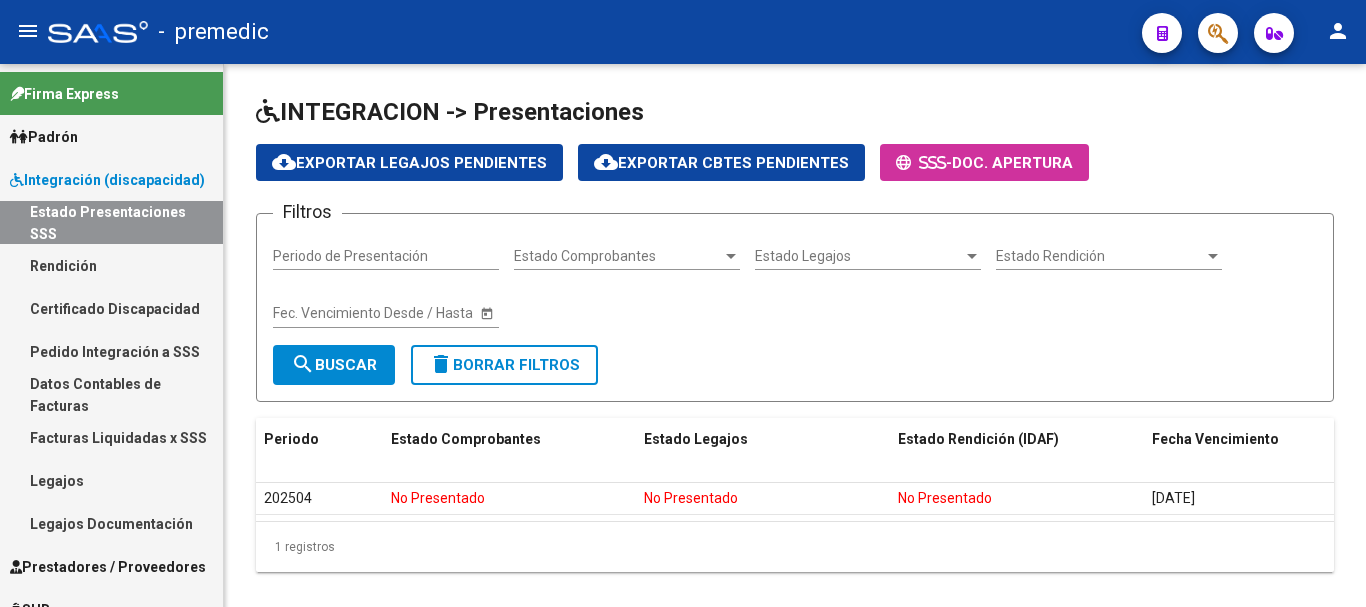 scroll, scrollTop: 0, scrollLeft: 0, axis: both 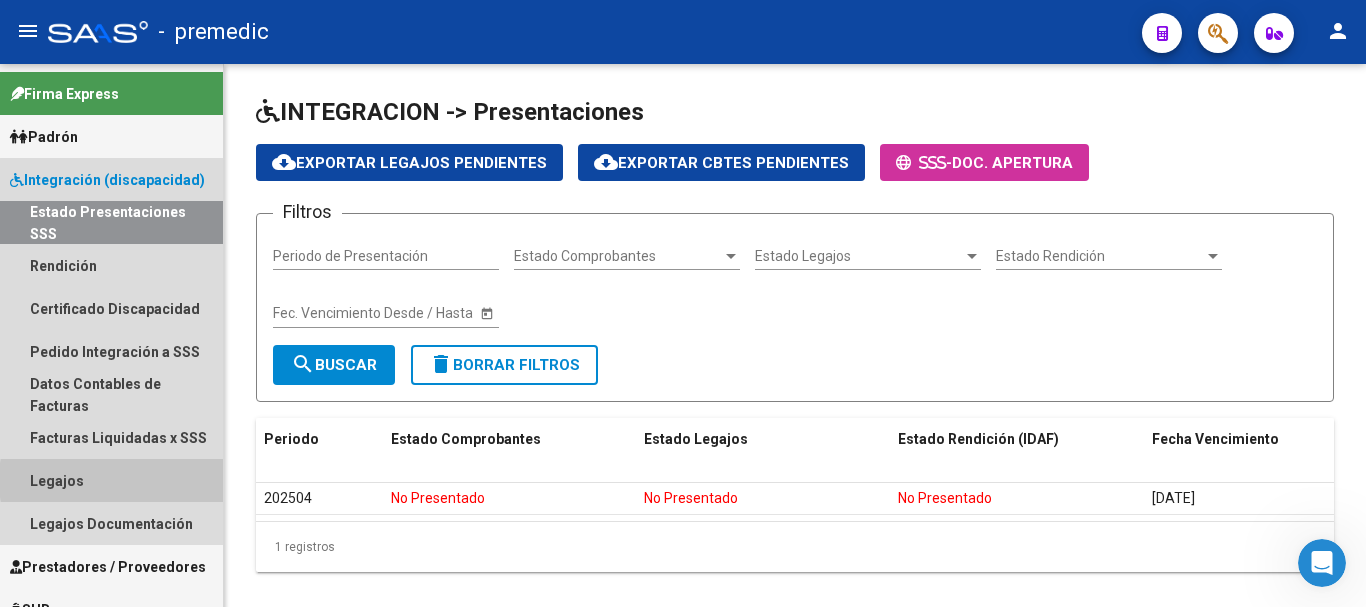 click on "Legajos" at bounding box center [111, 480] 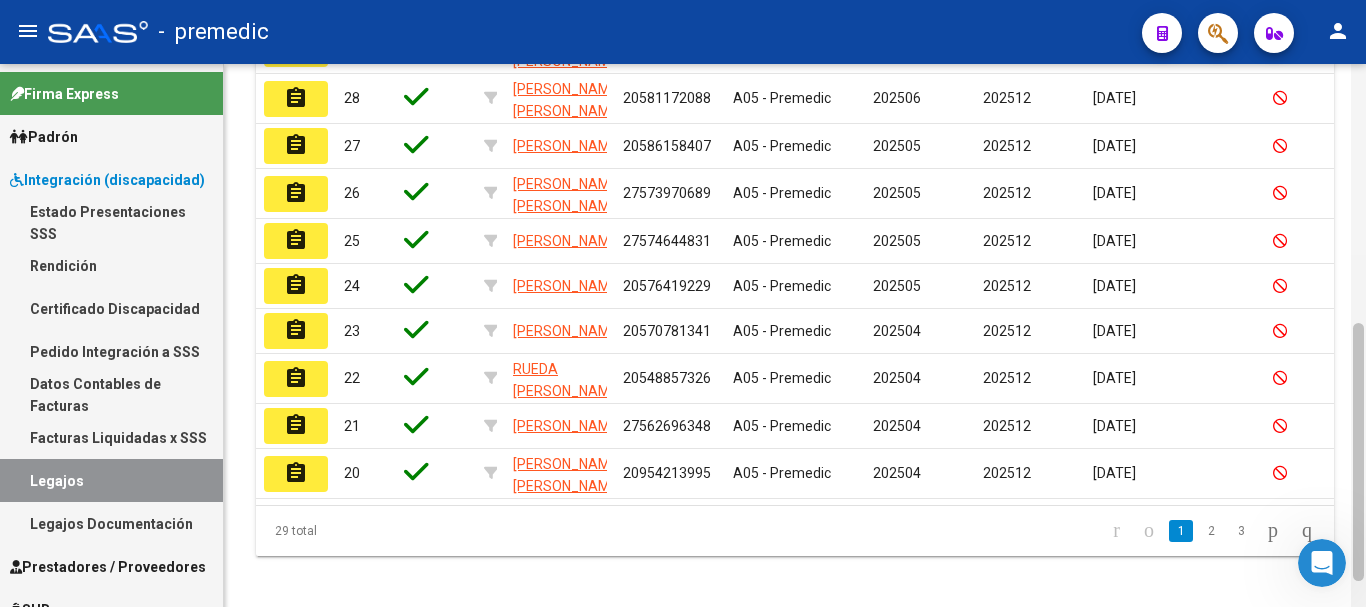 click 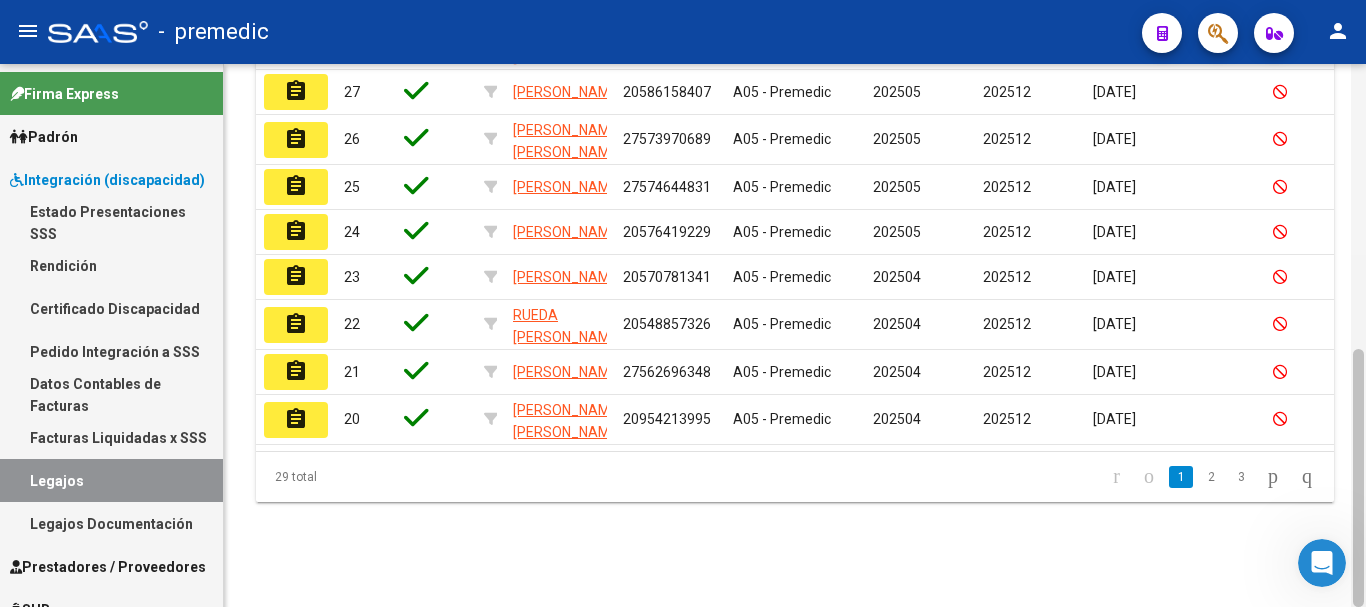 click 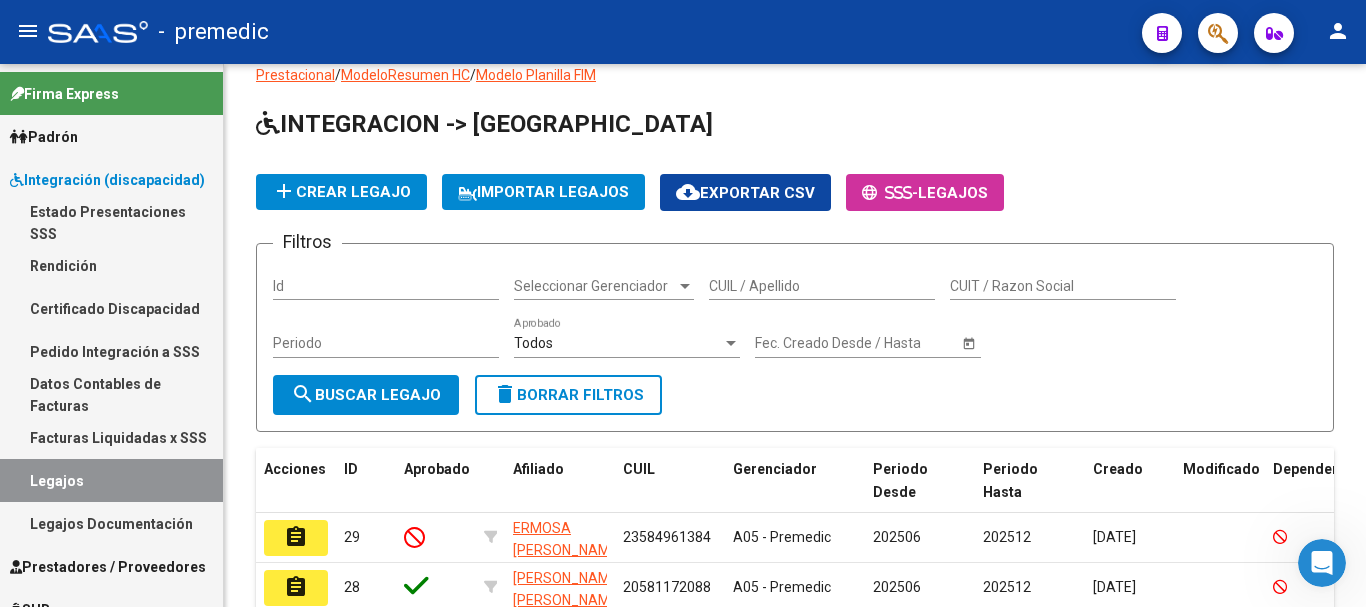 click 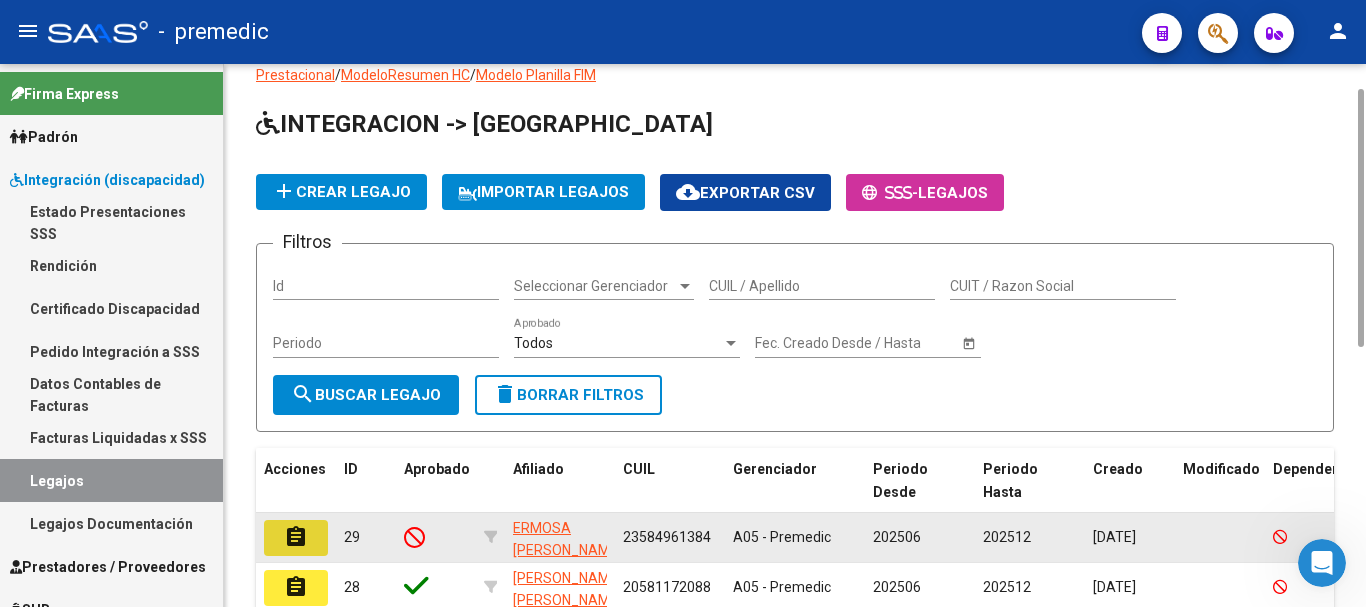 click on "assignment" 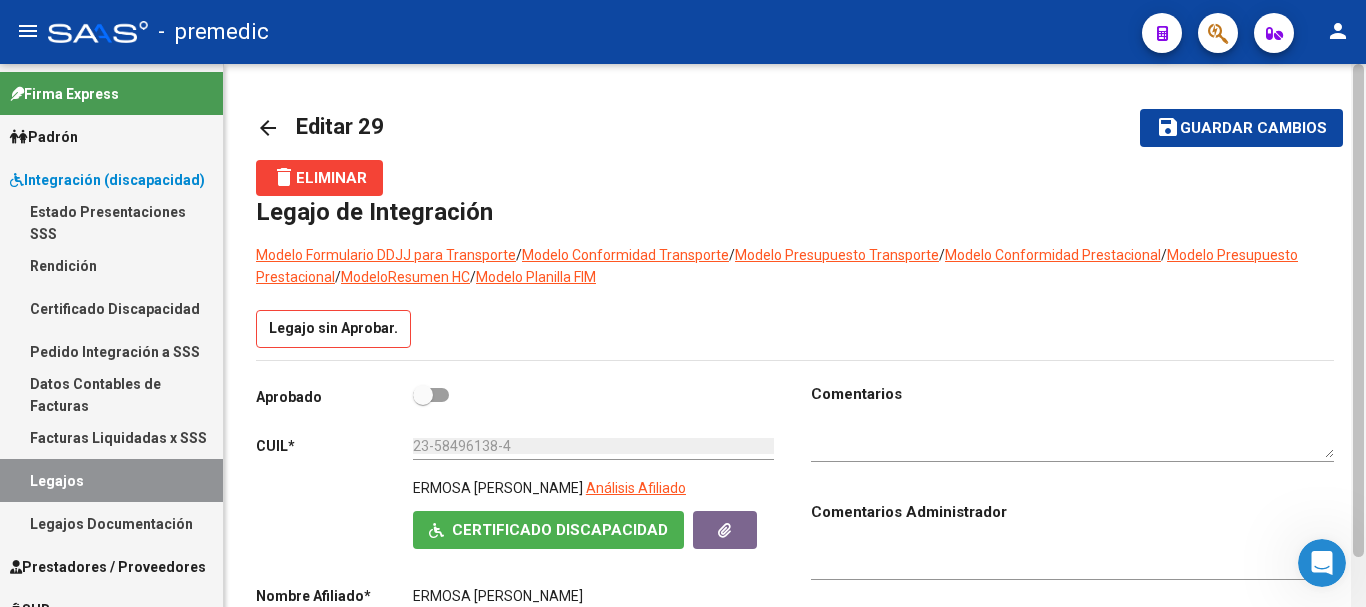 scroll, scrollTop: 543, scrollLeft: 0, axis: vertical 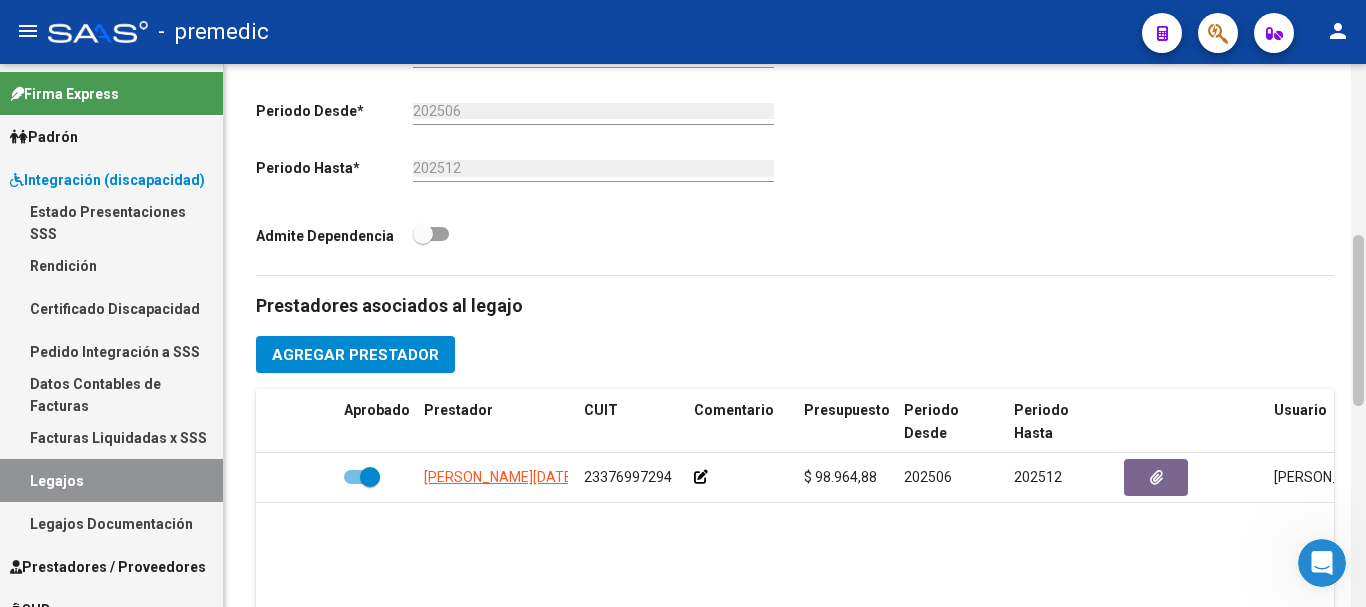 click 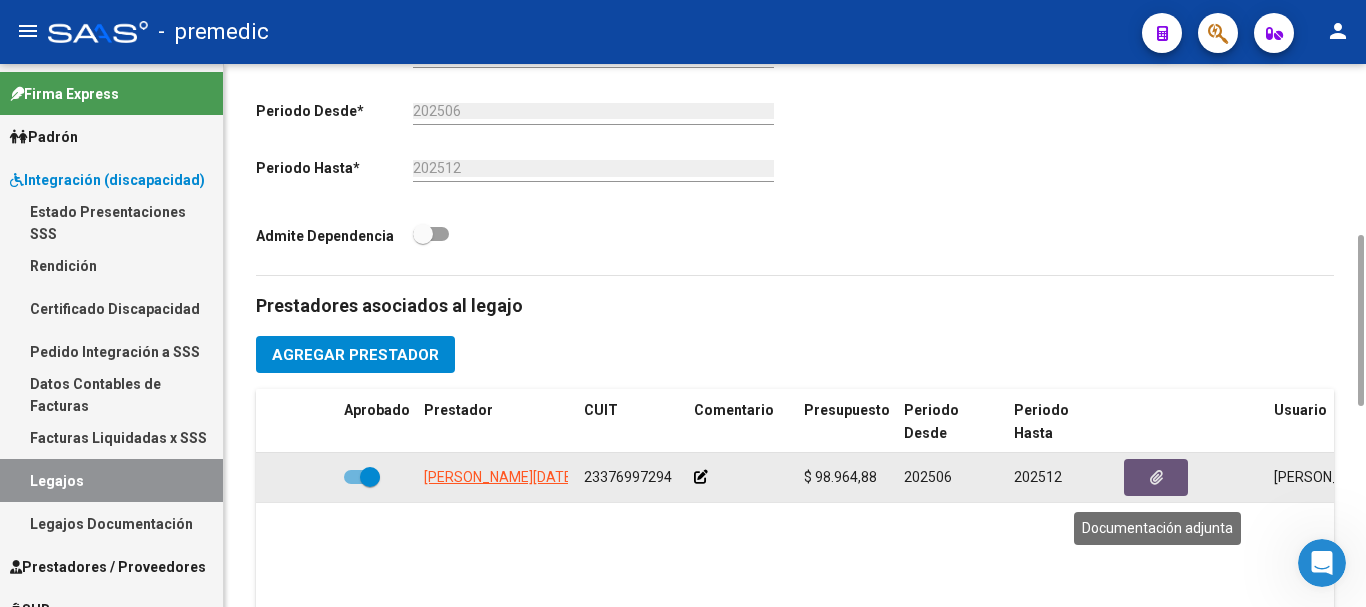 click 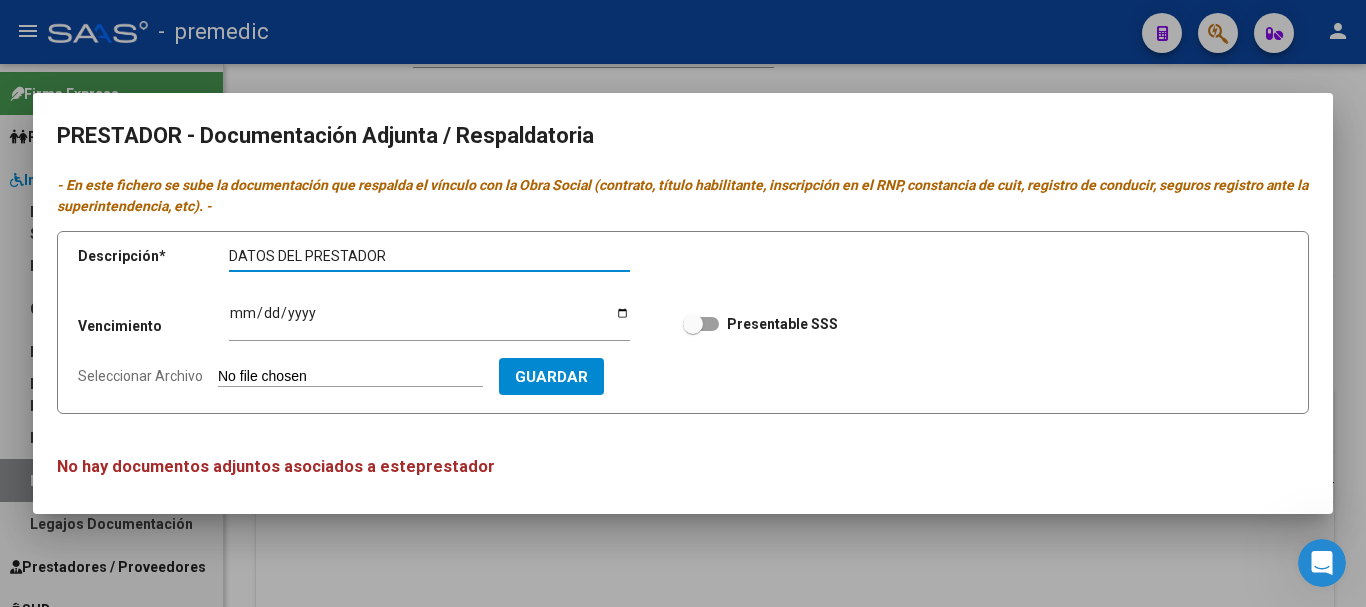 type on "DATOS DEL PRESTADOR" 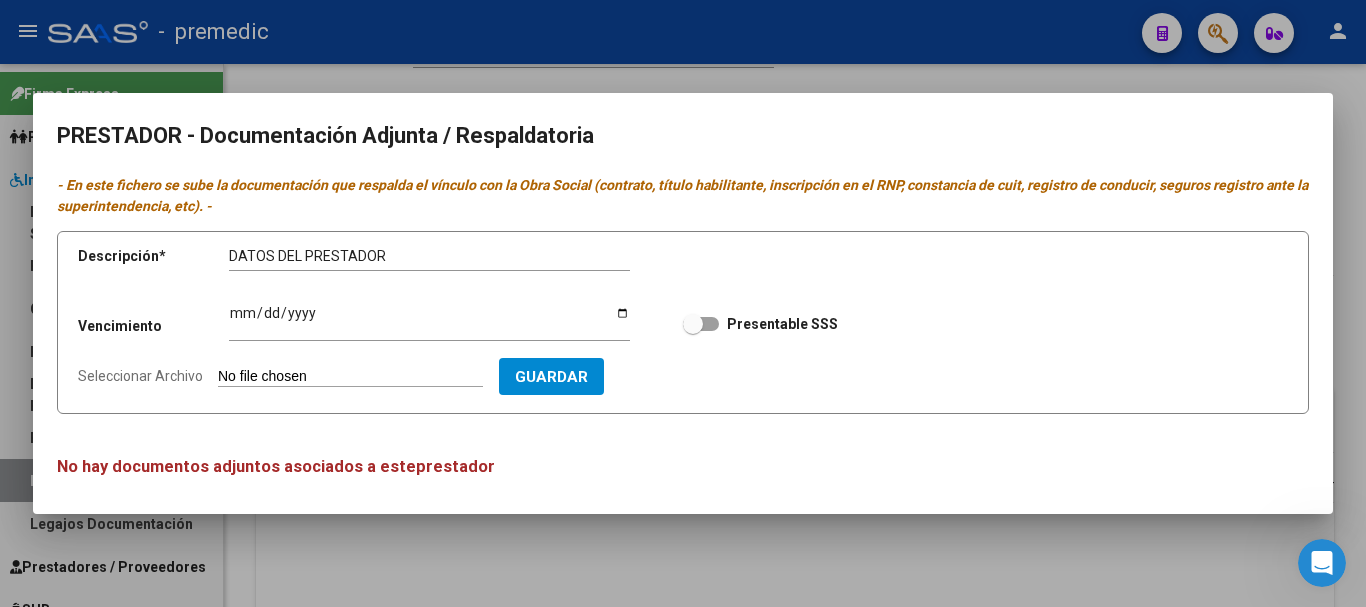 click on "Seleccionar Archivo" at bounding box center [350, 377] 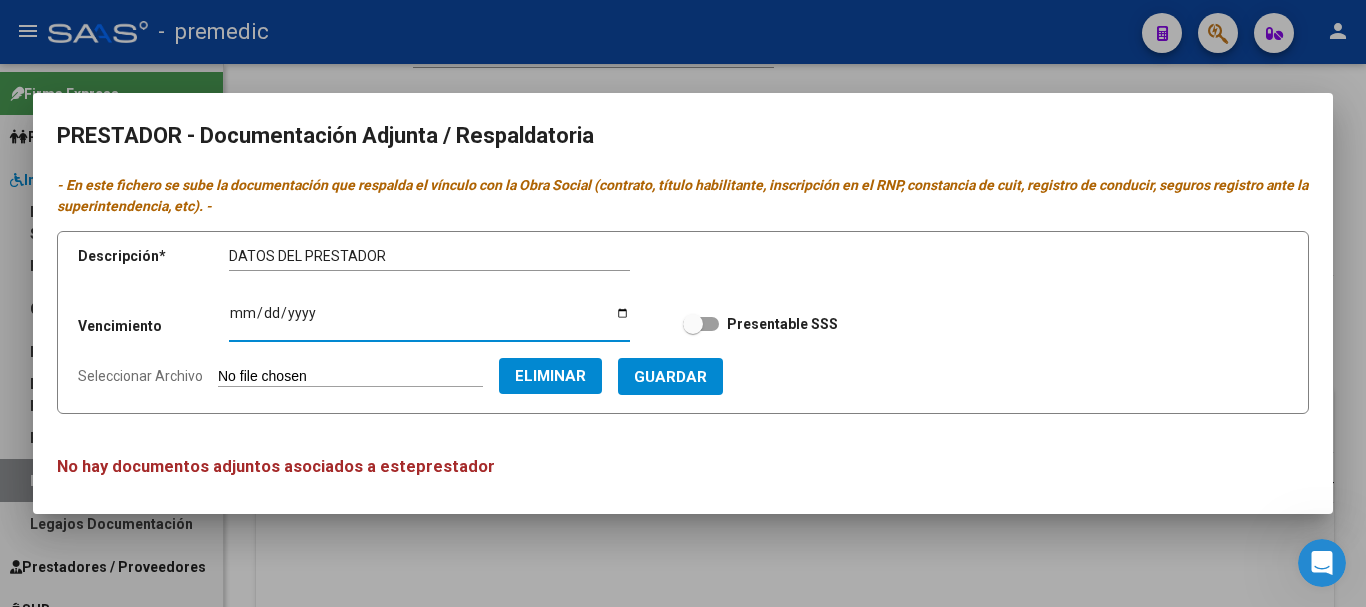 click on "Ingresar vencimiento" at bounding box center [429, 320] 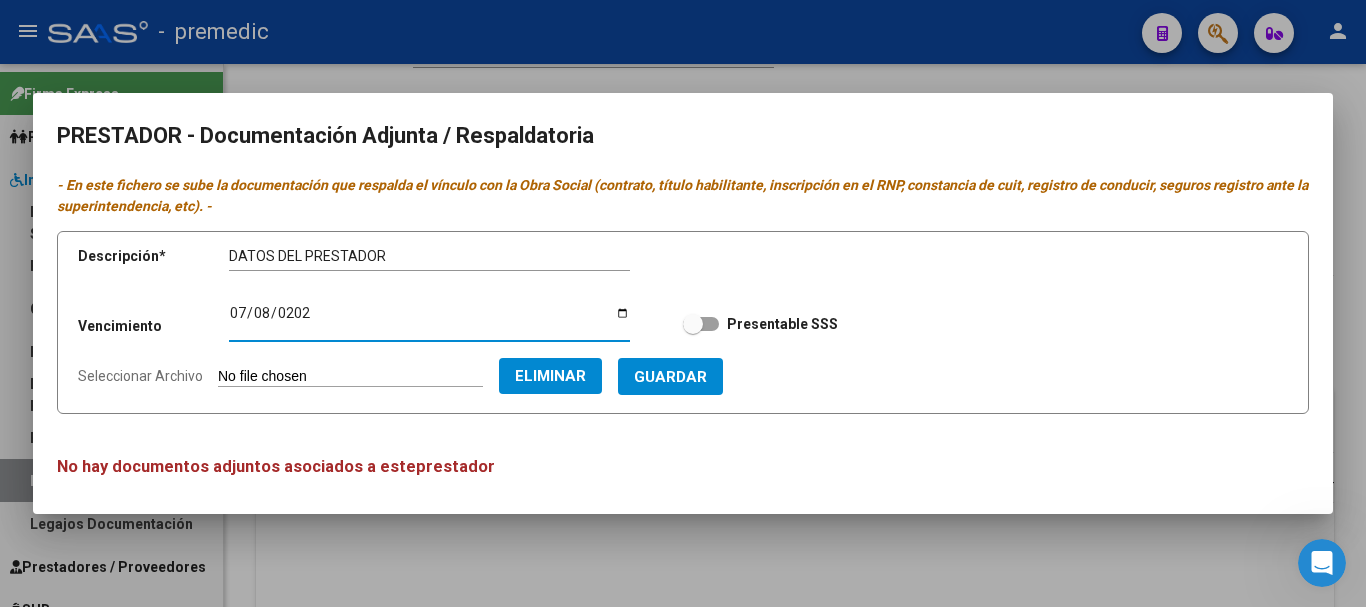 type on "[DATE]" 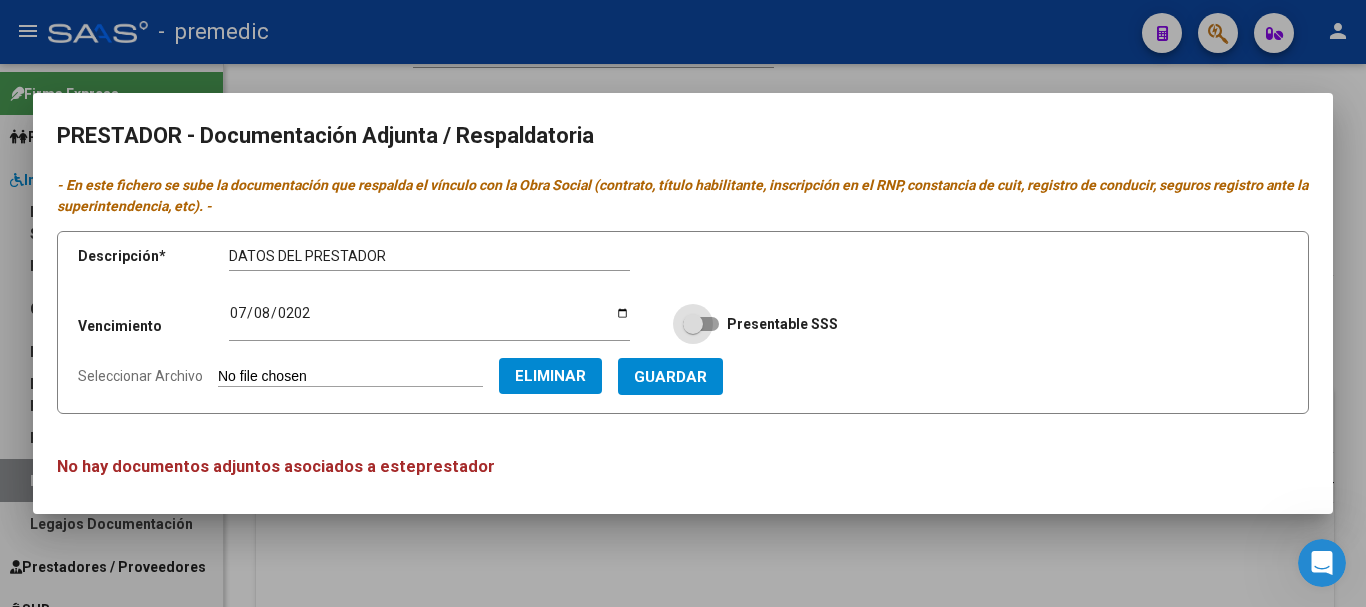 click at bounding box center (701, 324) 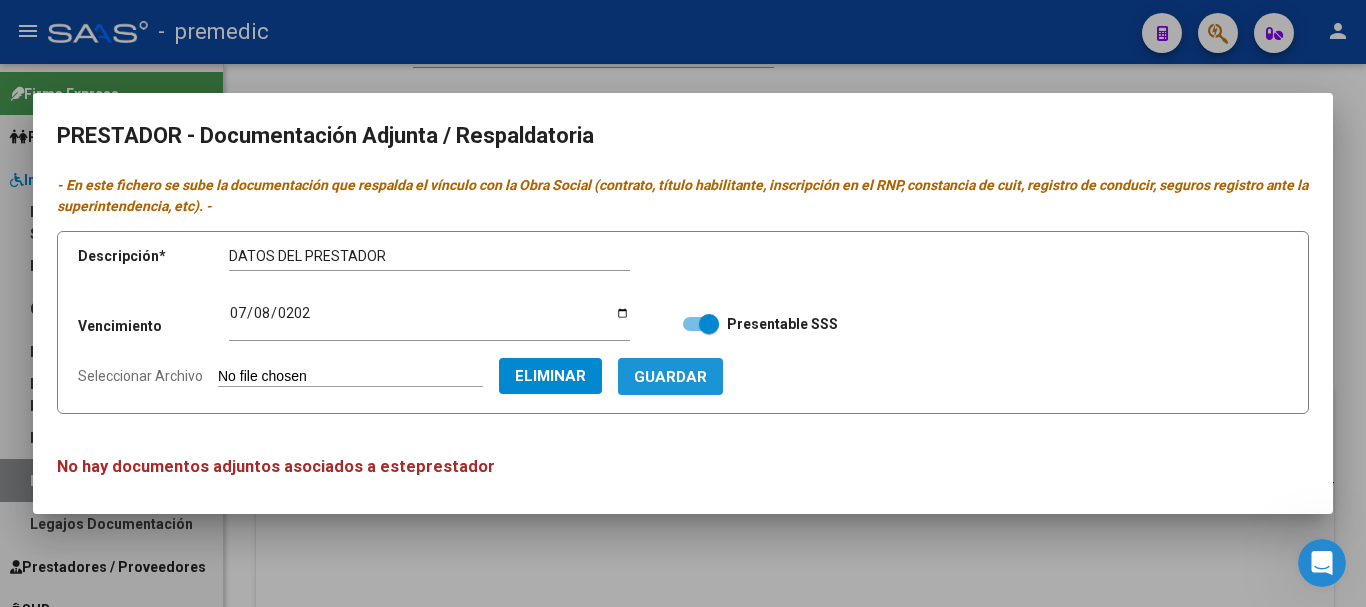 click on "Guardar" at bounding box center [670, 377] 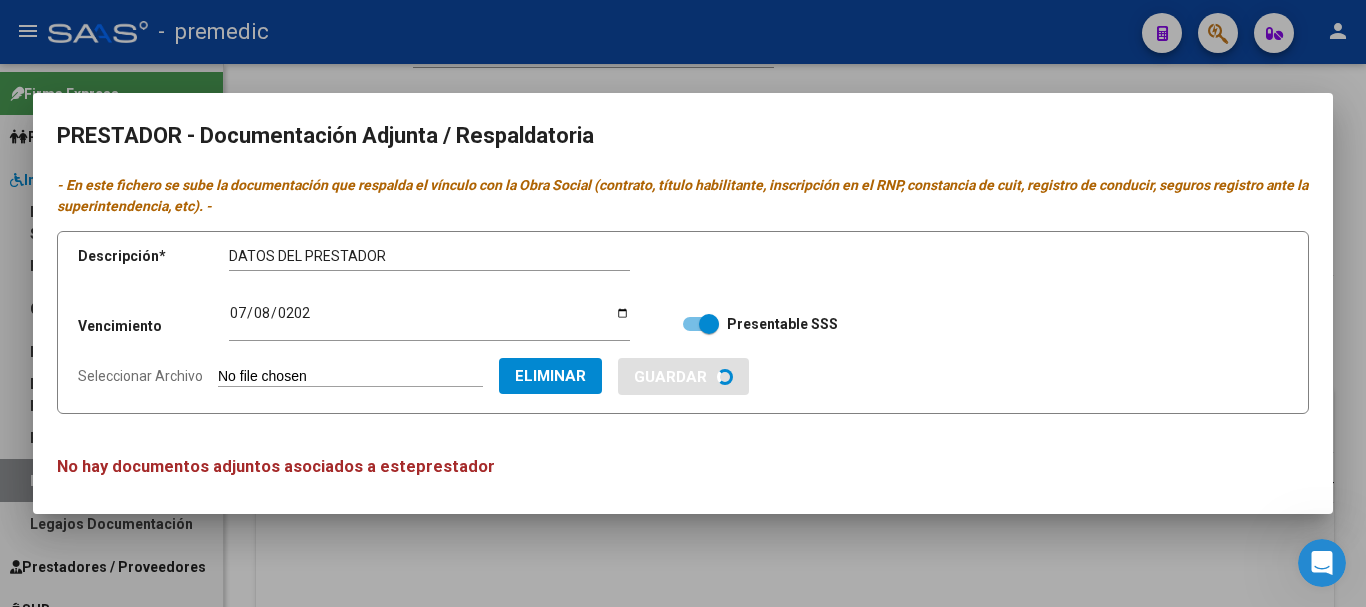 type 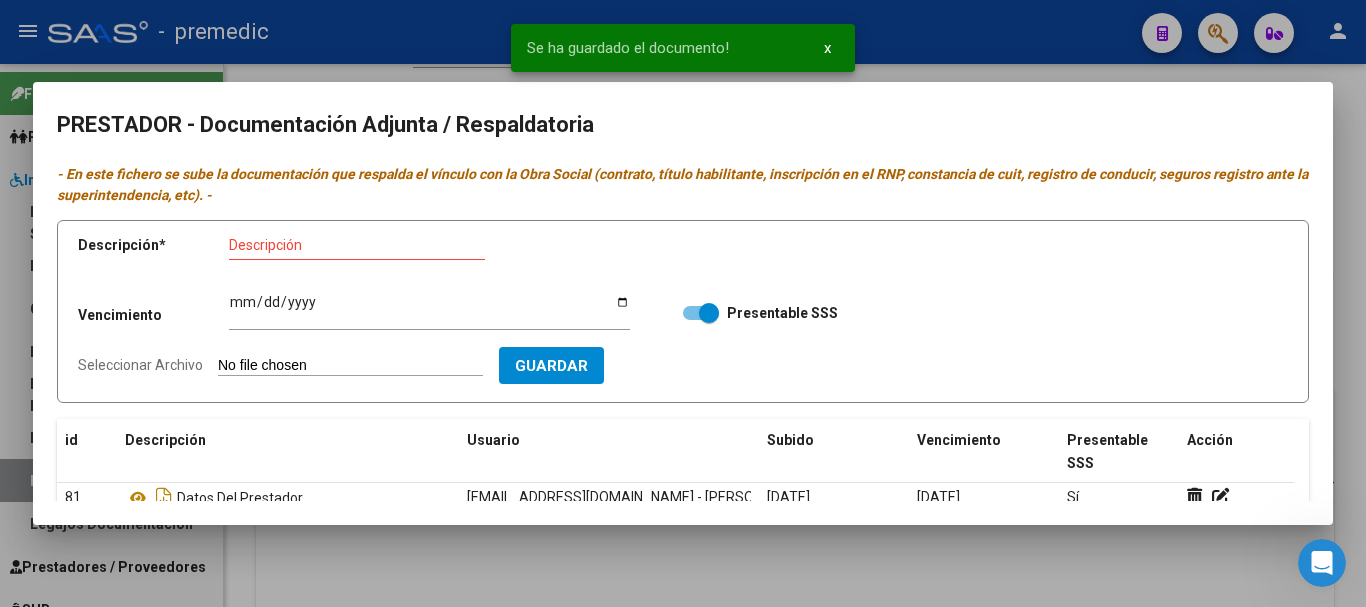 click at bounding box center (683, 303) 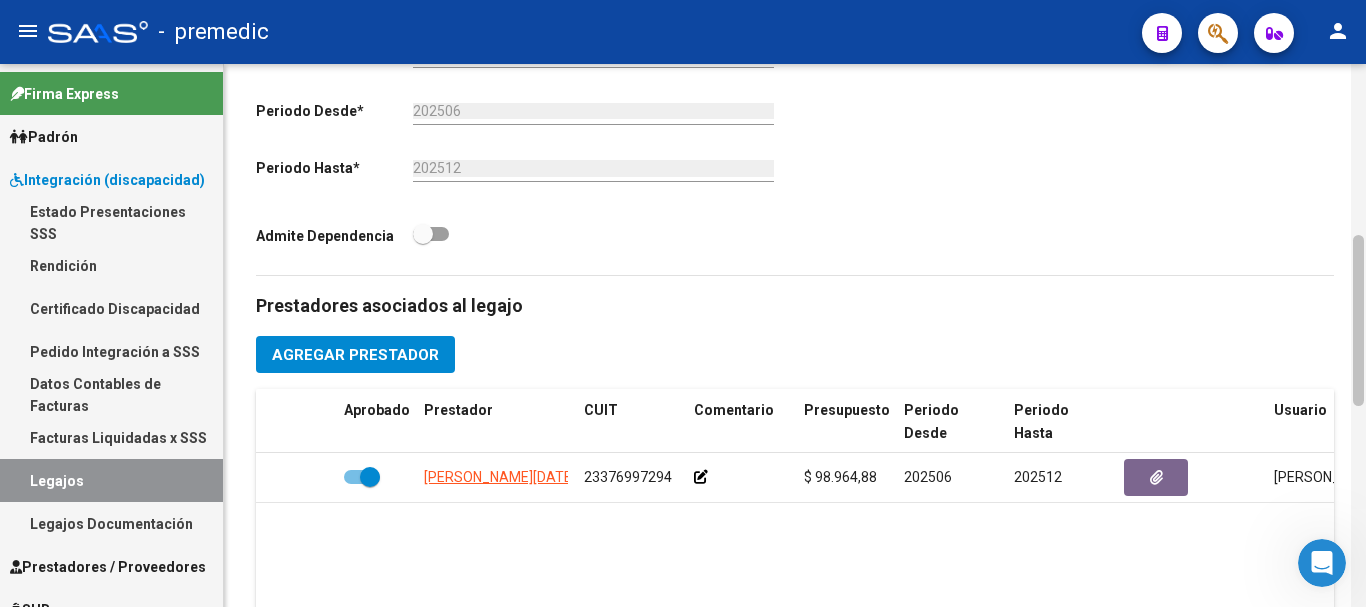scroll, scrollTop: 1086, scrollLeft: 0, axis: vertical 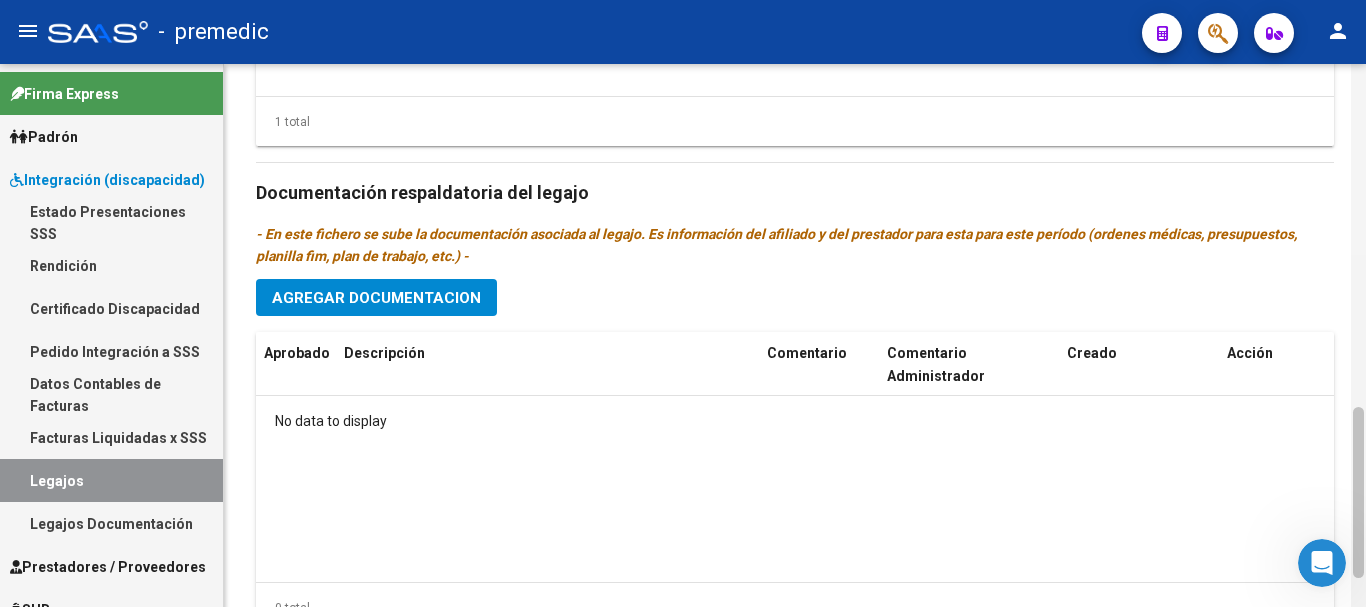 drag, startPoint x: 1364, startPoint y: 387, endPoint x: 1364, endPoint y: 419, distance: 32 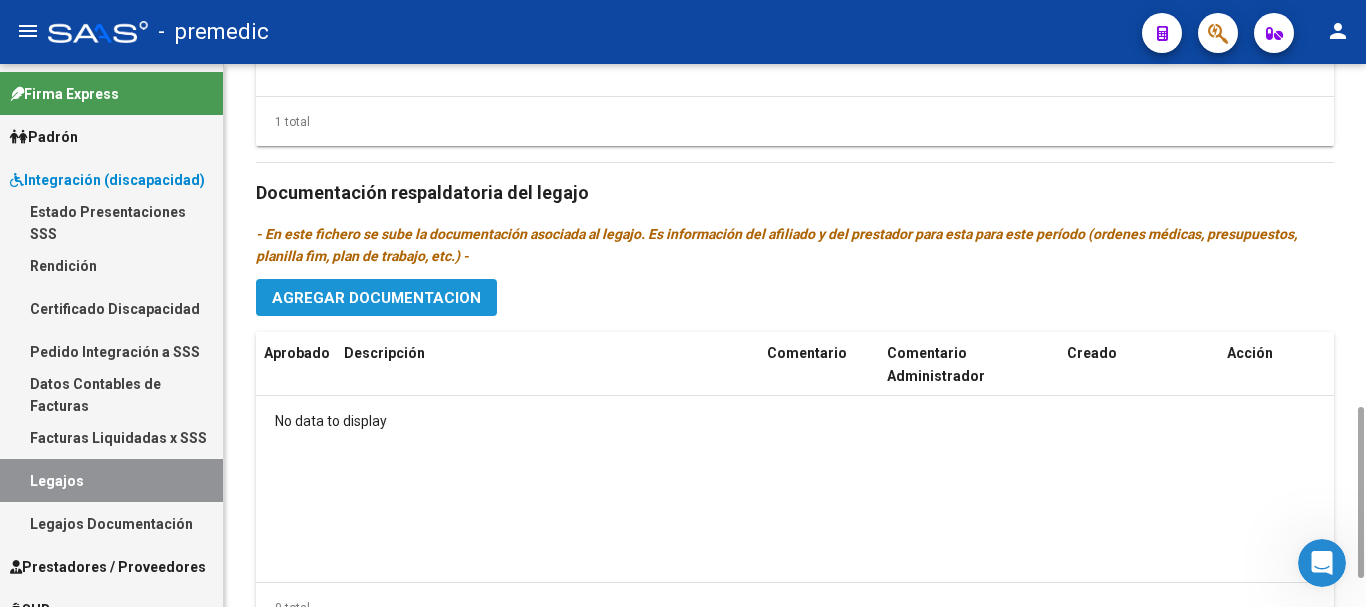 click on "Agregar Documentacion" 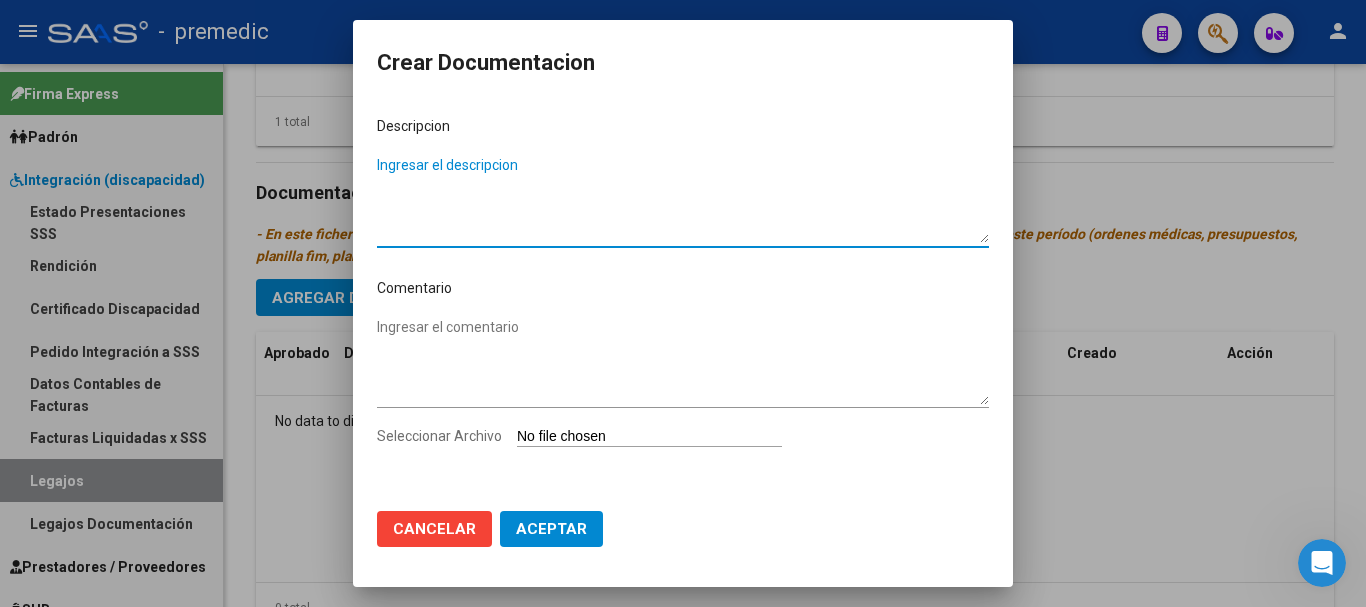 click on "Seleccionar Archivo" at bounding box center [649, 437] 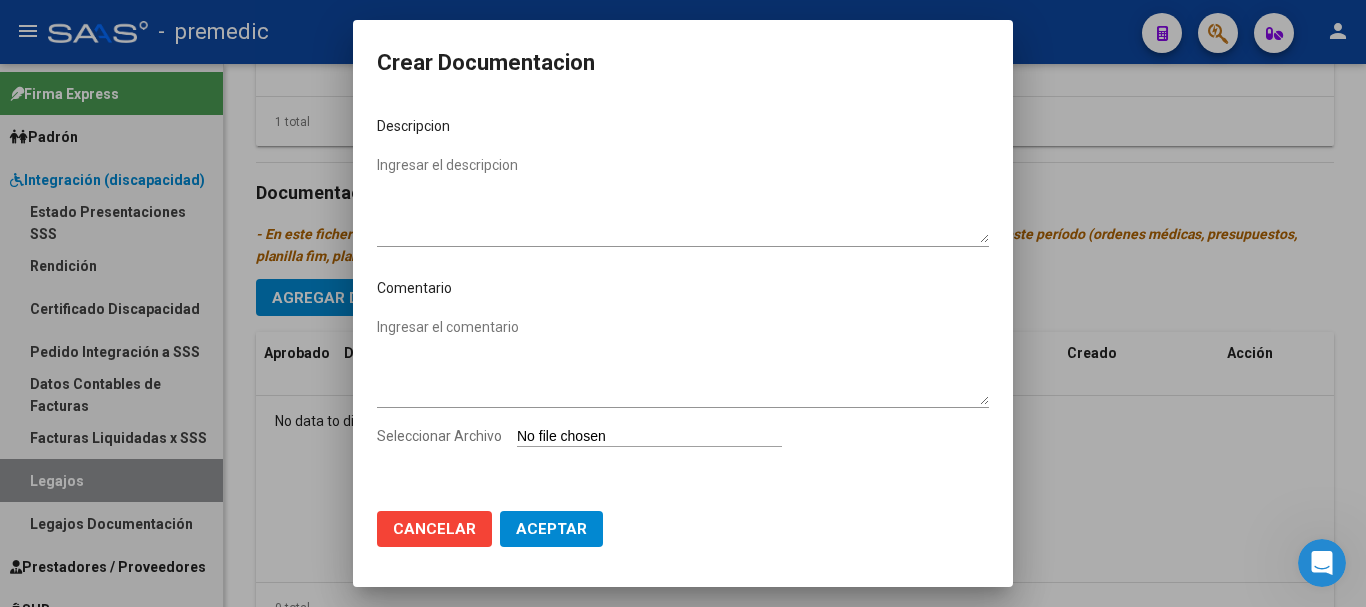 type on "C:\fakepath\1- CUD.pdf" 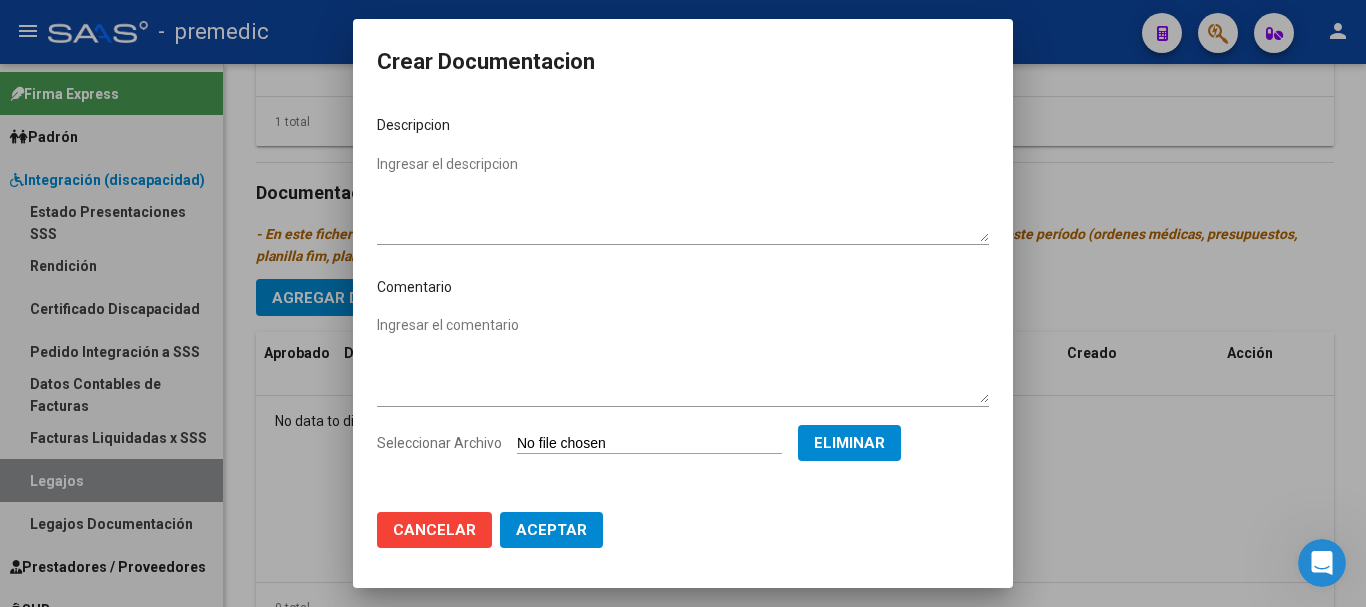 click on "Ingresar el descripcion" at bounding box center (683, 198) 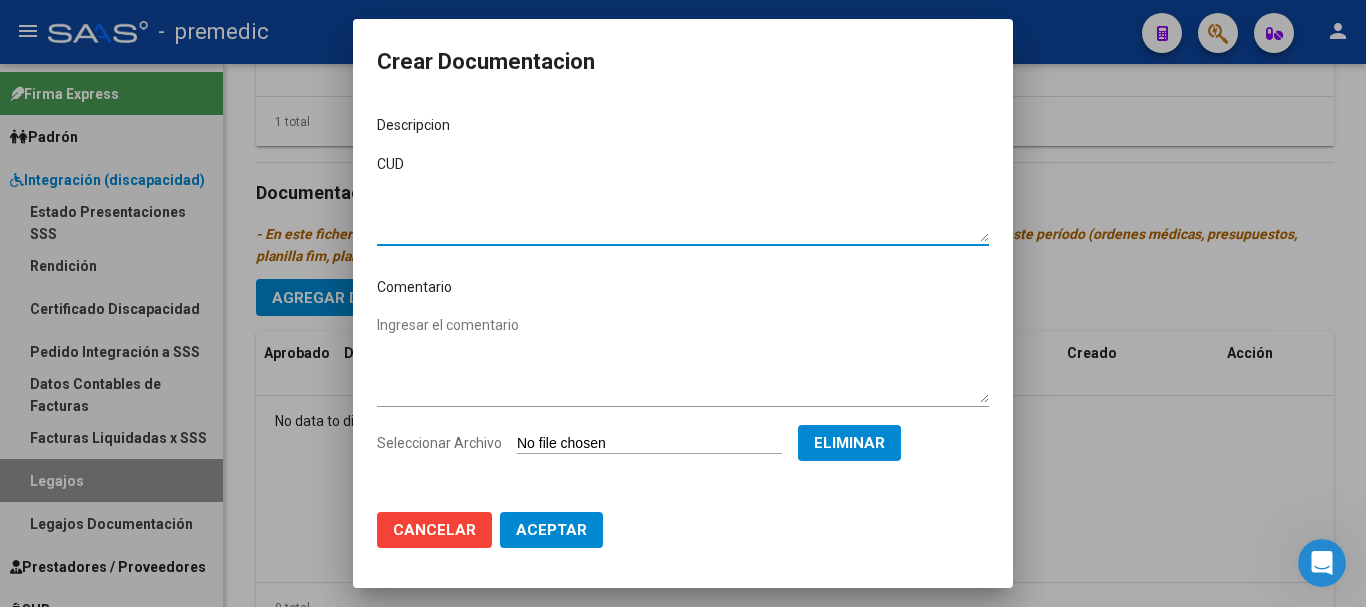 type on "CUD" 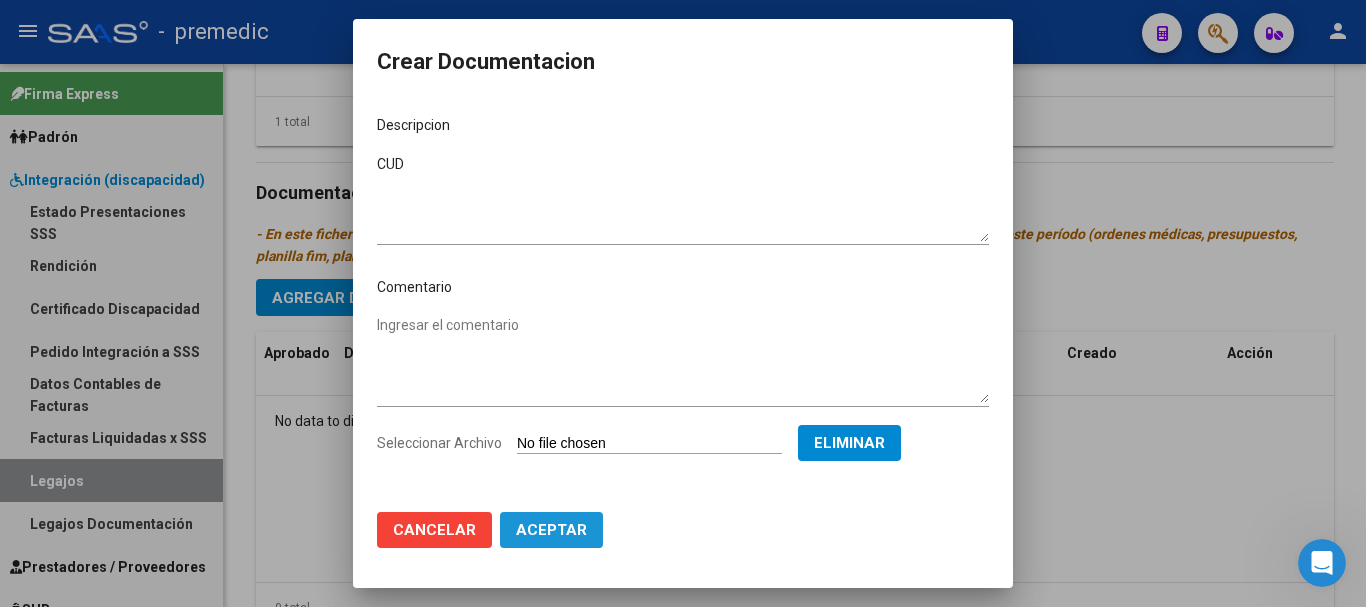 click on "Aceptar" 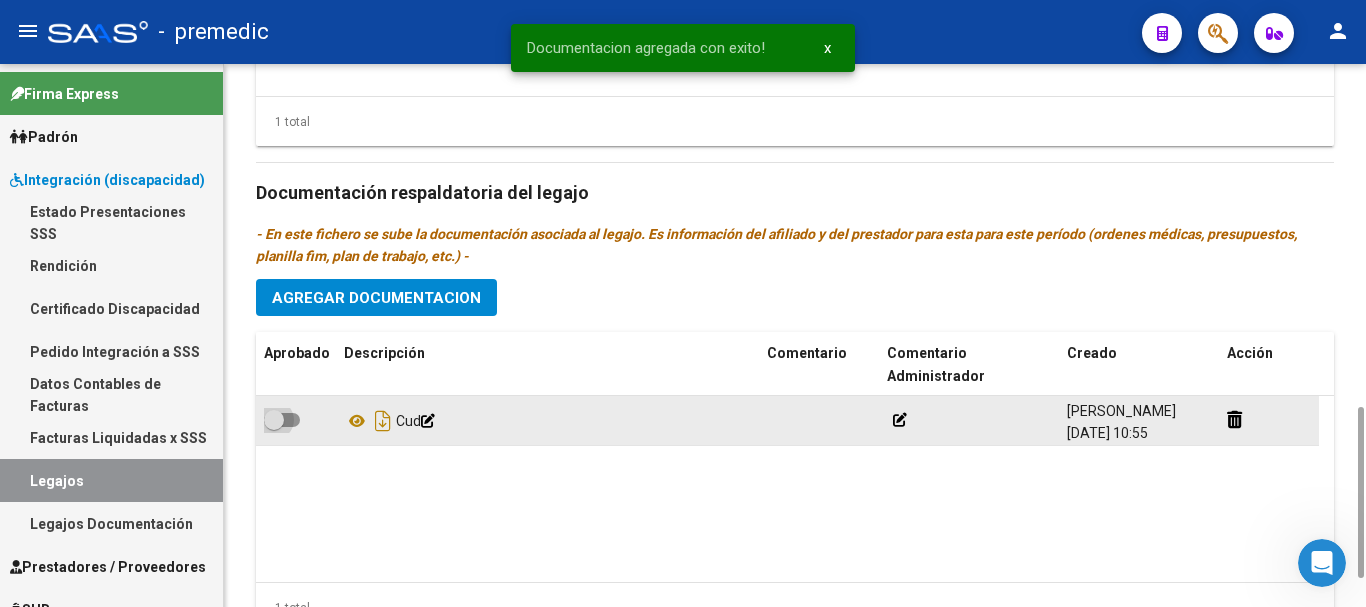 click at bounding box center [282, 420] 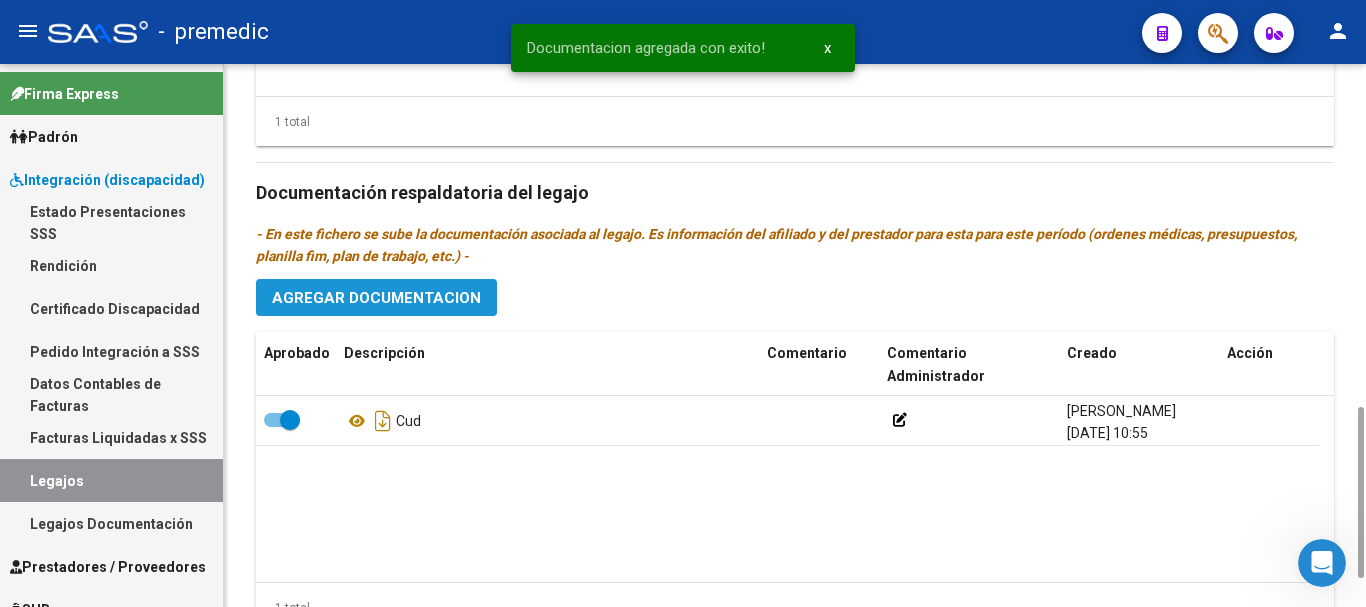 click on "Agregar Documentacion" 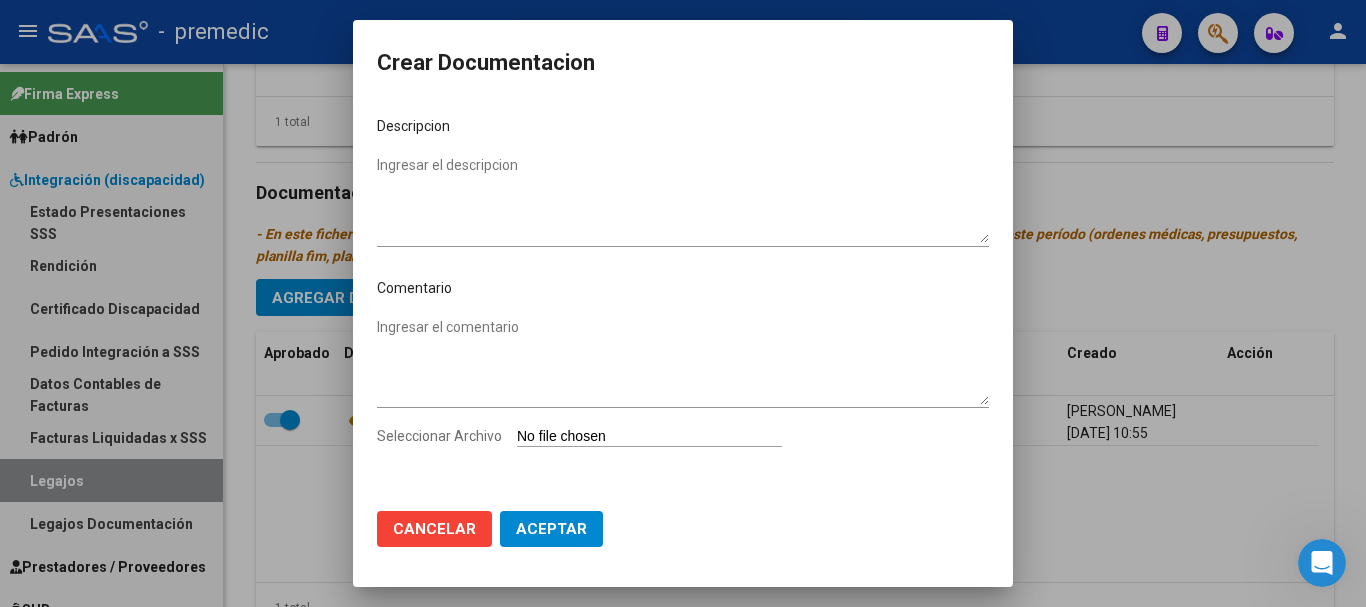 click on "Seleccionar Archivo" at bounding box center [649, 437] 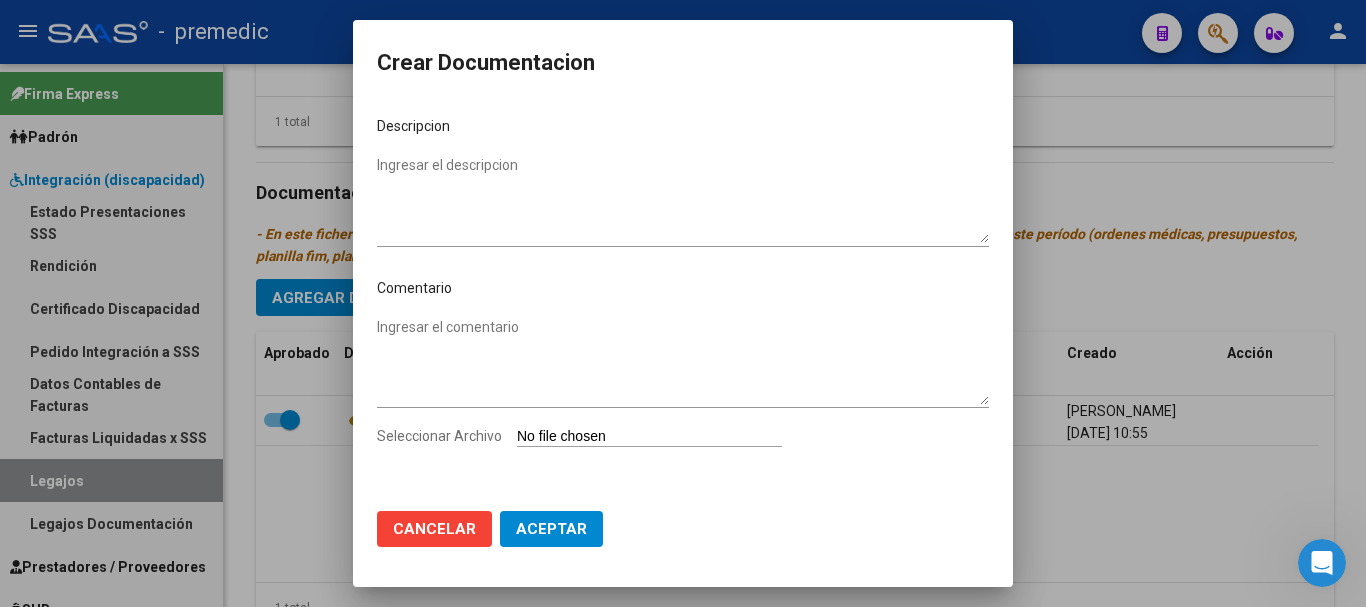 type on "C:\fakepath\2- DNI.pdf" 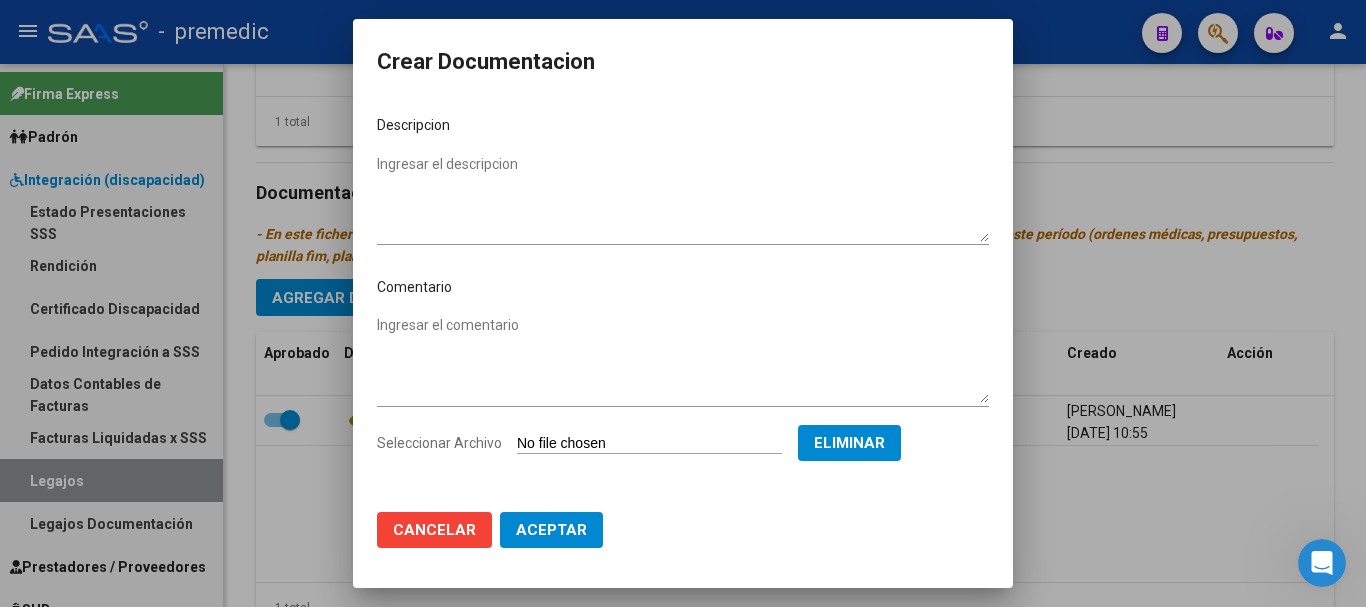 click on "Ingresar el descripcion" at bounding box center (683, 198) 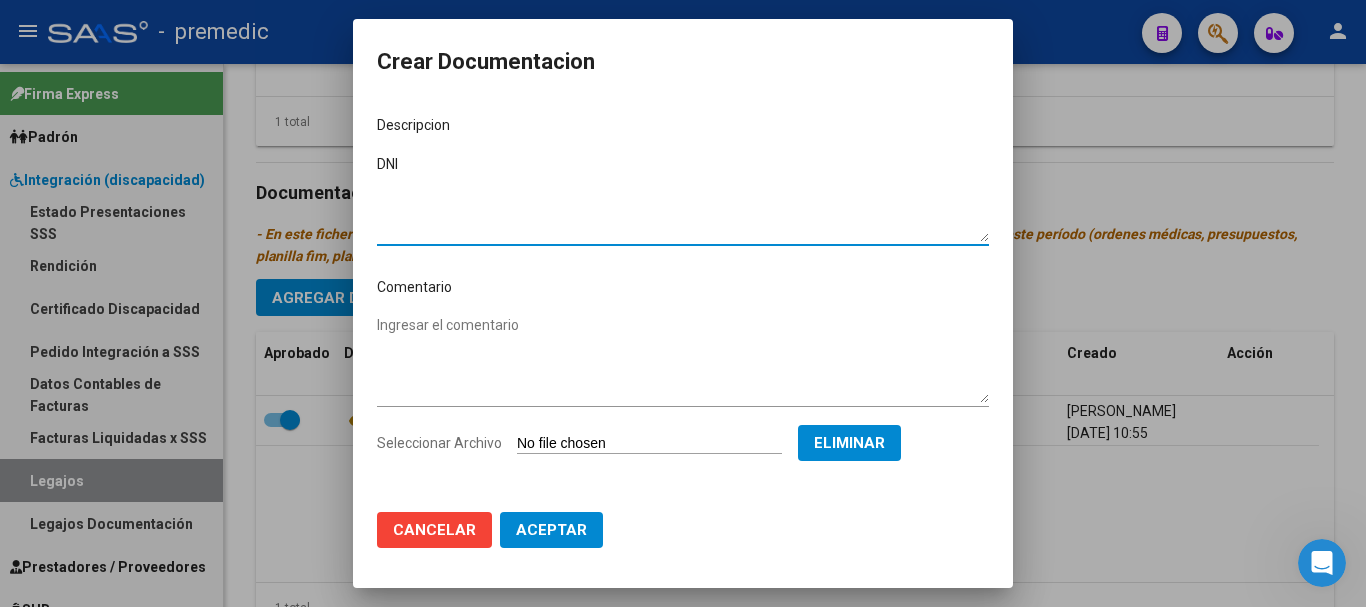 type on "DNI" 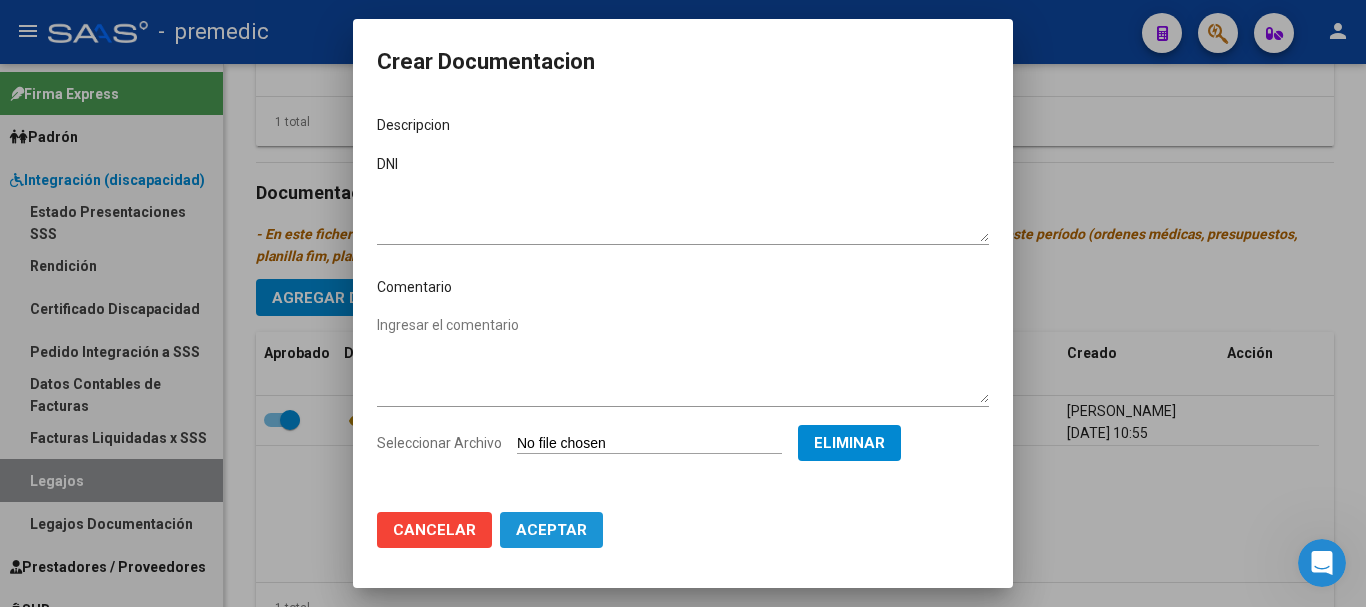 click on "Aceptar" 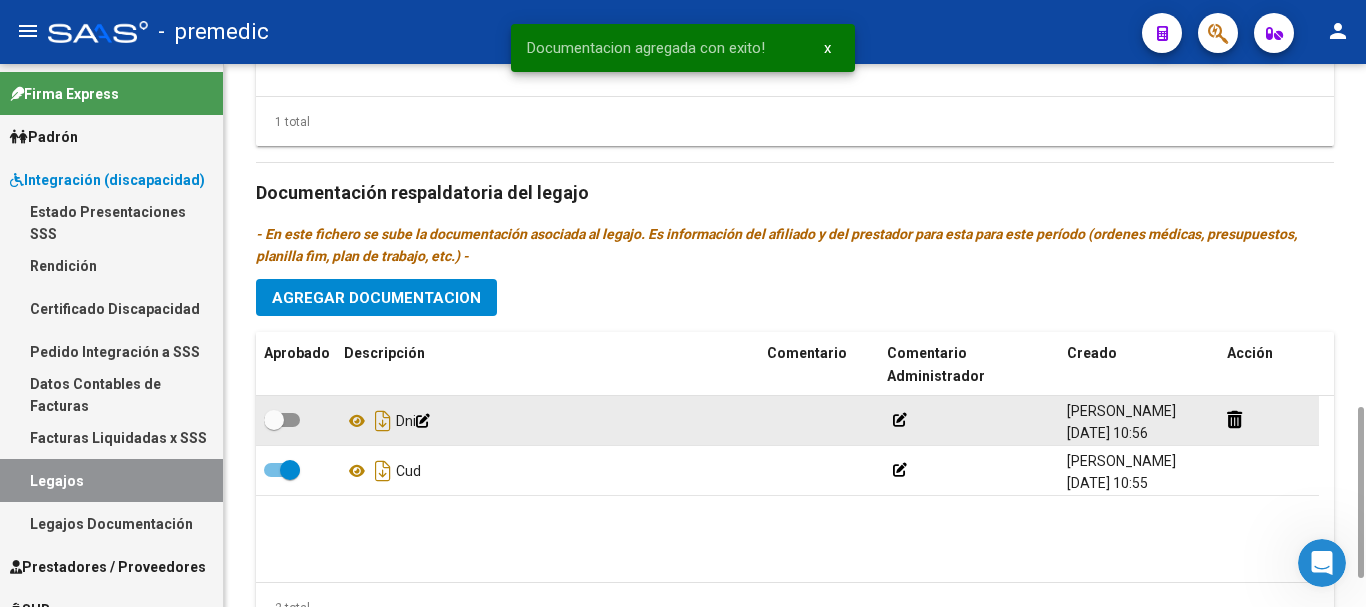 click 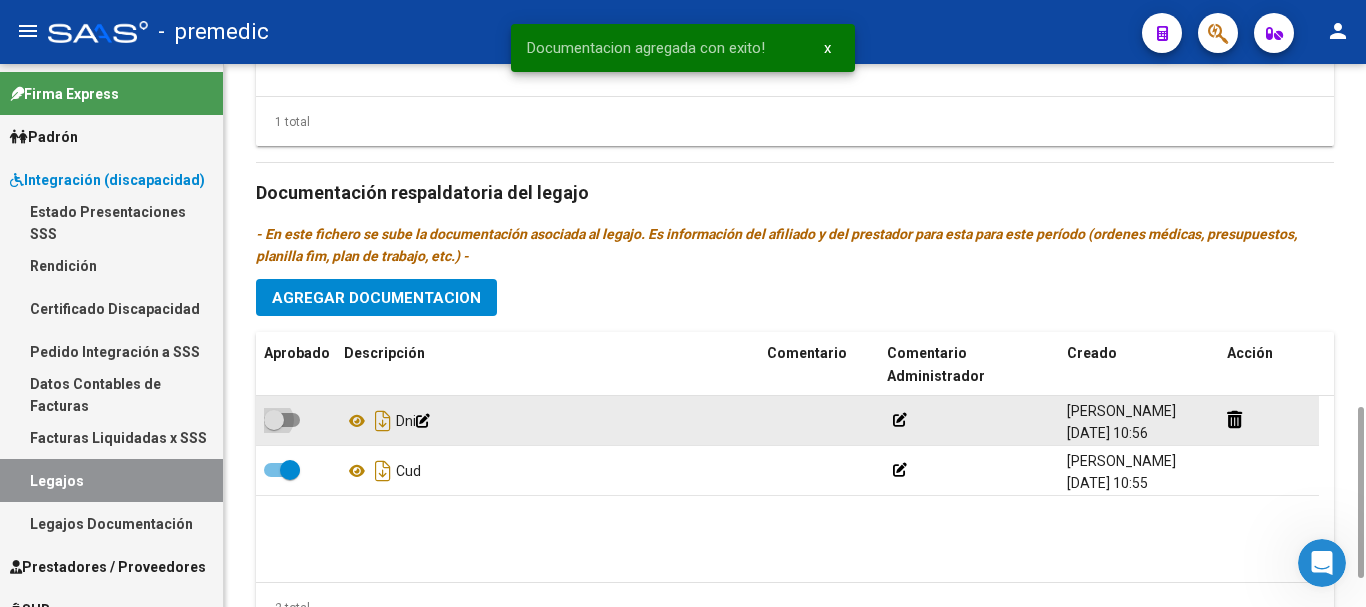 click at bounding box center [282, 420] 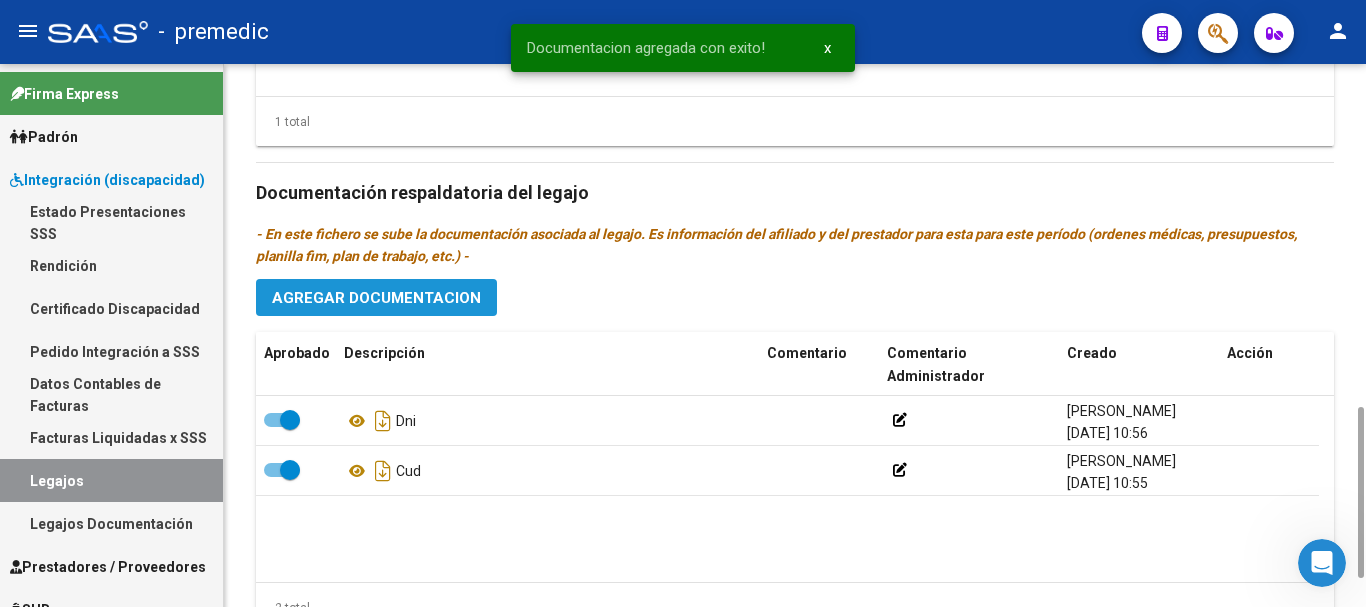 click on "Agregar Documentacion" 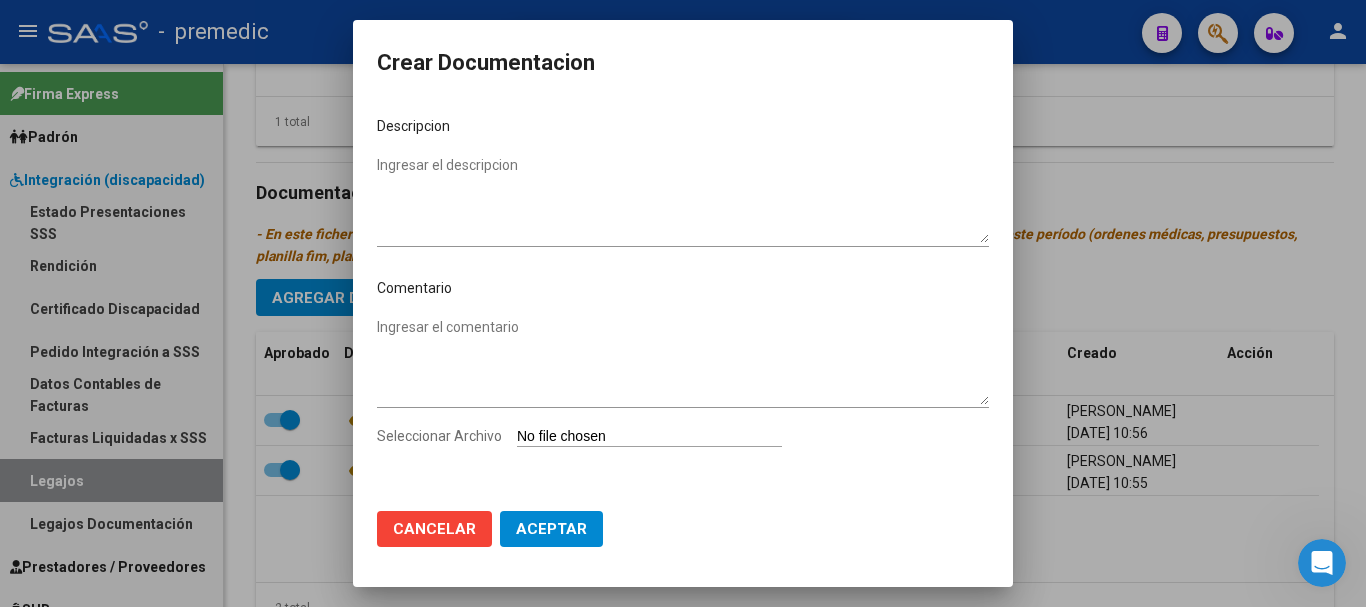 click on "Seleccionar Archivo" at bounding box center [649, 437] 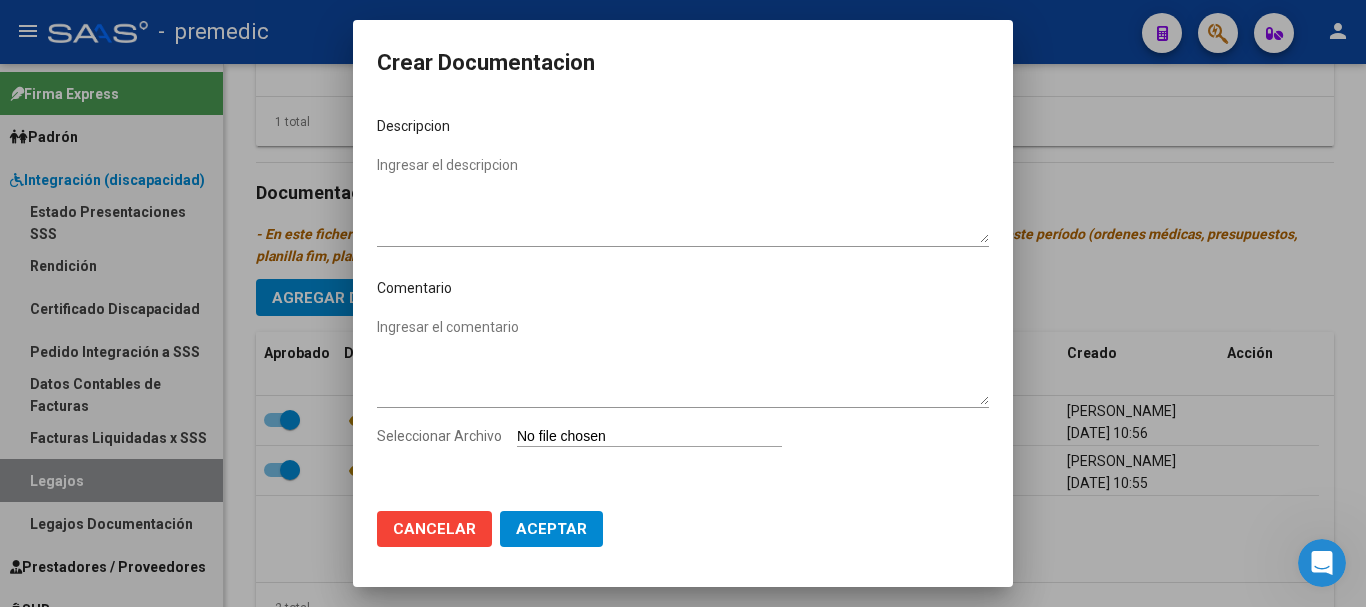 type on "C:\fakepath\3- CONFORMIDAD.pdf" 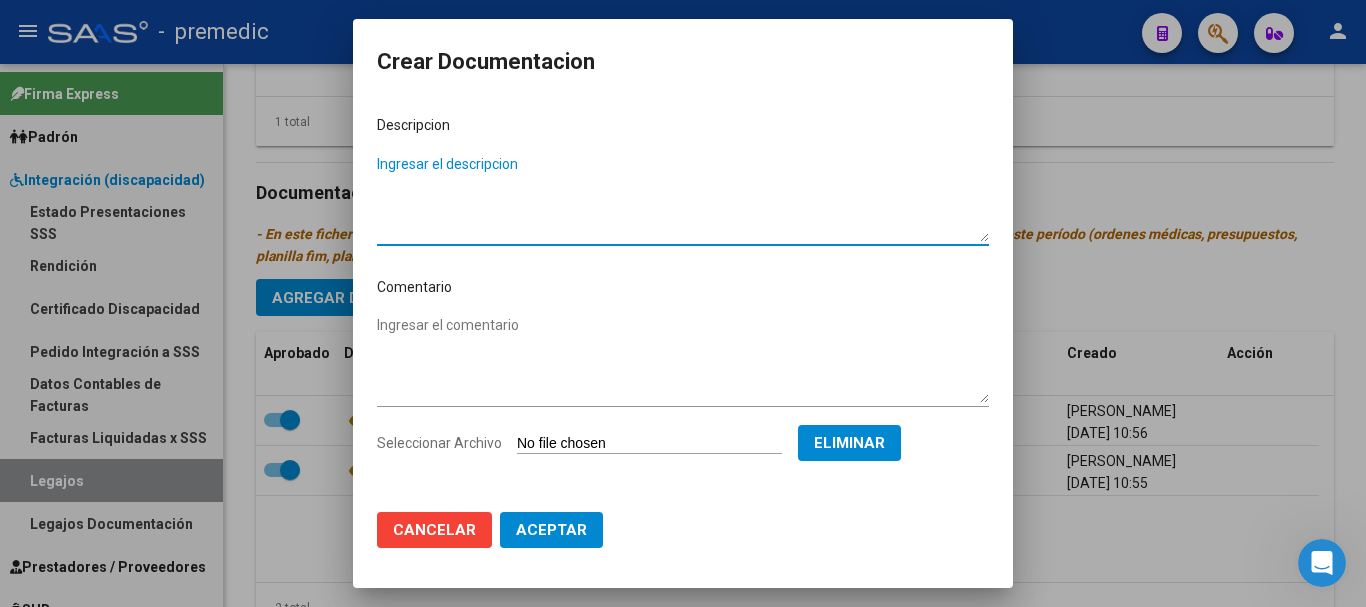 click on "Ingresar el descripcion" at bounding box center [683, 198] 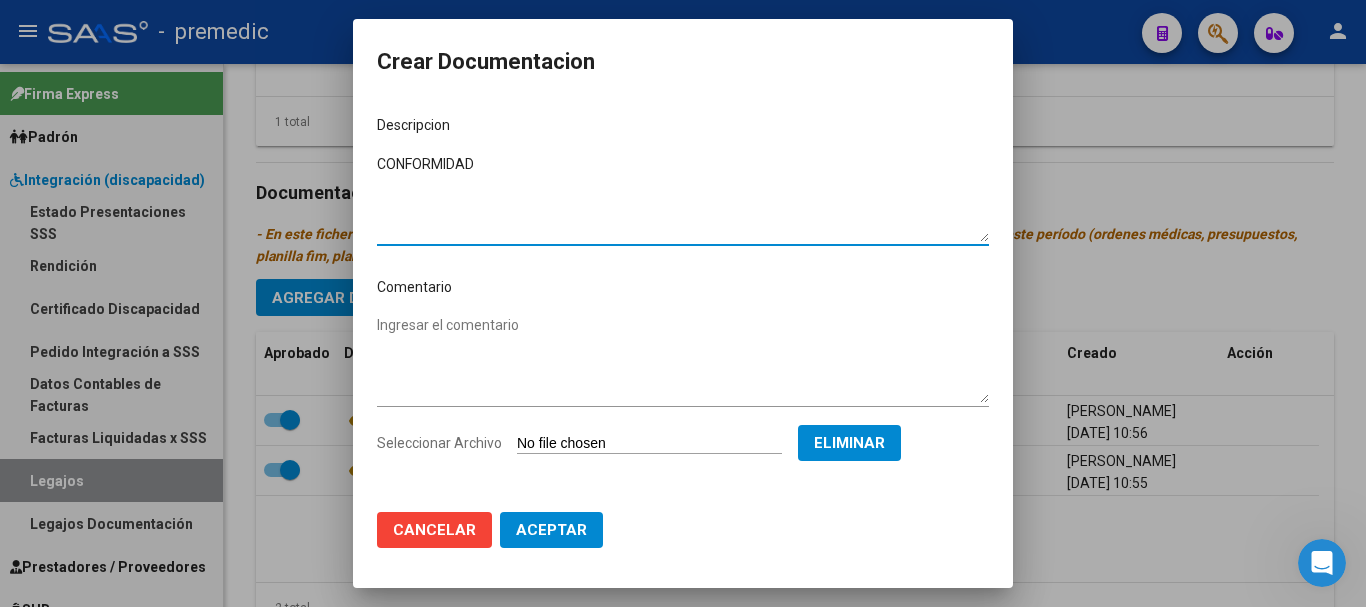 type on "CONFORMIDAD" 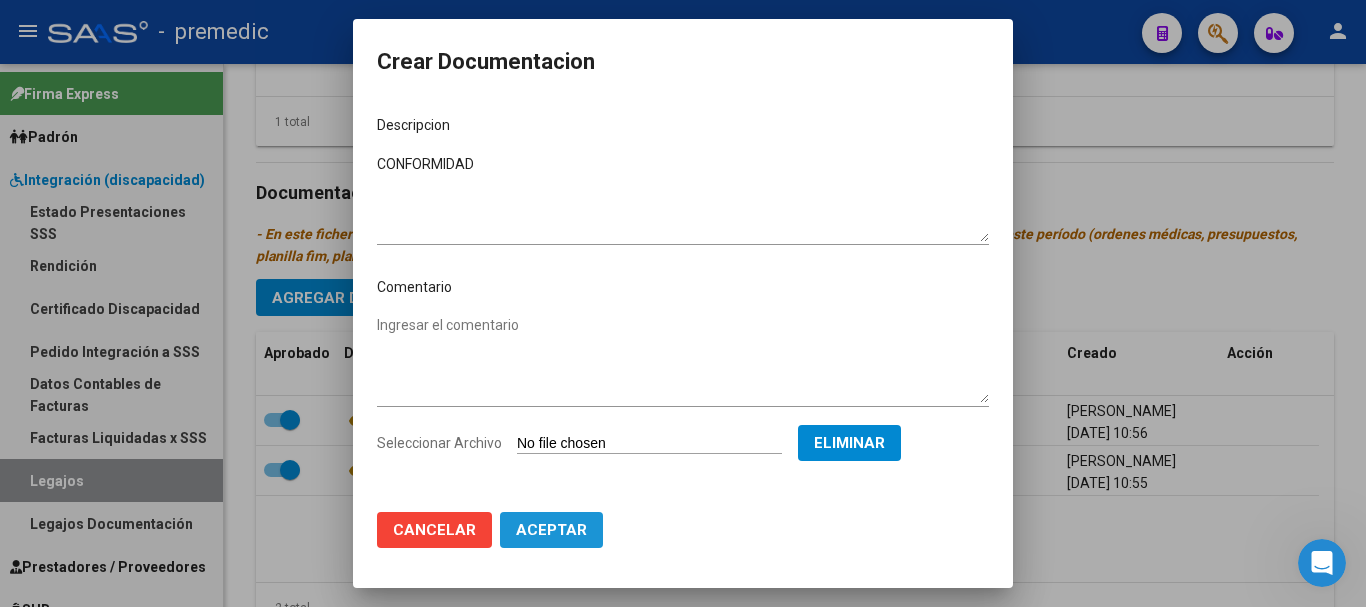 click on "Aceptar" 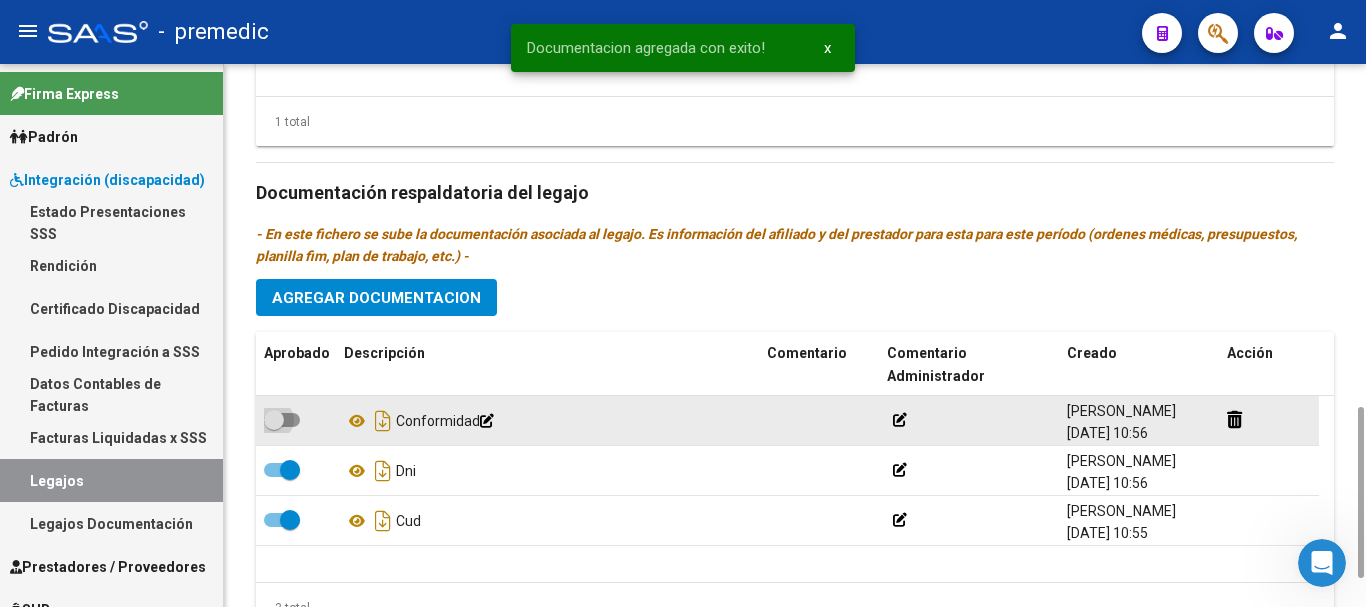 click at bounding box center [282, 420] 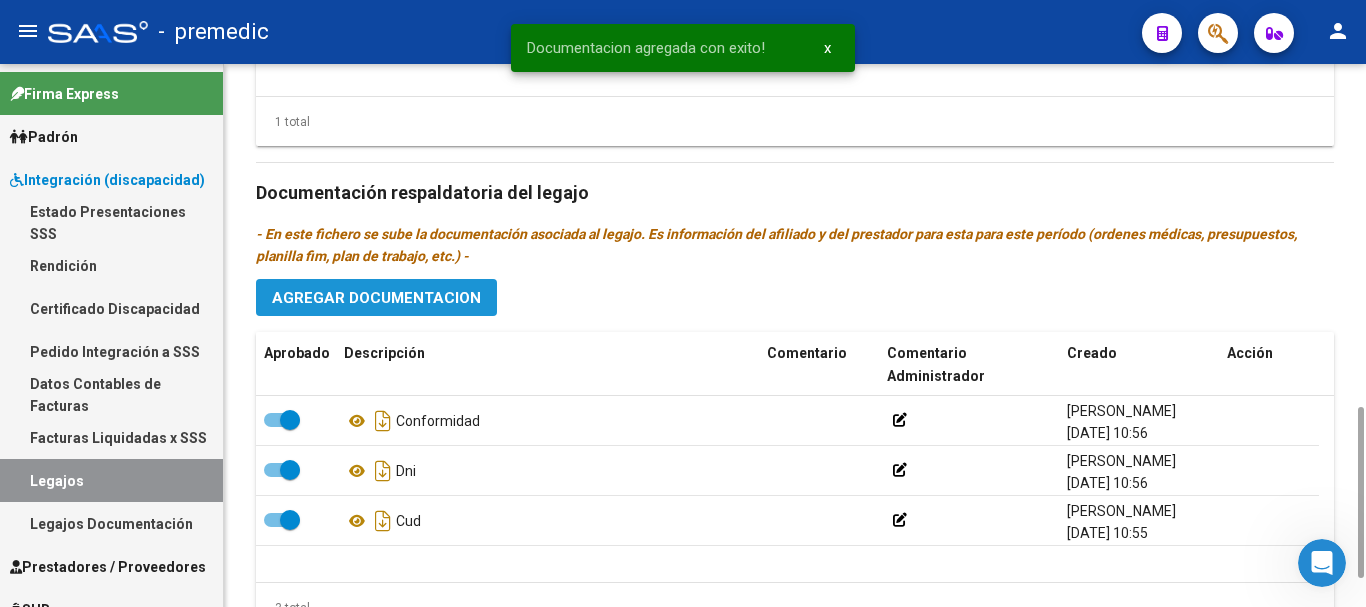 click on "Agregar Documentacion" 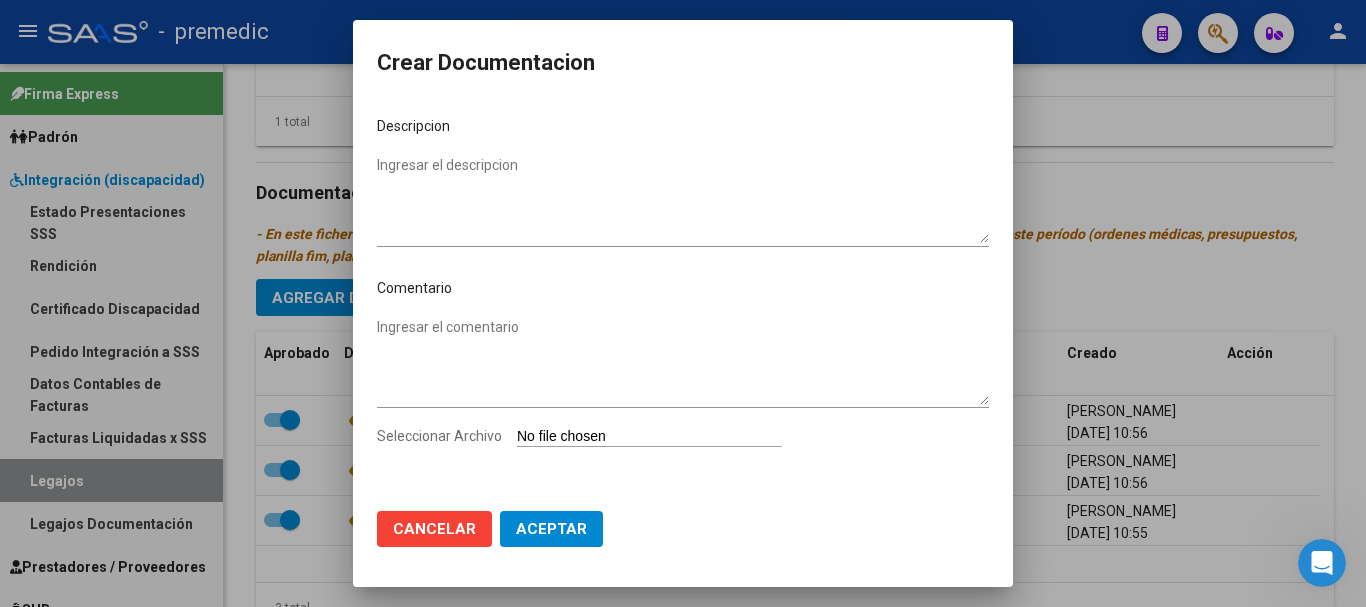 click on "Seleccionar Archivo" at bounding box center [649, 437] 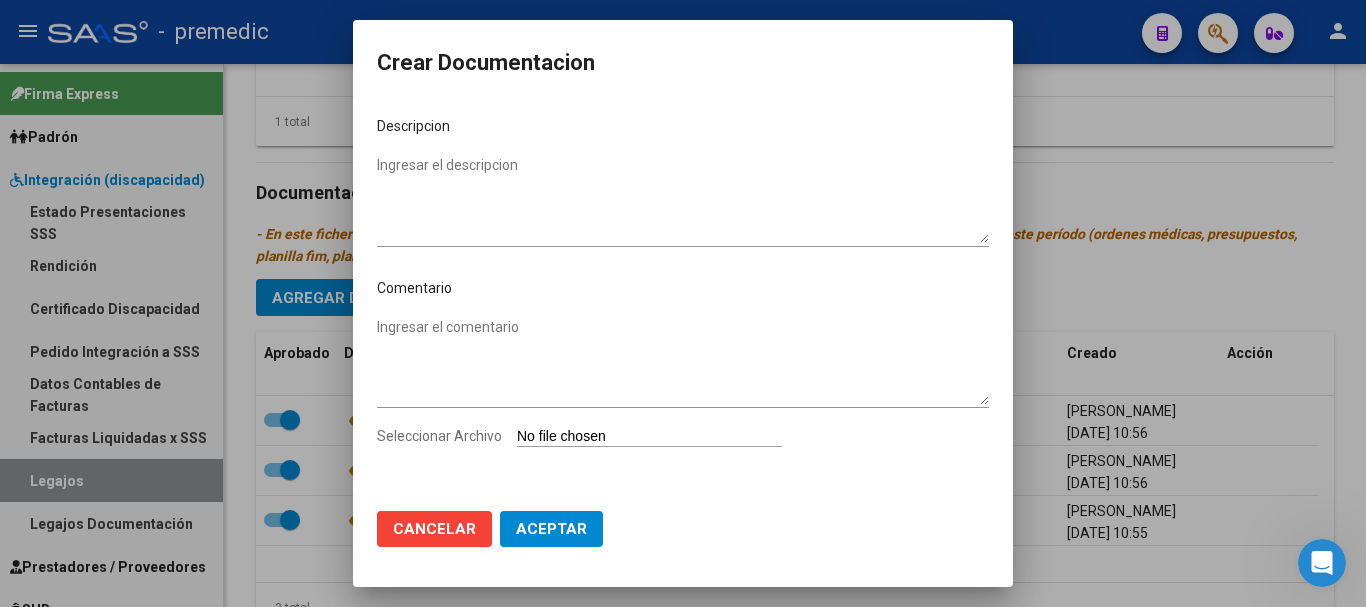type on "C:\fakepath\4- RHC.pdf" 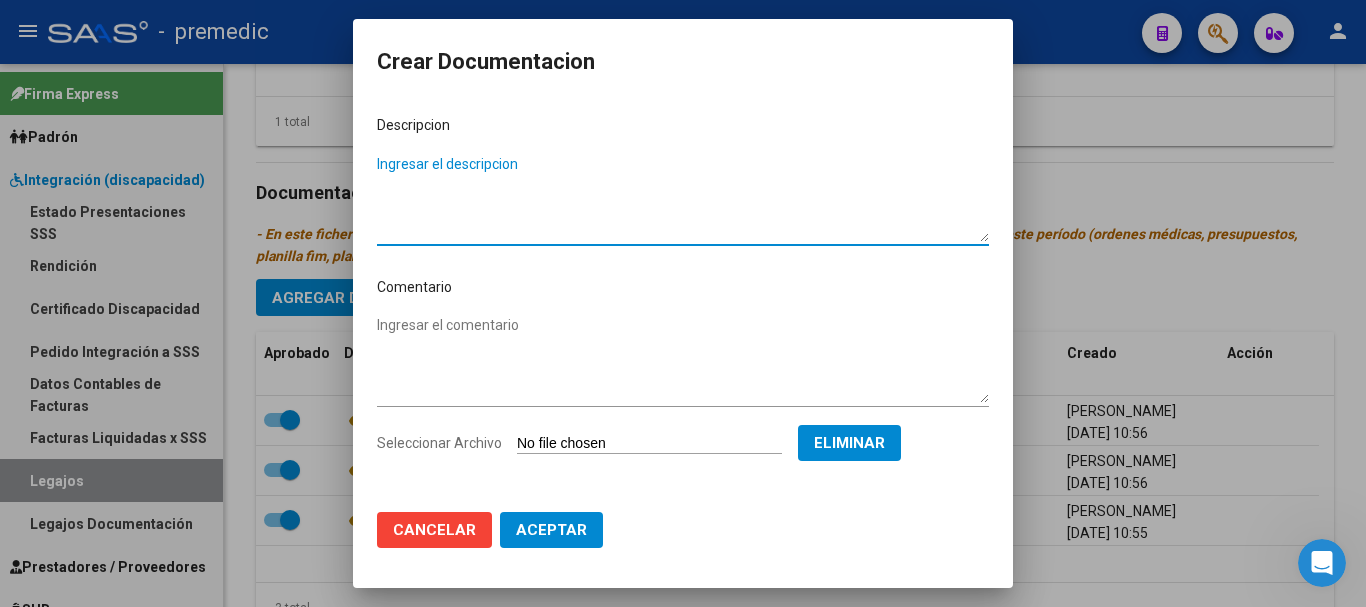 click on "Ingresar el descripcion" at bounding box center [683, 198] 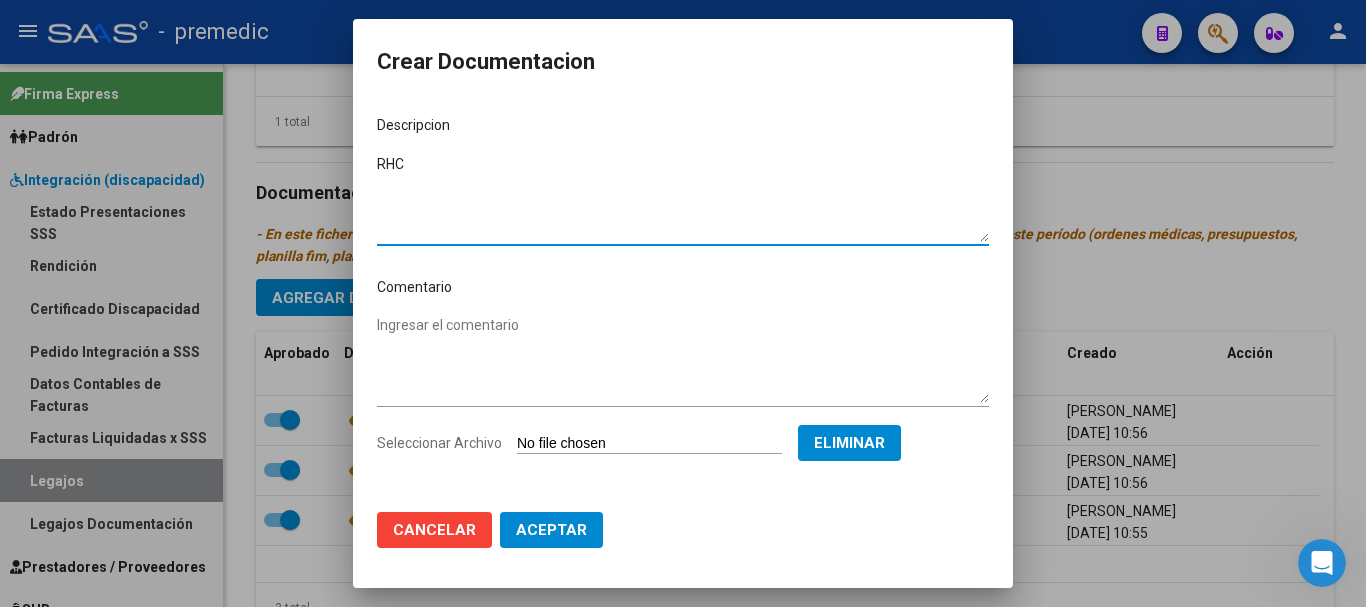 type on "RHC" 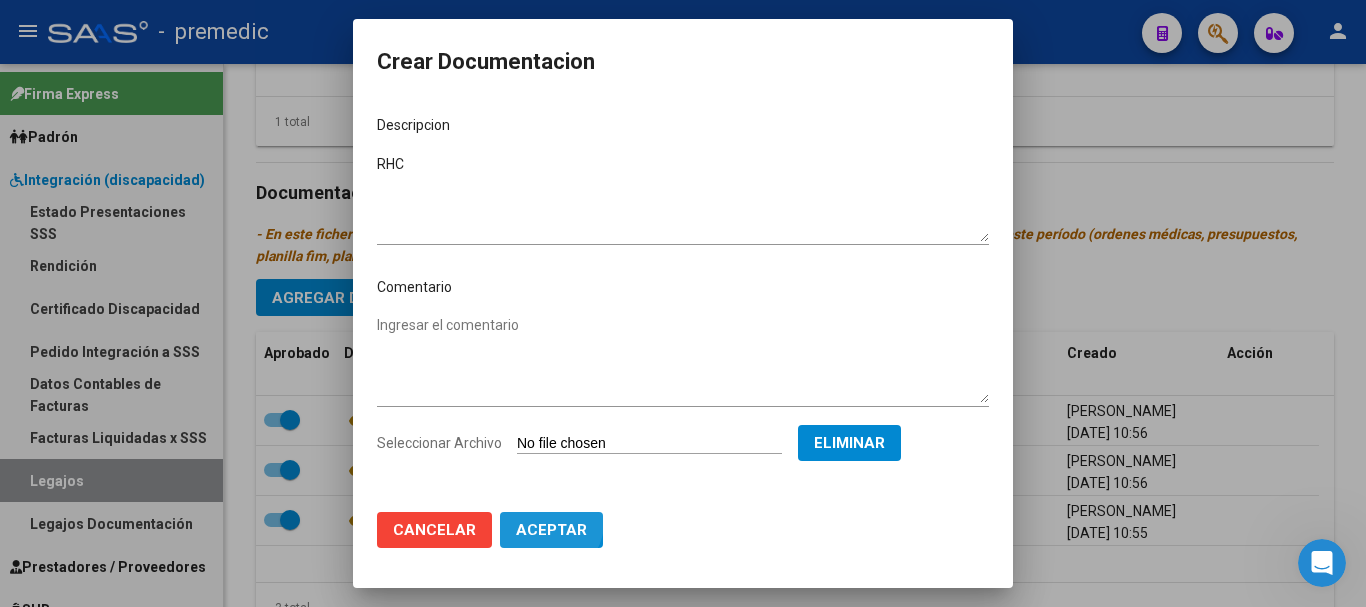 click on "Aceptar" 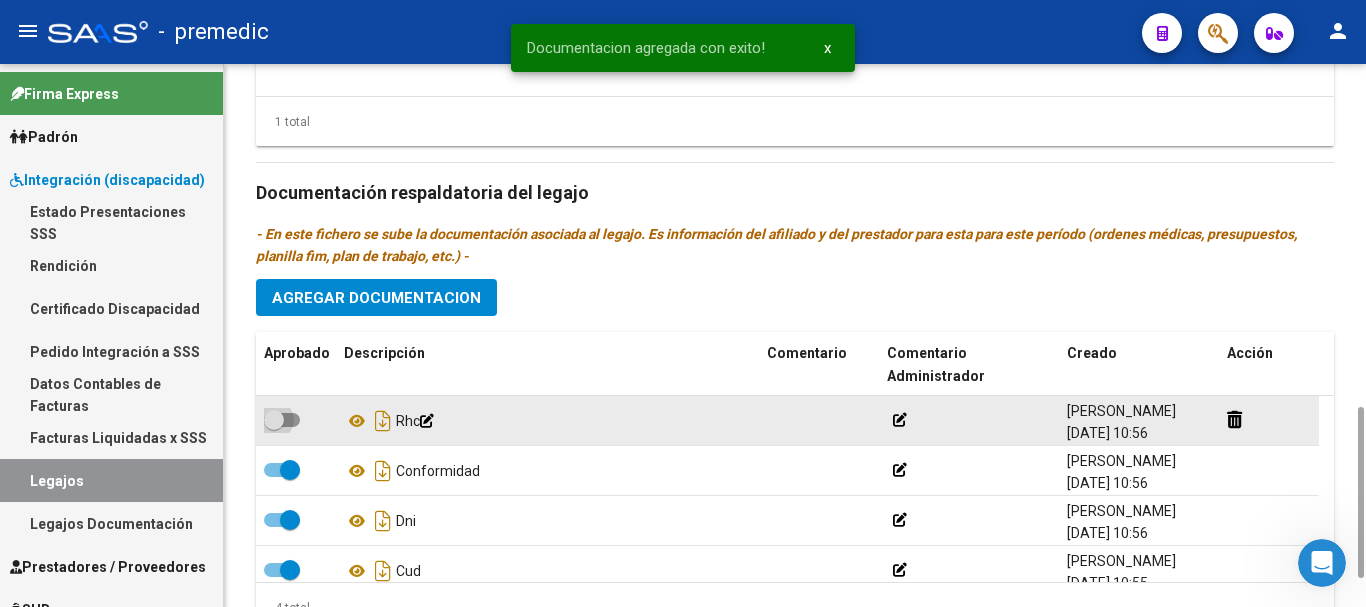 click at bounding box center [282, 420] 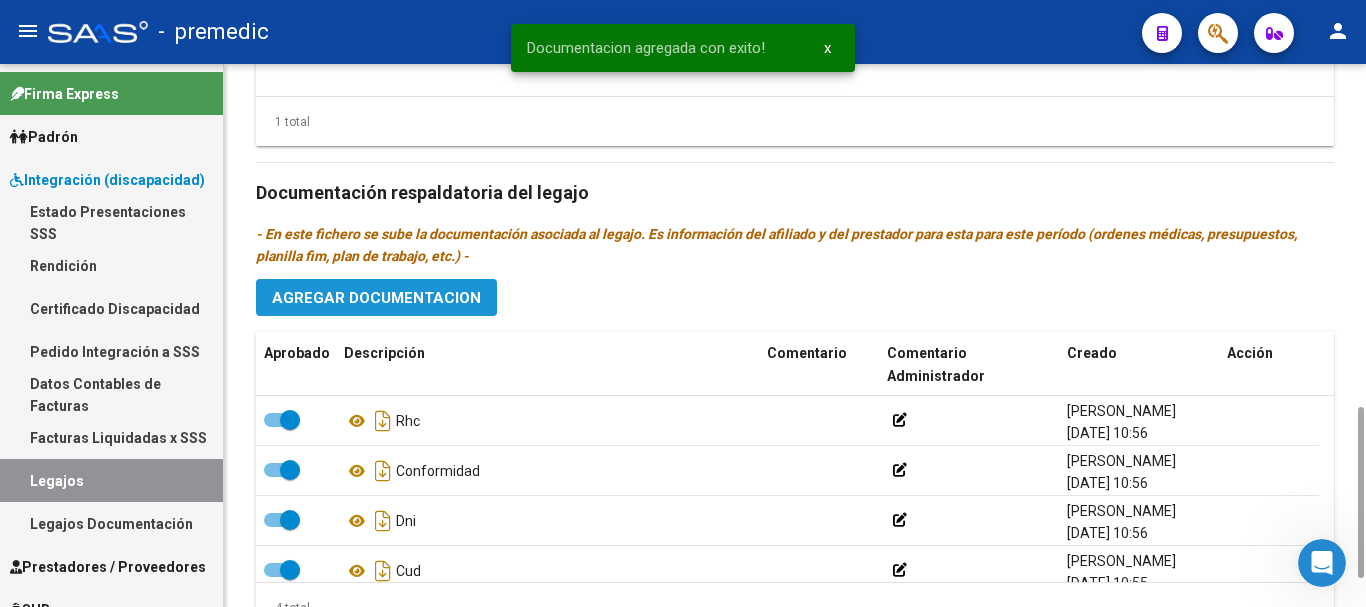 click on "Agregar Documentacion" 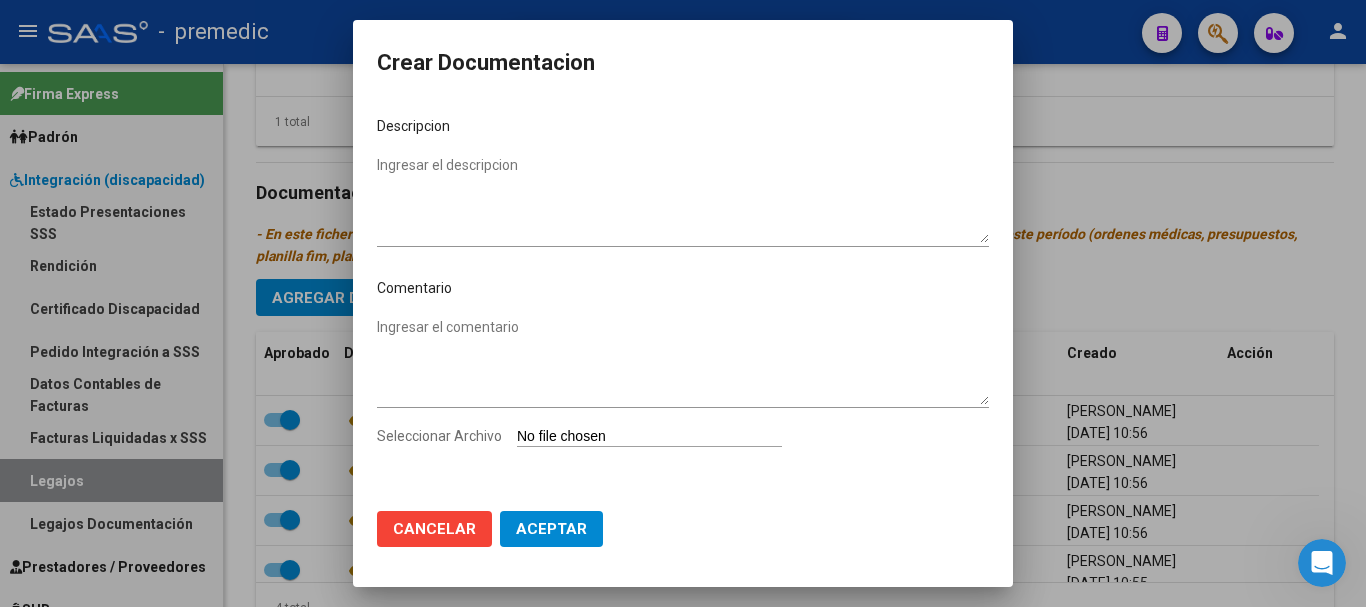 click on "Seleccionar Archivo" at bounding box center (649, 437) 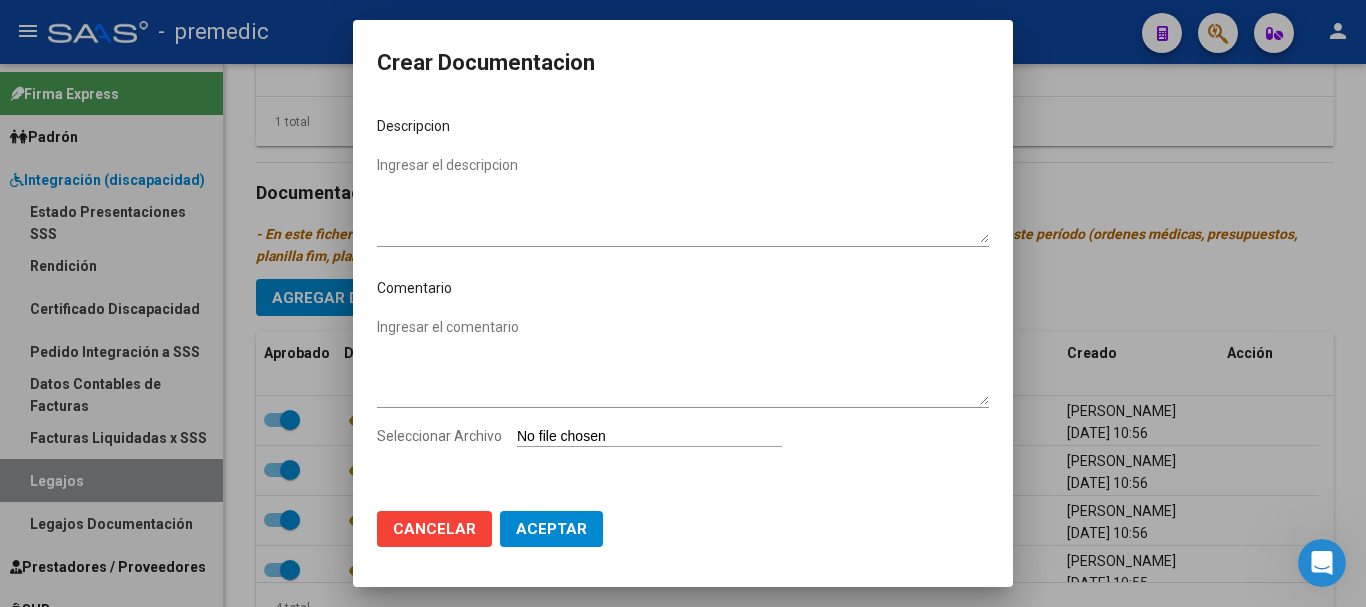 type on "C:\fakepath\5- OM.pdf" 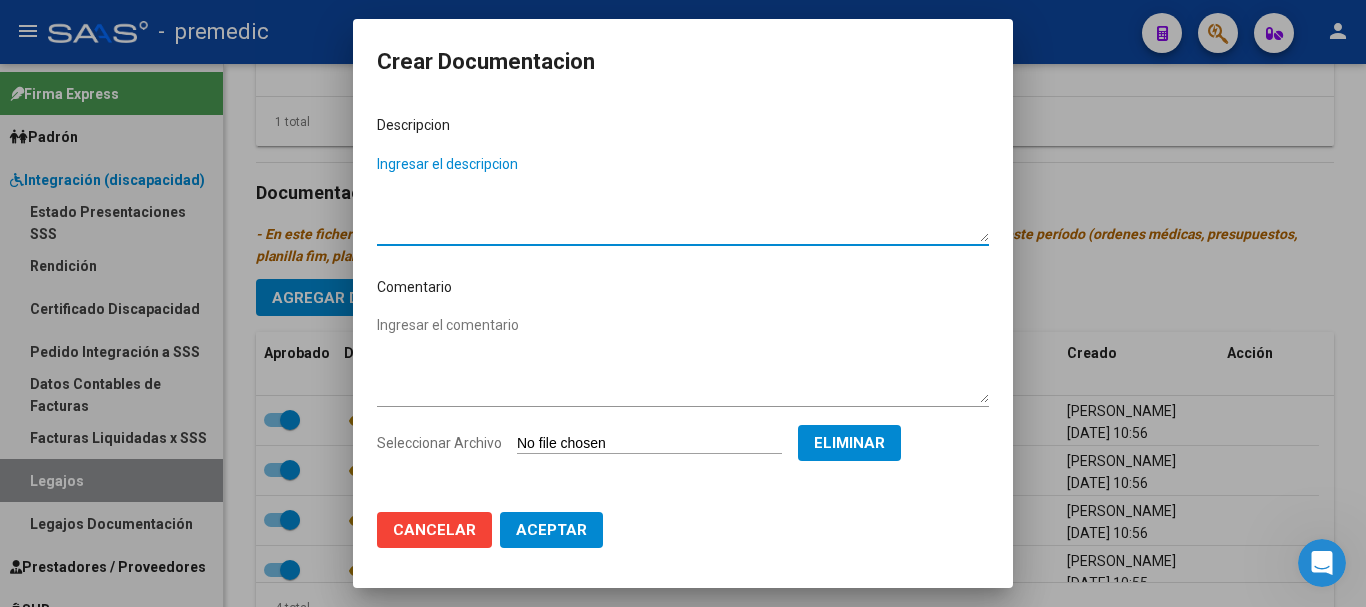 click on "Ingresar el descripcion" at bounding box center [683, 198] 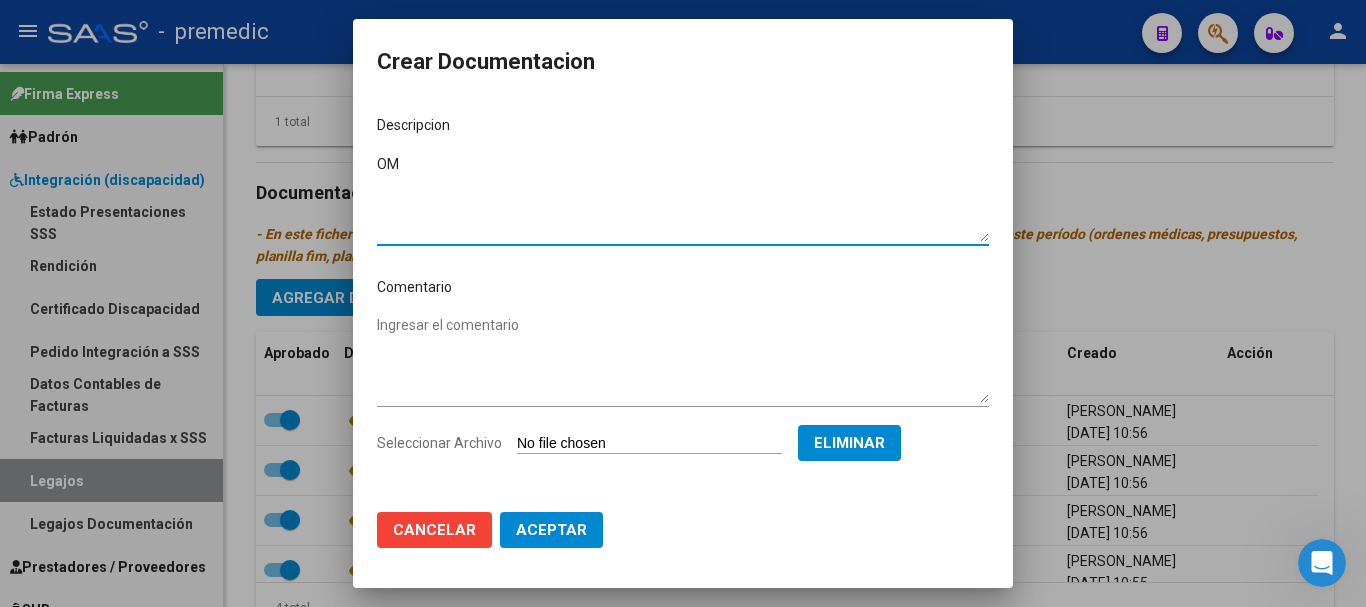 type on "OM" 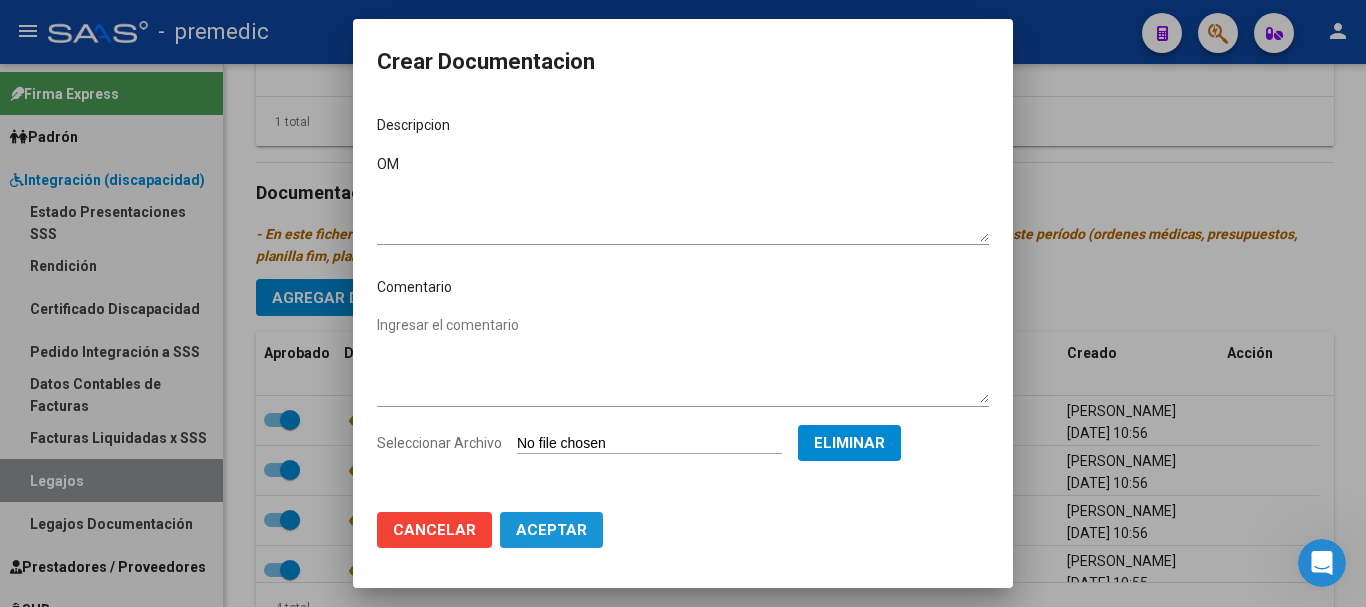 click on "Aceptar" 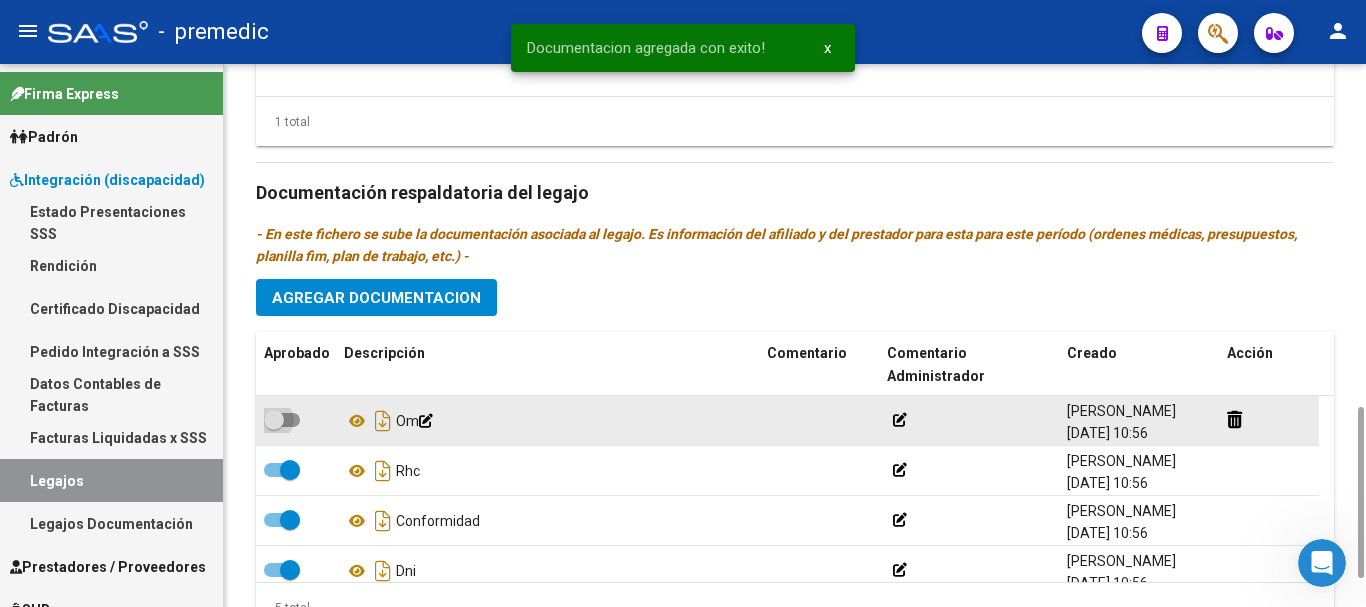 click at bounding box center (282, 420) 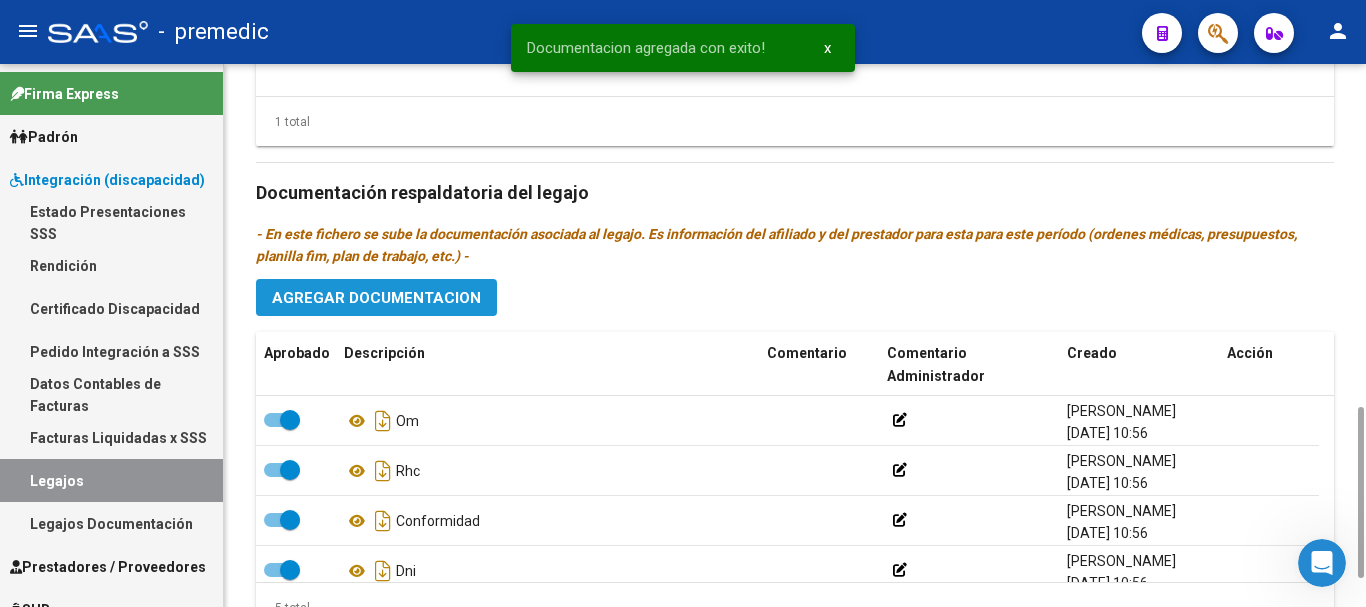 click on "Agregar Documentacion" 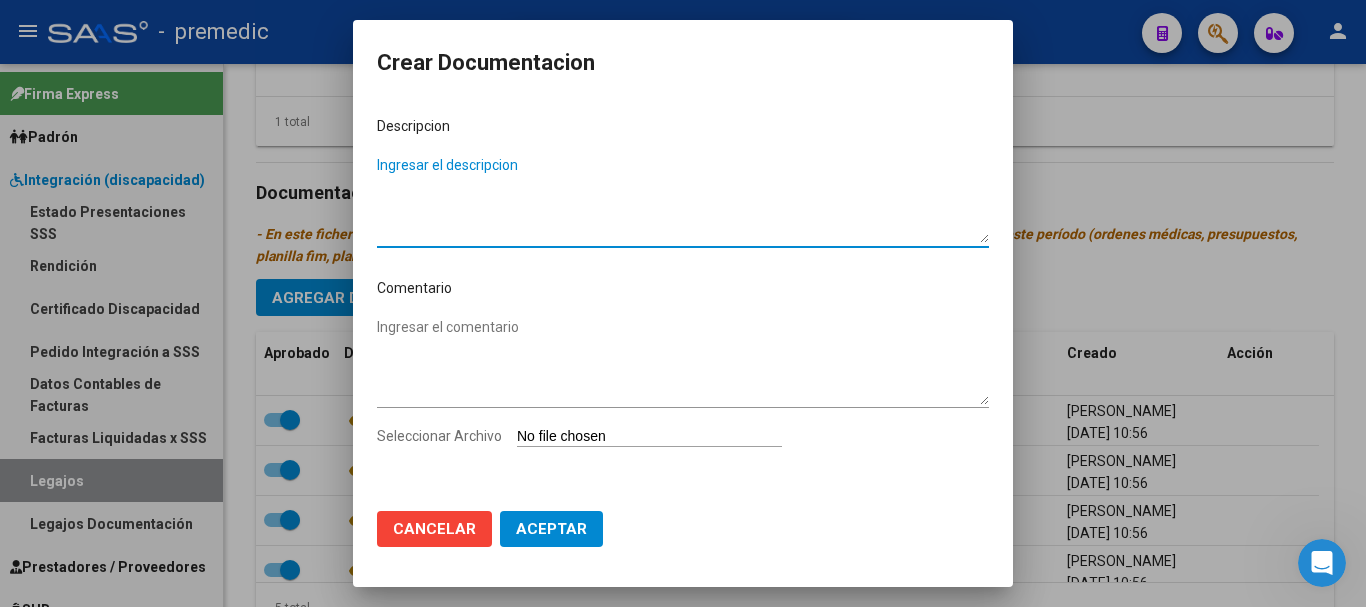 click on "Ingresar el comentario" at bounding box center (683, 369) 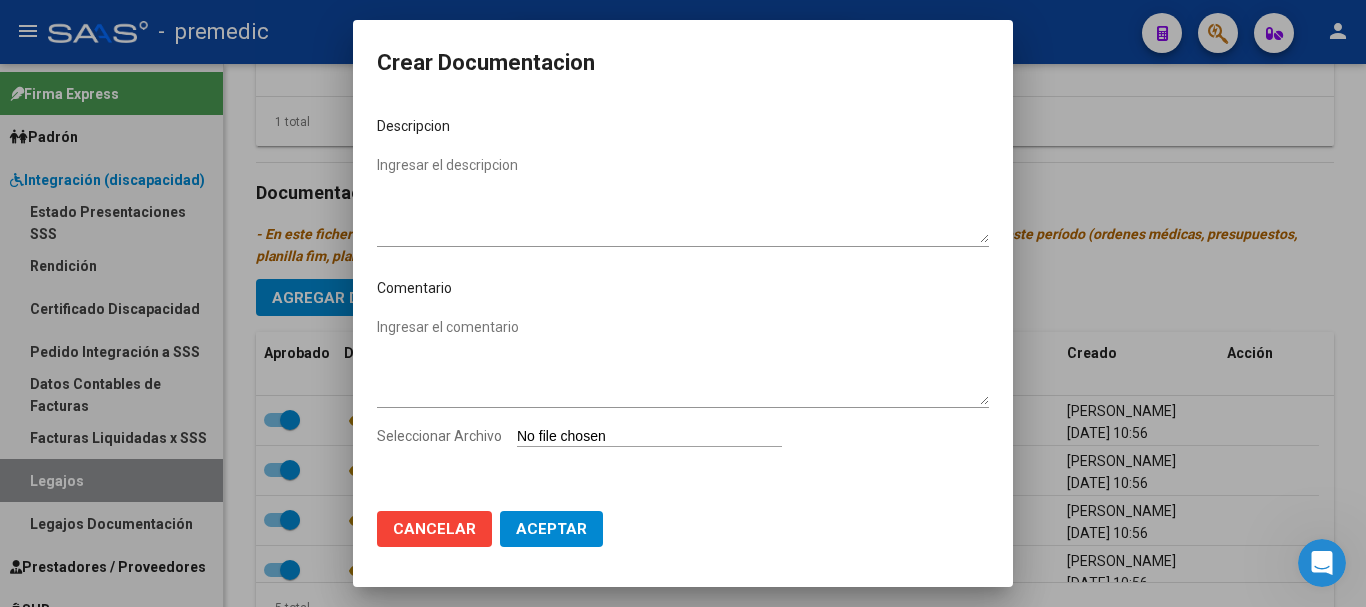 click on "Seleccionar Archivo" at bounding box center [649, 437] 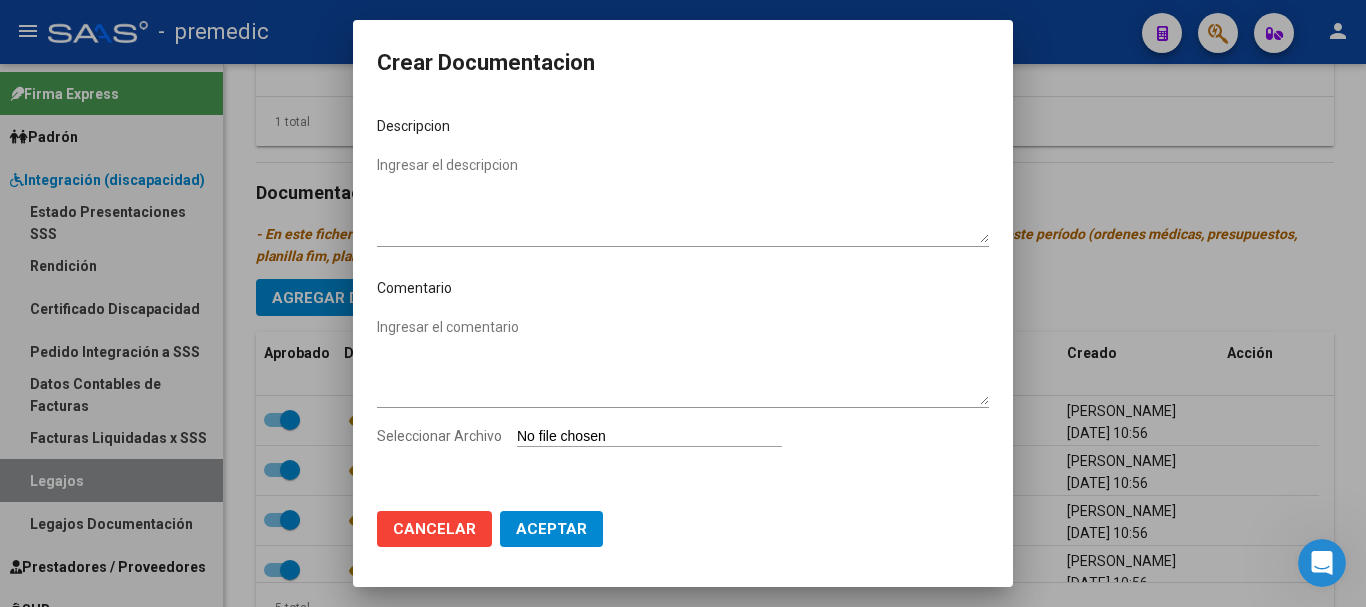 type on "C:\fakepath\6- DATOS FAMILIARES.pdf" 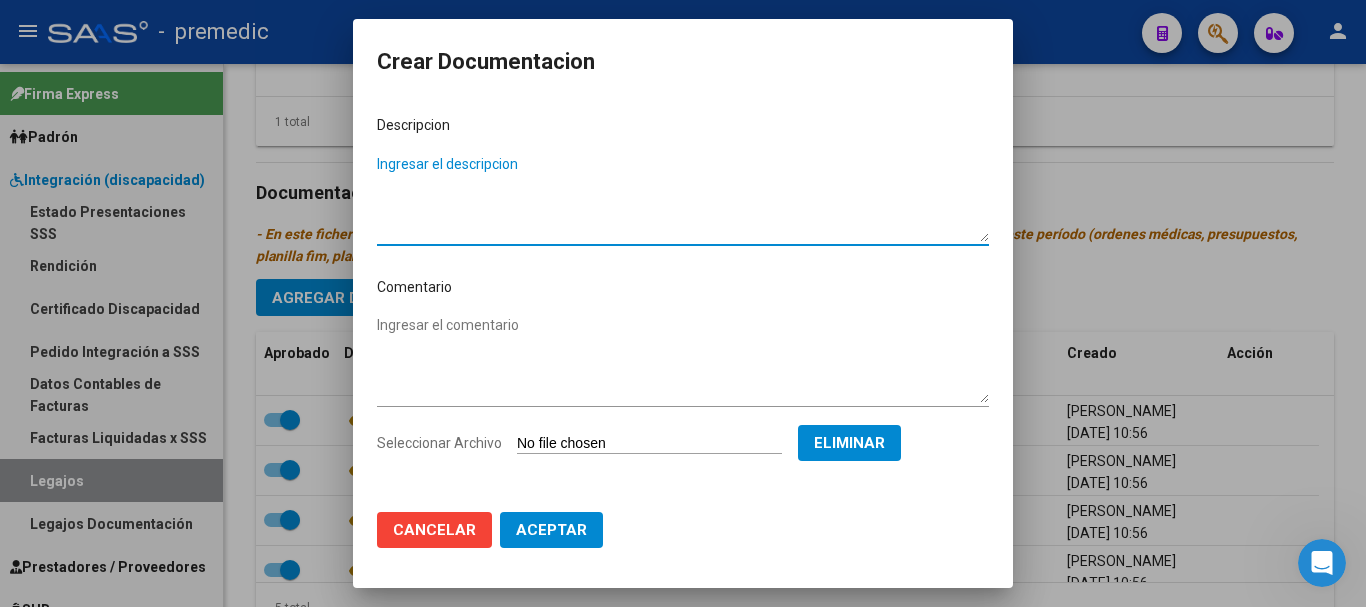 click on "Ingresar el descripcion" at bounding box center (683, 198) 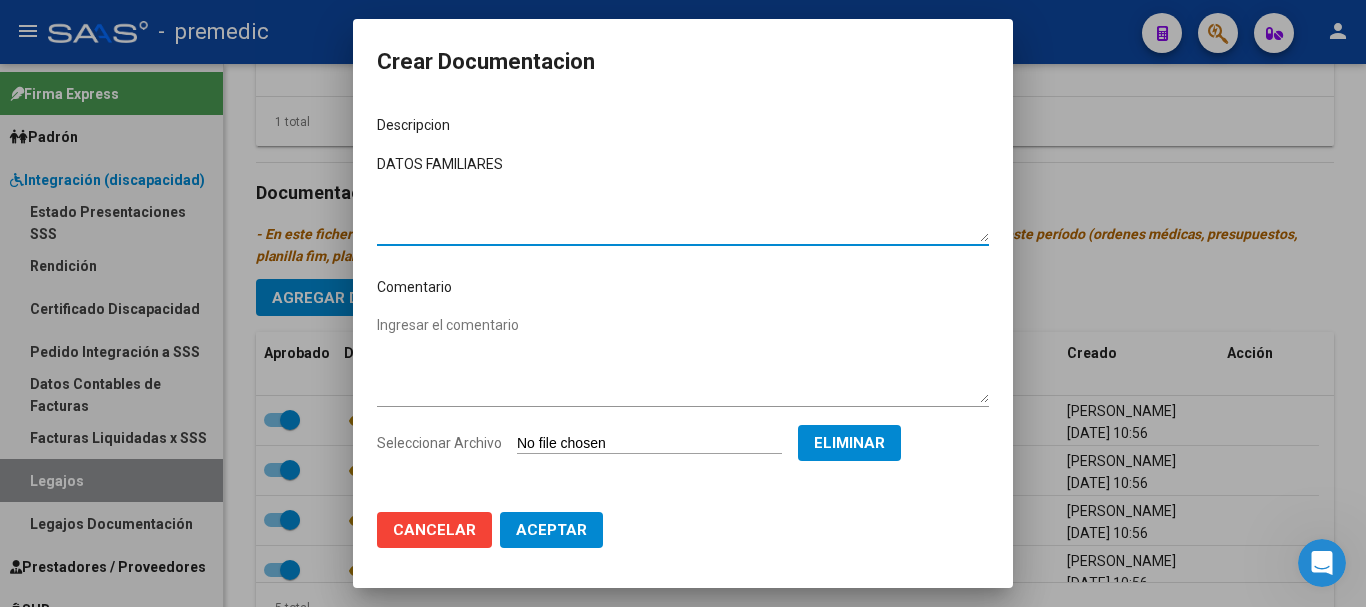 type on "DATOS FAMILIARES" 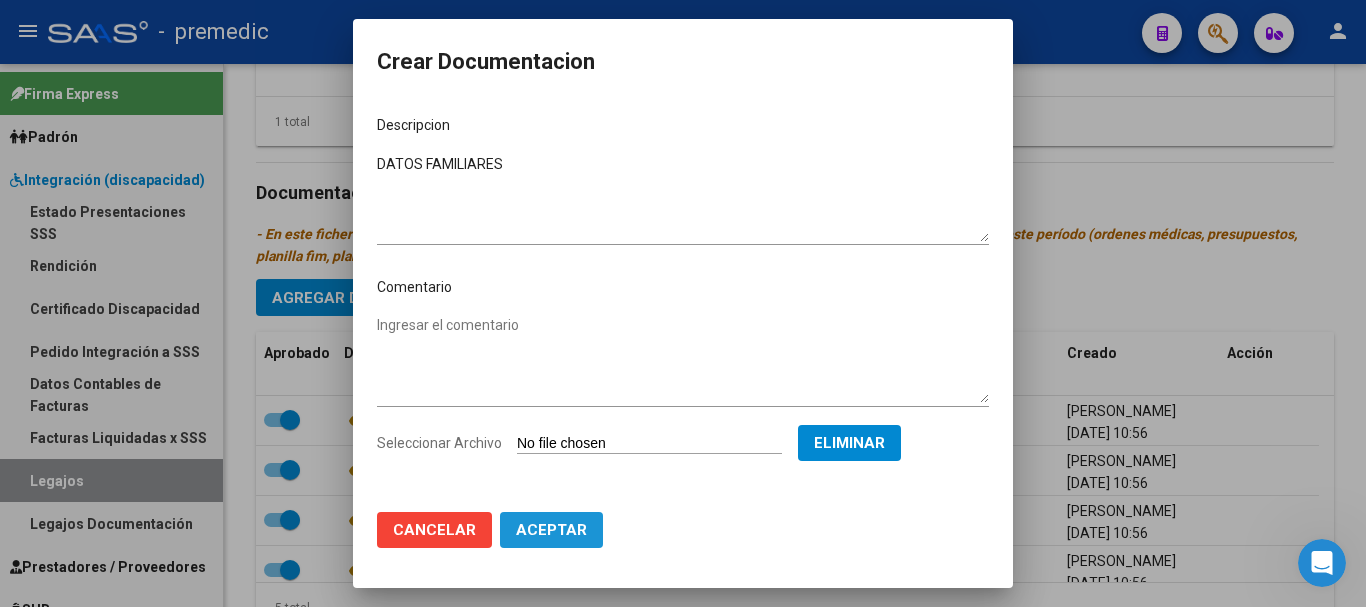 click on "Aceptar" 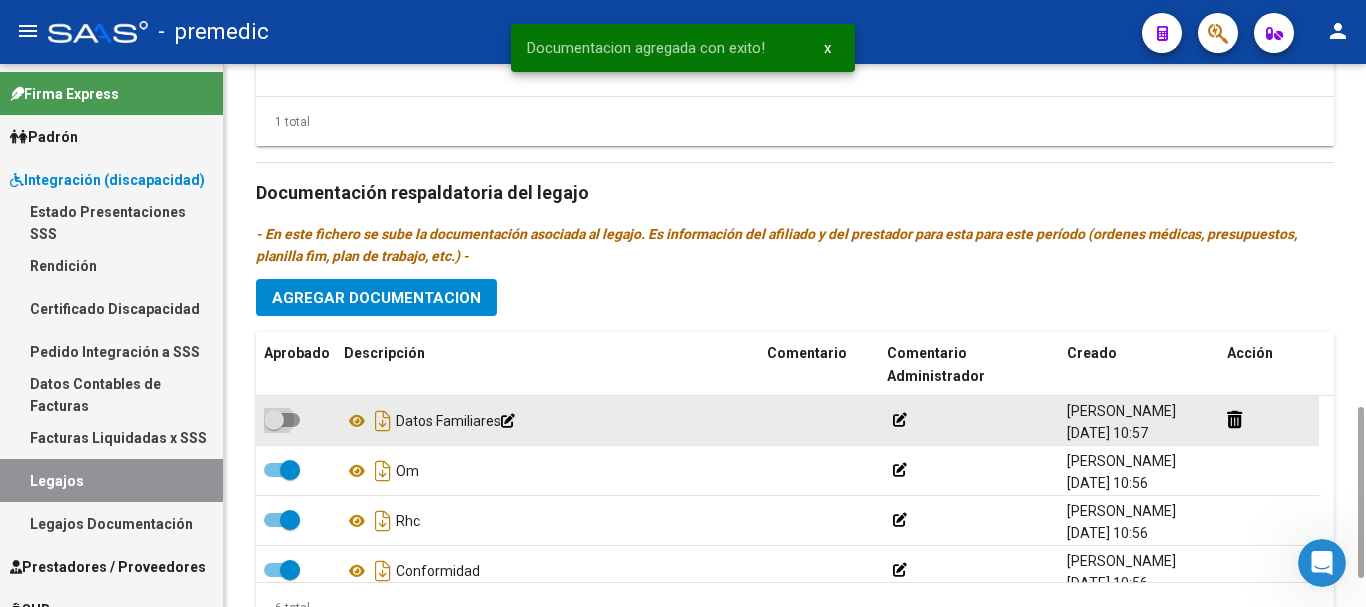 click at bounding box center (282, 420) 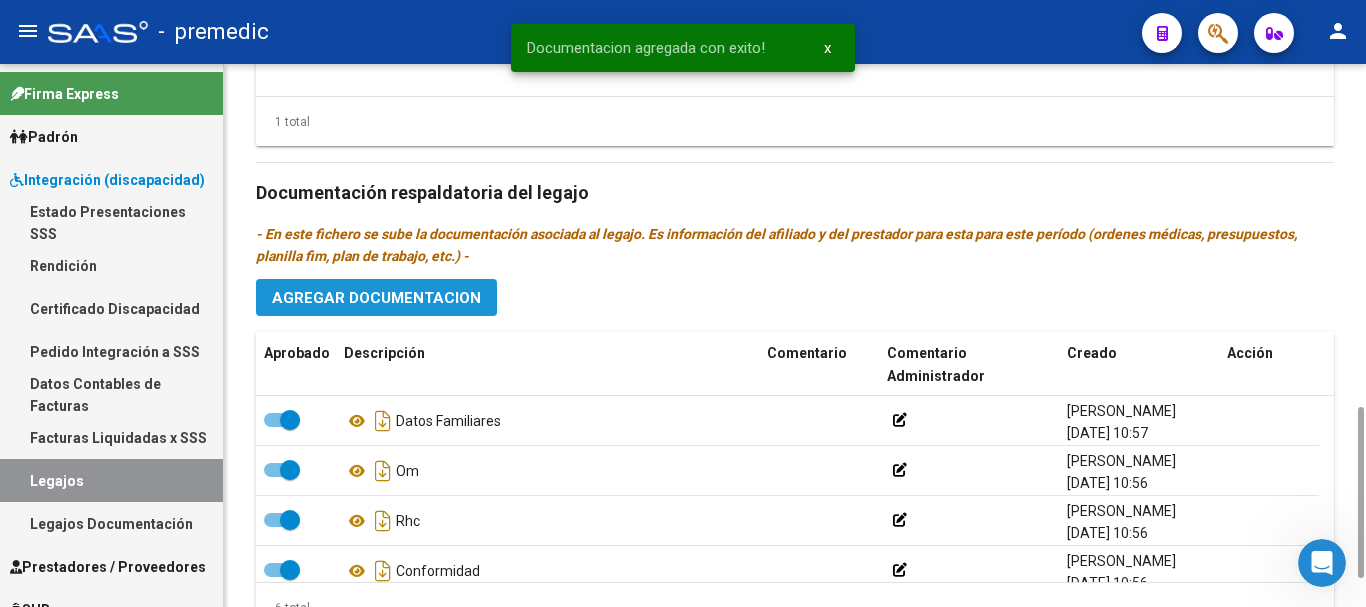 click on "Agregar Documentacion" 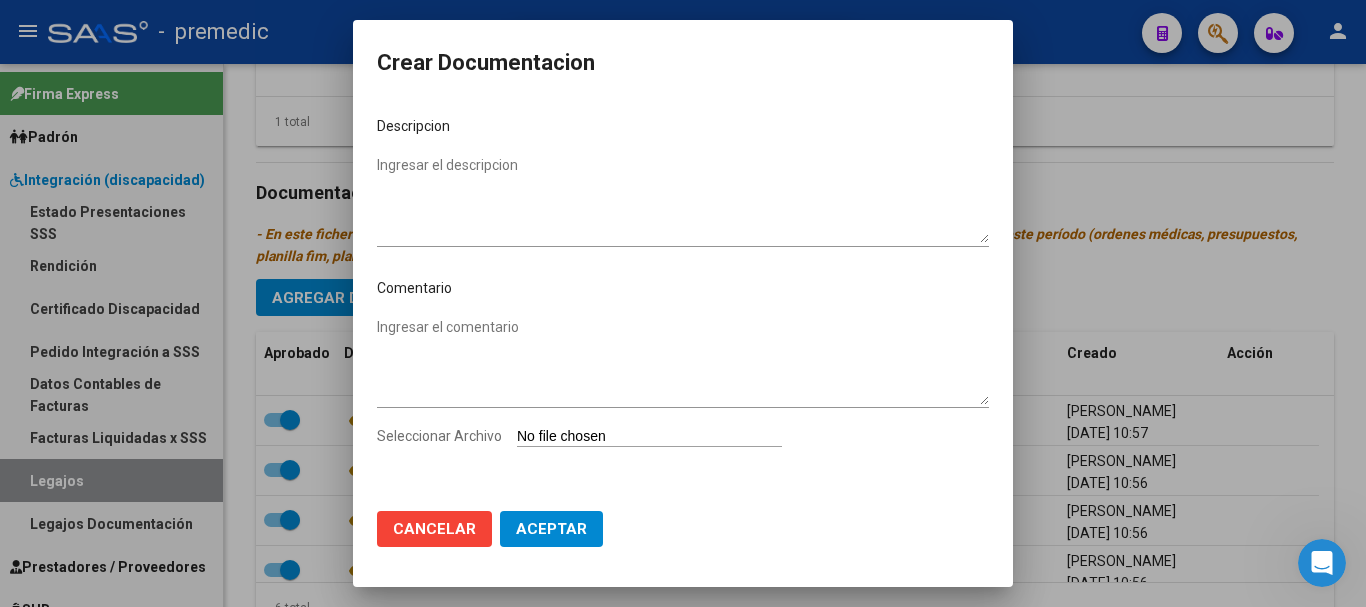 click on "Ingresar el comentario" at bounding box center (683, 369) 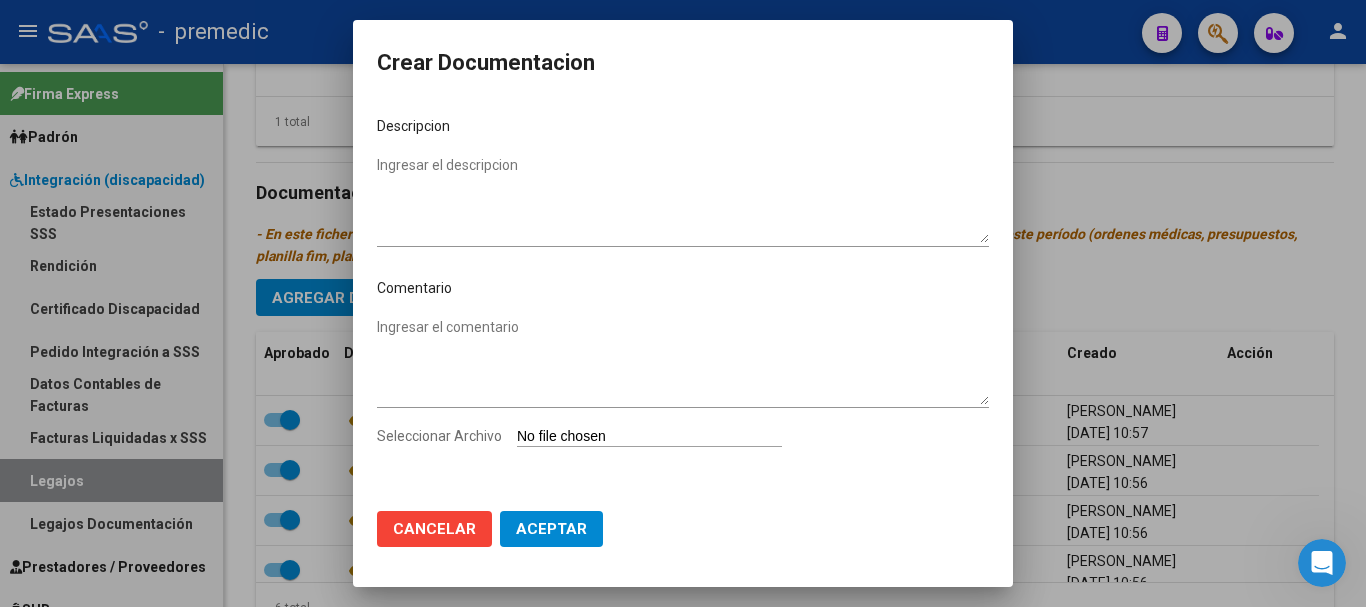type on "C:\fakepath\7- CAR.pdf" 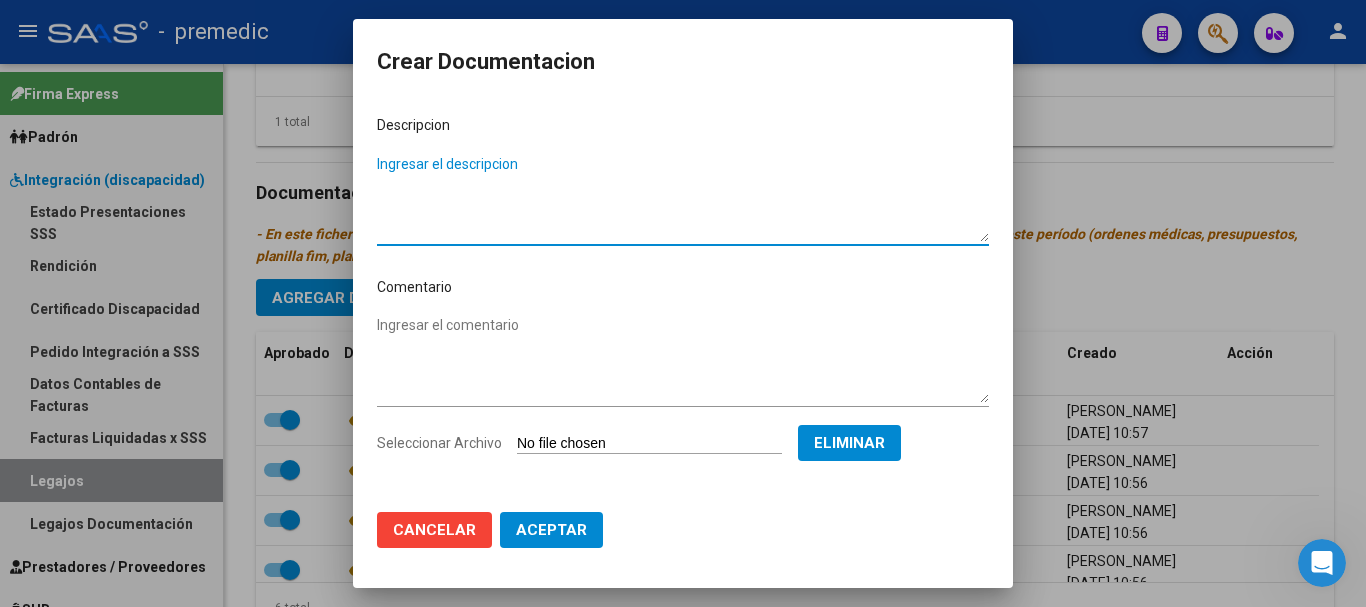click on "Ingresar el descripcion" at bounding box center (683, 198) 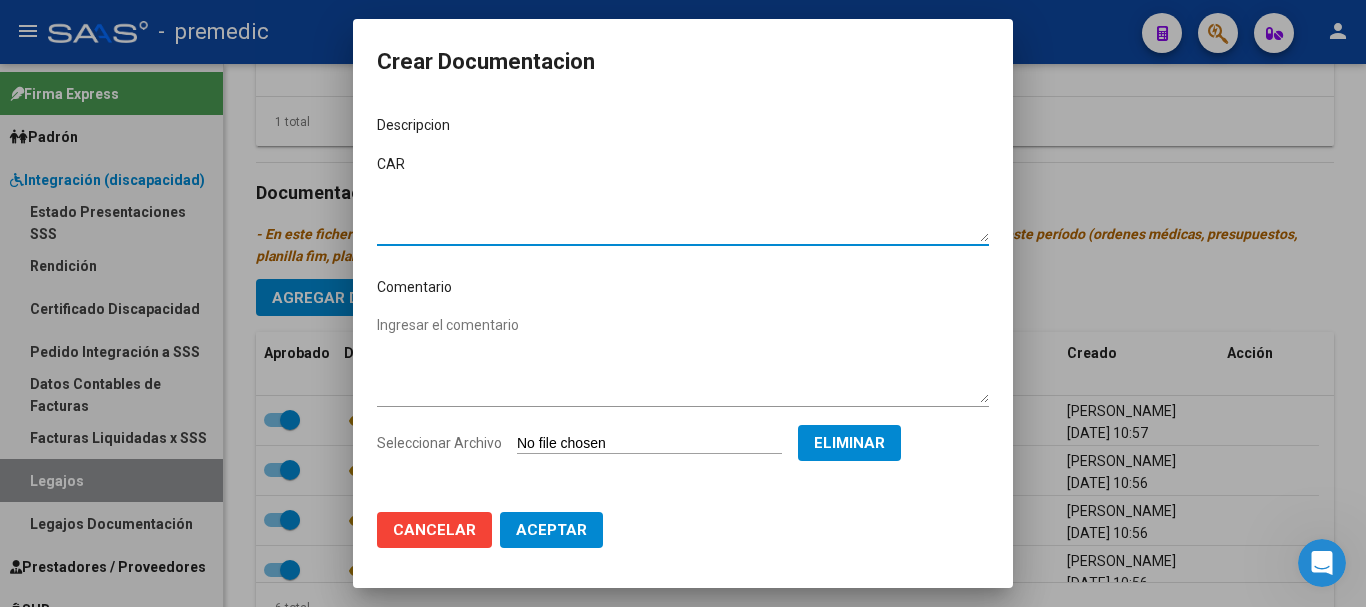 type on "CAR" 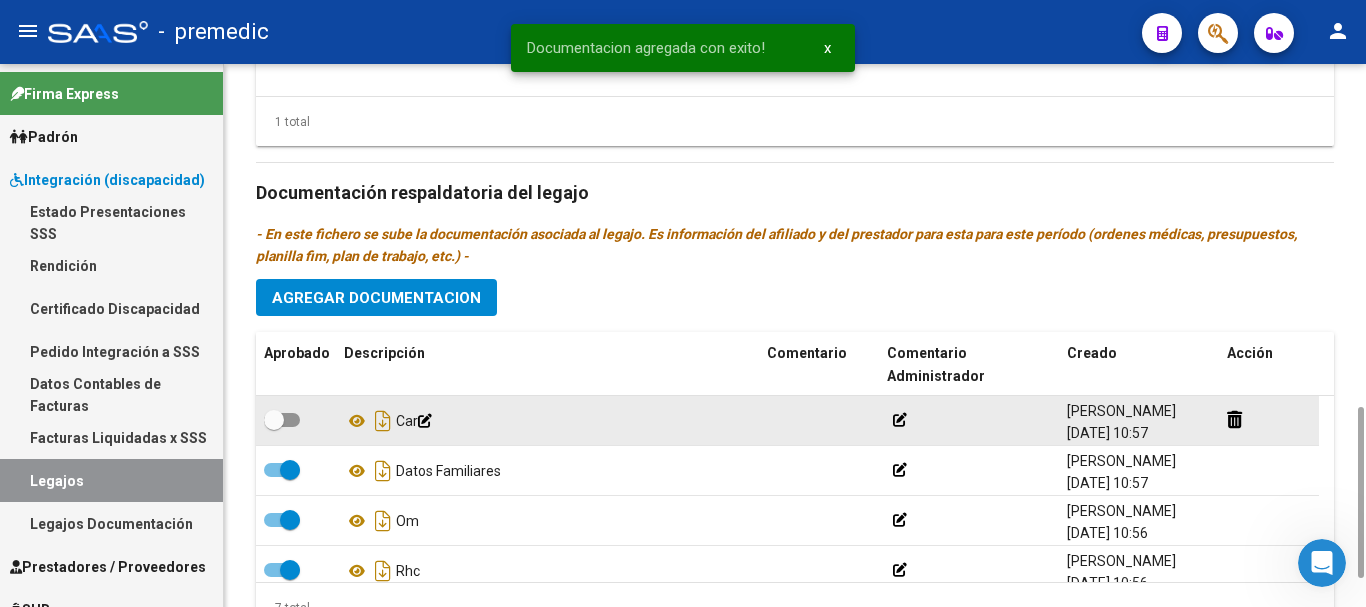 click 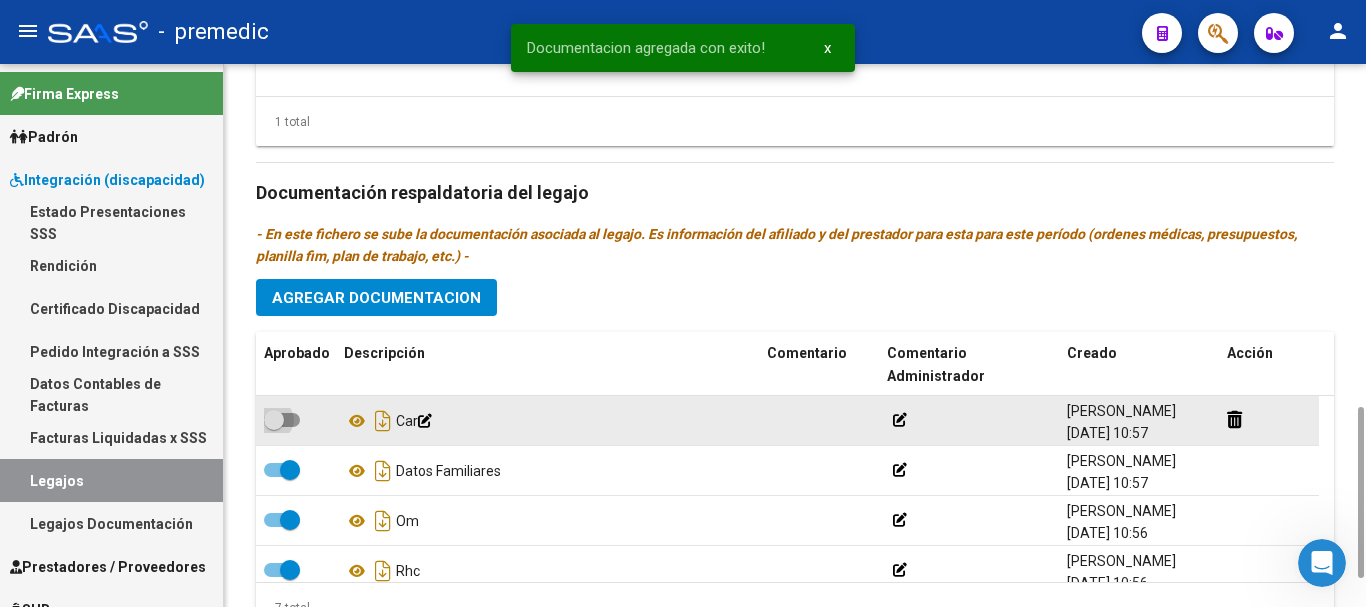 click at bounding box center [282, 420] 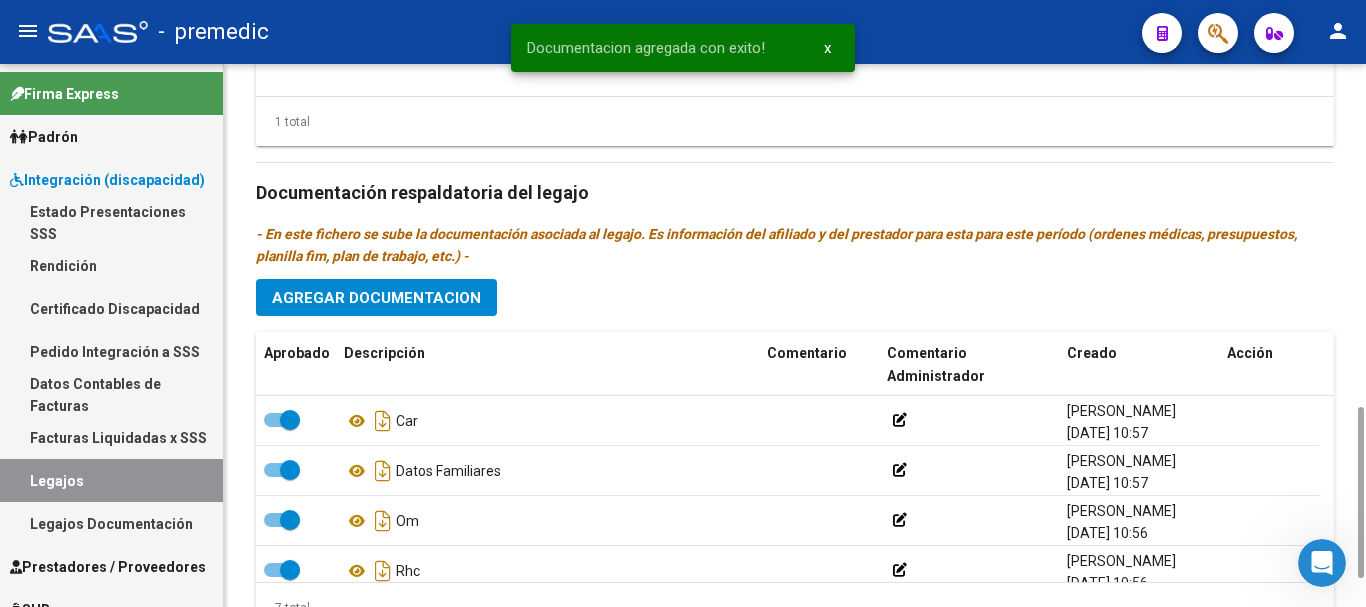 click on "Agregar Documentacion" 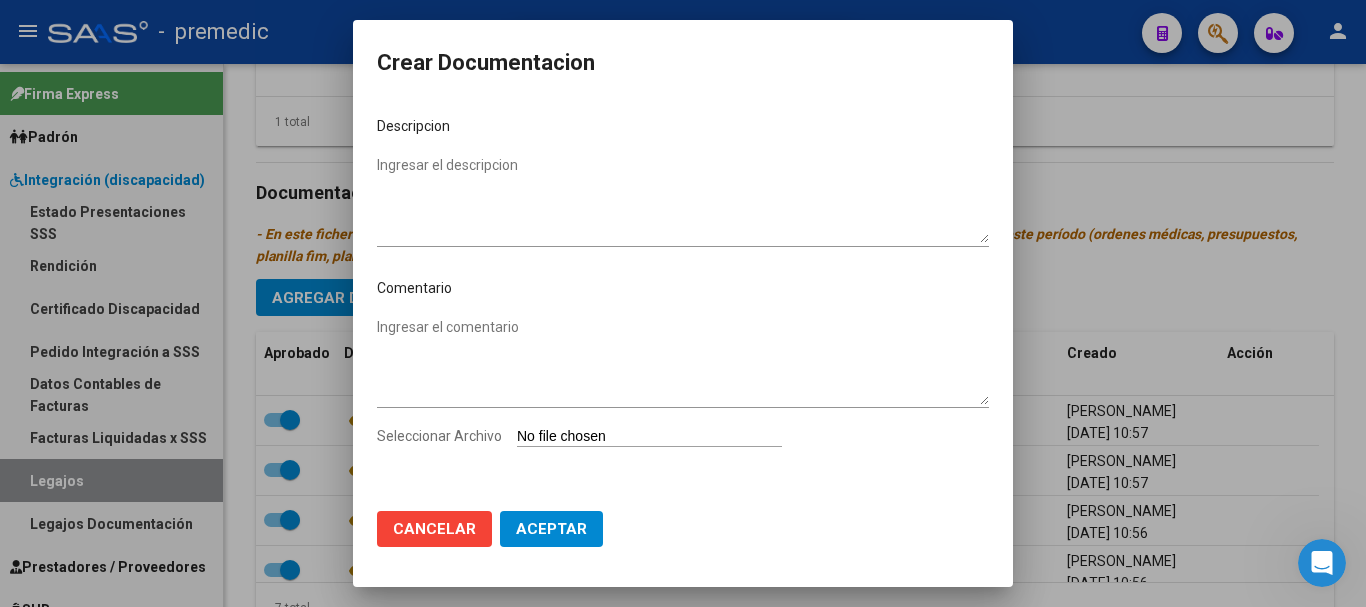 click on "Seleccionar Archivo" at bounding box center [649, 437] 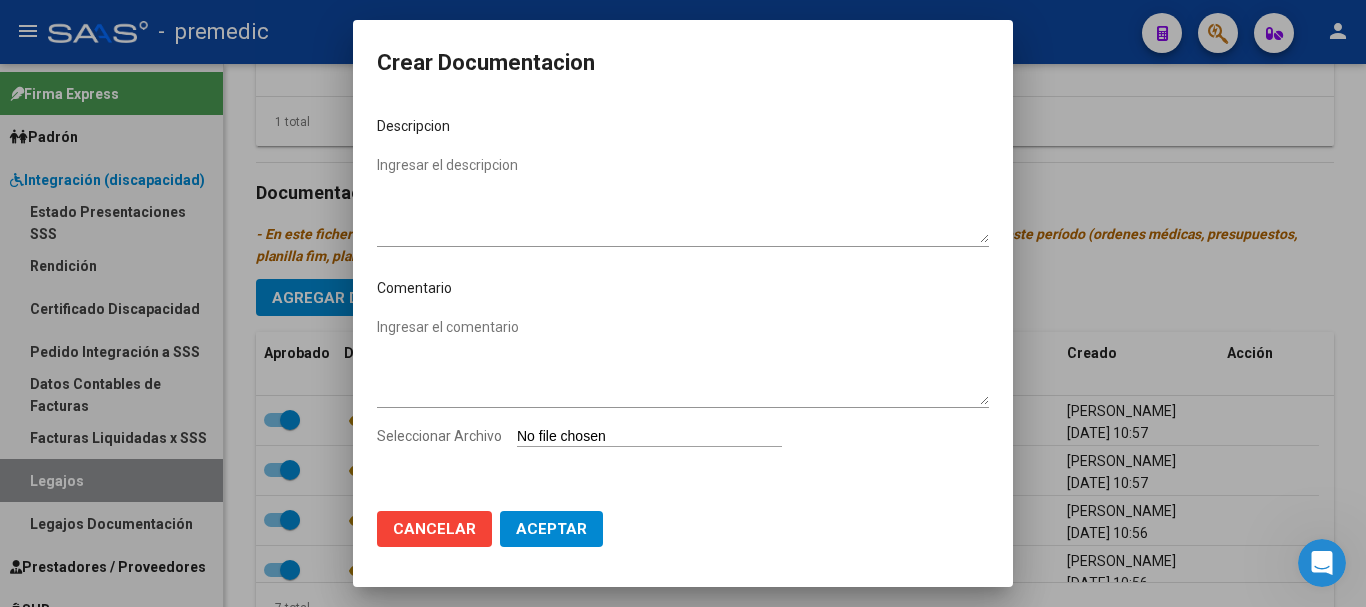 type on "C:\fakepath\8- FIM.pdf" 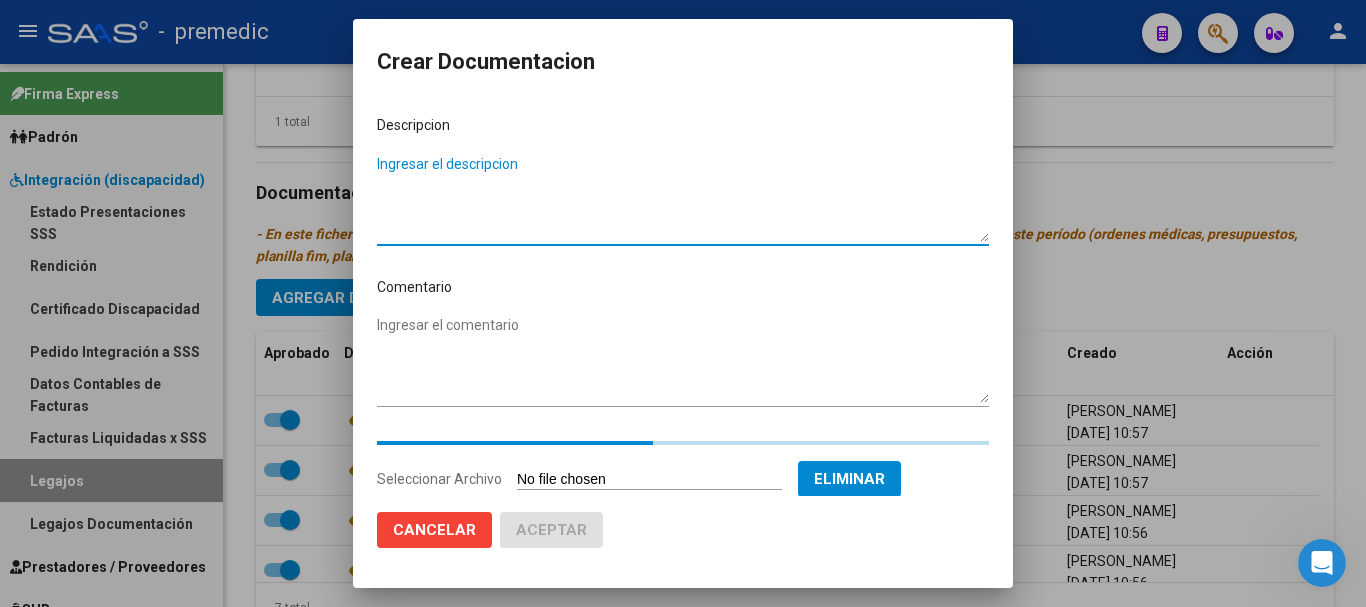 click on "Ingresar el descripcion" at bounding box center (683, 198) 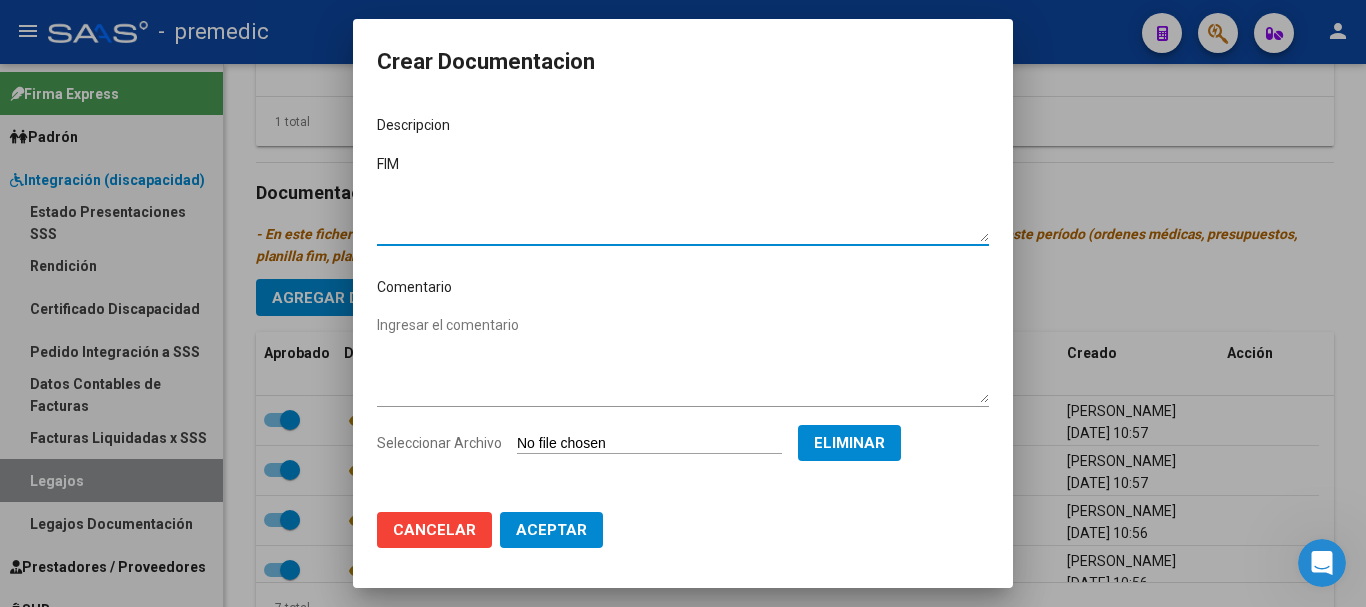 type on "FIM" 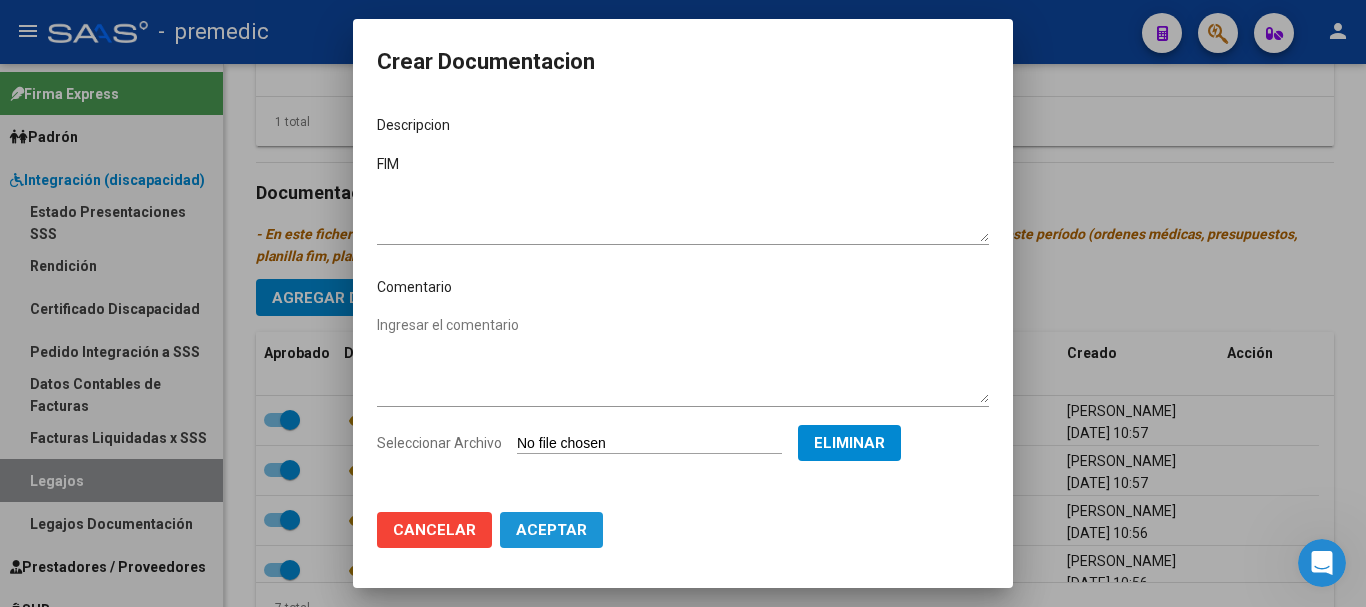 click on "Aceptar" 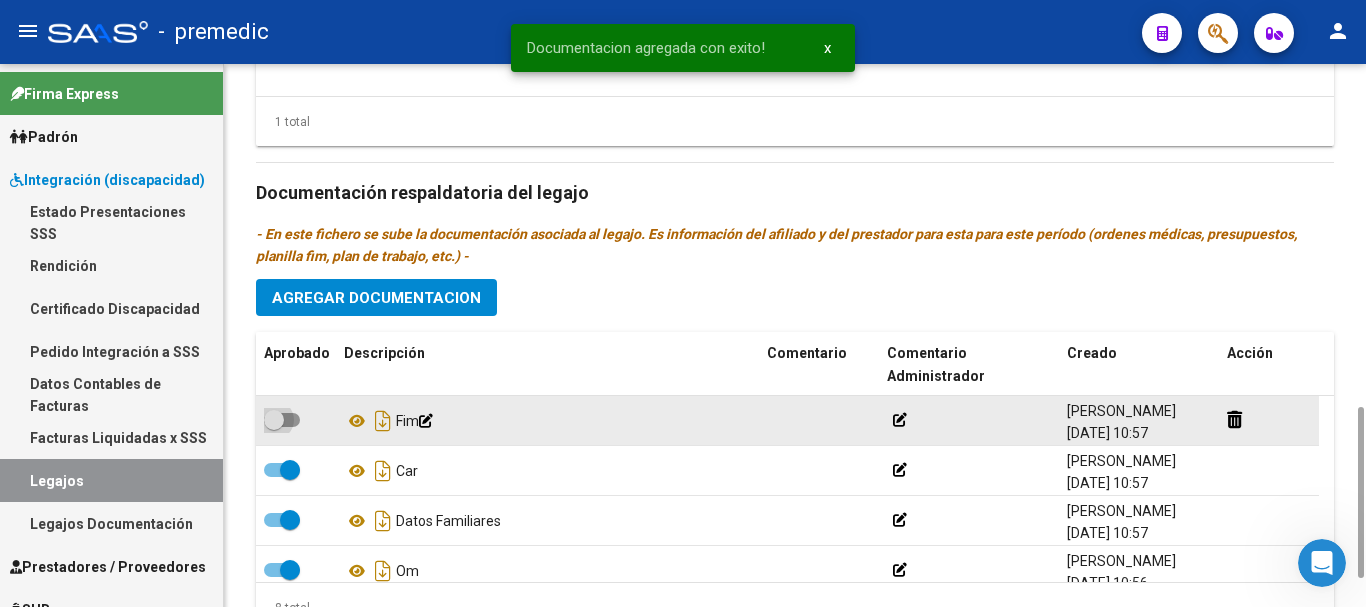 click at bounding box center (274, 420) 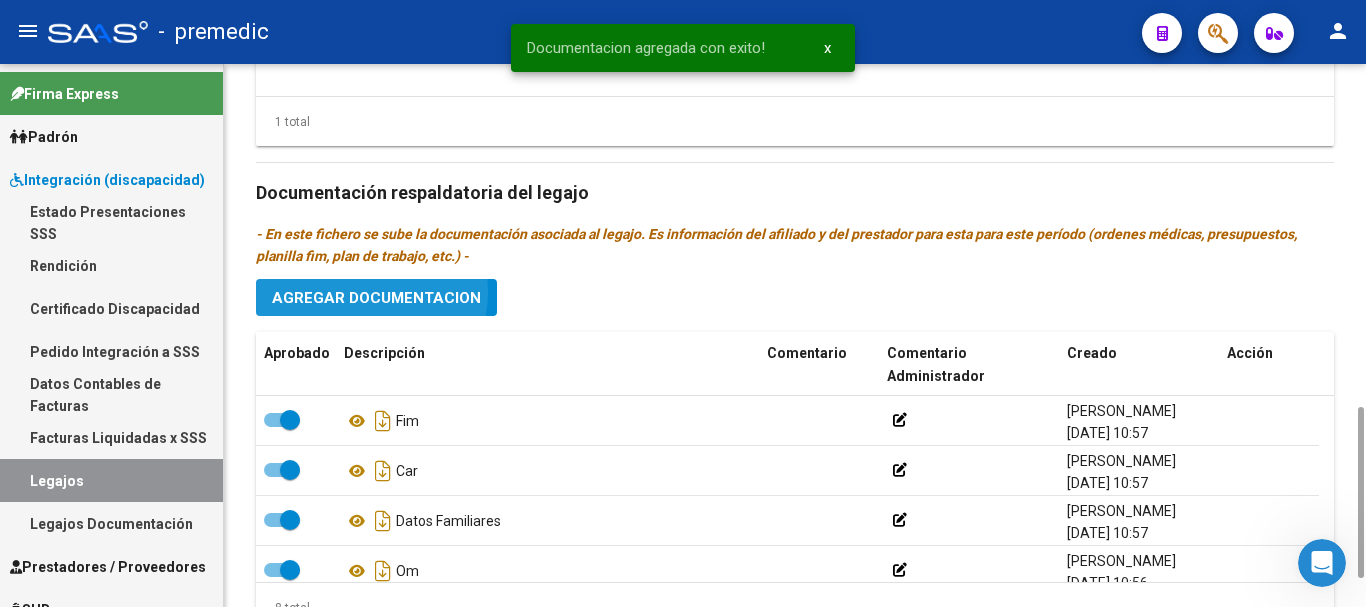 click on "Agregar Documentacion" 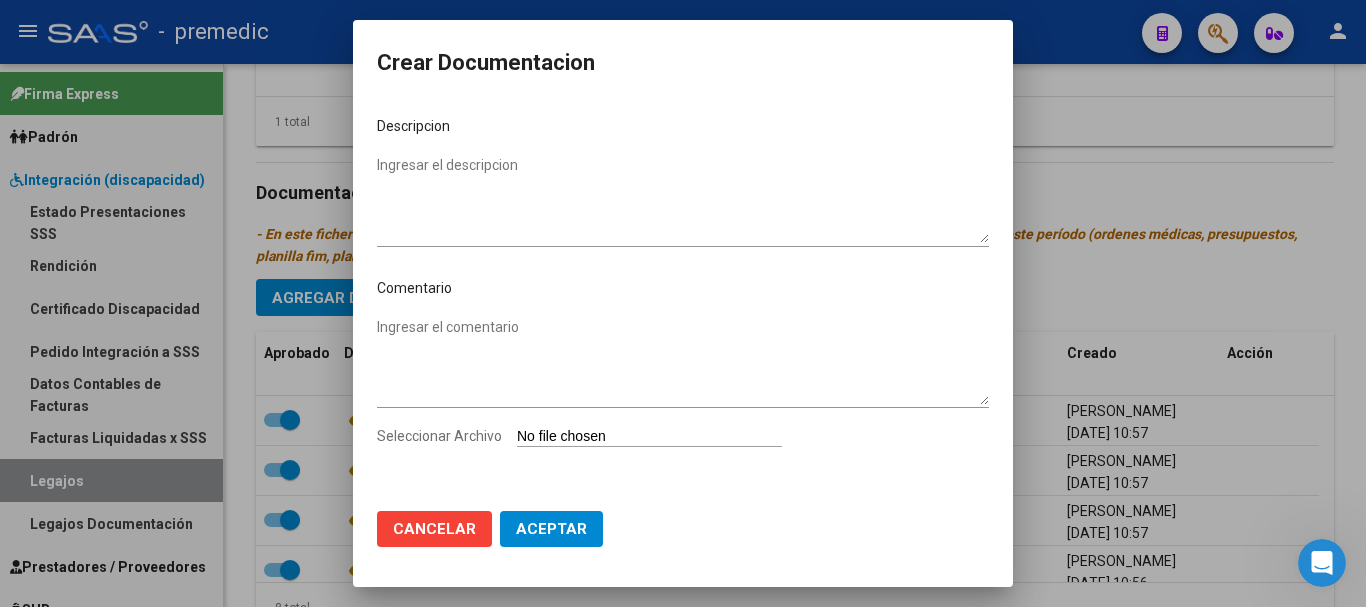 click on "Seleccionar Archivo" at bounding box center [649, 437] 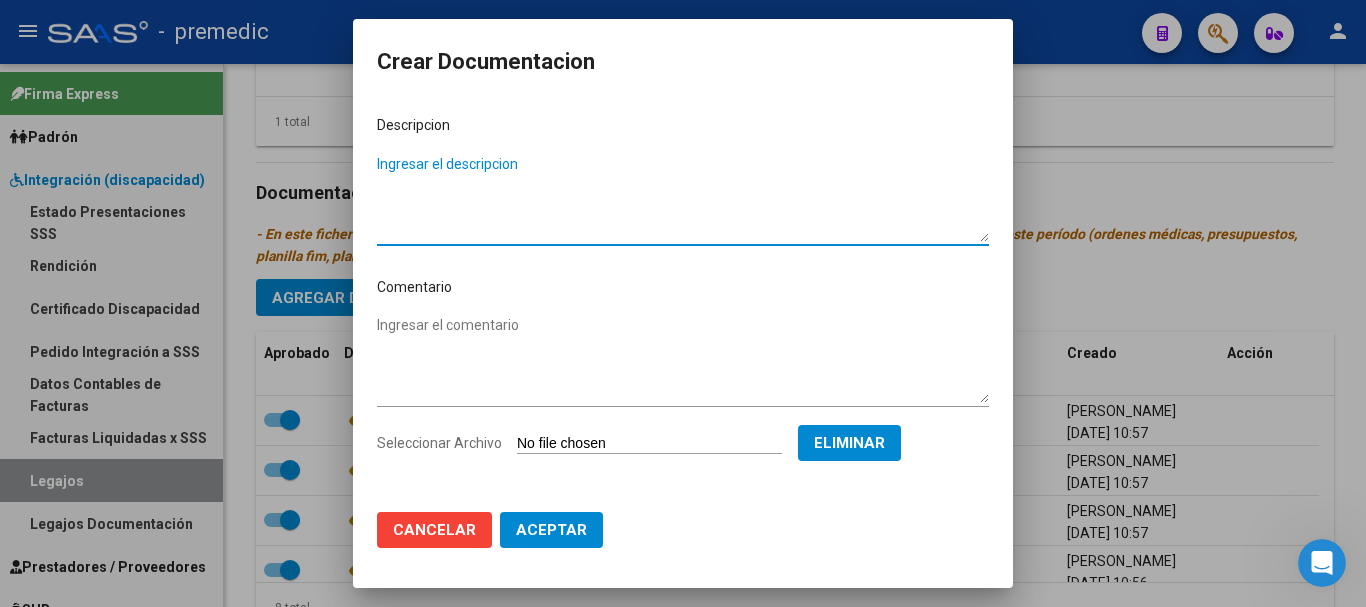click on "Ingresar el descripcion" at bounding box center (683, 198) 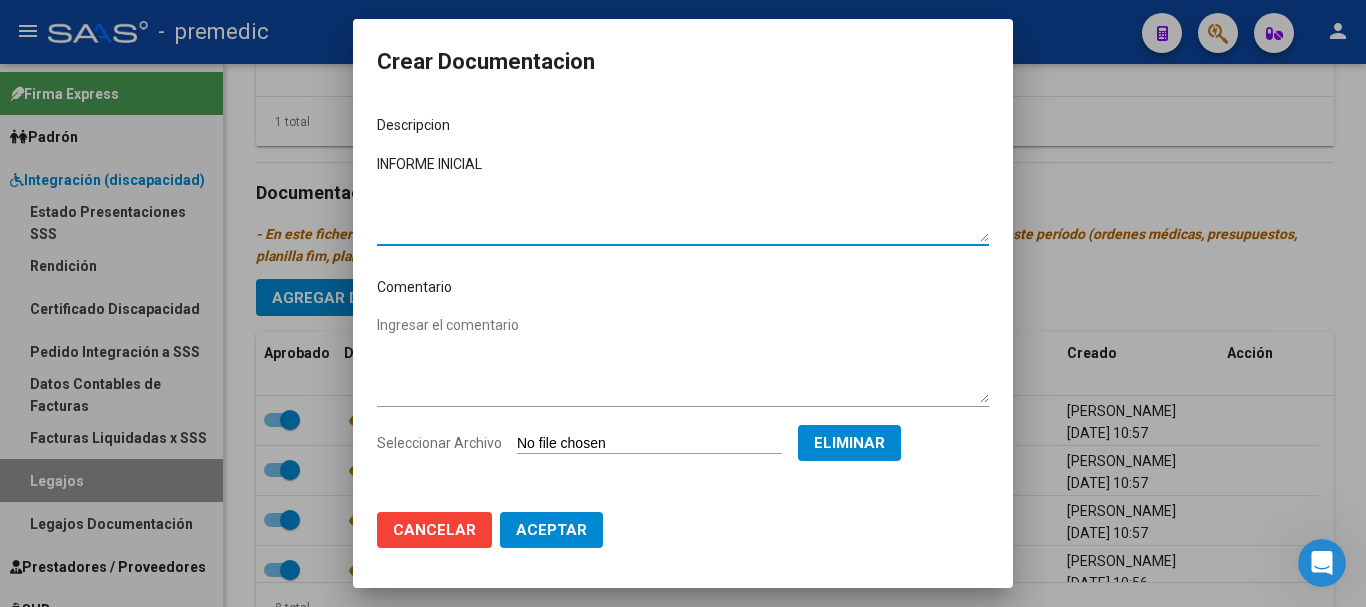 type on "INFORME INICIAL" 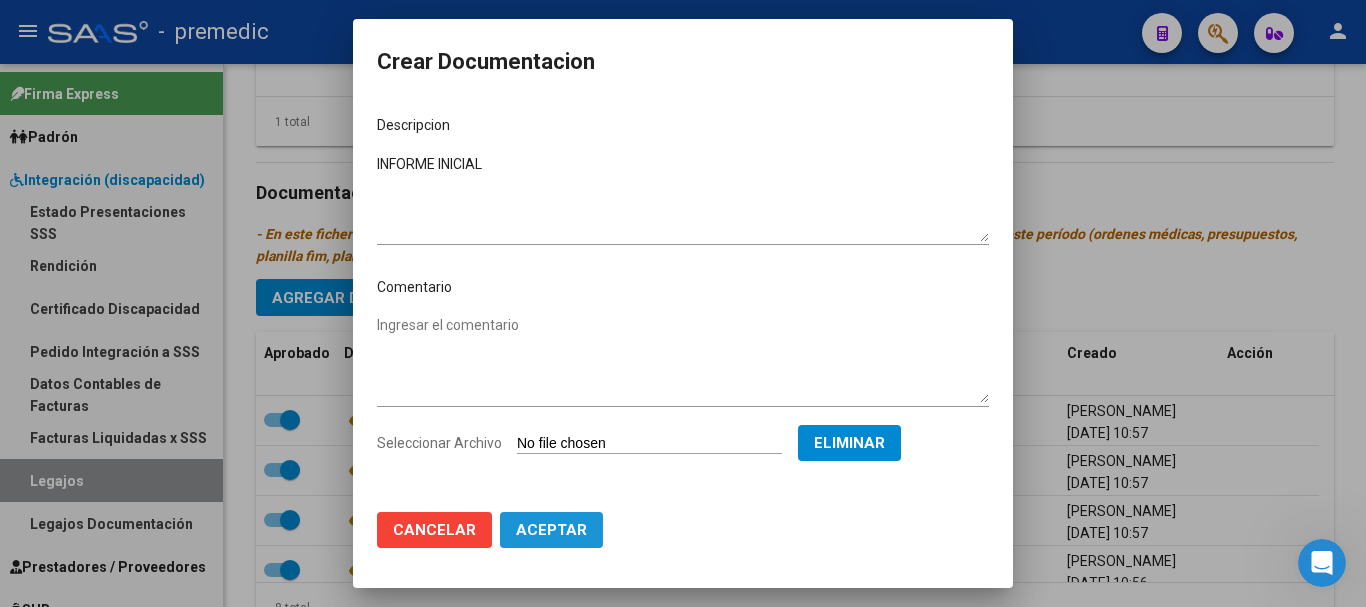 click on "Aceptar" 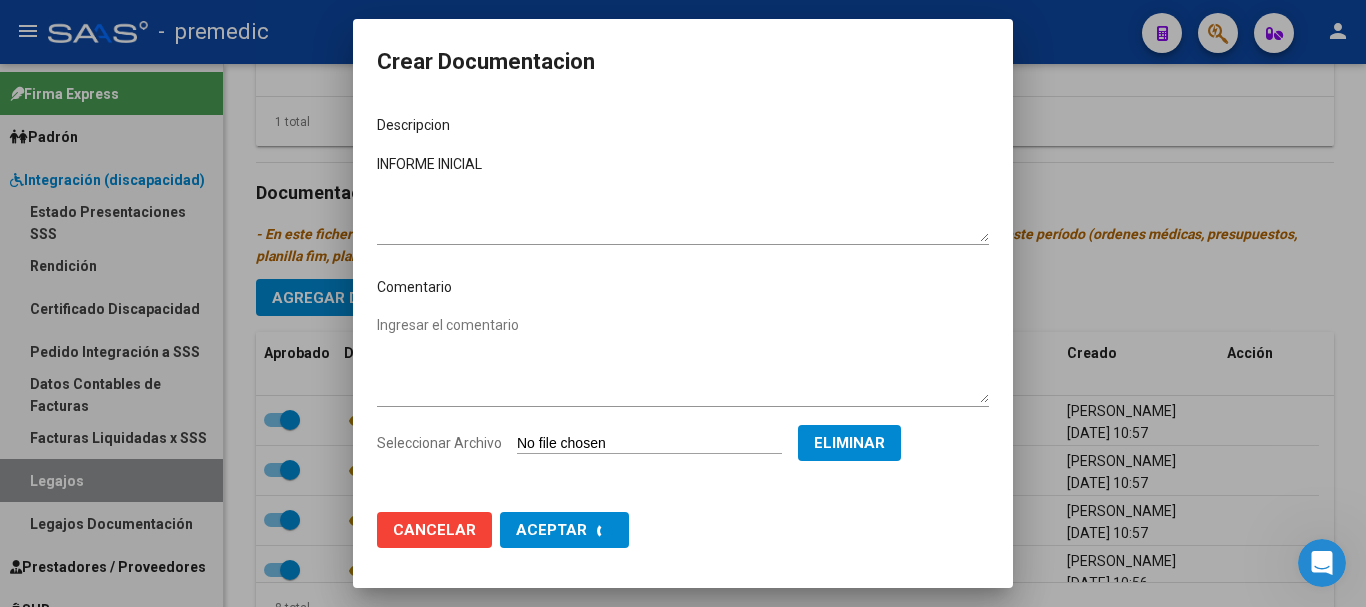 checkbox on "false" 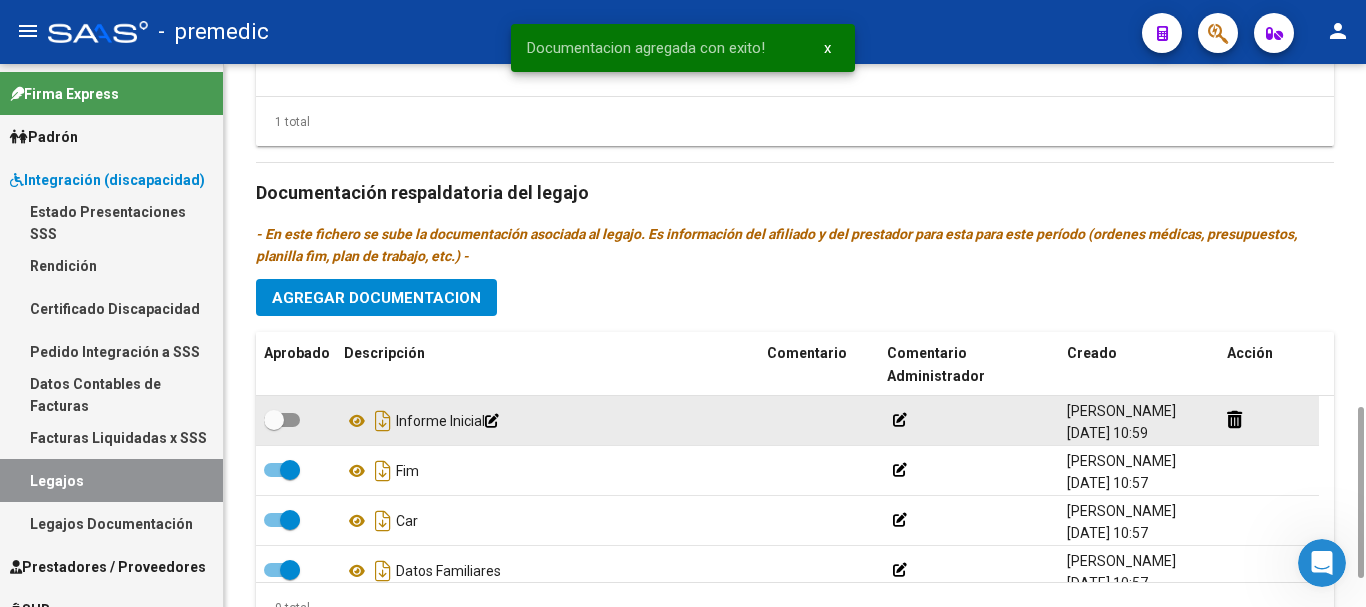 click 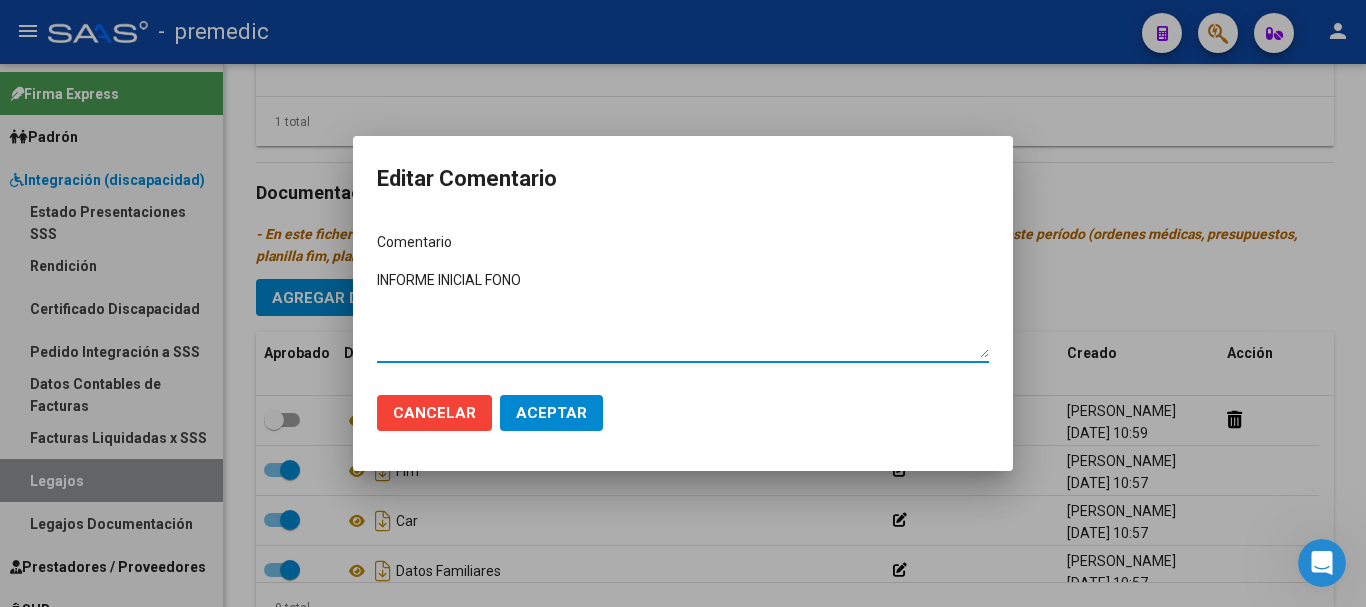 type on "INFORME INICIAL FONO" 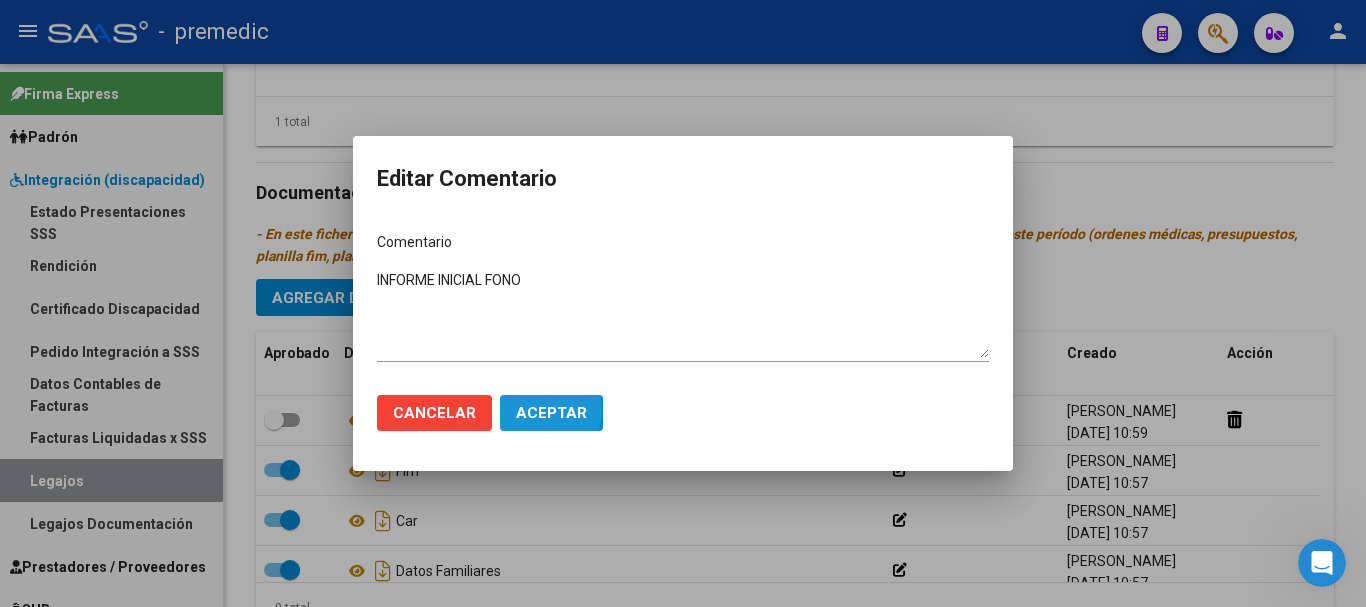 click on "Aceptar" 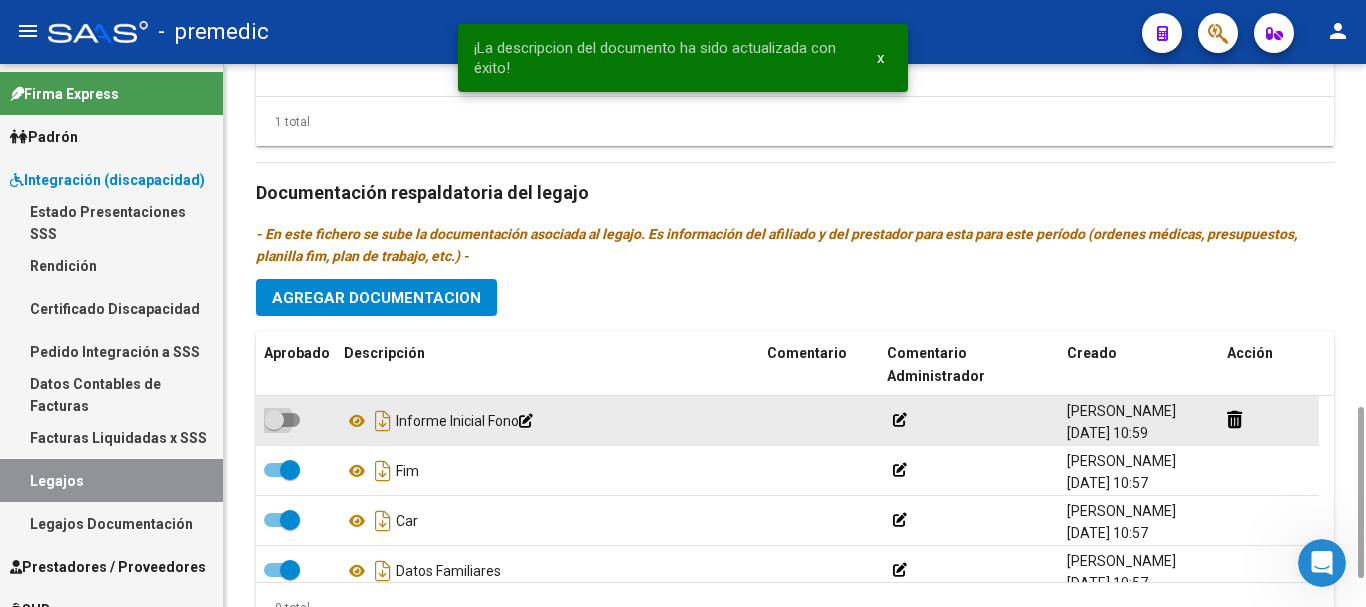 click at bounding box center (282, 420) 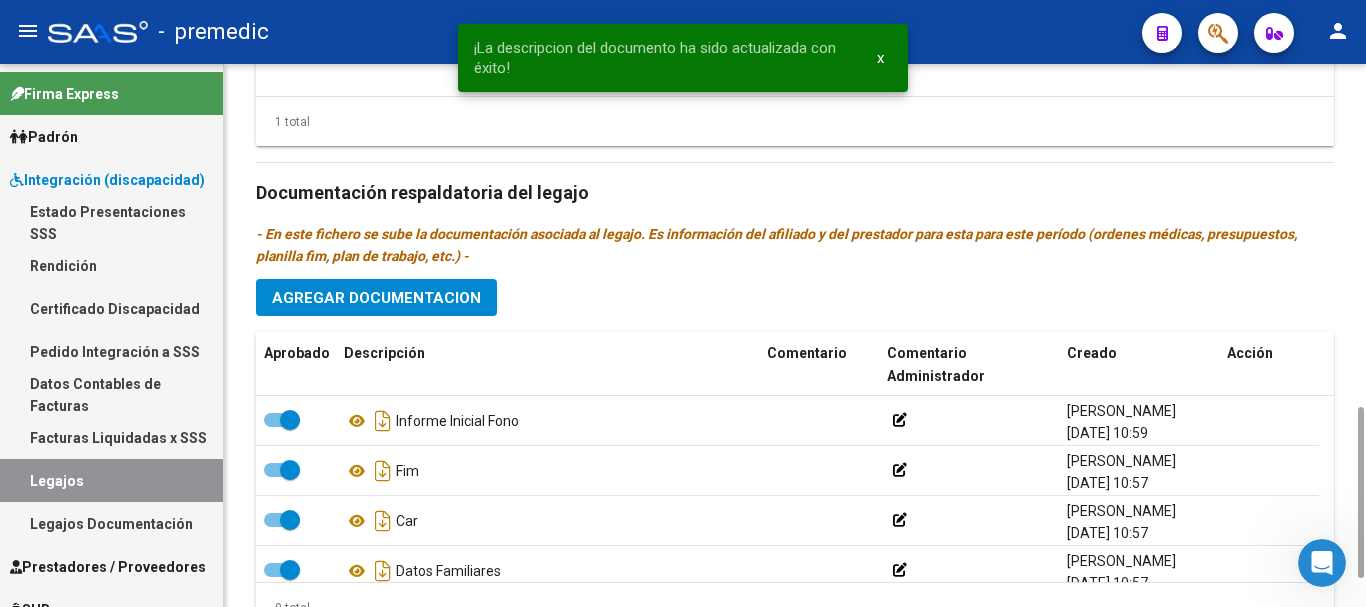 click on "Agregar Documentacion" 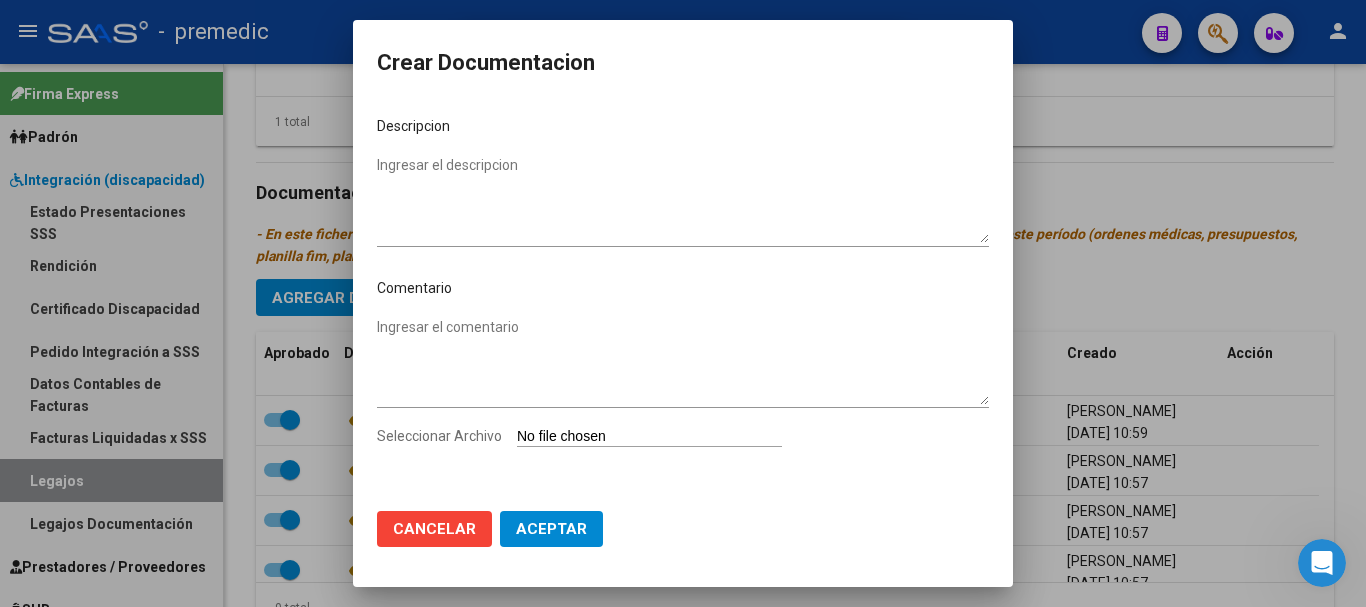 click on "Seleccionar Archivo" at bounding box center (649, 437) 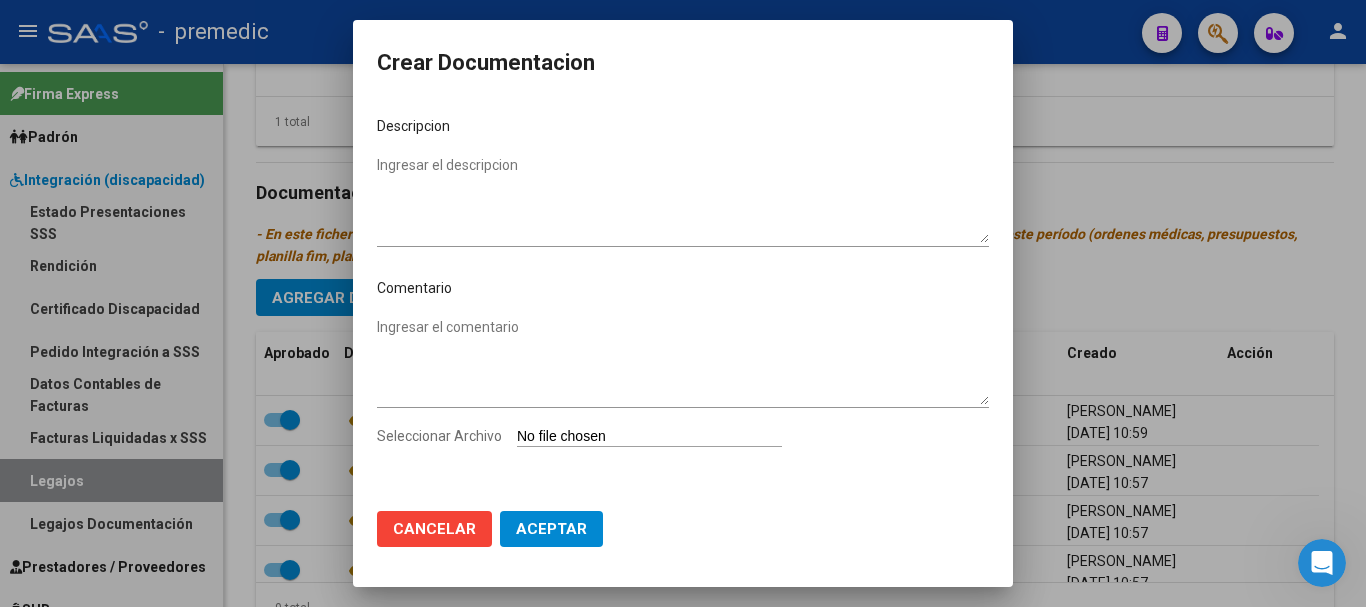 type on "C:\fakepath\10- PLAN.pdf" 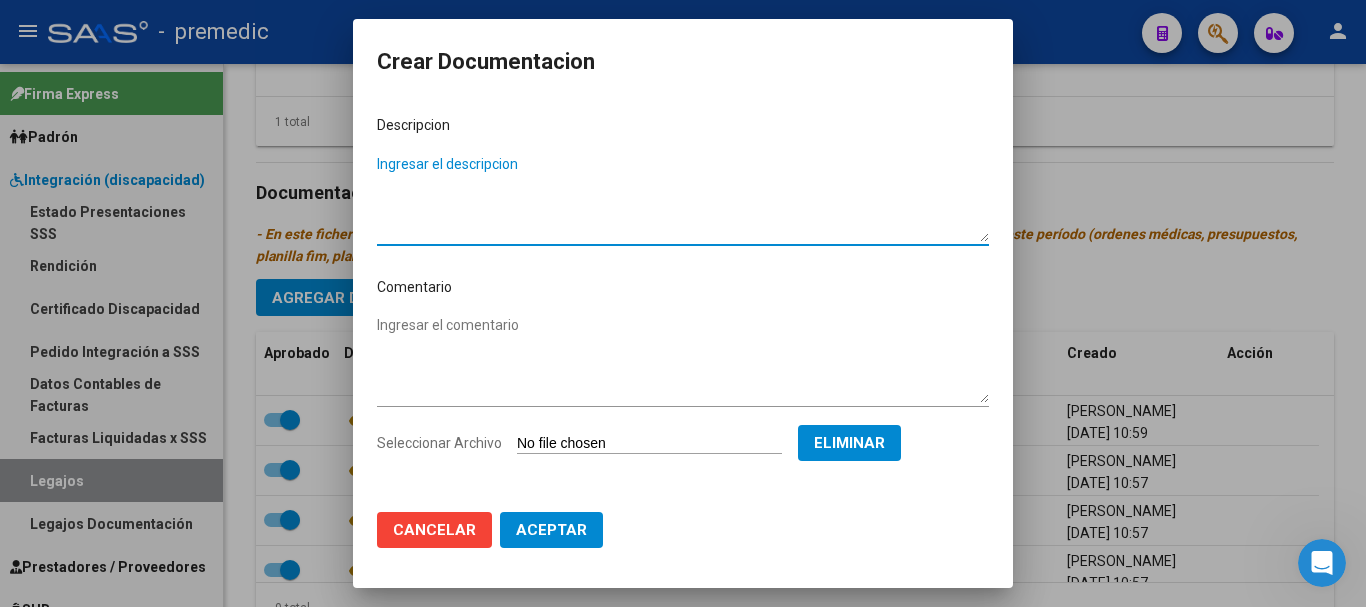 click on "Ingresar el descripcion" at bounding box center [683, 198] 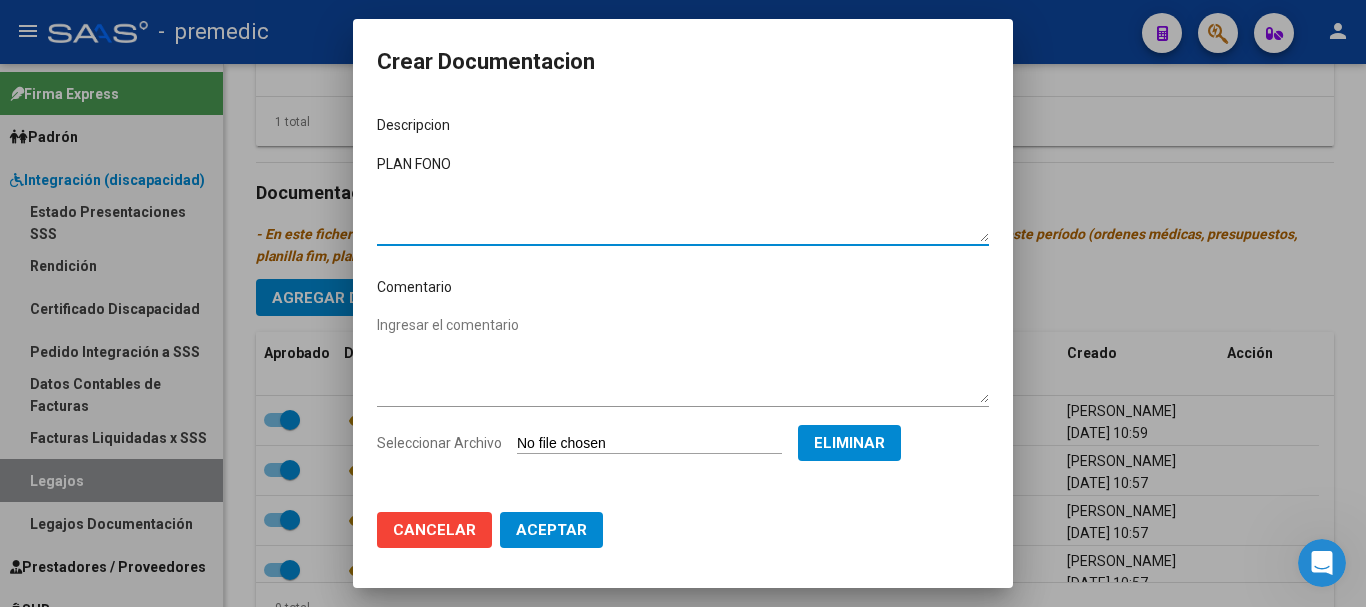 type on "PLAN FONO" 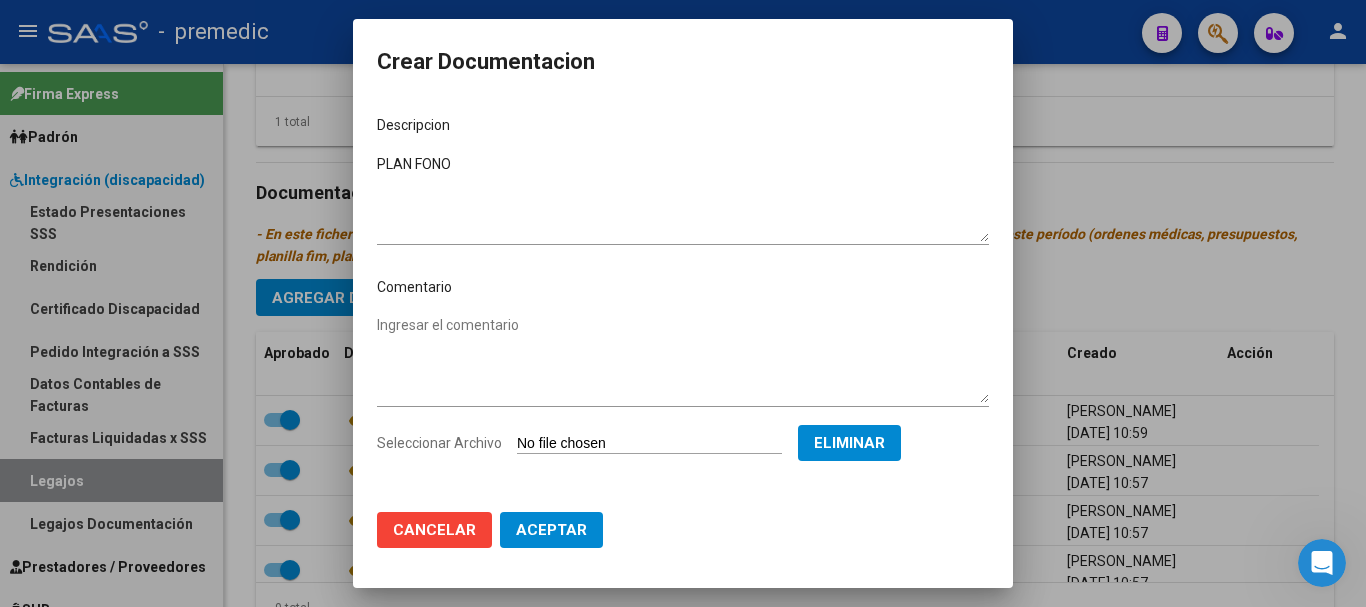 click on "Cancelar Aceptar" 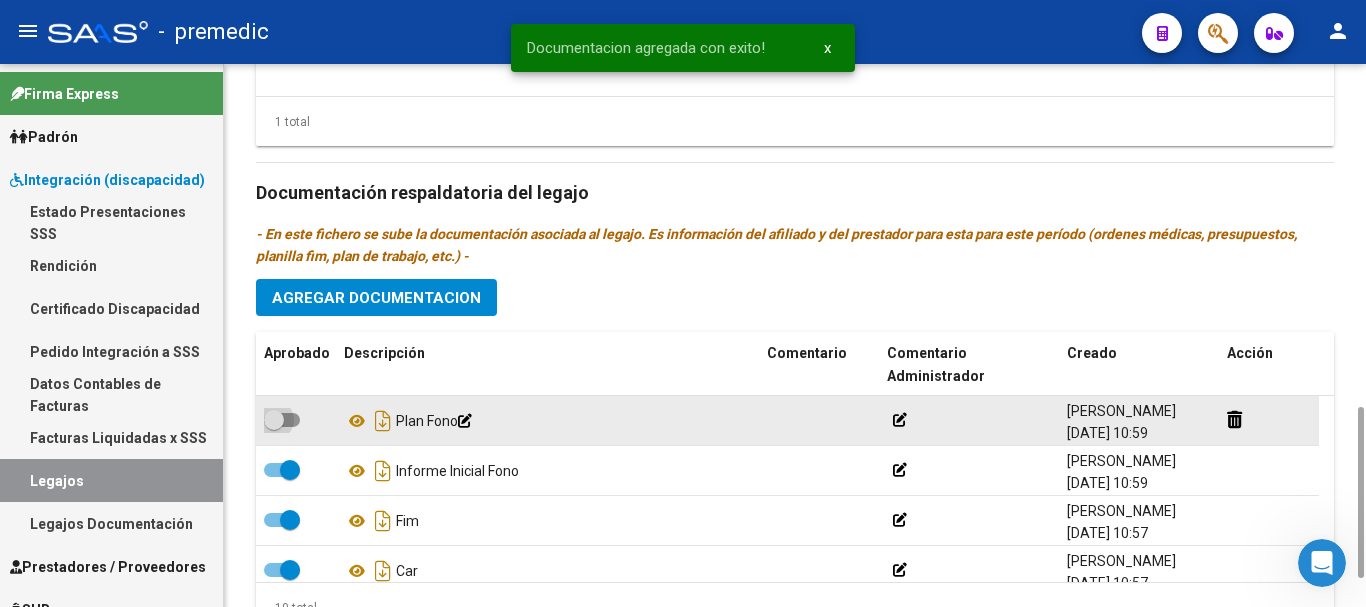 click at bounding box center [282, 420] 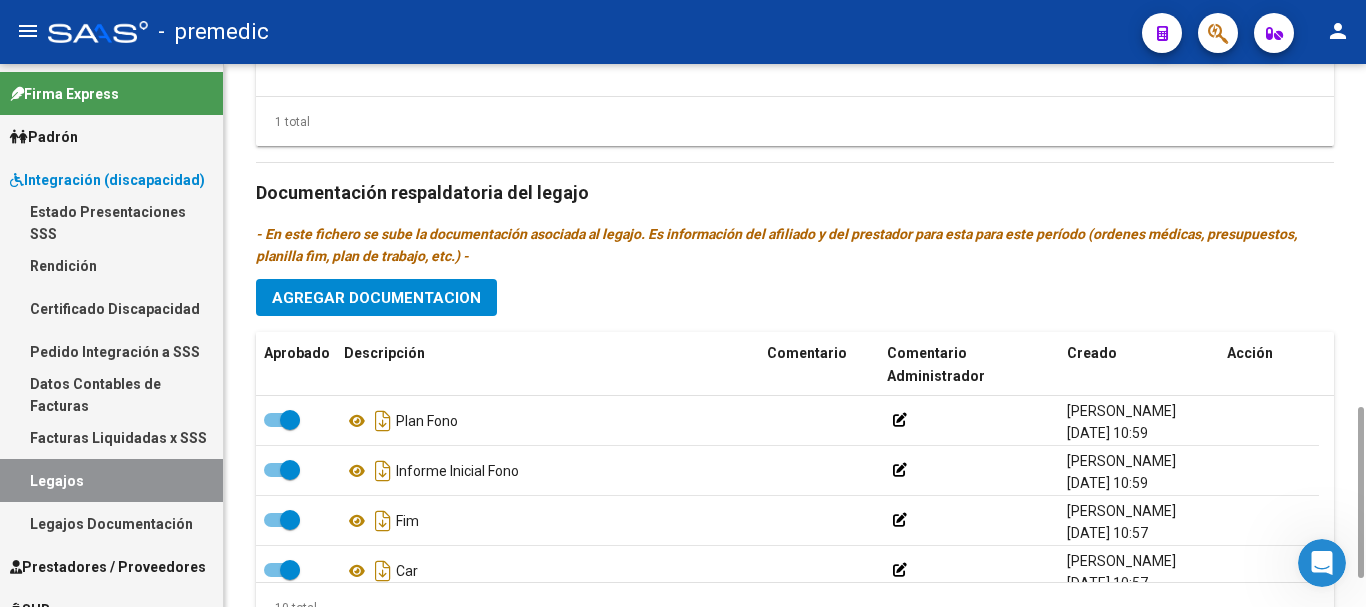 scroll, scrollTop: 4892, scrollLeft: 0, axis: vertical 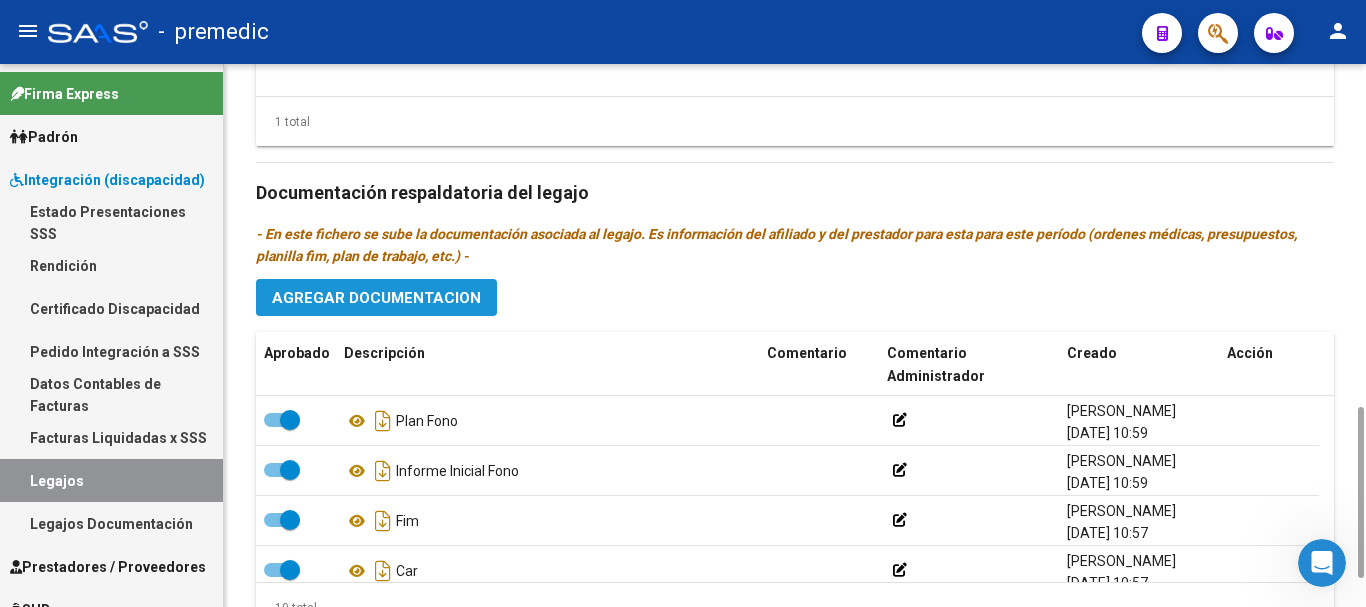 click on "Agregar Documentacion" 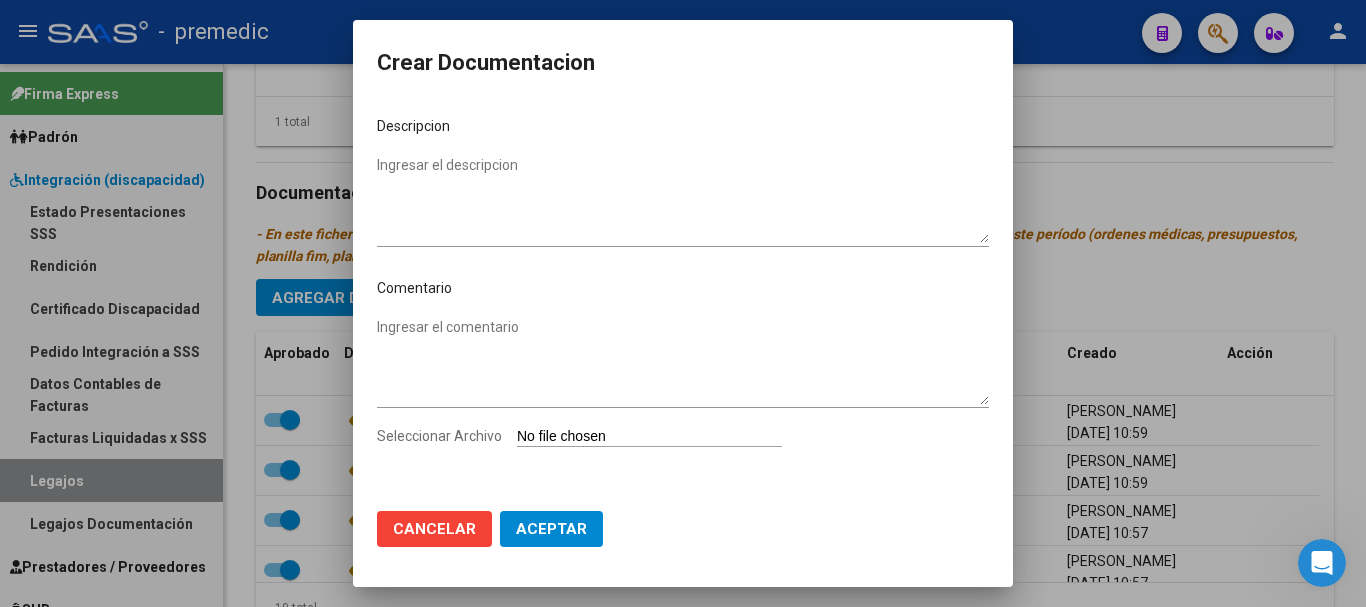 click on "Seleccionar Archivo" at bounding box center [649, 437] 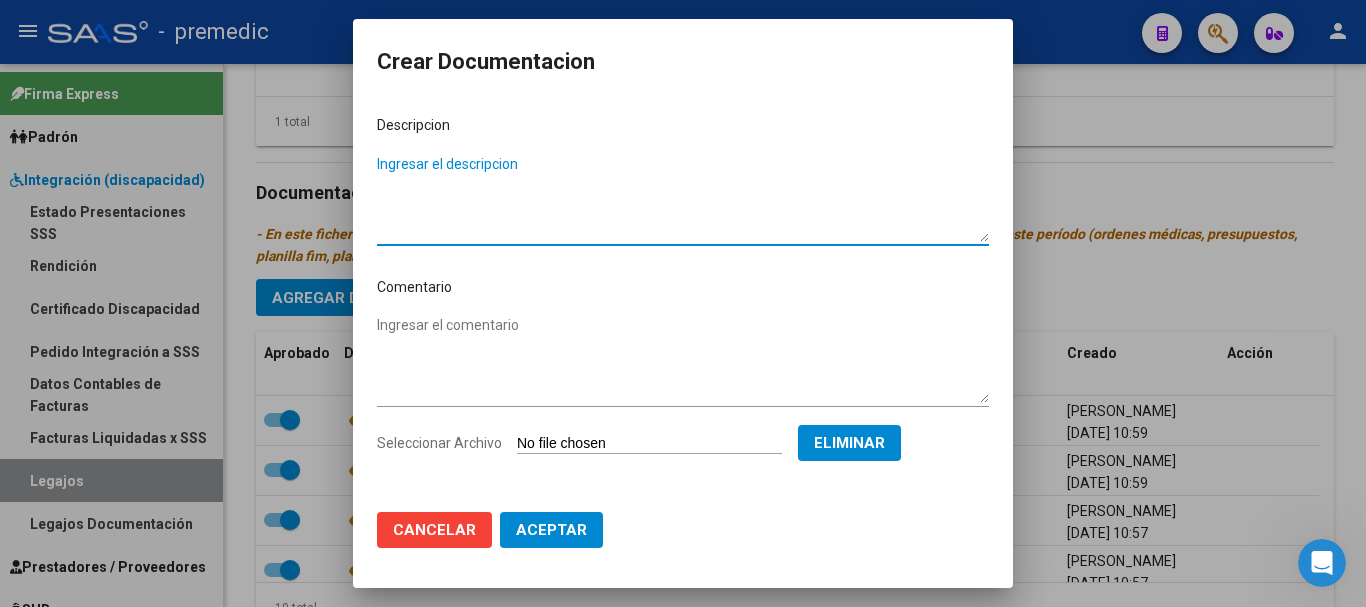 click on "Ingresar el descripcion" at bounding box center [683, 198] 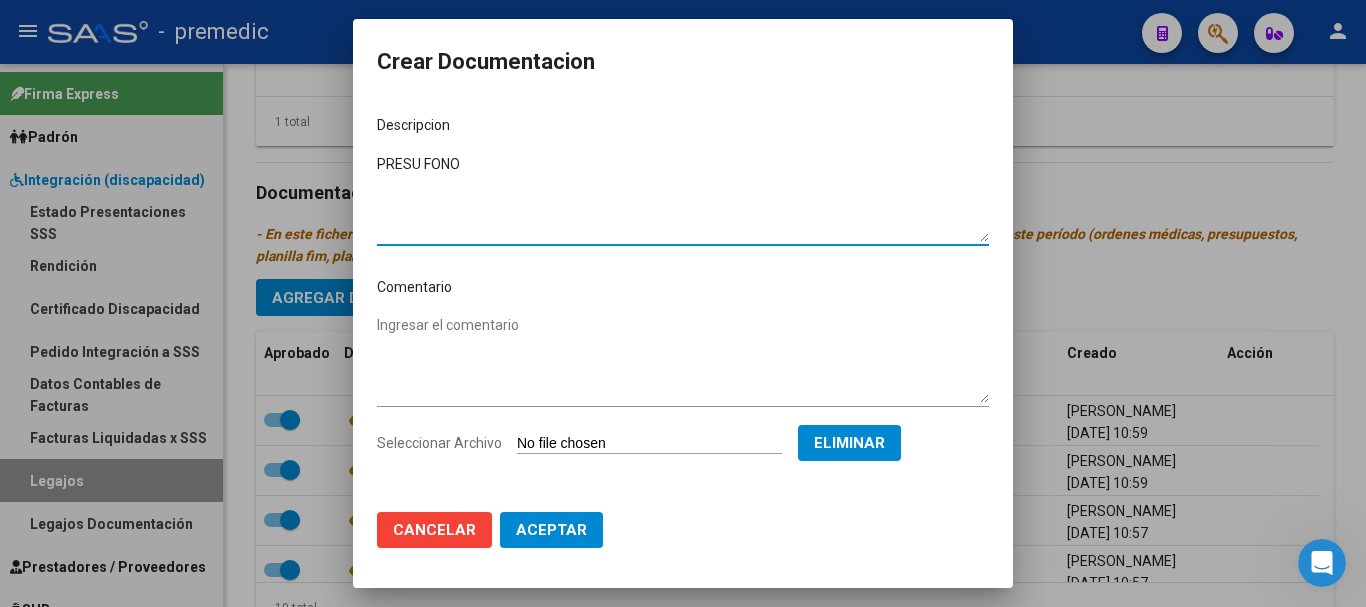 type on "PRESU FONO" 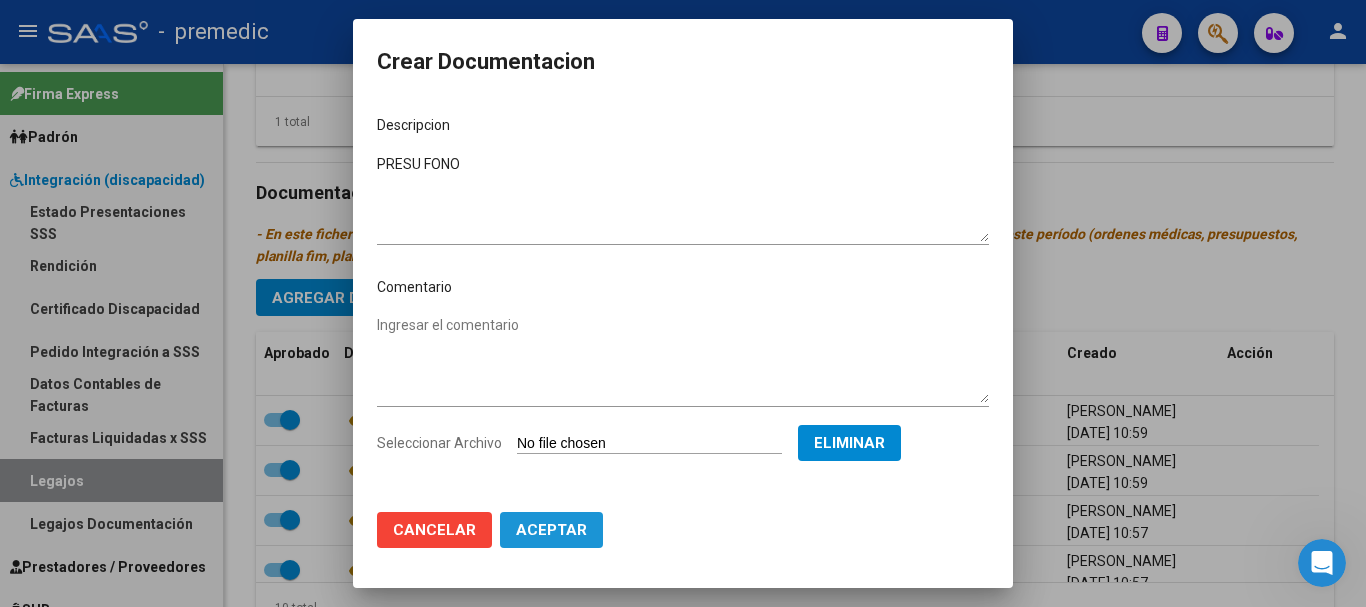 click on "Aceptar" 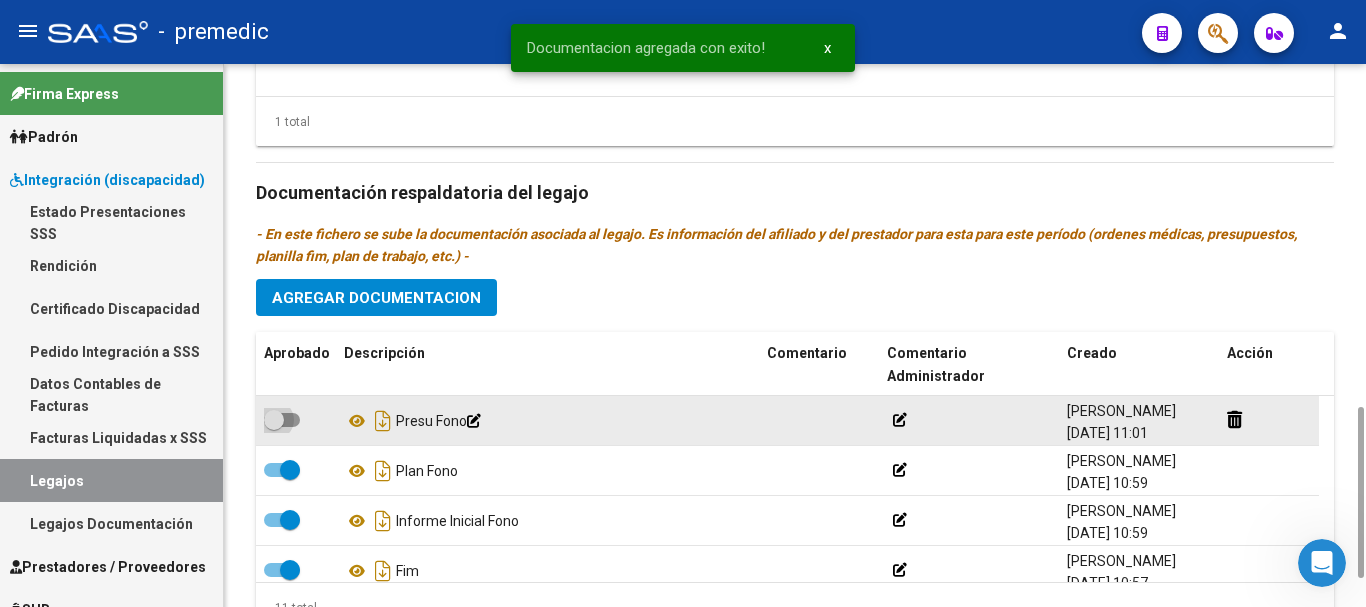 click at bounding box center [282, 420] 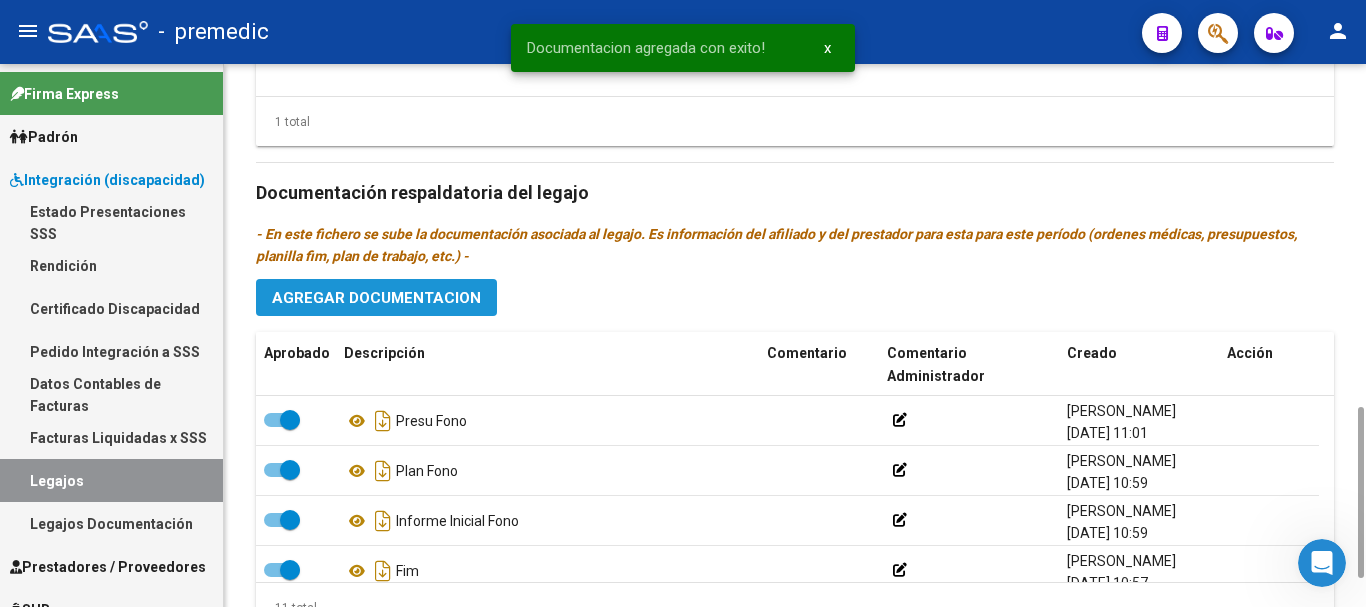 click on "Agregar Documentacion" 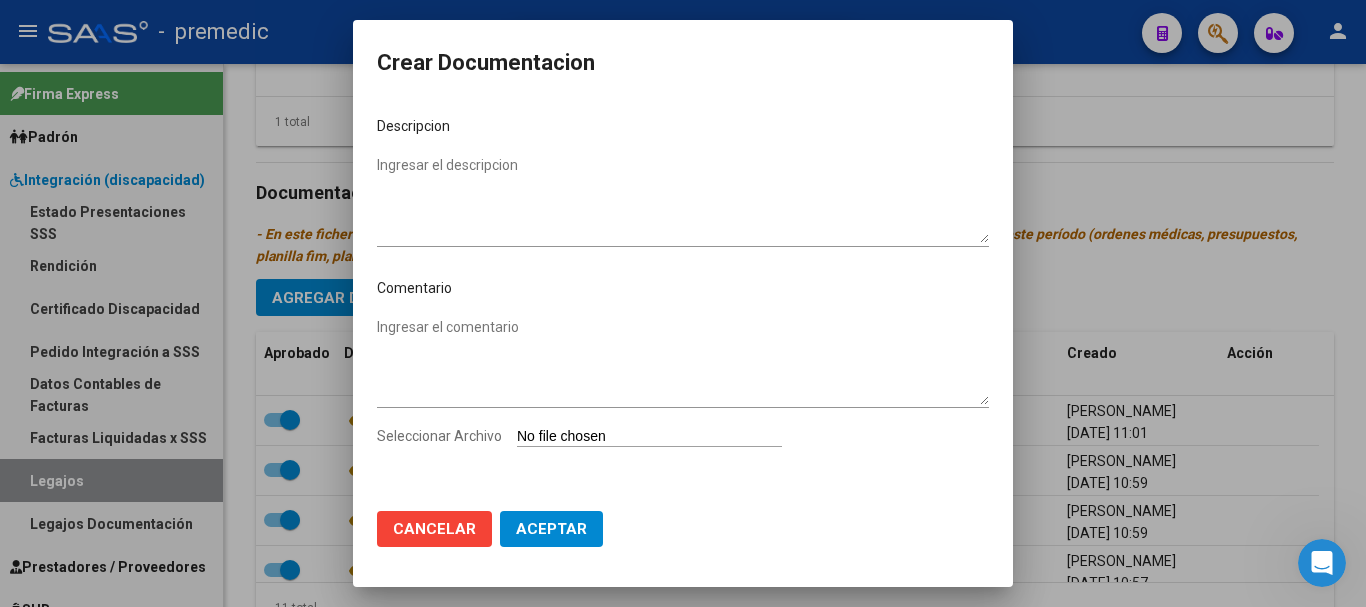 click on "Seleccionar Archivo" at bounding box center (649, 437) 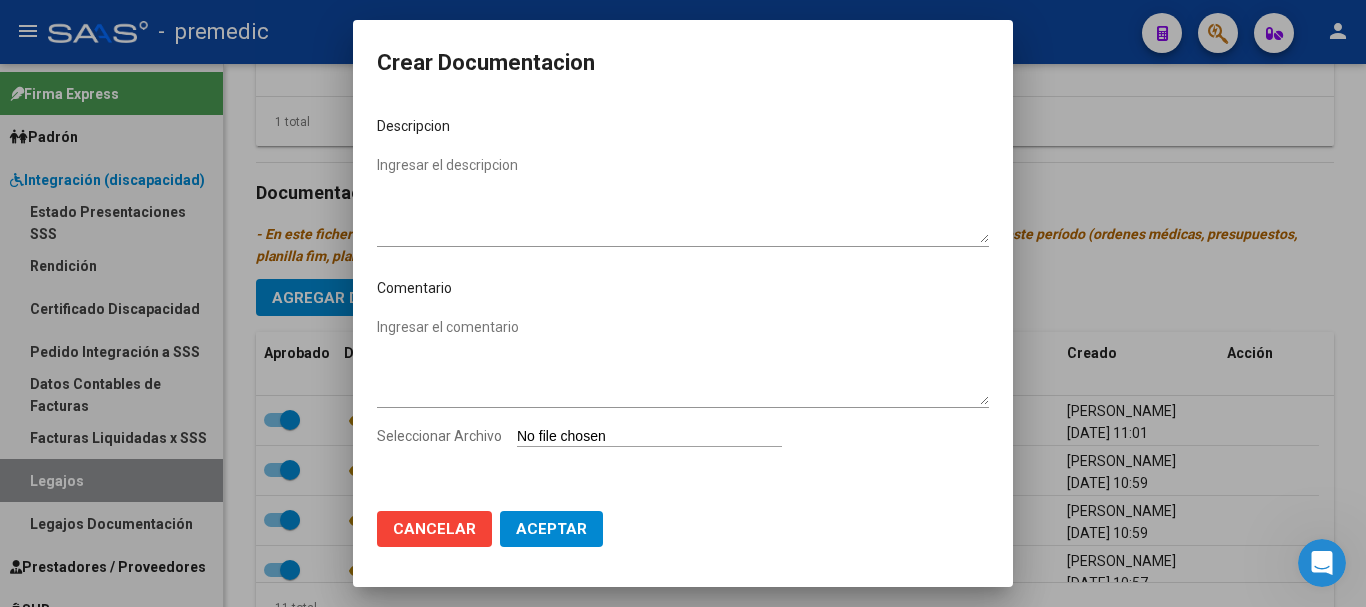 type on "C:\fakepath\12- DATOS DE PRESTADOR.pdf" 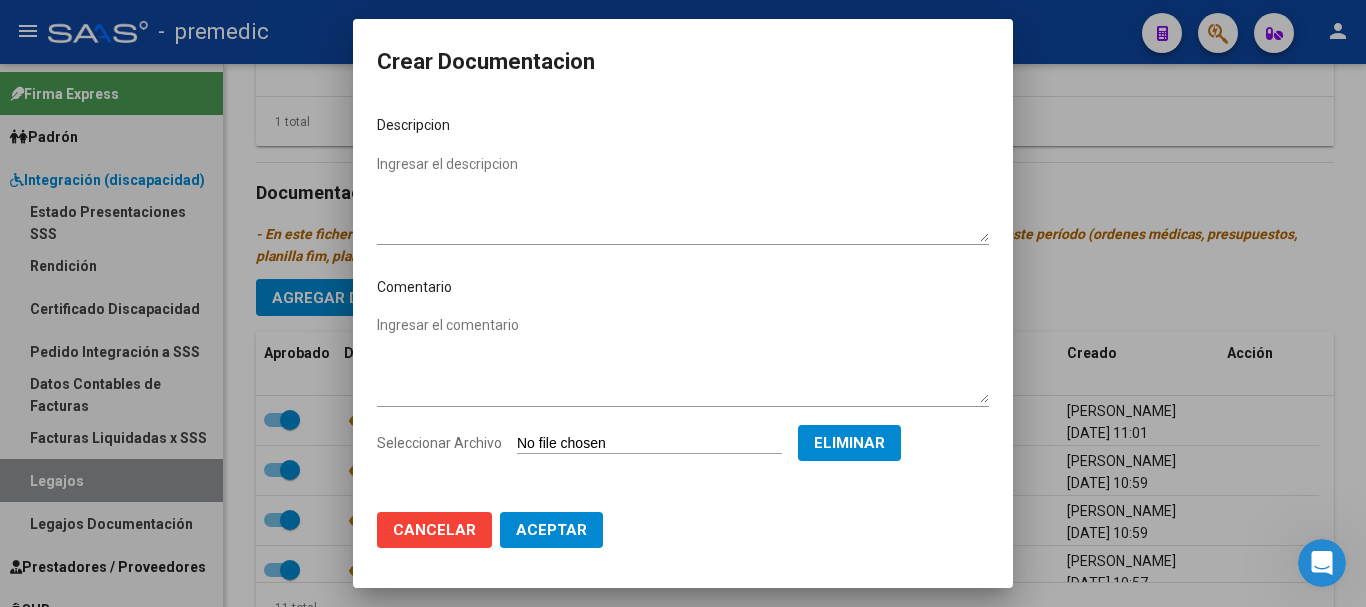 click on "Ingresar el descripcion" at bounding box center (683, 197) 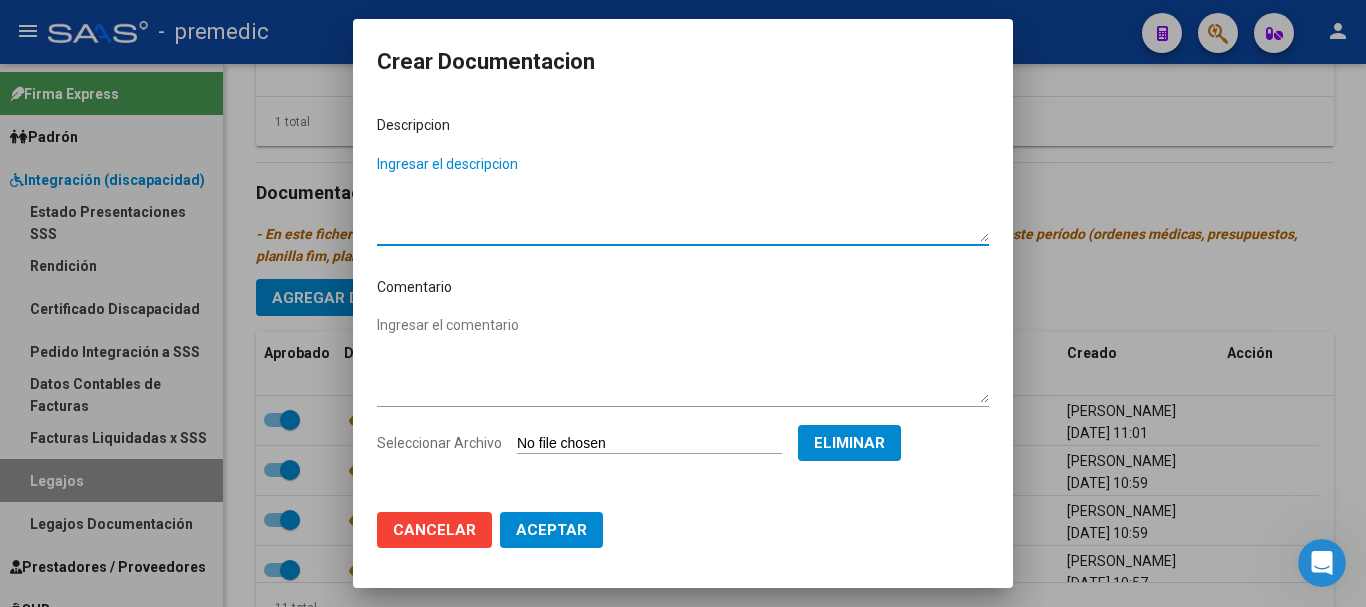 click on "Ingresar el descripcion" at bounding box center [683, 198] 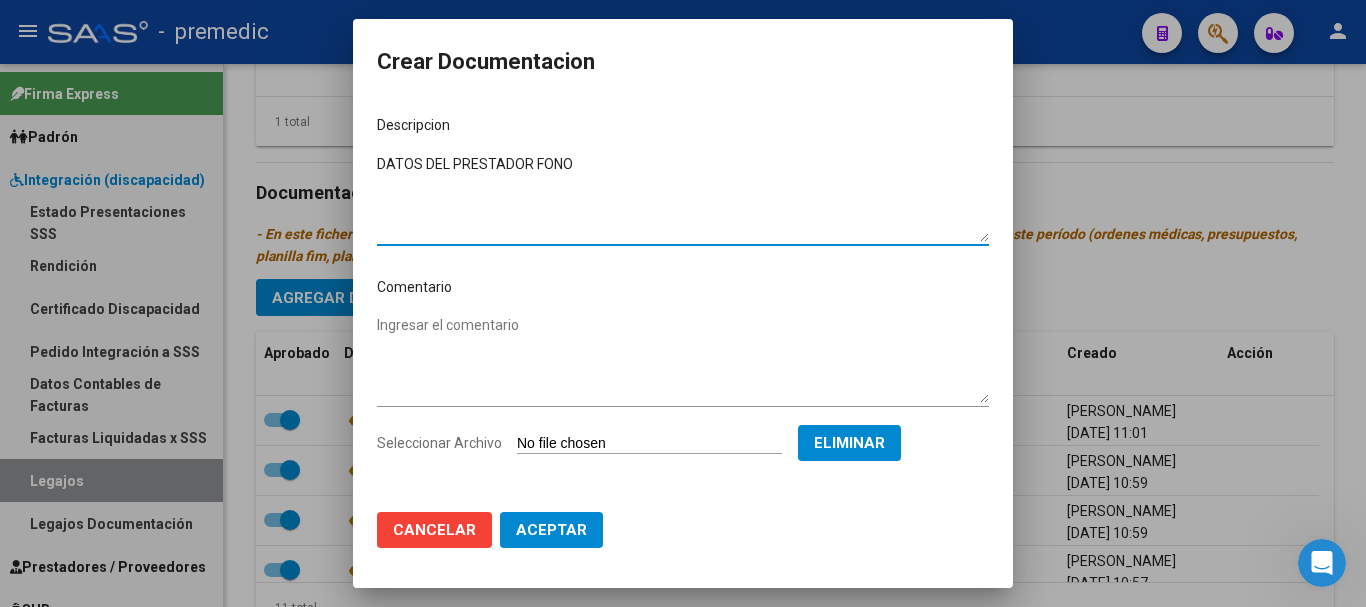 type on "DATOS DEL PRESTADOR FONO" 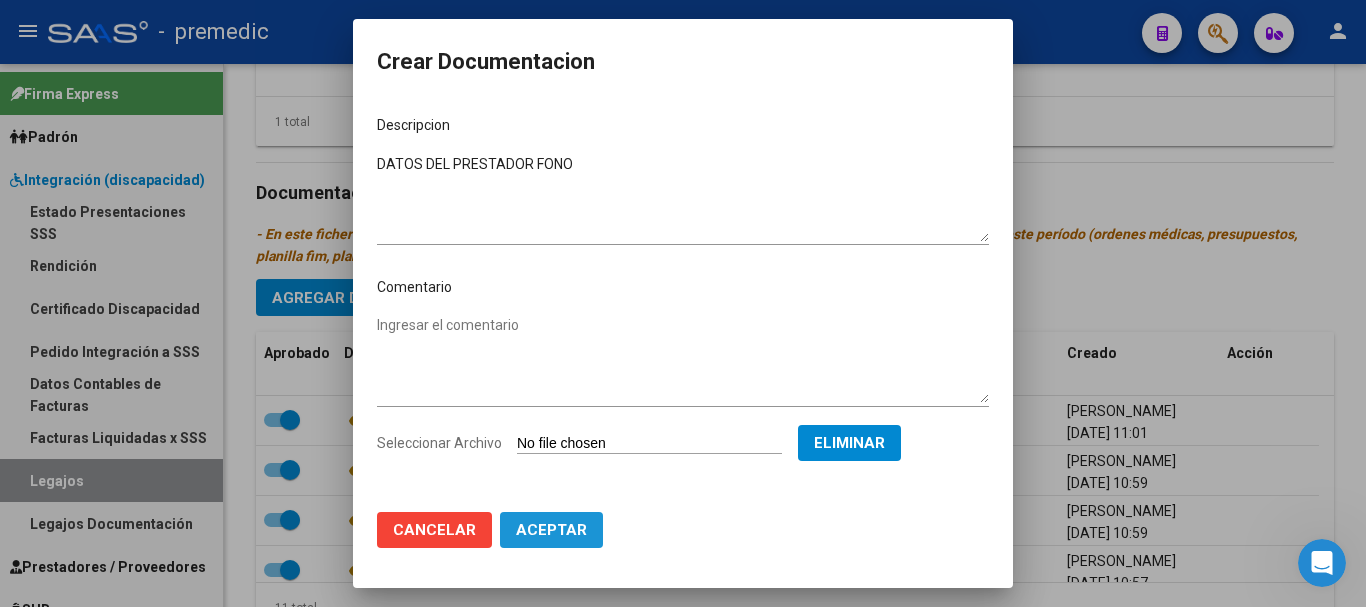 click on "Aceptar" 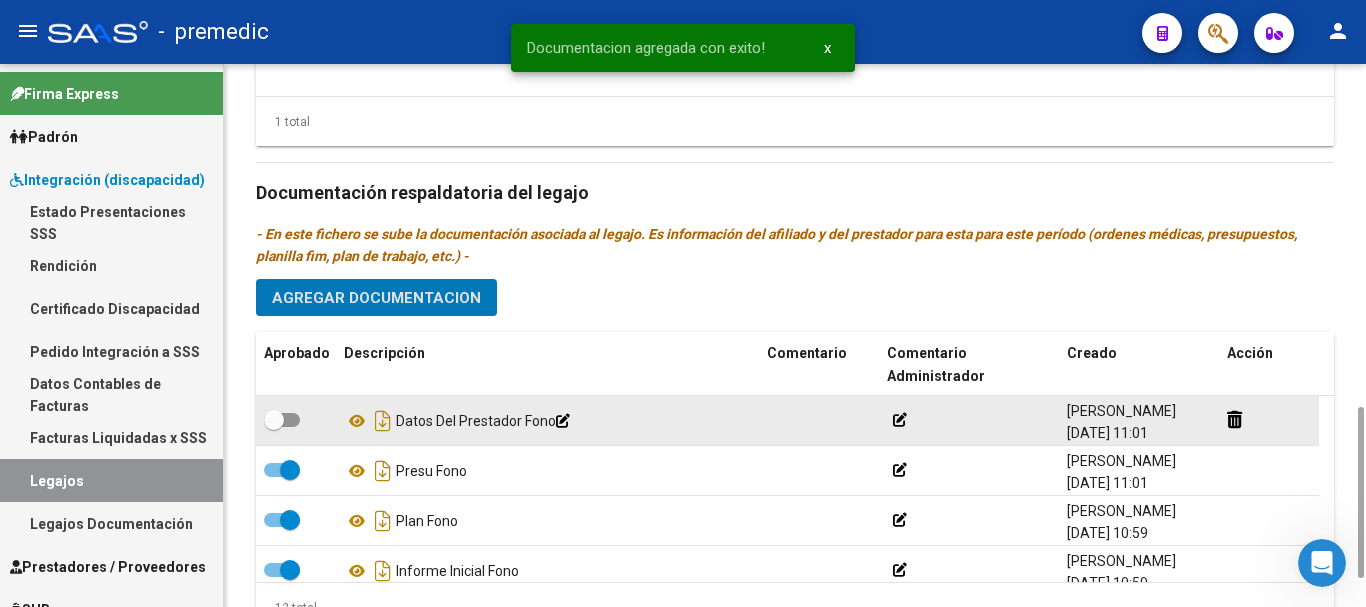 click at bounding box center [274, 420] 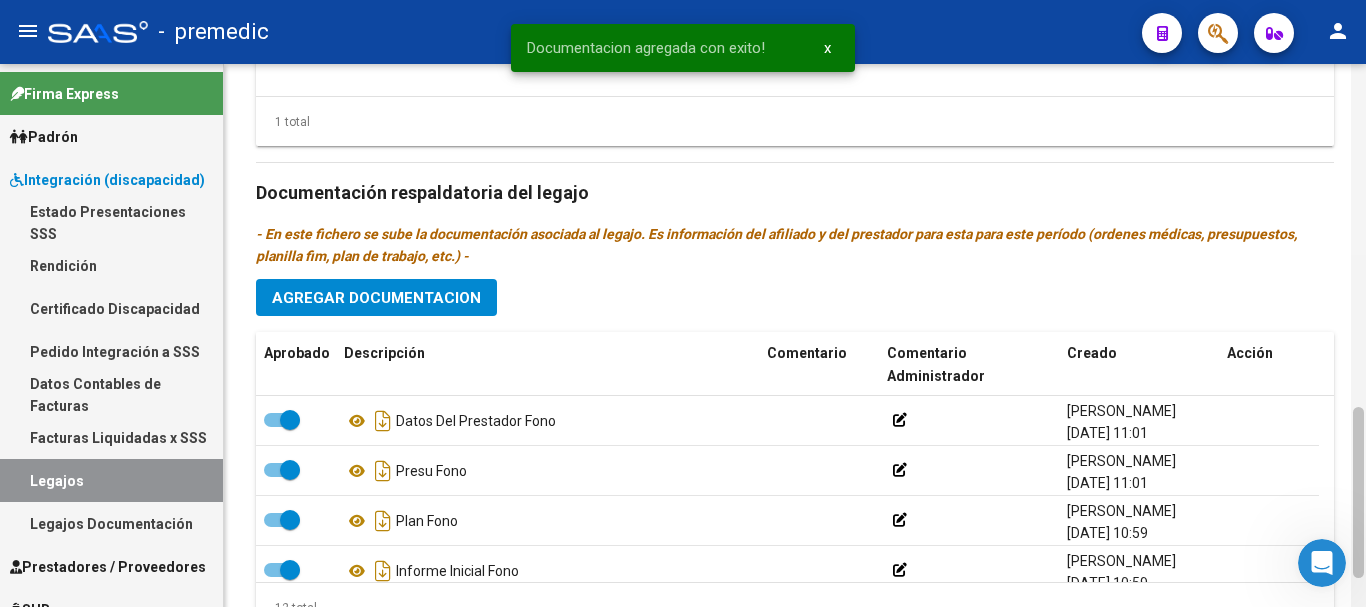 scroll, scrollTop: 543, scrollLeft: 0, axis: vertical 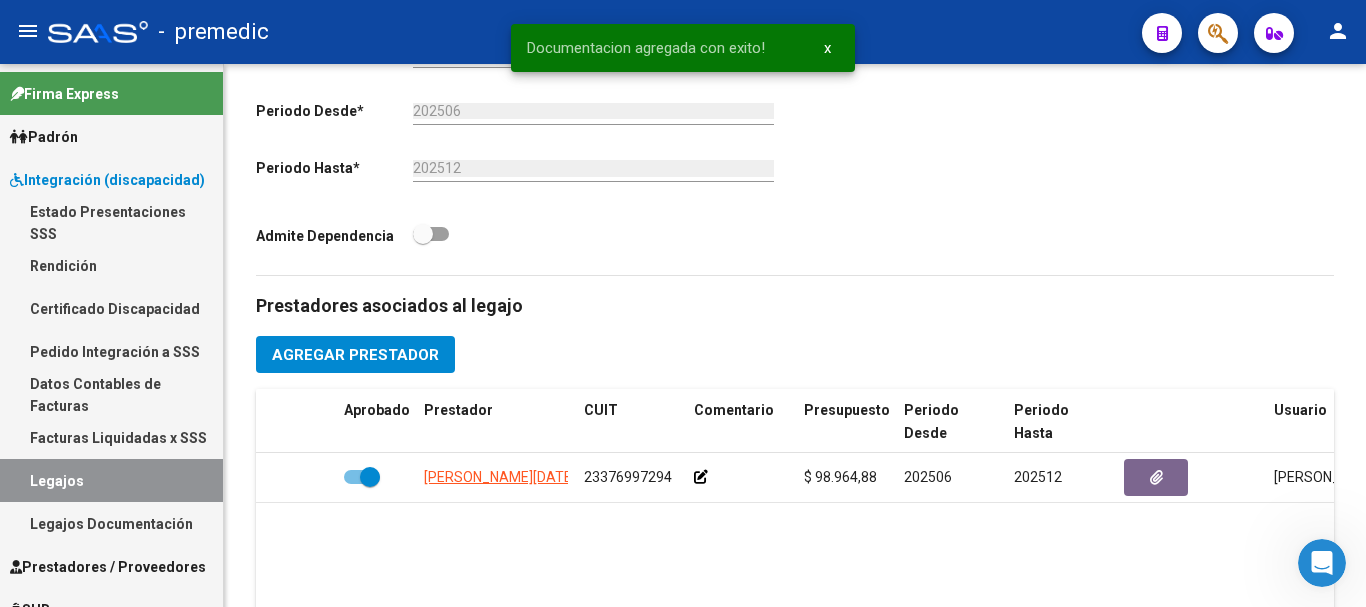 click 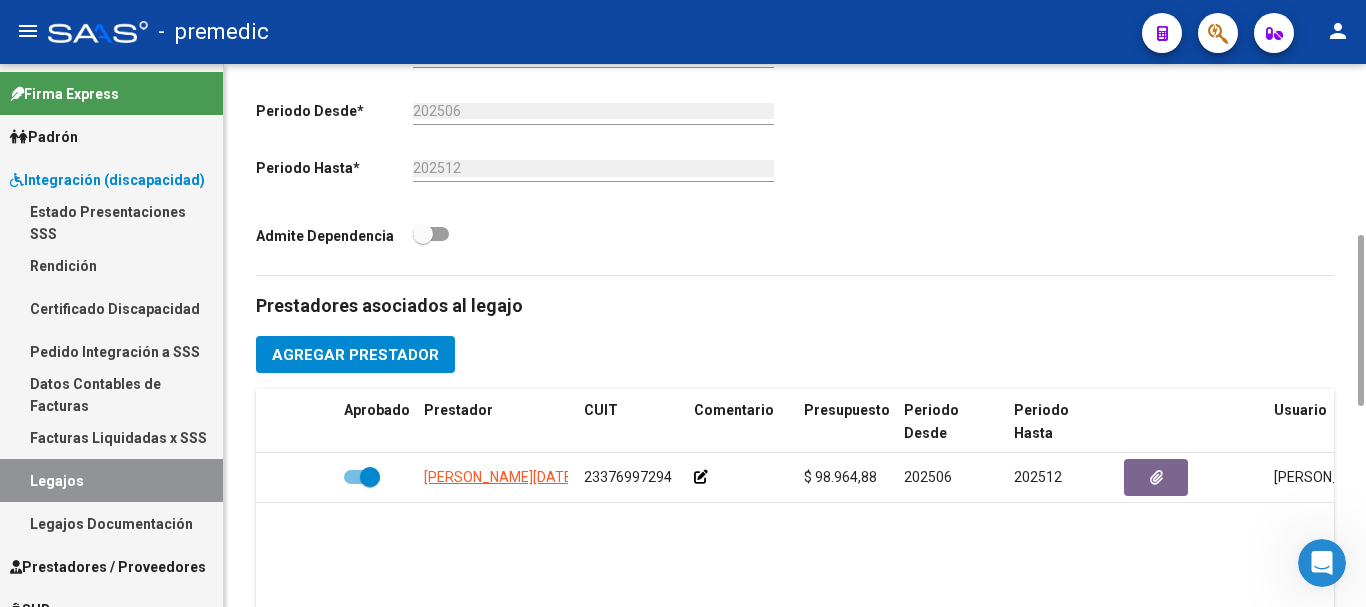 click on "Agregar Prestador" 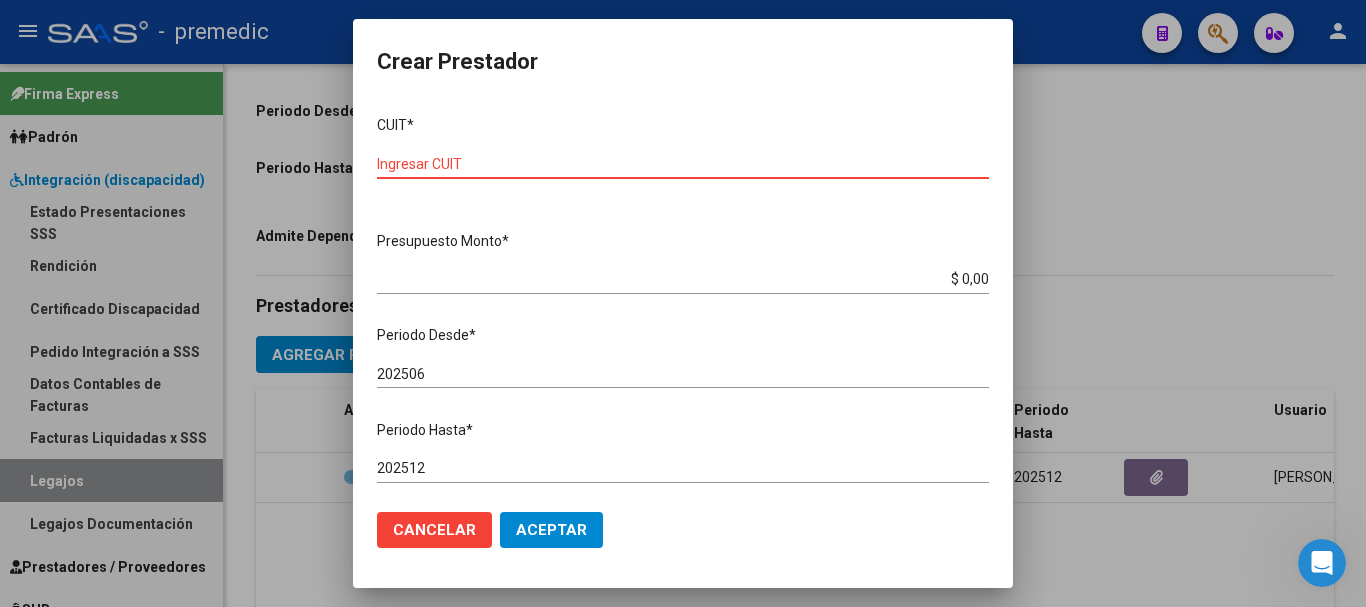 paste on "27-38491565-0" 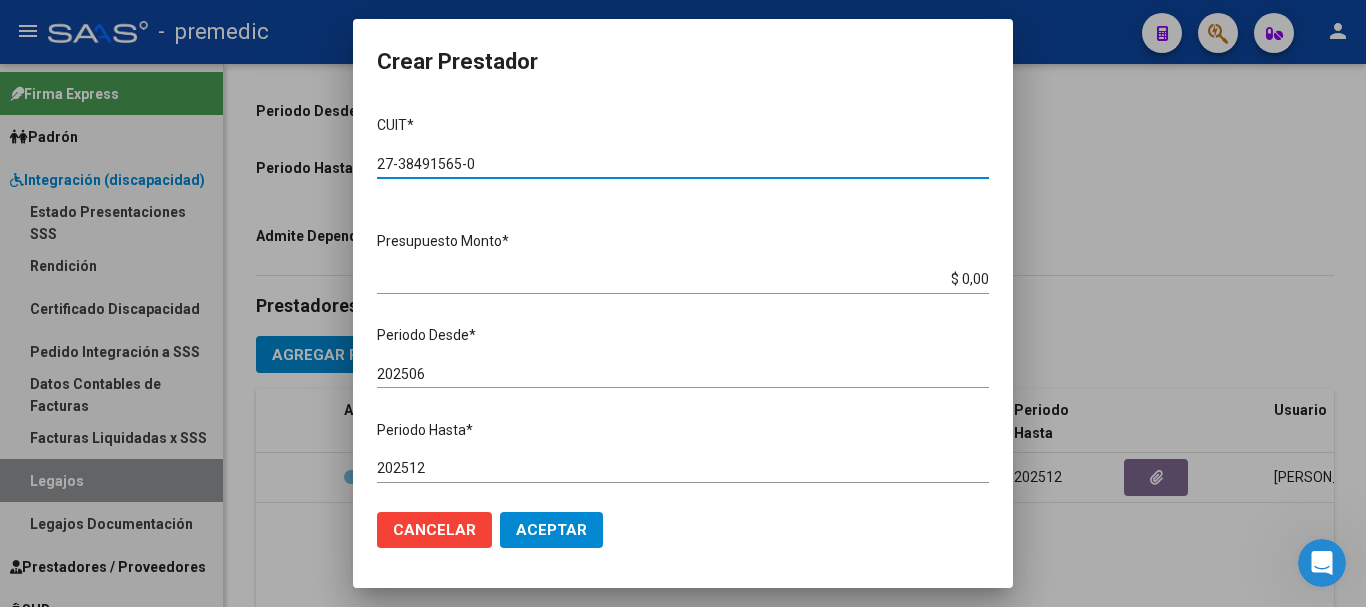 type on "27-38491565-0" 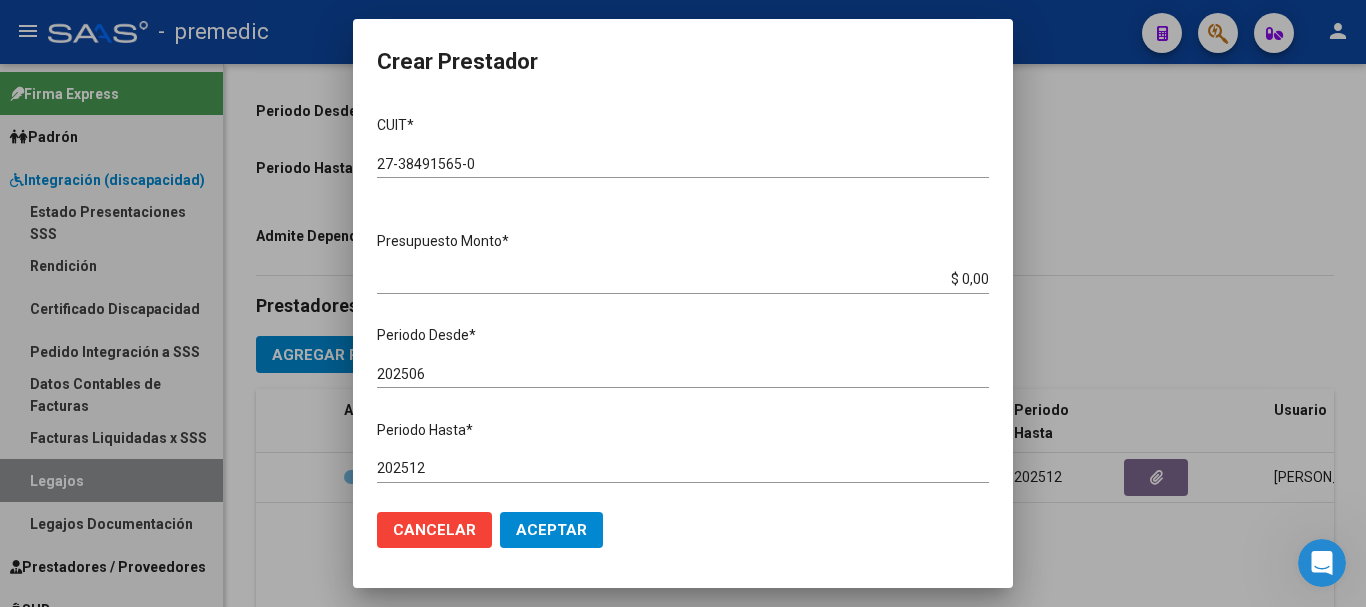 click on "$ 0,00 Ingresar el monto" at bounding box center [683, 280] 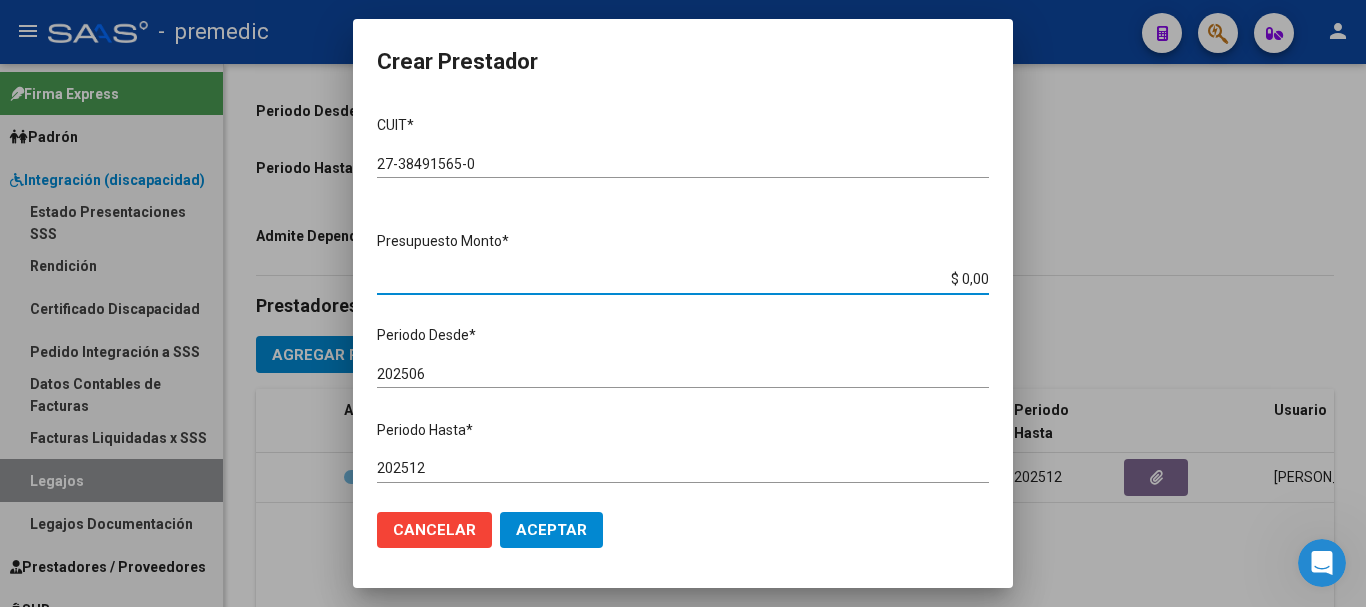 paste on "98964.88" 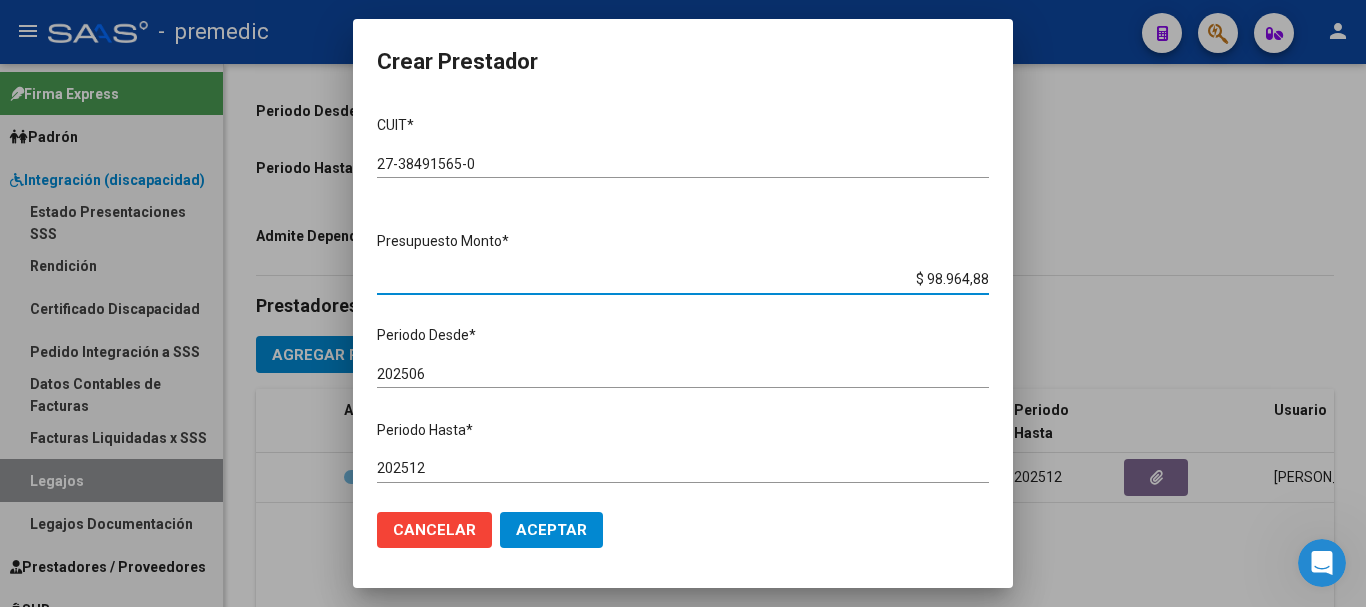 type on "$ 98.964,88" 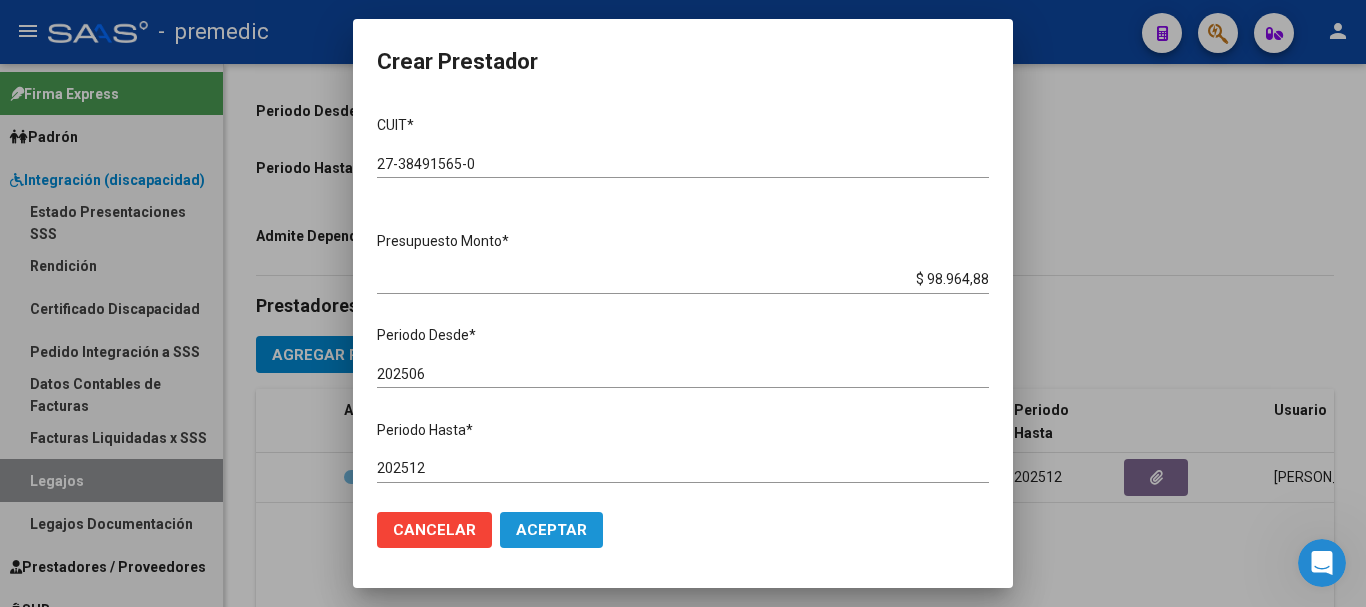 click on "Aceptar" 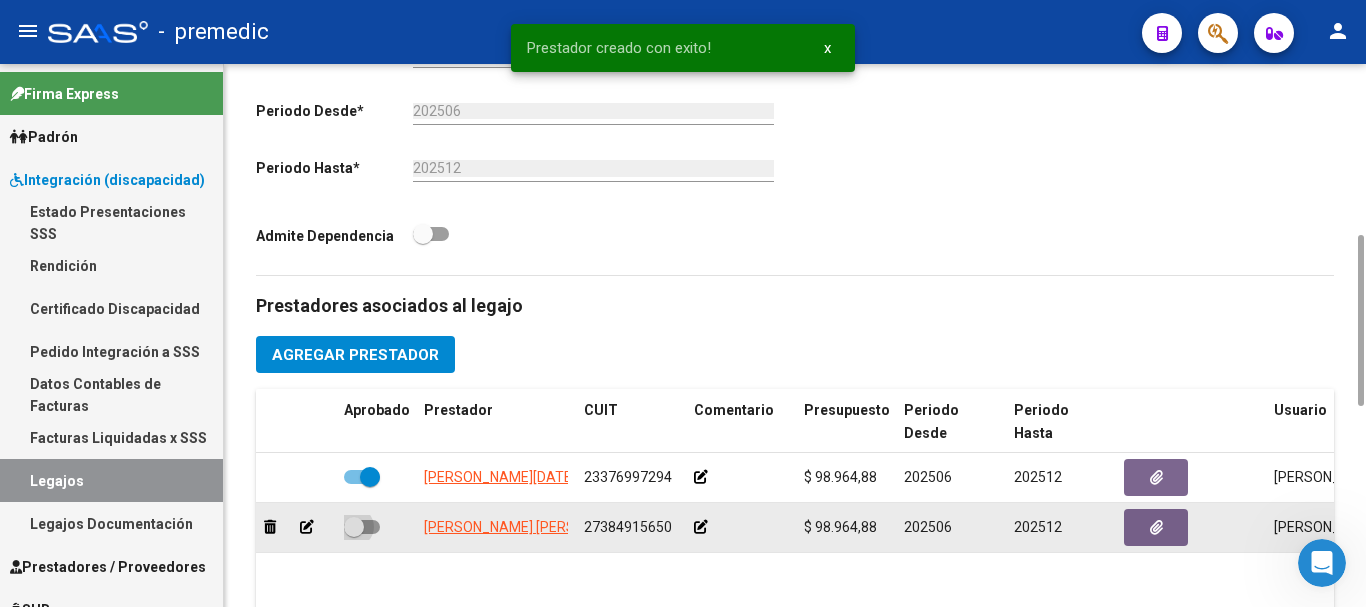 click at bounding box center [362, 527] 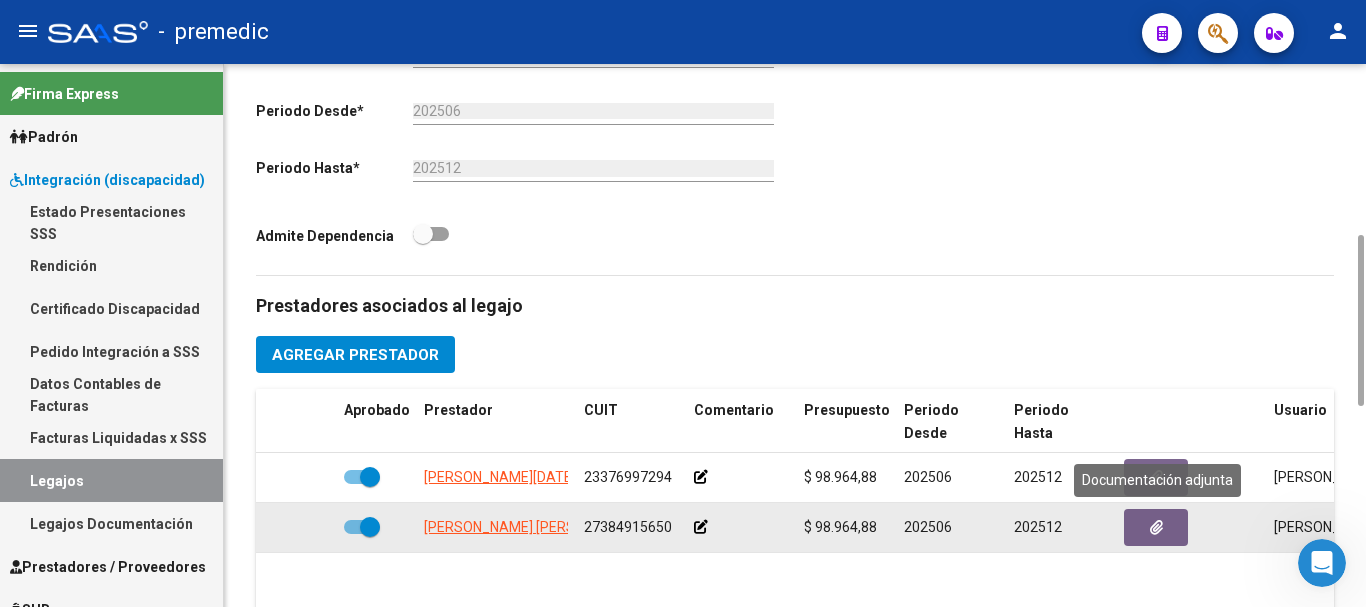 click 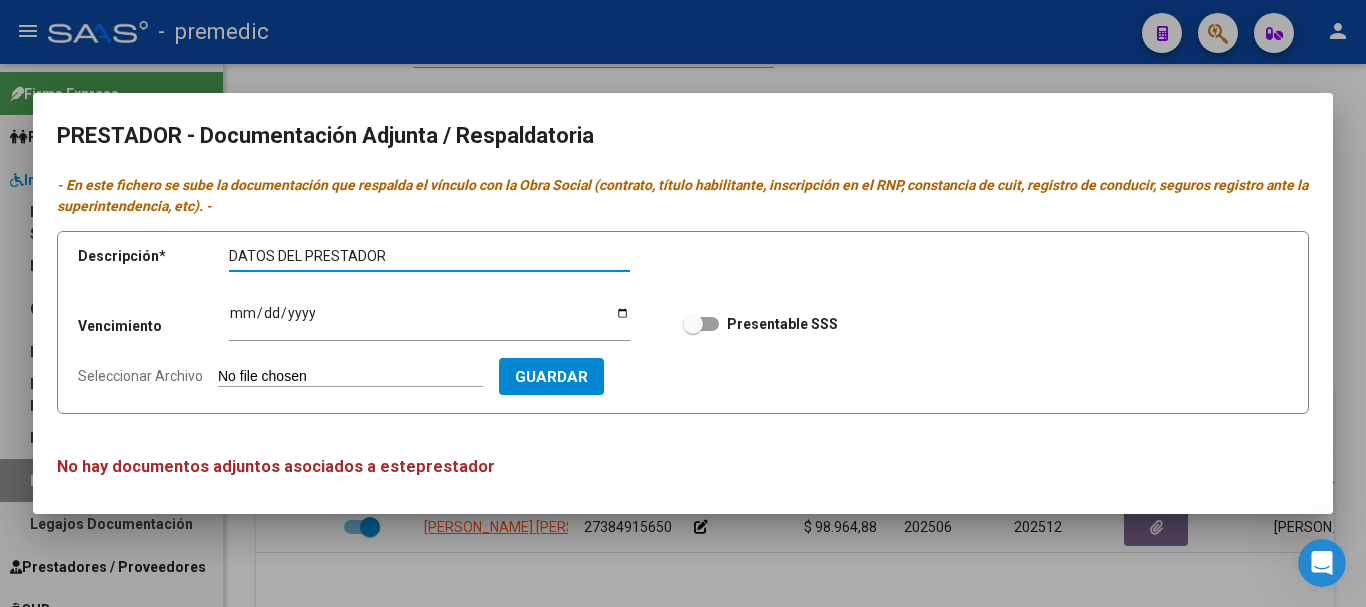type on "DATOS DEL PRESTADOR" 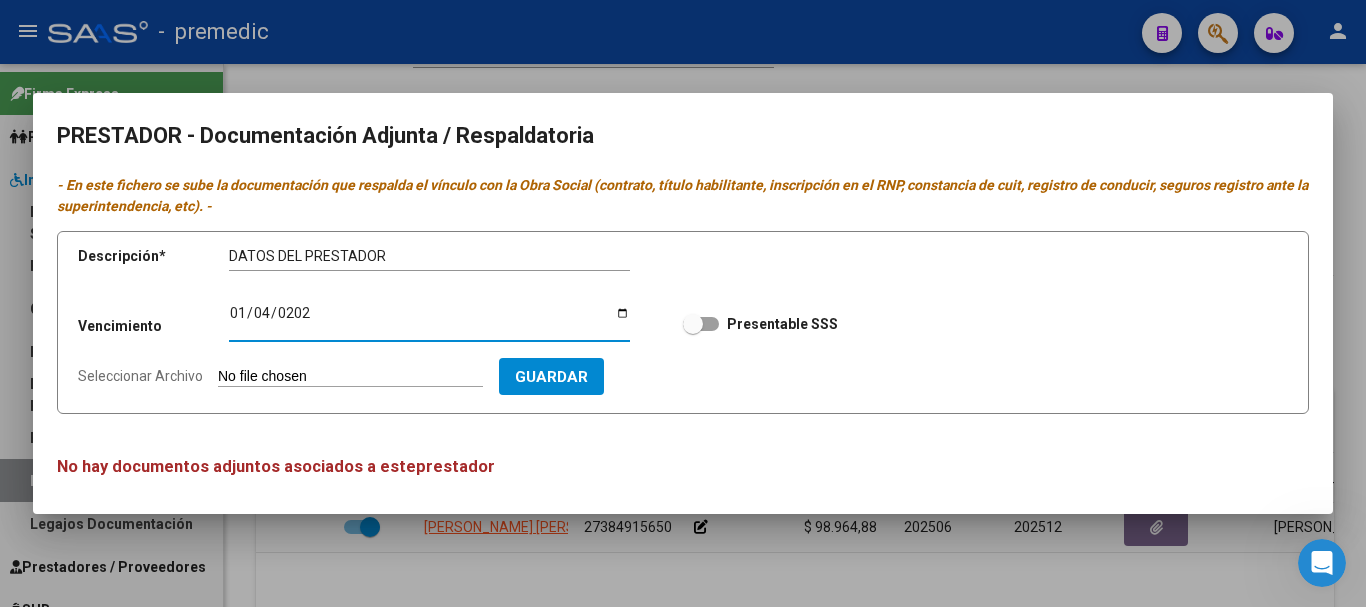 type on "[DATE]" 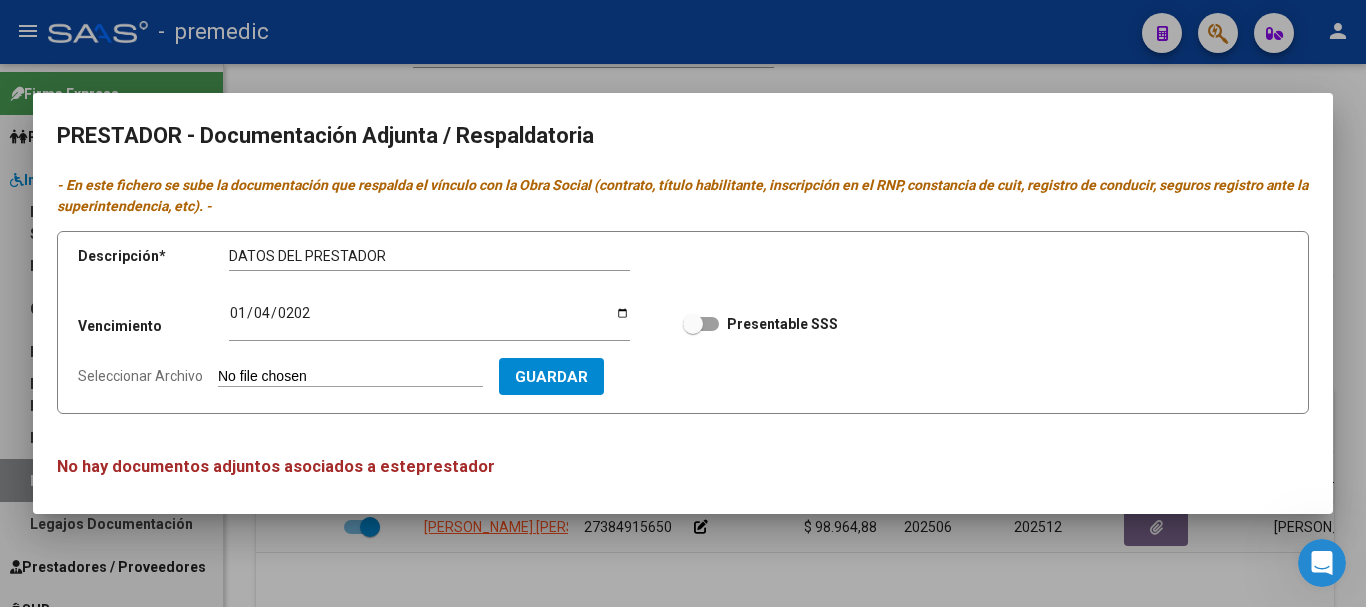 click on "Seleccionar Archivo" at bounding box center (350, 377) 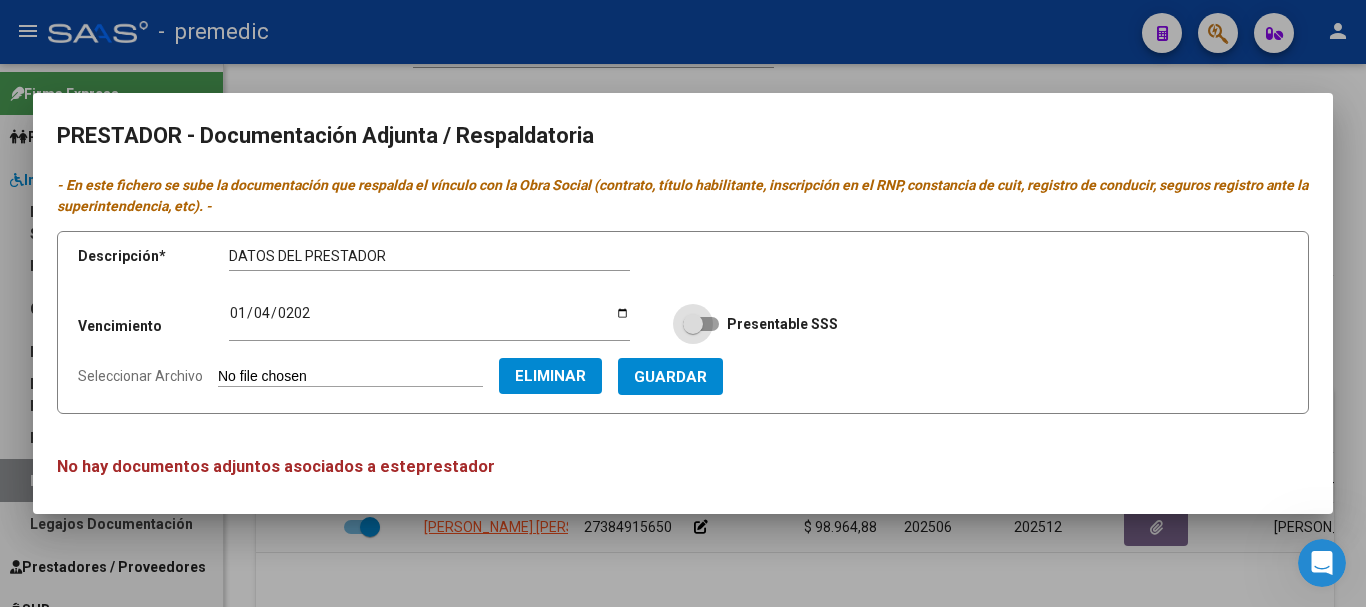 click at bounding box center [701, 324] 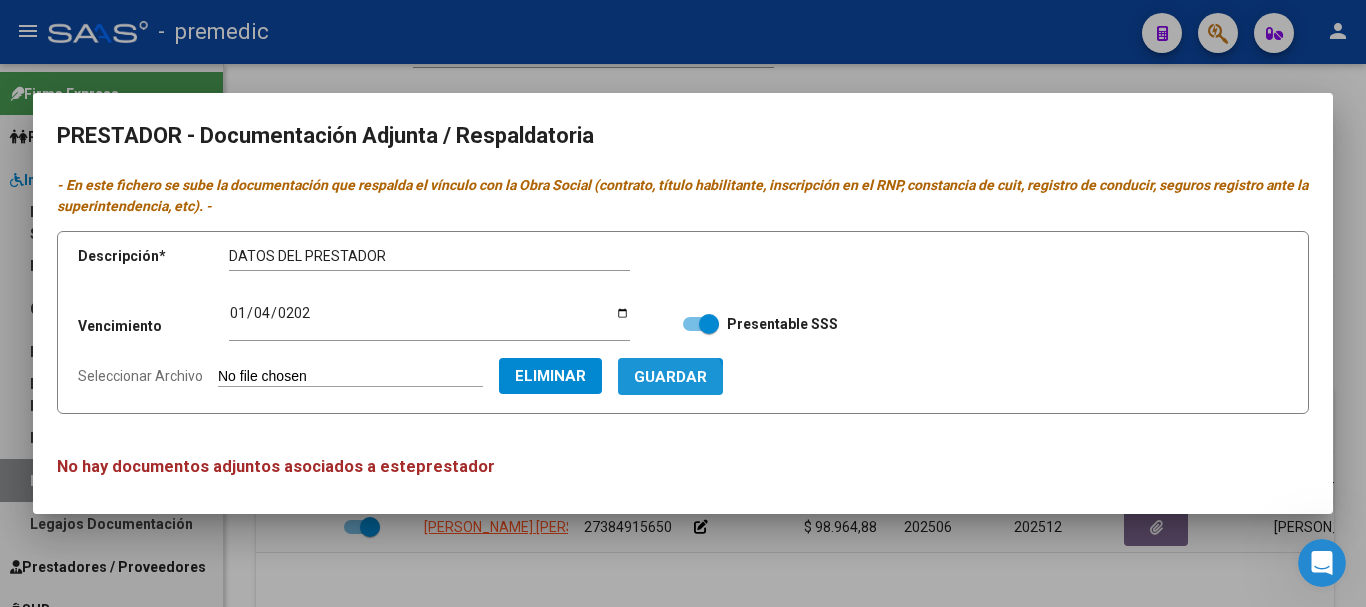 click on "Guardar" at bounding box center [670, 376] 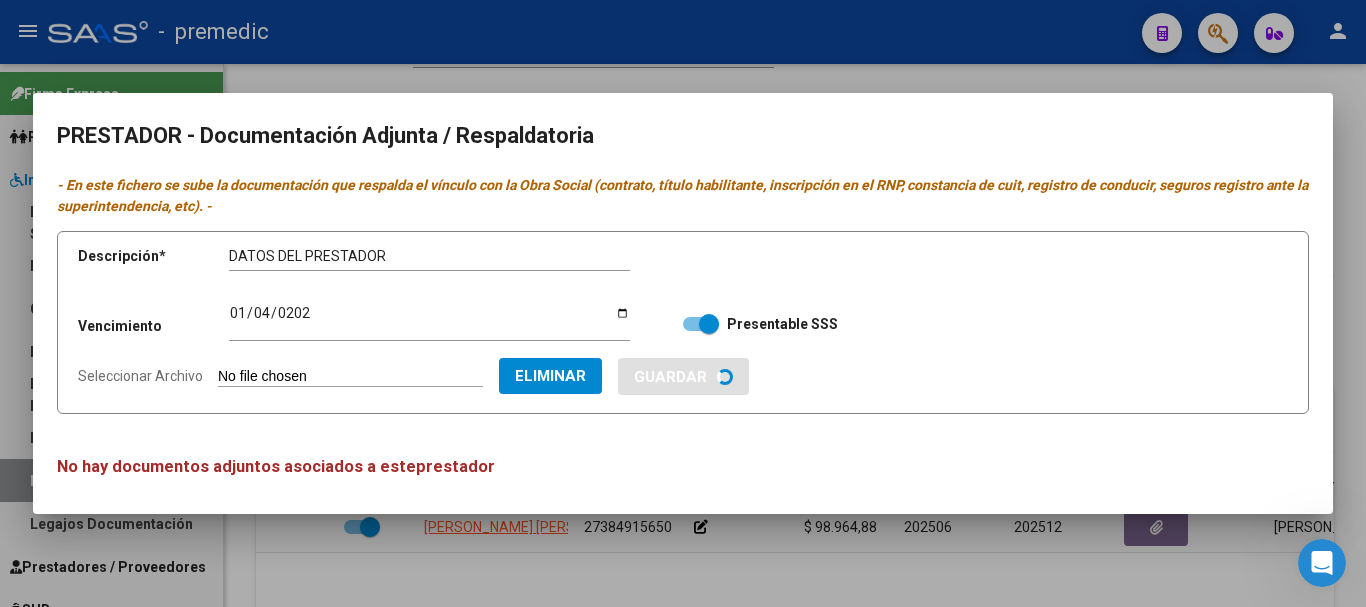 type 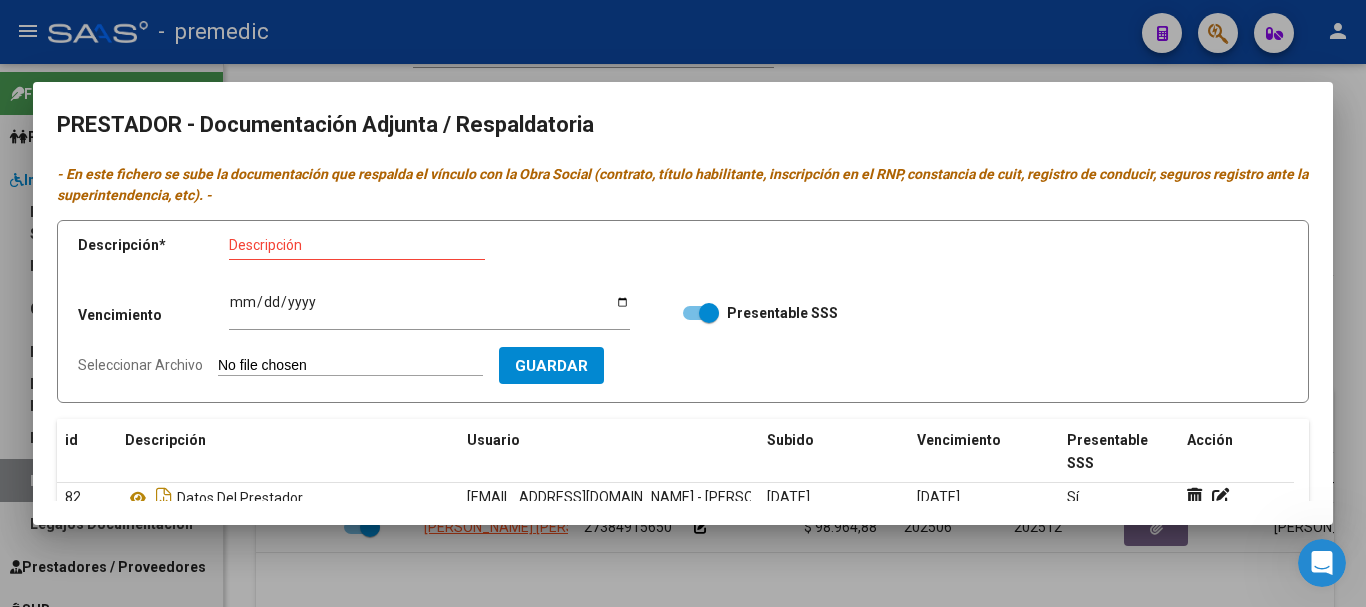 click at bounding box center (683, 303) 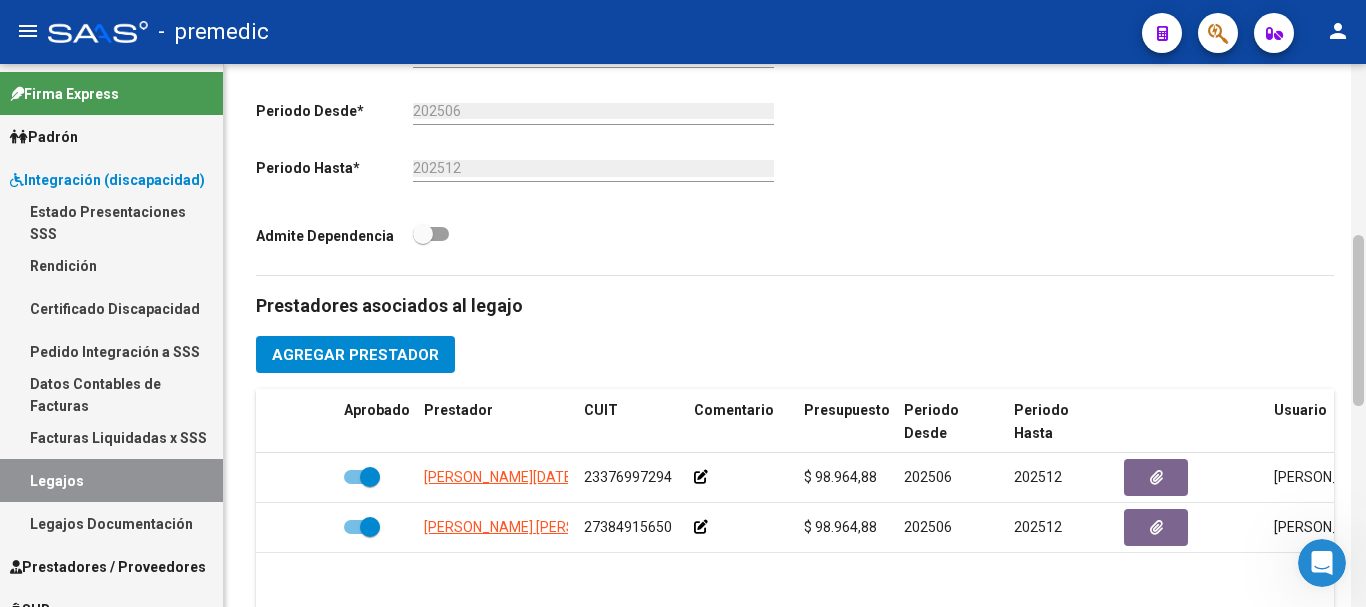 scroll, scrollTop: 1086, scrollLeft: 0, axis: vertical 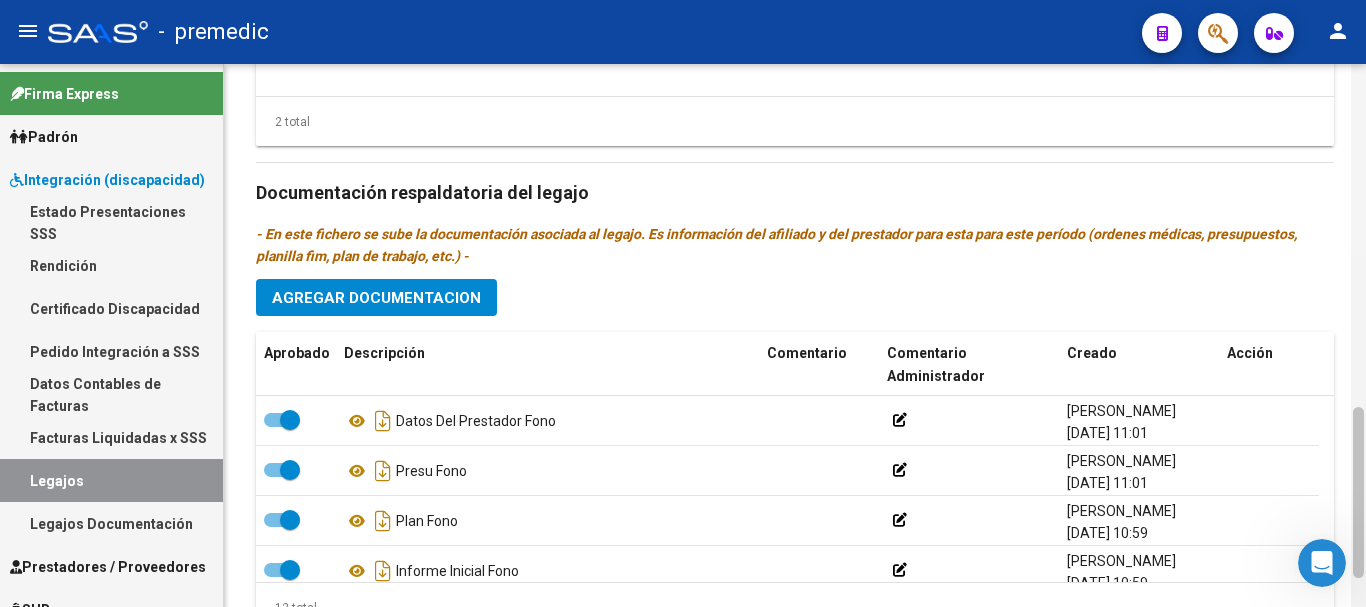 click 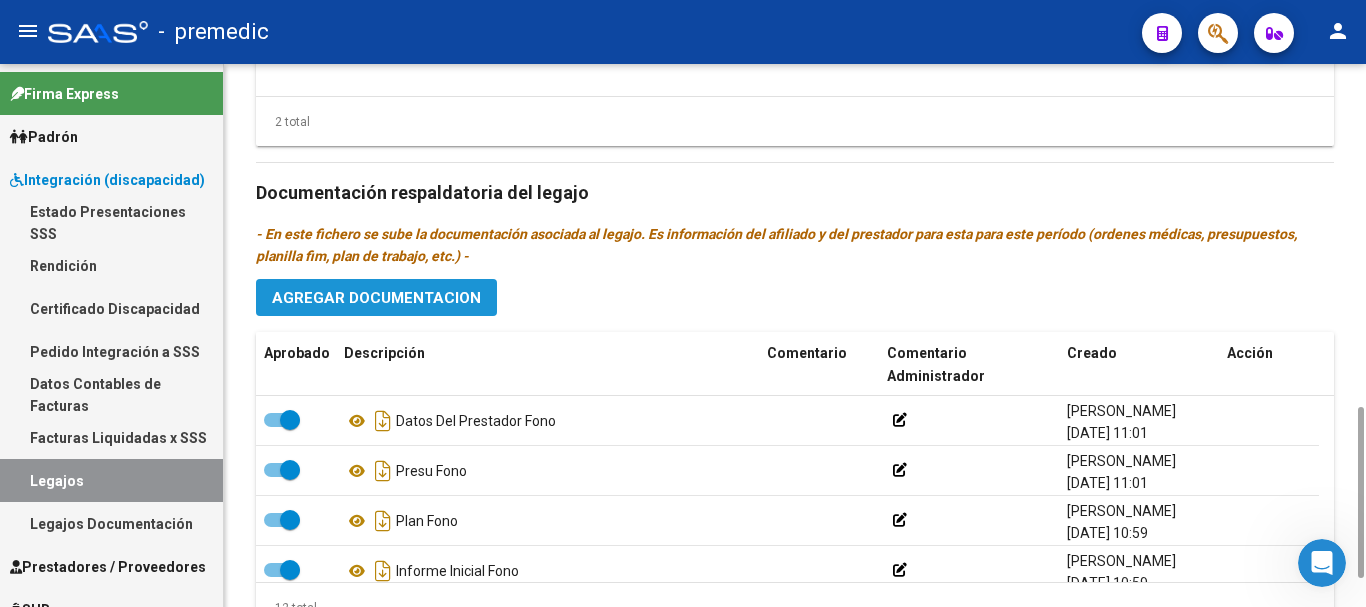 click on "Agregar Documentacion" 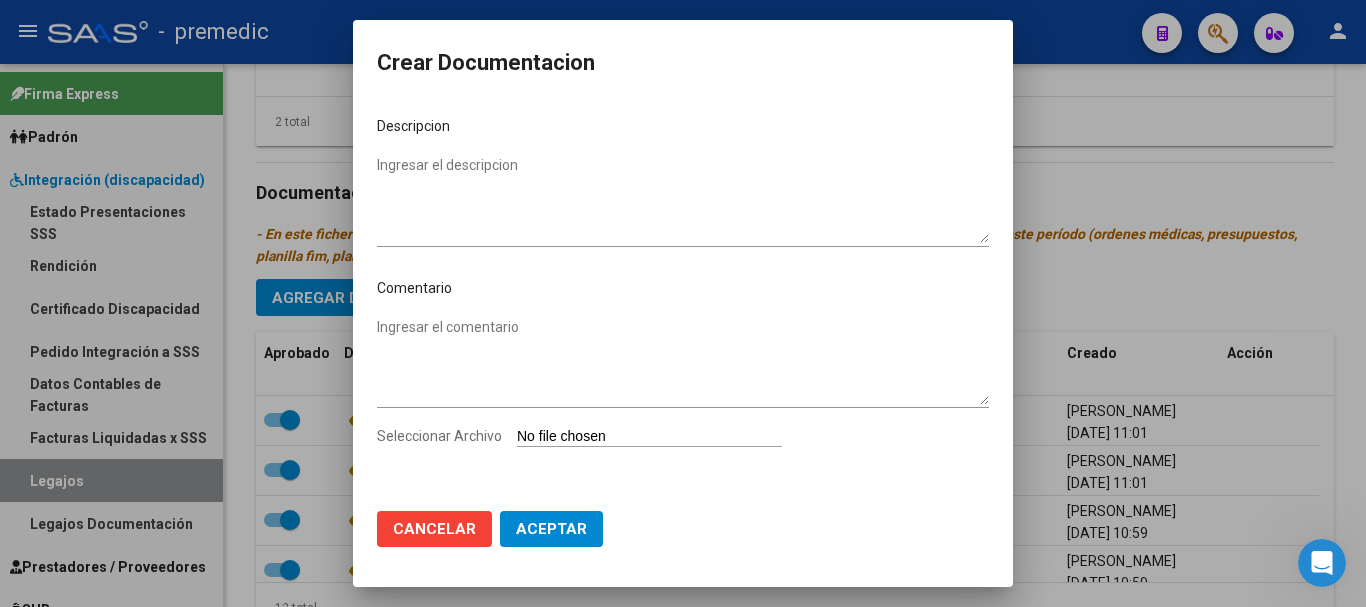 click on "Seleccionar Archivo" at bounding box center [649, 437] 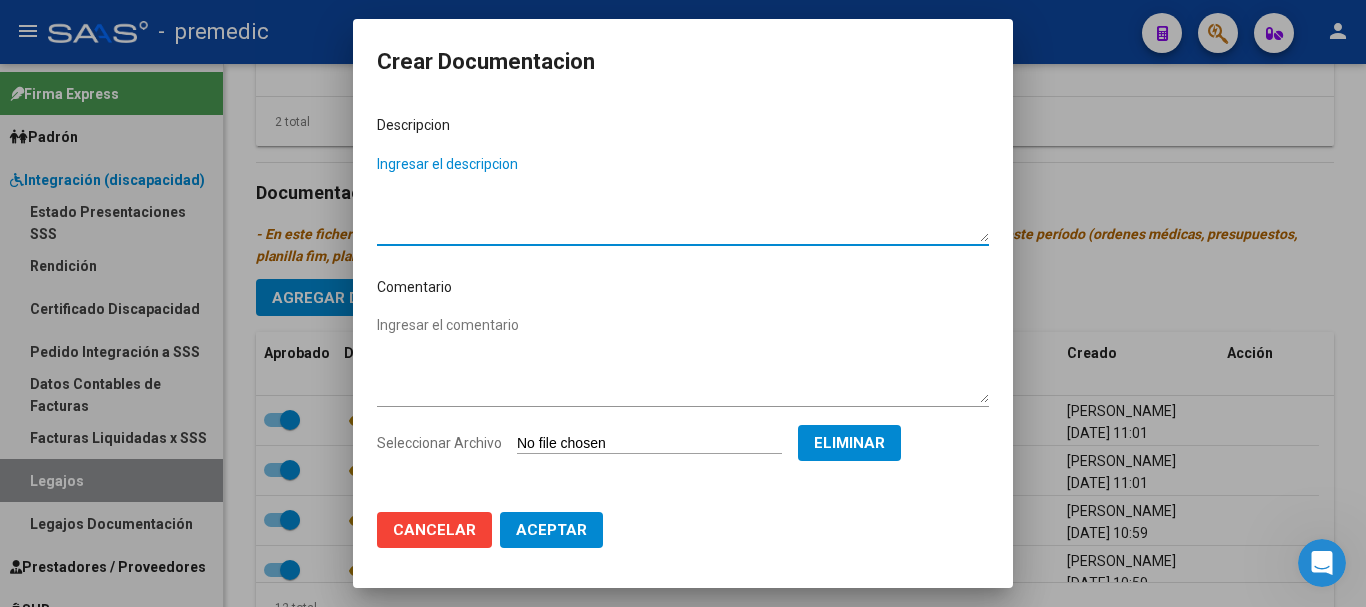 click on "Ingresar el descripcion" at bounding box center (683, 198) 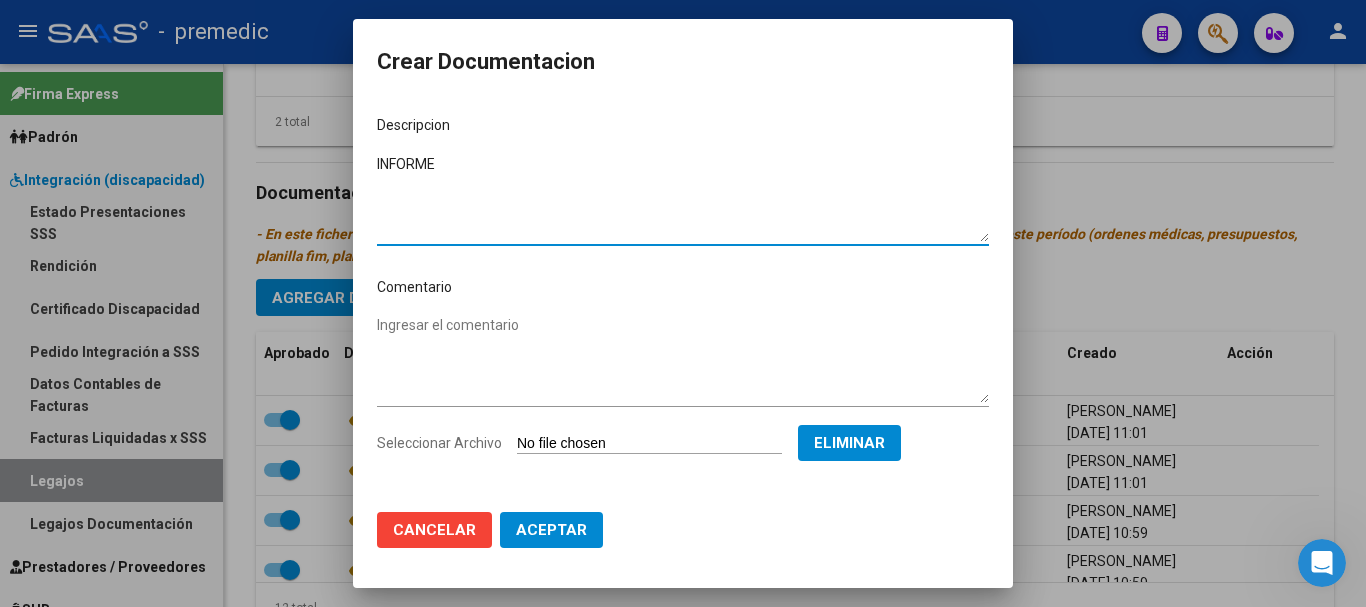 click on "INFORME" at bounding box center [683, 198] 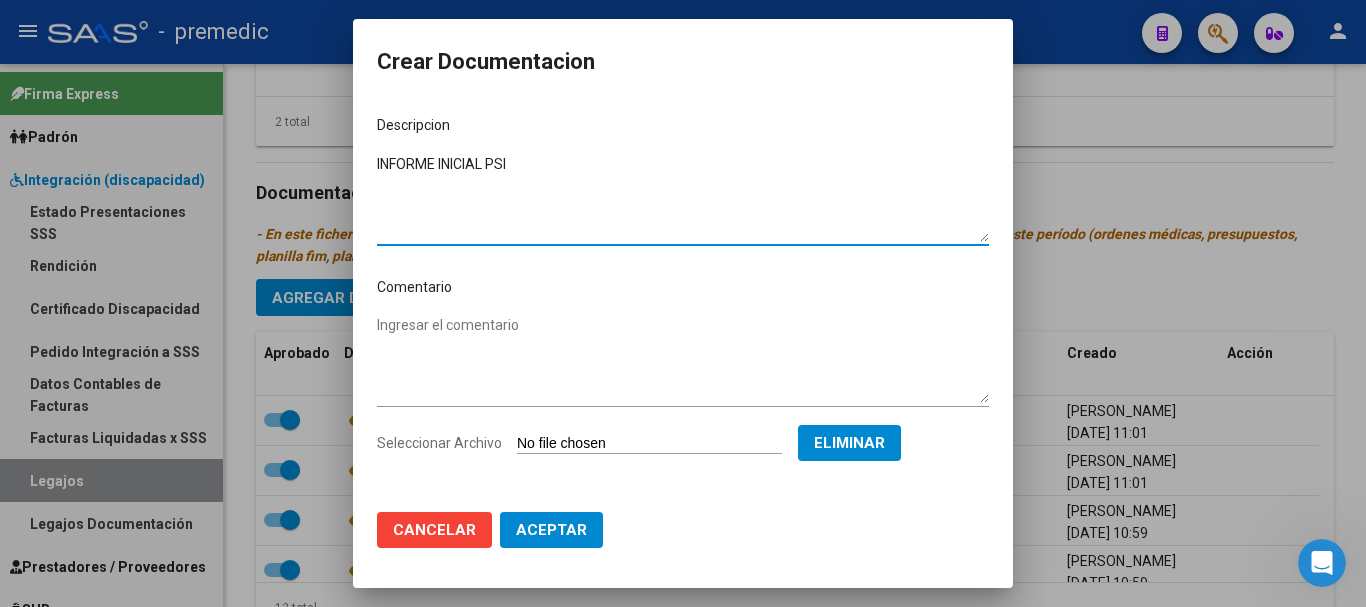 type on "INFORME INICIAL PSI" 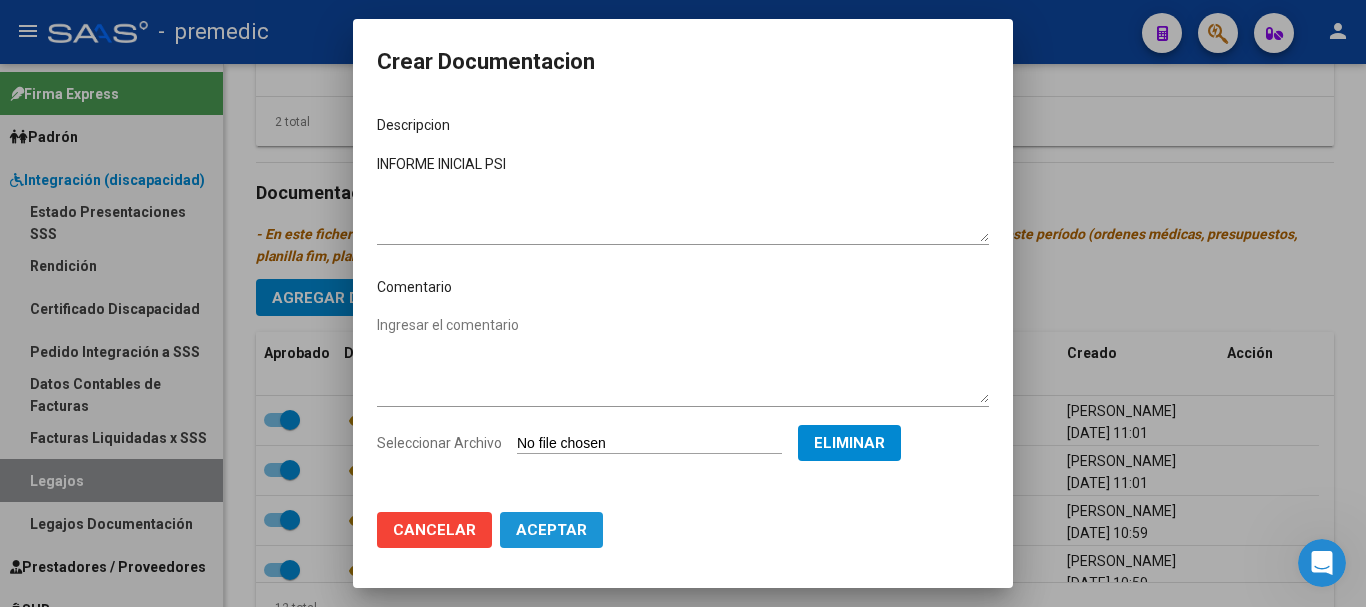 click on "Aceptar" 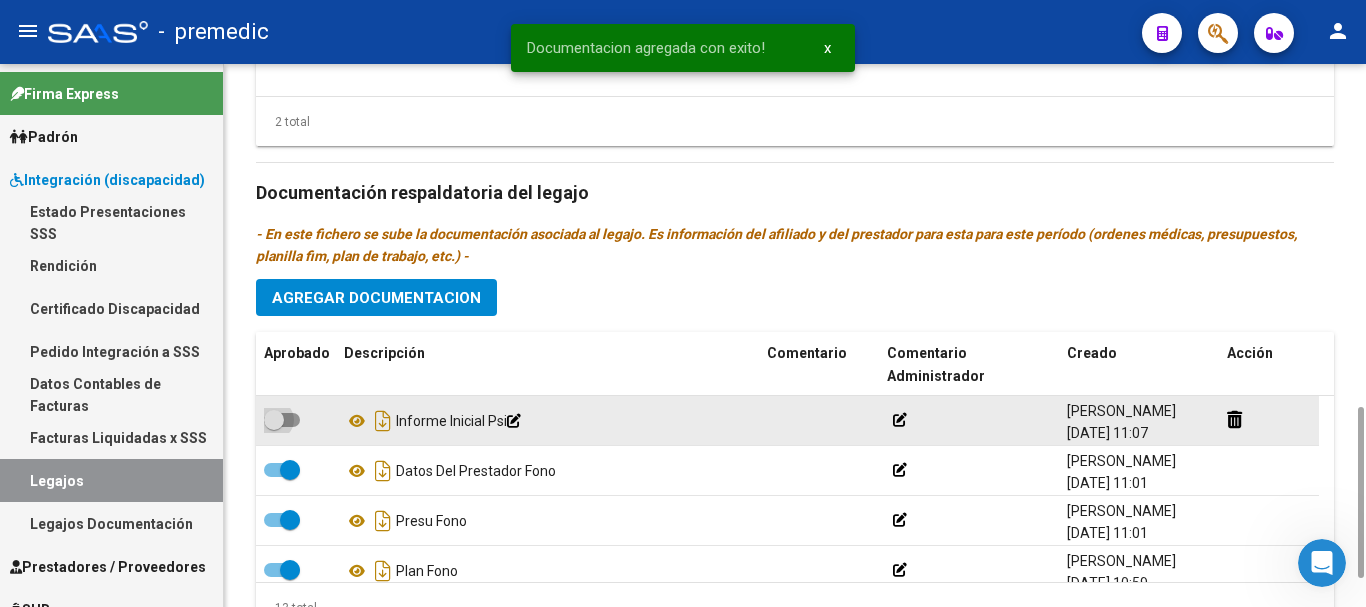 click at bounding box center (282, 420) 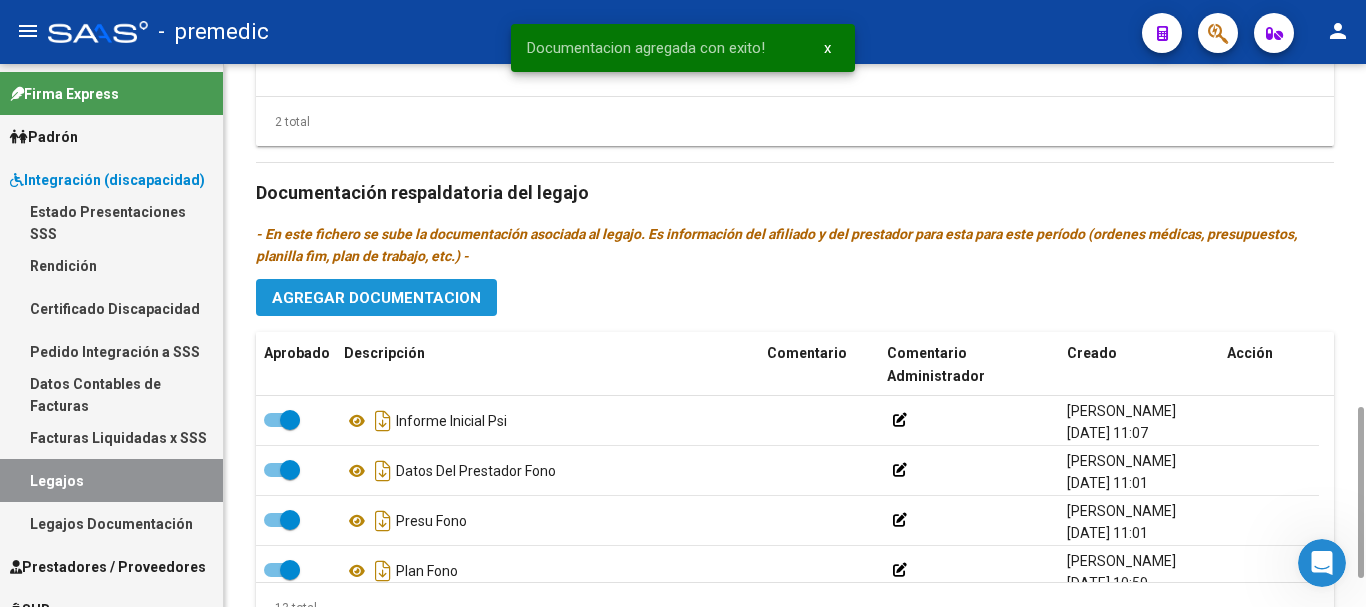 click on "Agregar Documentacion" 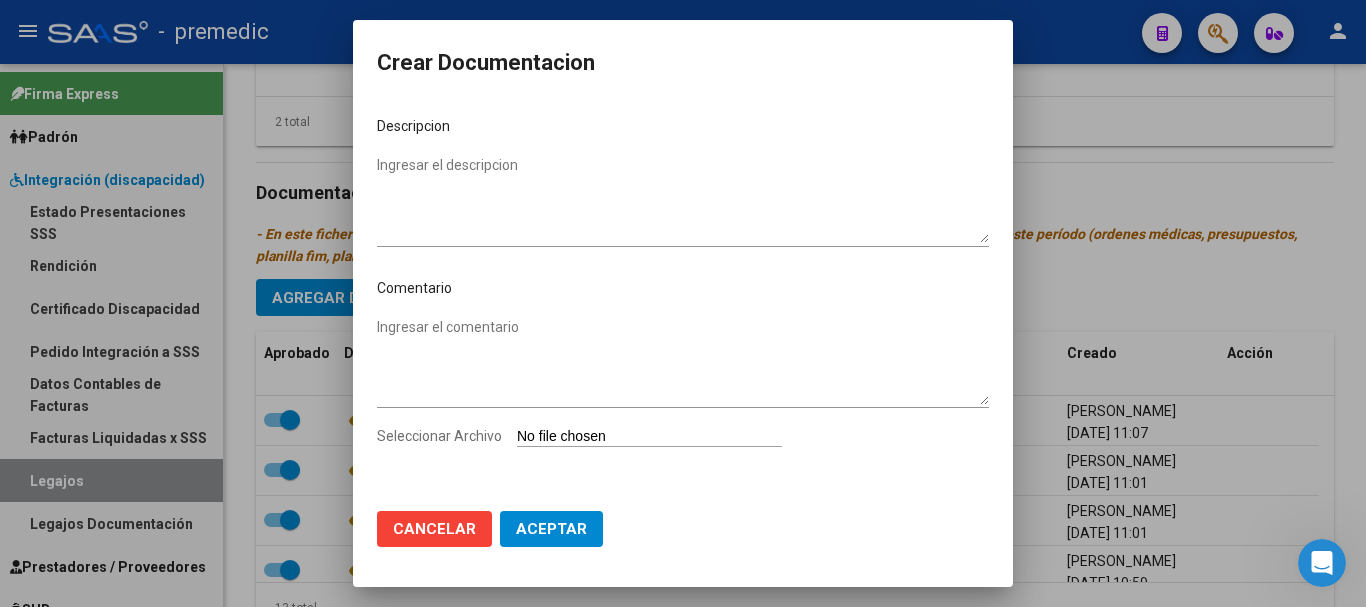 click on "Seleccionar Archivo" at bounding box center [649, 437] 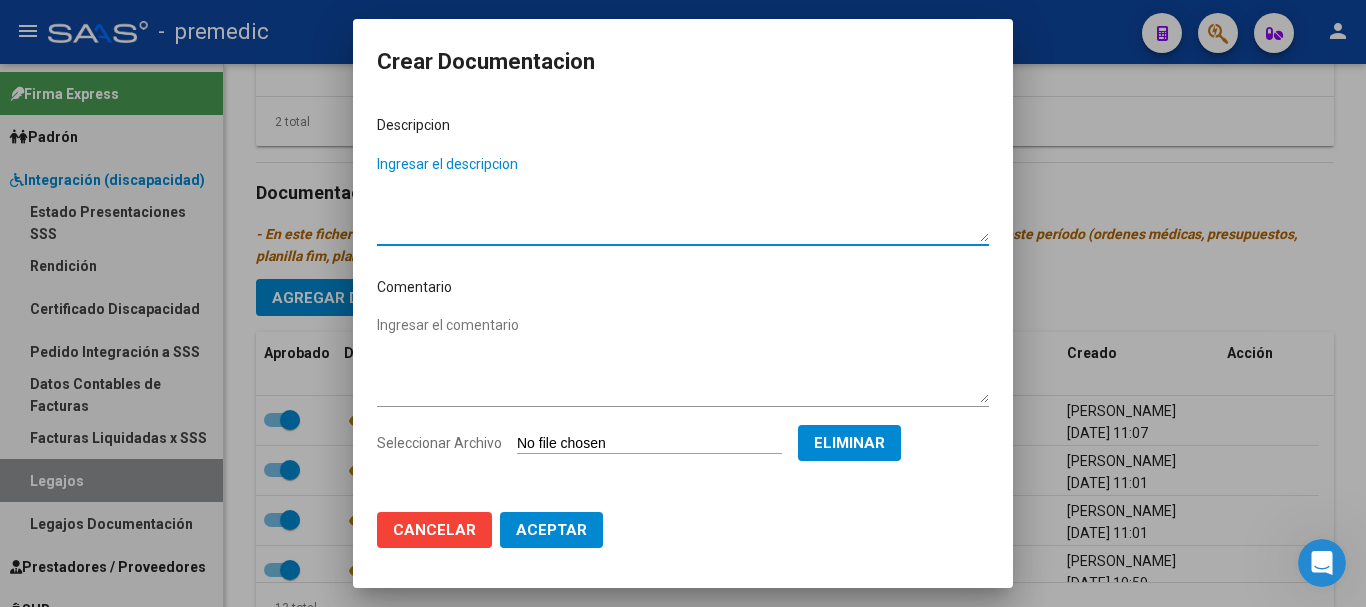 click on "Ingresar el descripcion" at bounding box center [683, 198] 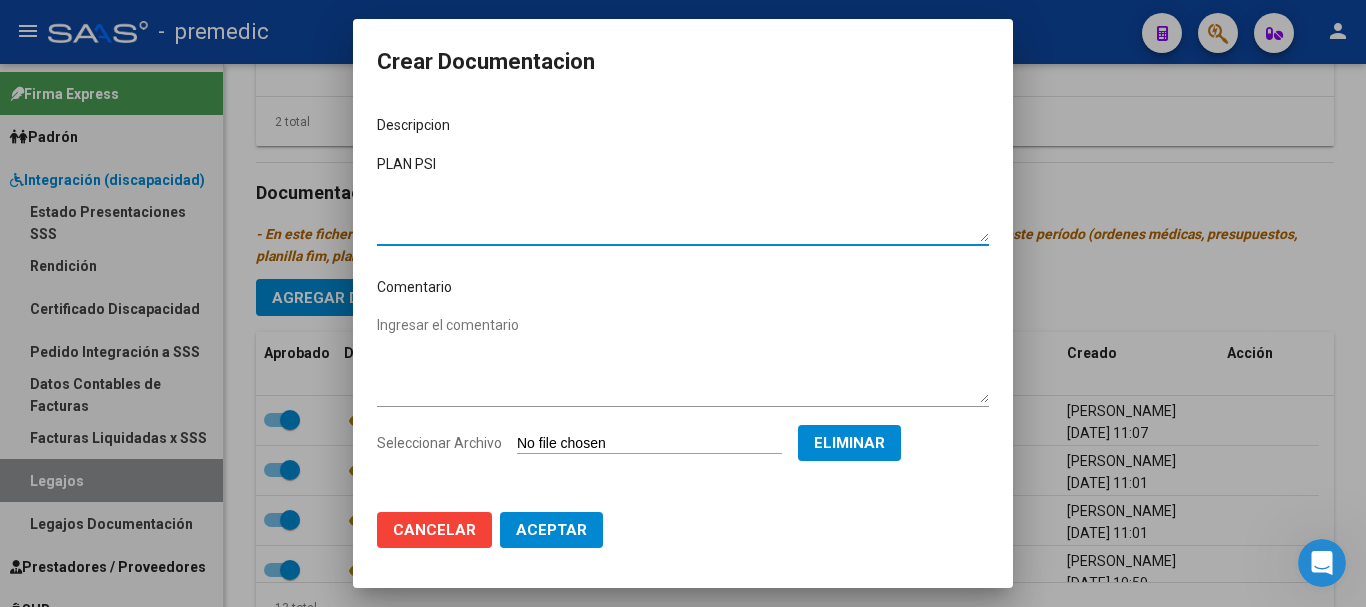 type on "PLAN PSI" 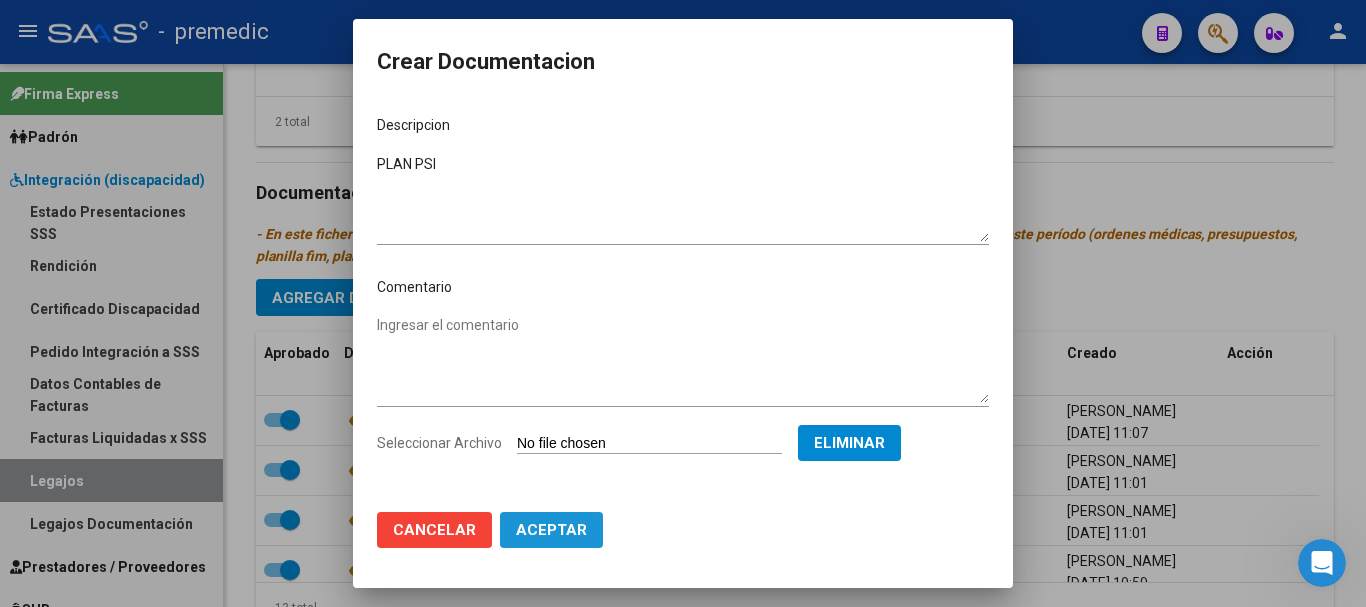 click on "Aceptar" 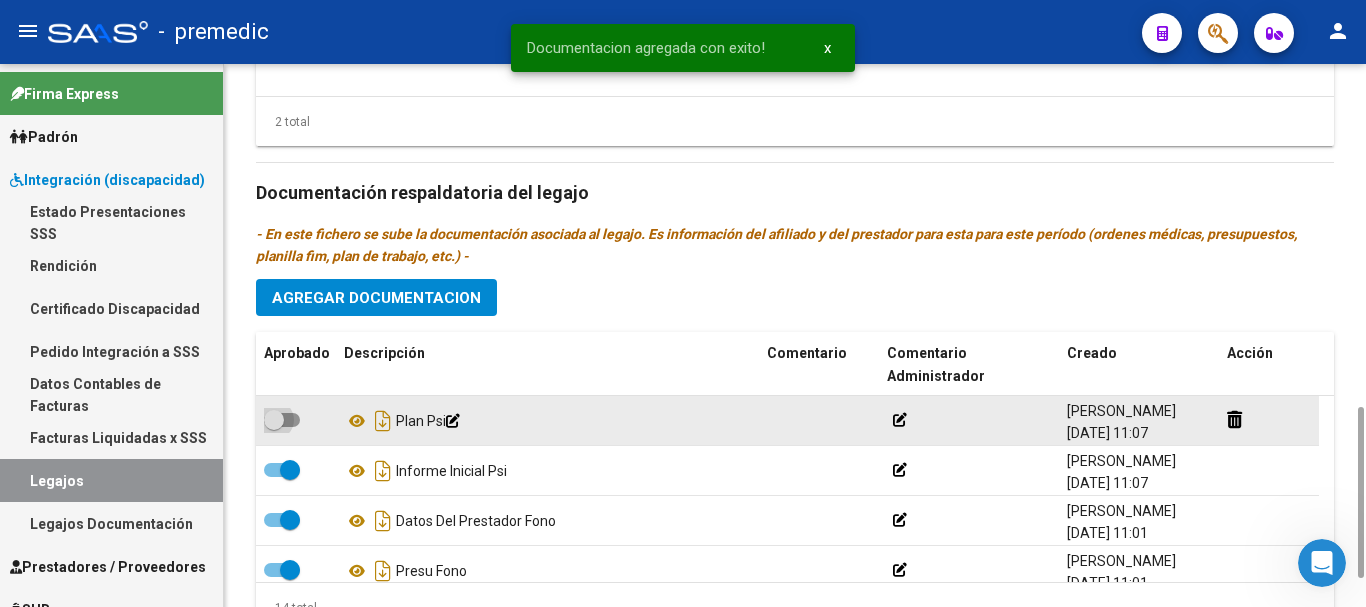 click at bounding box center (282, 420) 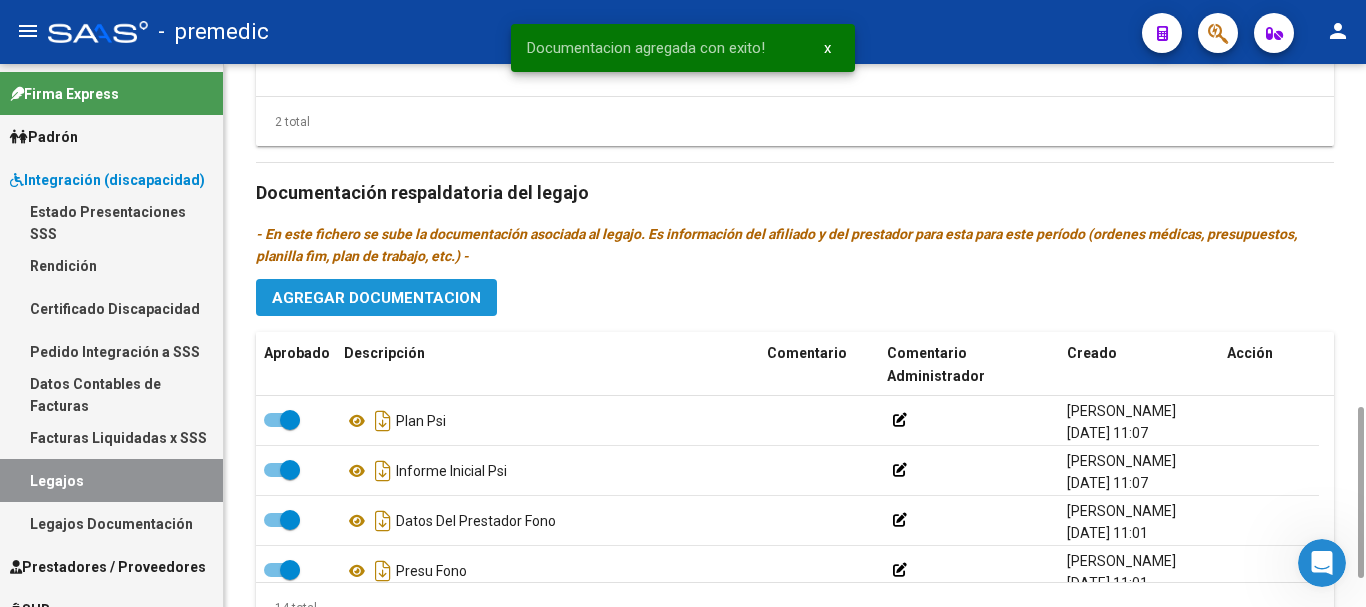 click on "Agregar Documentacion" 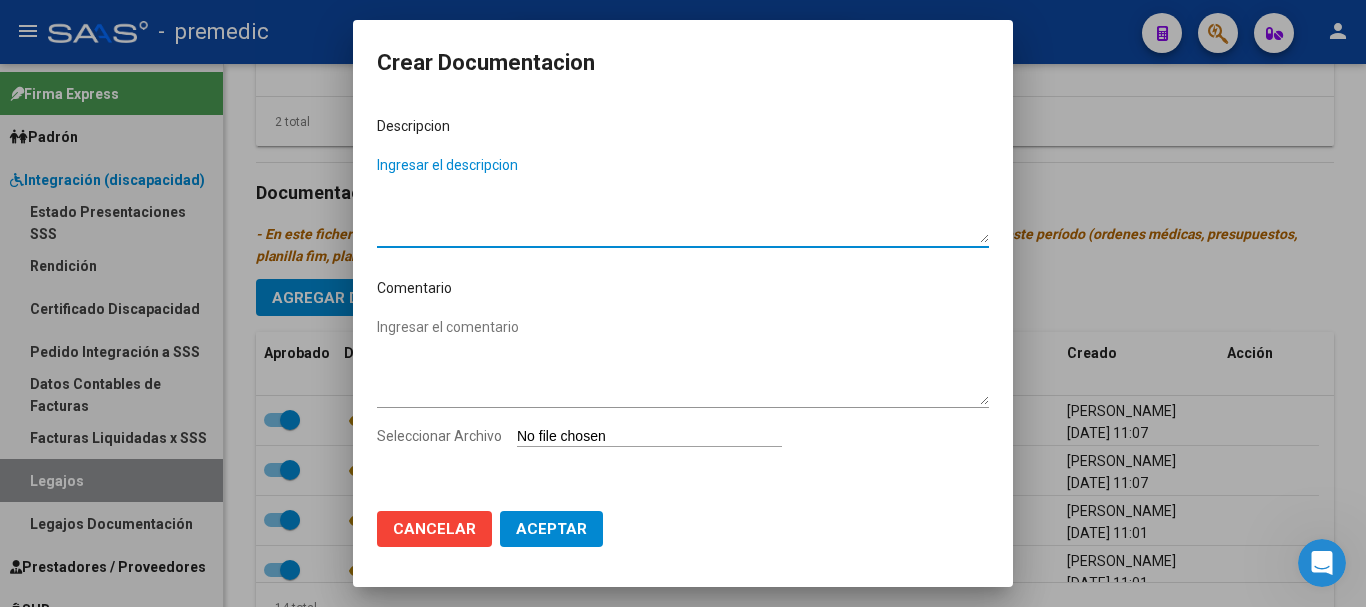 click on "Seleccionar Archivo" at bounding box center (649, 437) 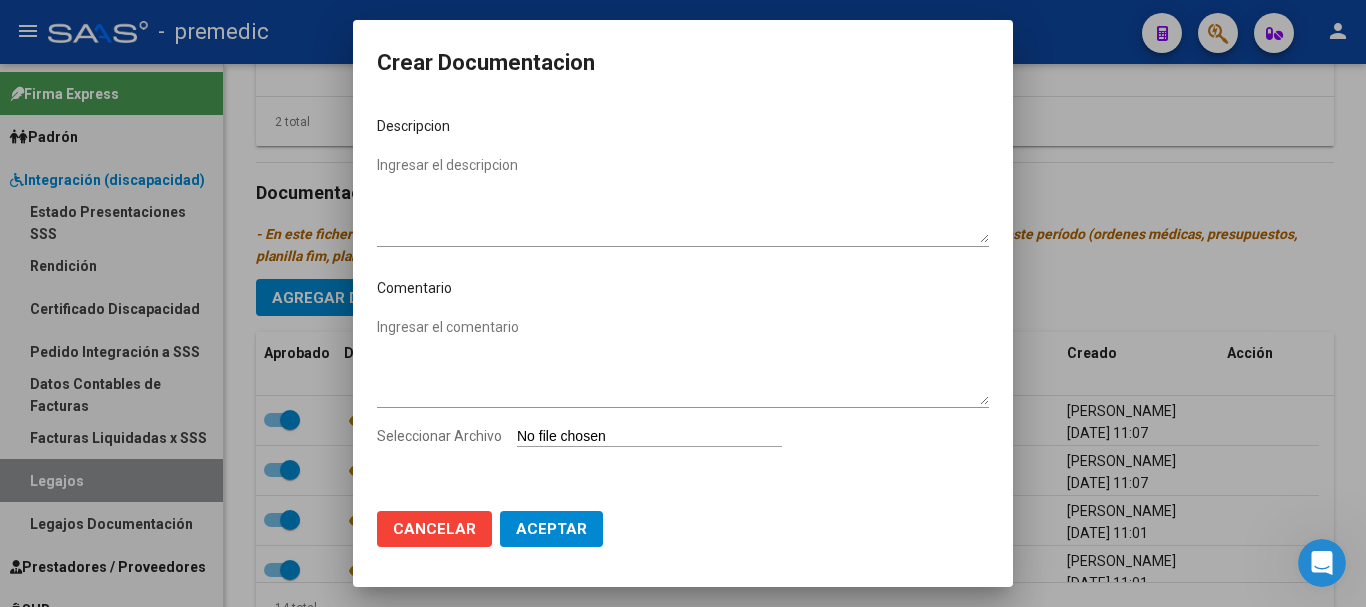 type on "C:\fakepath\15- PRESUPUESTO.pdf" 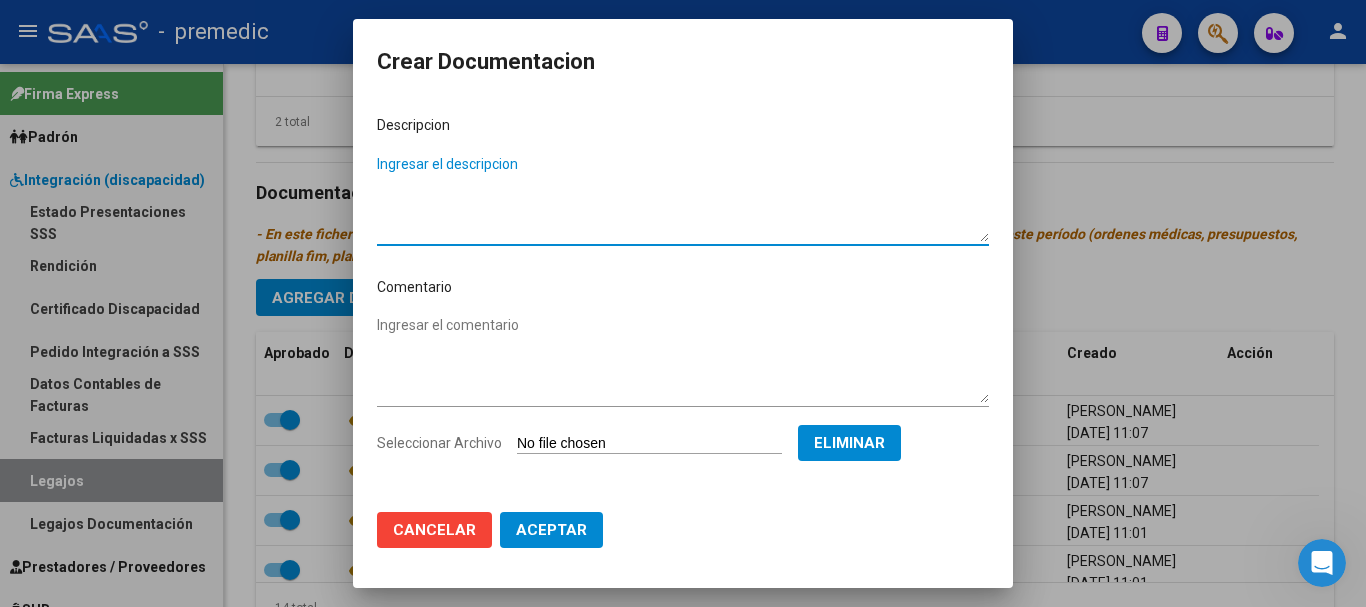 click on "Ingresar el descripcion" at bounding box center [683, 198] 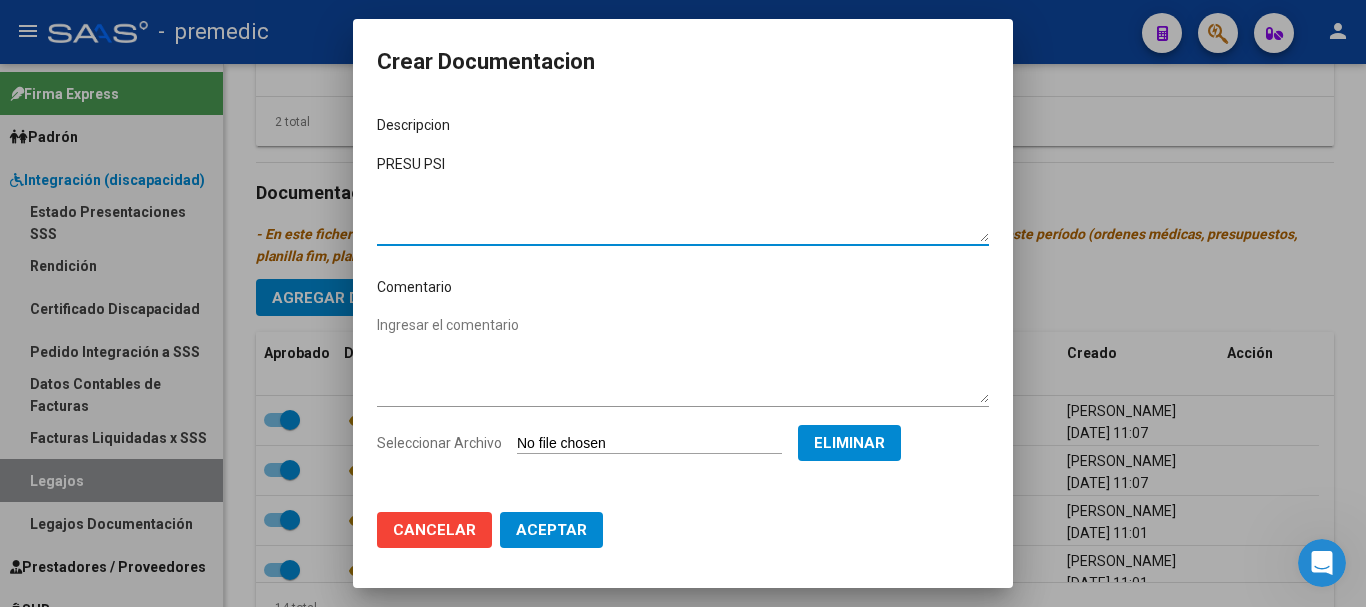 type on "PRESU PSI" 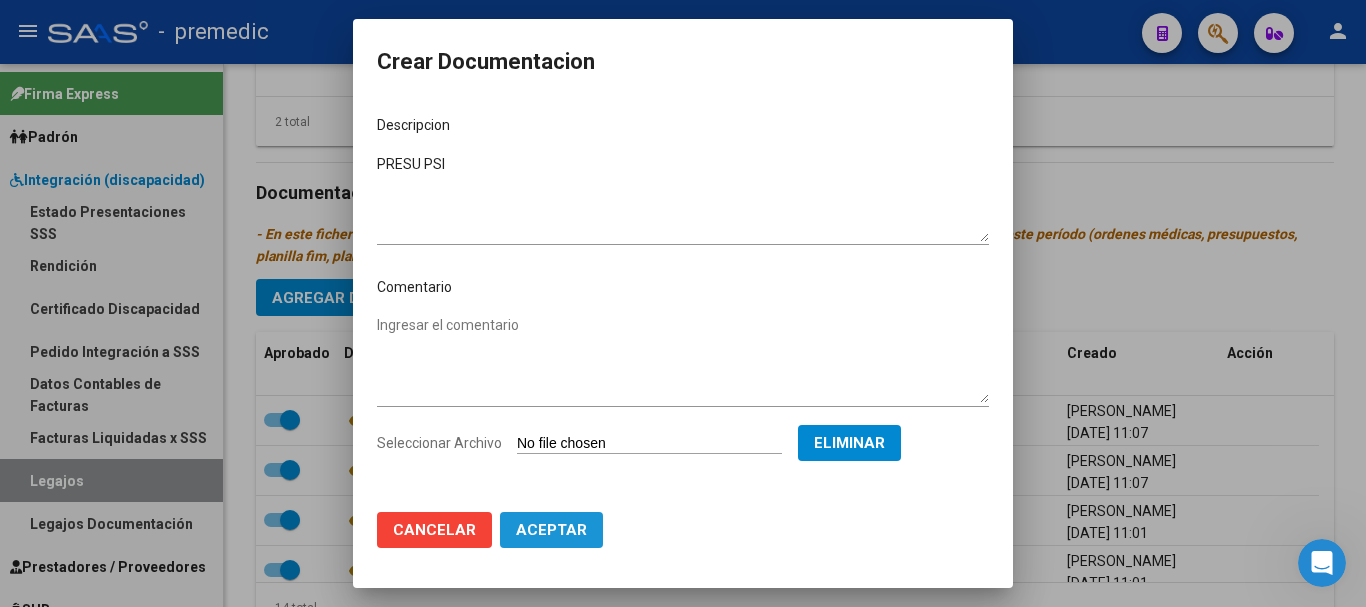 click on "Aceptar" 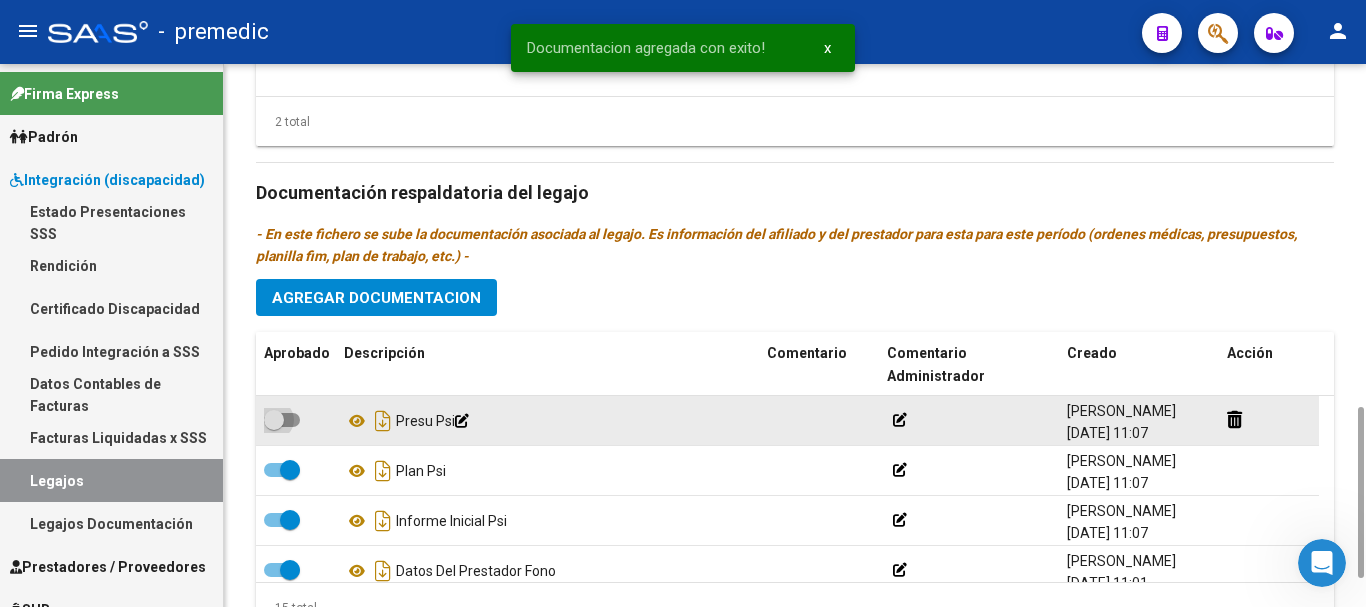 click at bounding box center [282, 420] 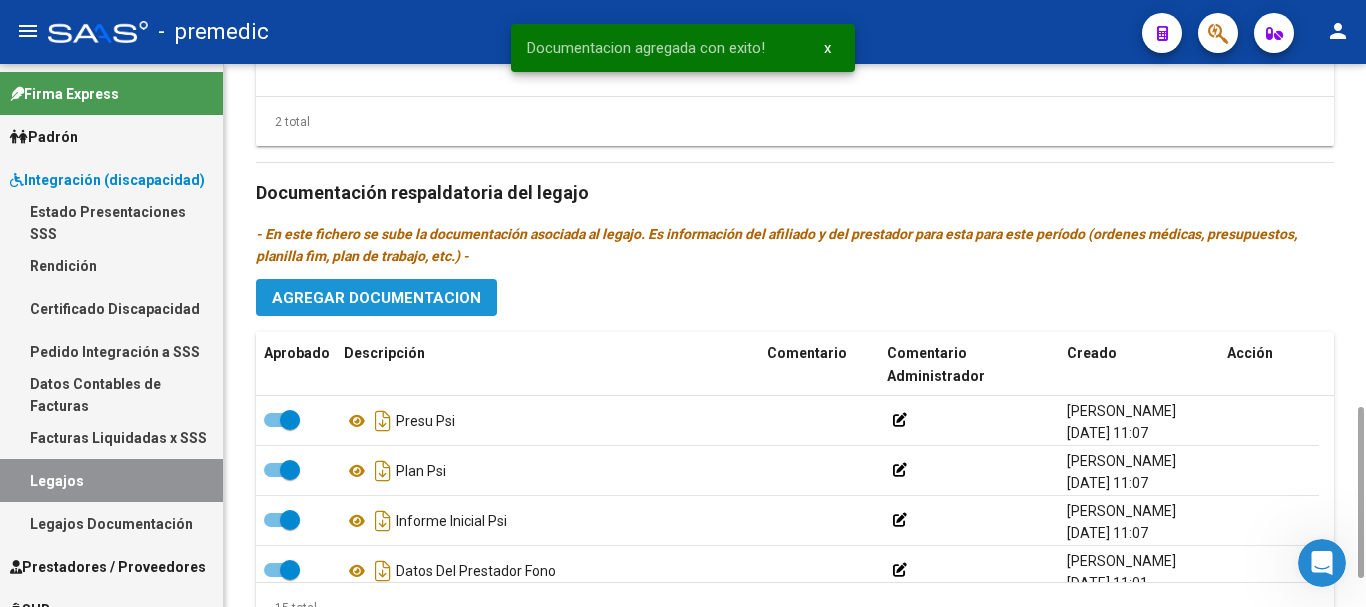click on "Agregar Documentacion" 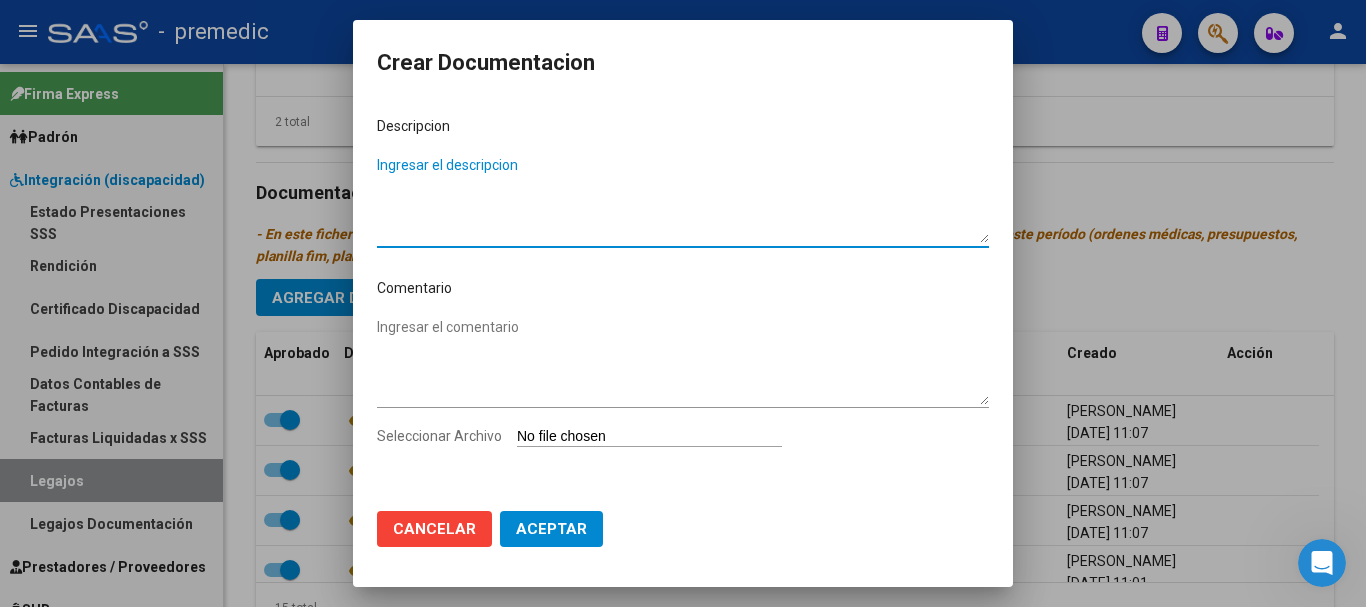 click on "Cancelar" 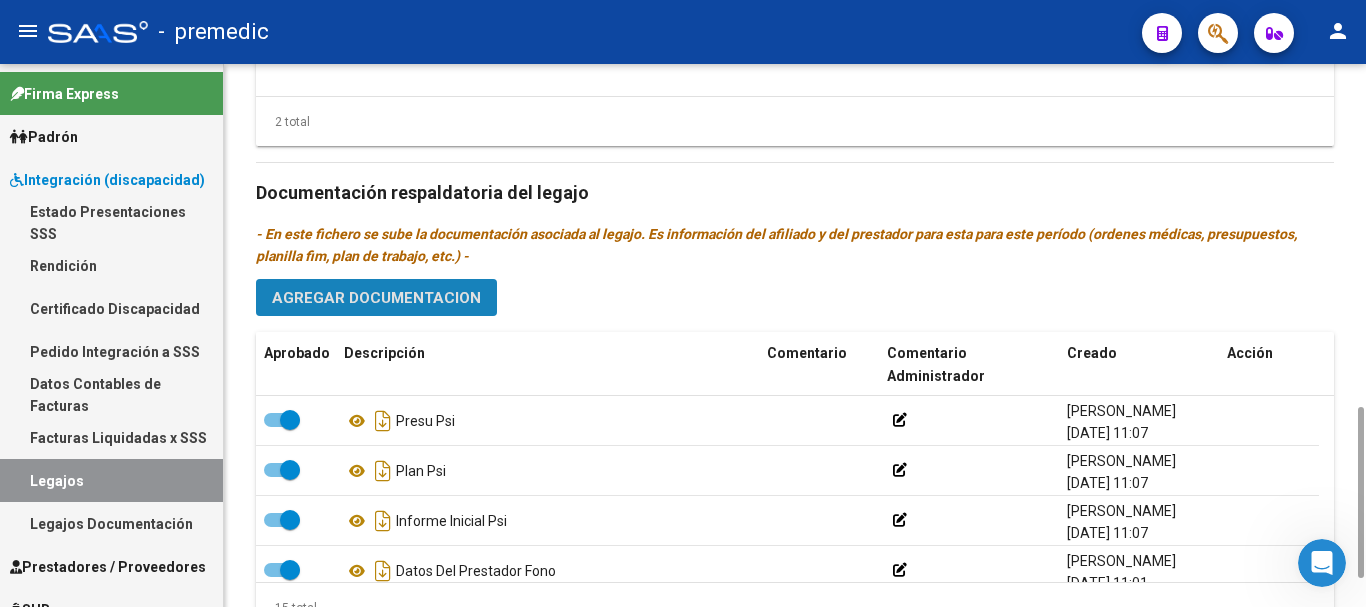 click on "Agregar Documentacion" 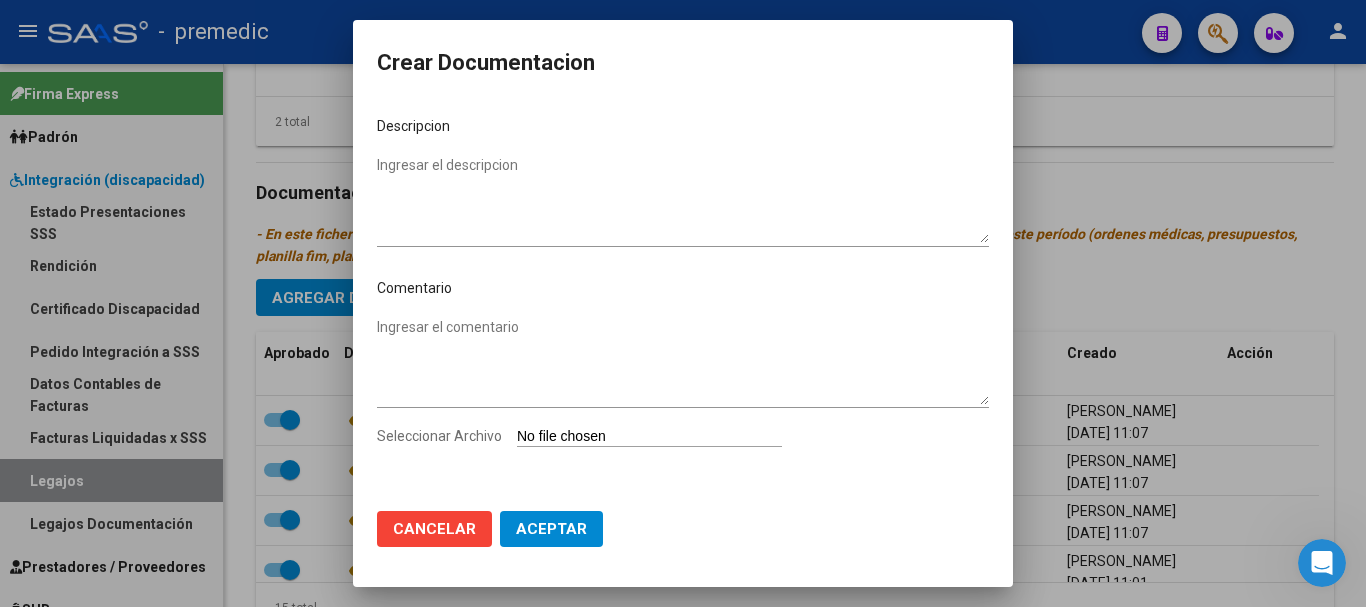 click on "Seleccionar Archivo" at bounding box center [649, 437] 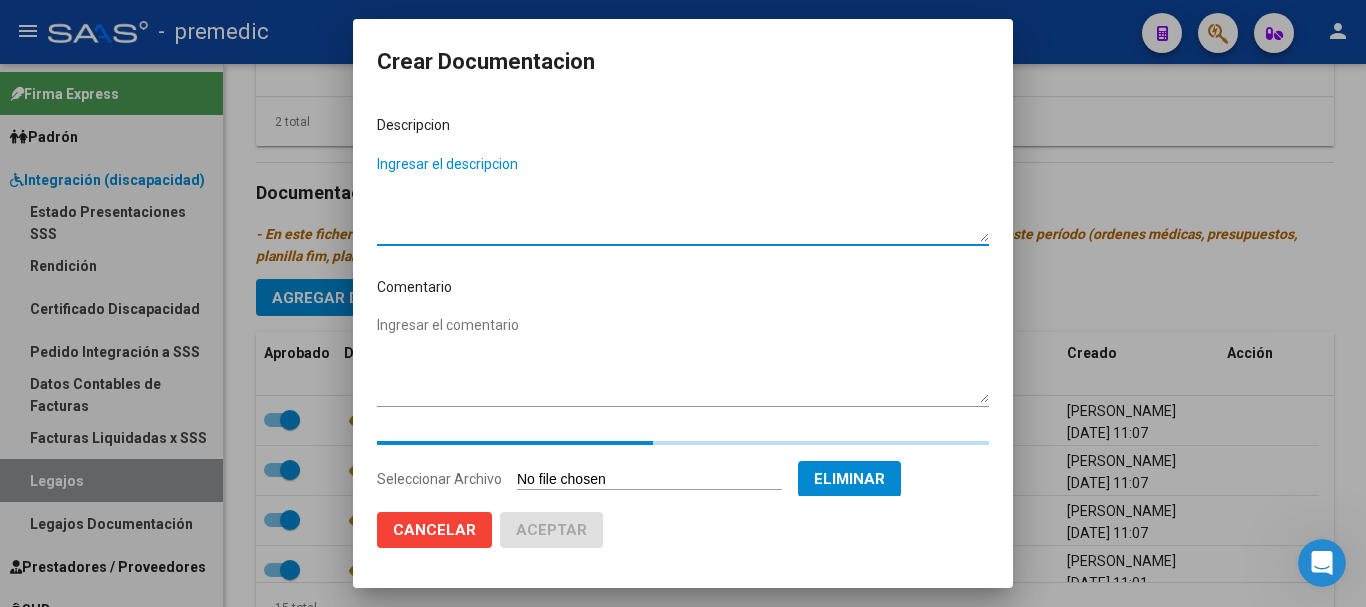 click on "Ingresar el descripcion" at bounding box center (683, 198) 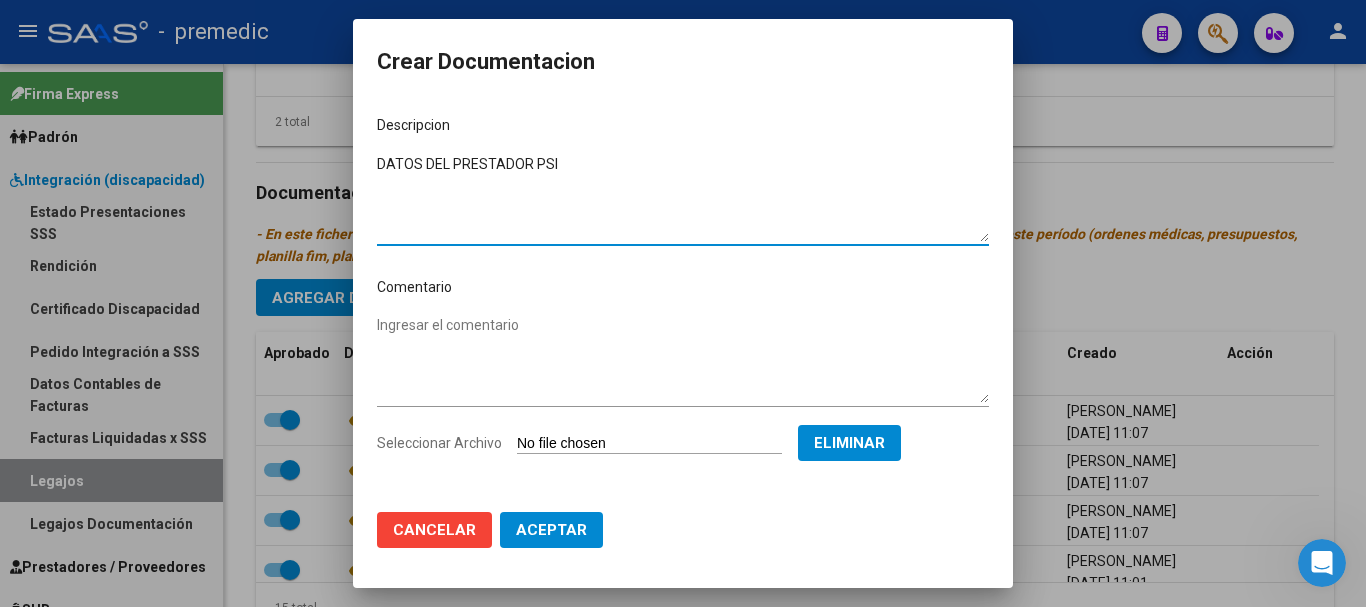 type on "DATOS DEL PRESTADOR PSI" 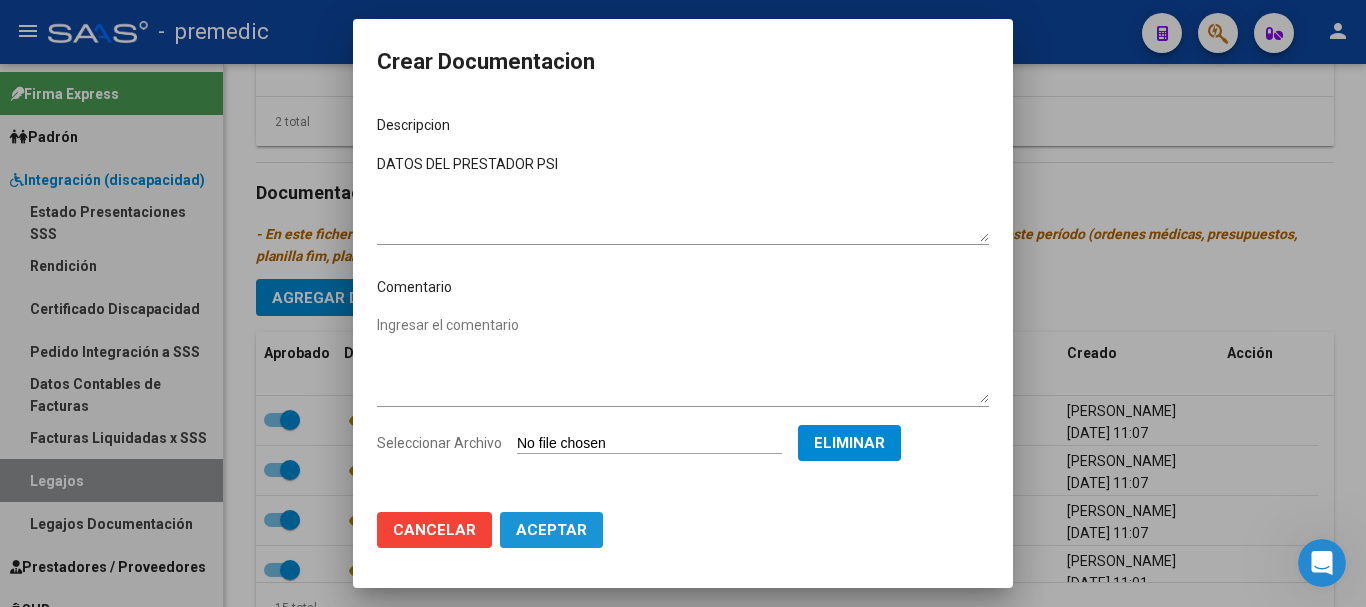 click on "Aceptar" 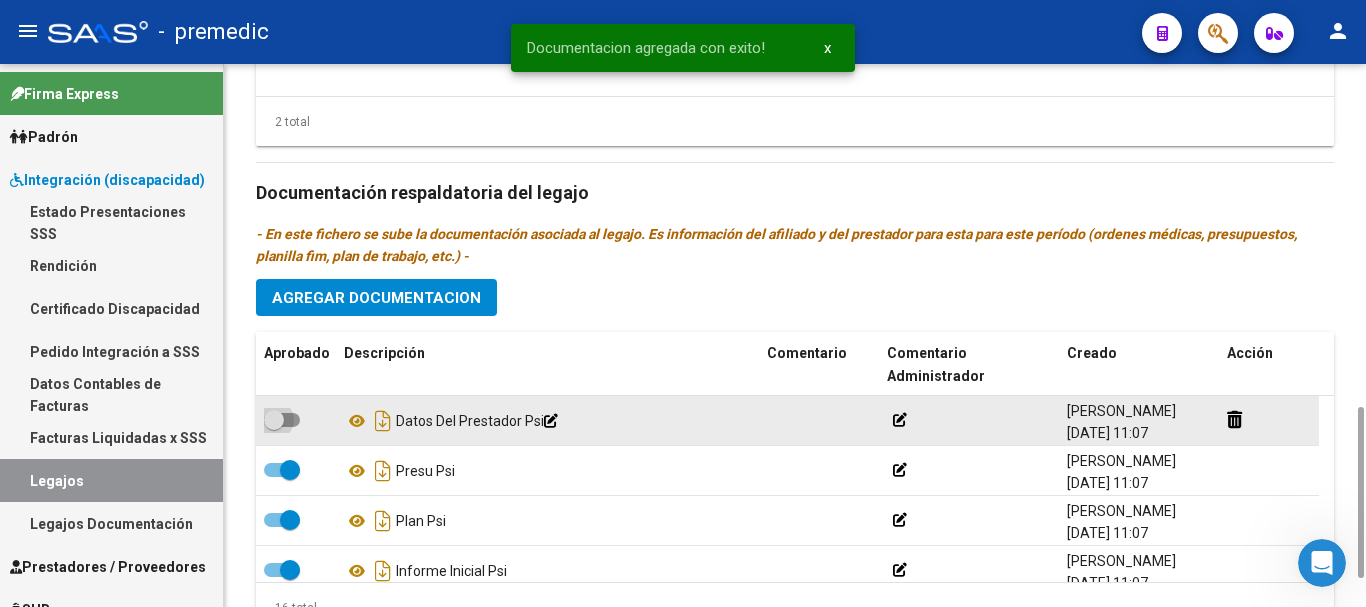 click at bounding box center [274, 420] 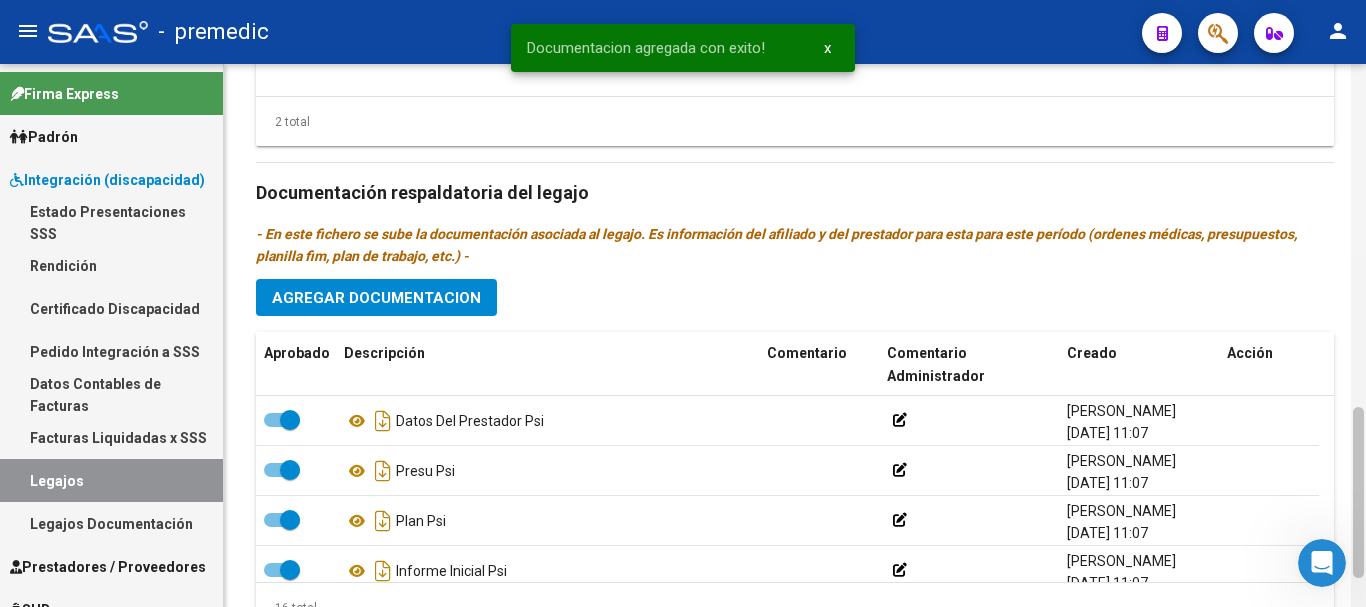 scroll, scrollTop: 543, scrollLeft: 0, axis: vertical 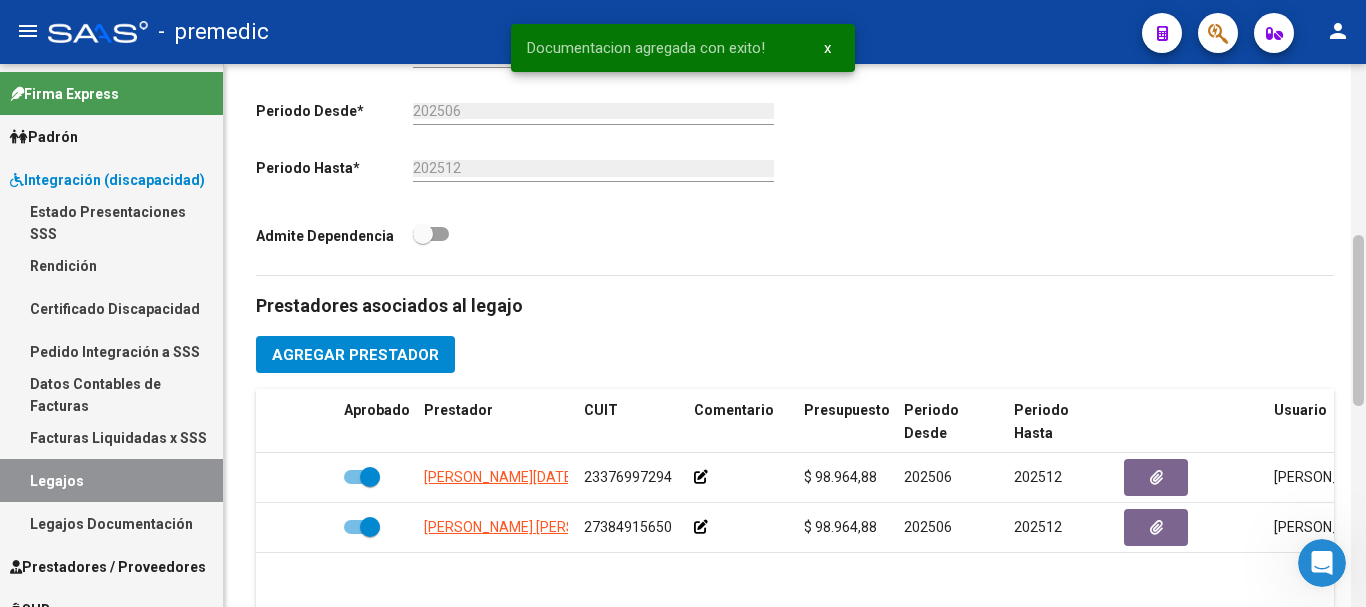click 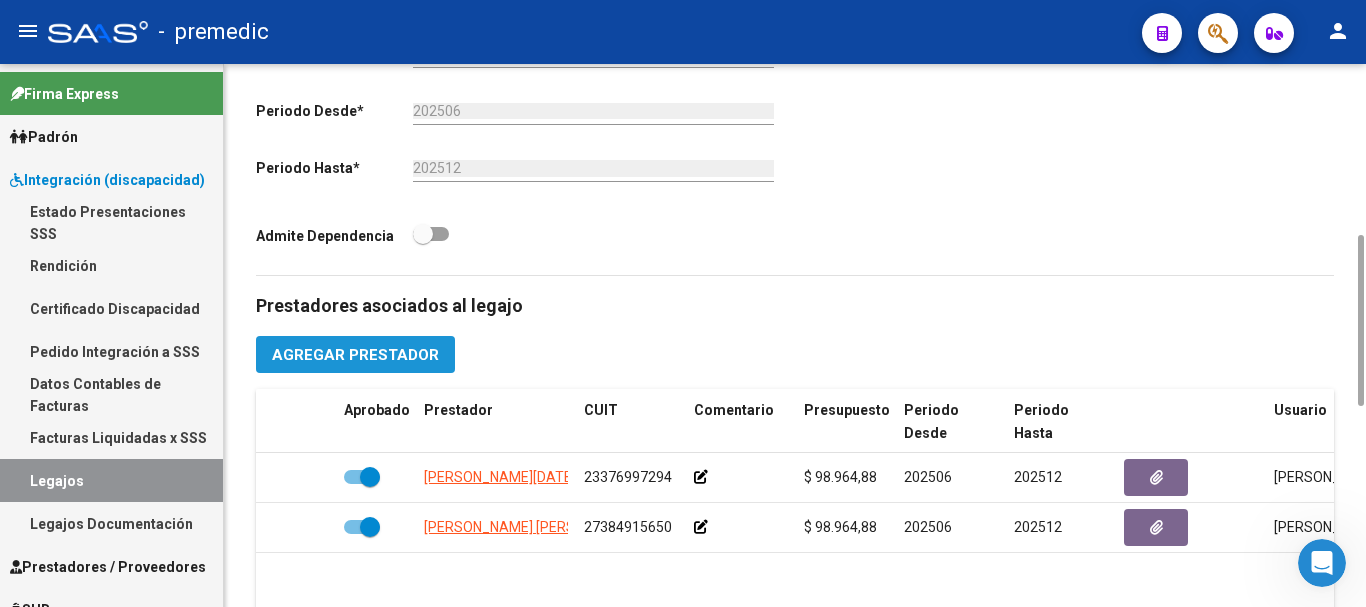 click on "Agregar Prestador" 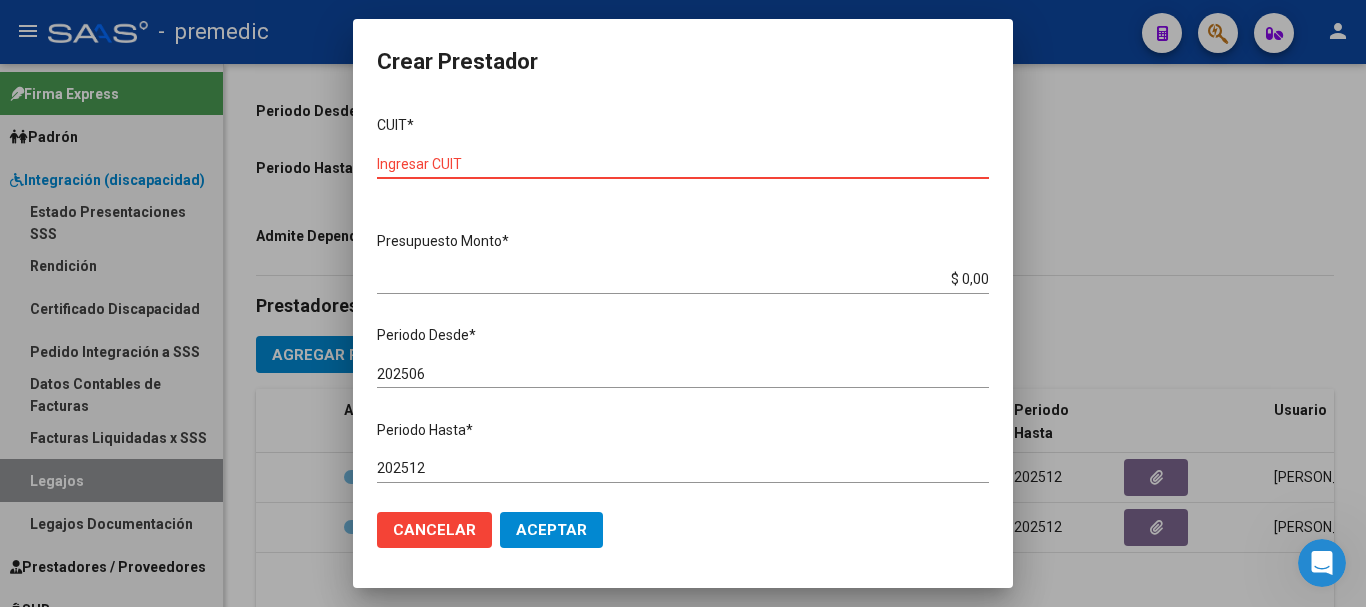 paste on "27-31722311-6" 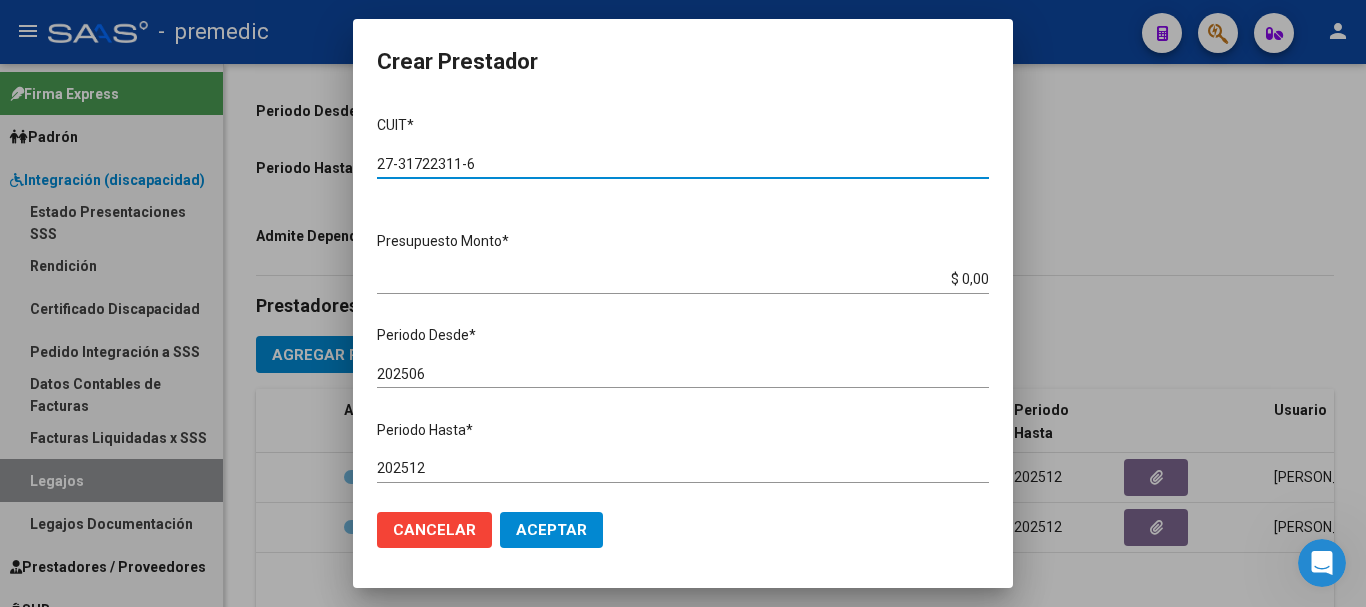 type on "27-31722311-6" 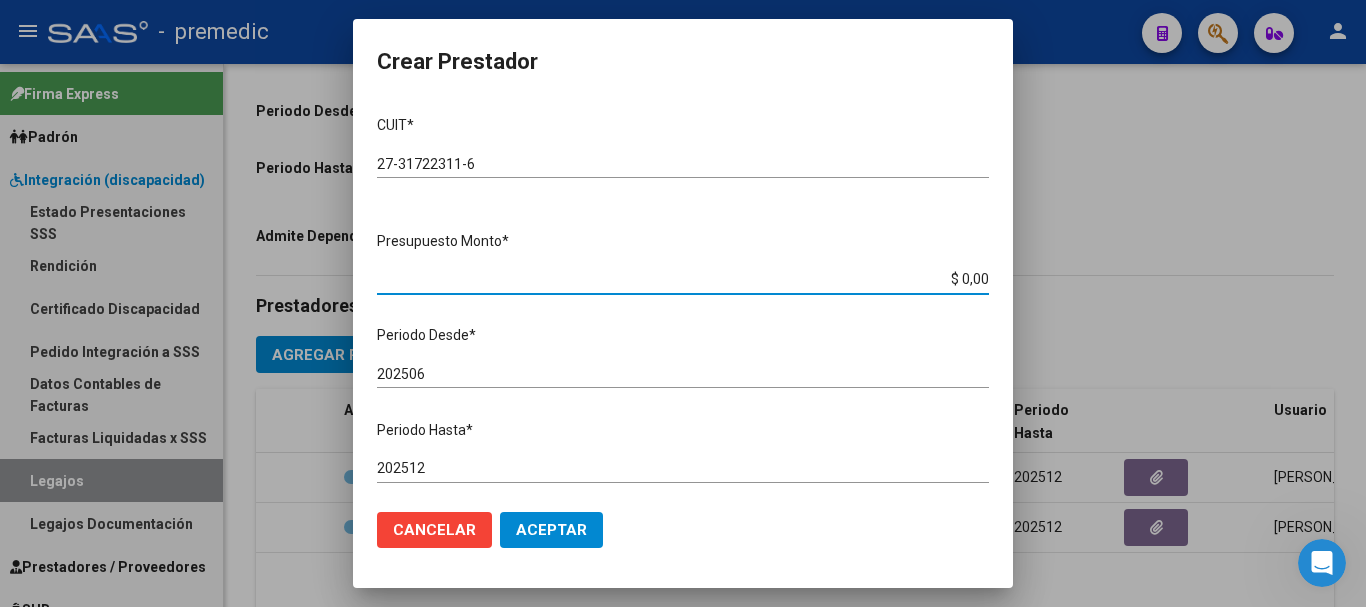 click on "$ 0,00" at bounding box center [683, 279] 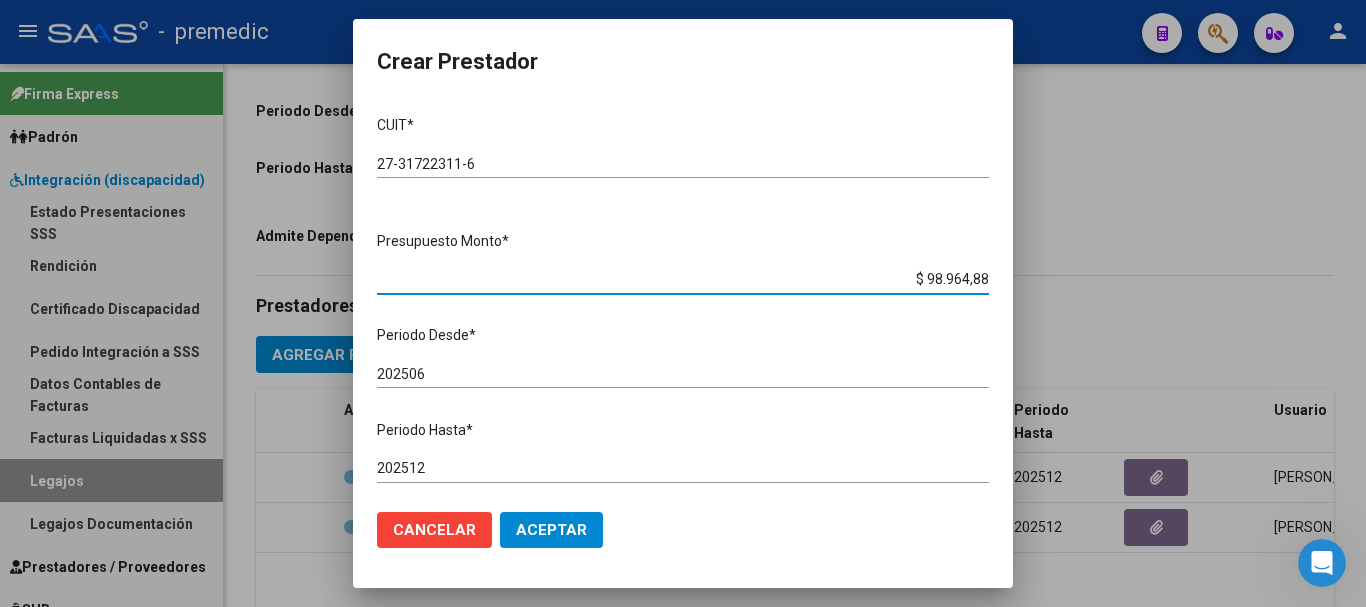 type on "$ 98.964,88" 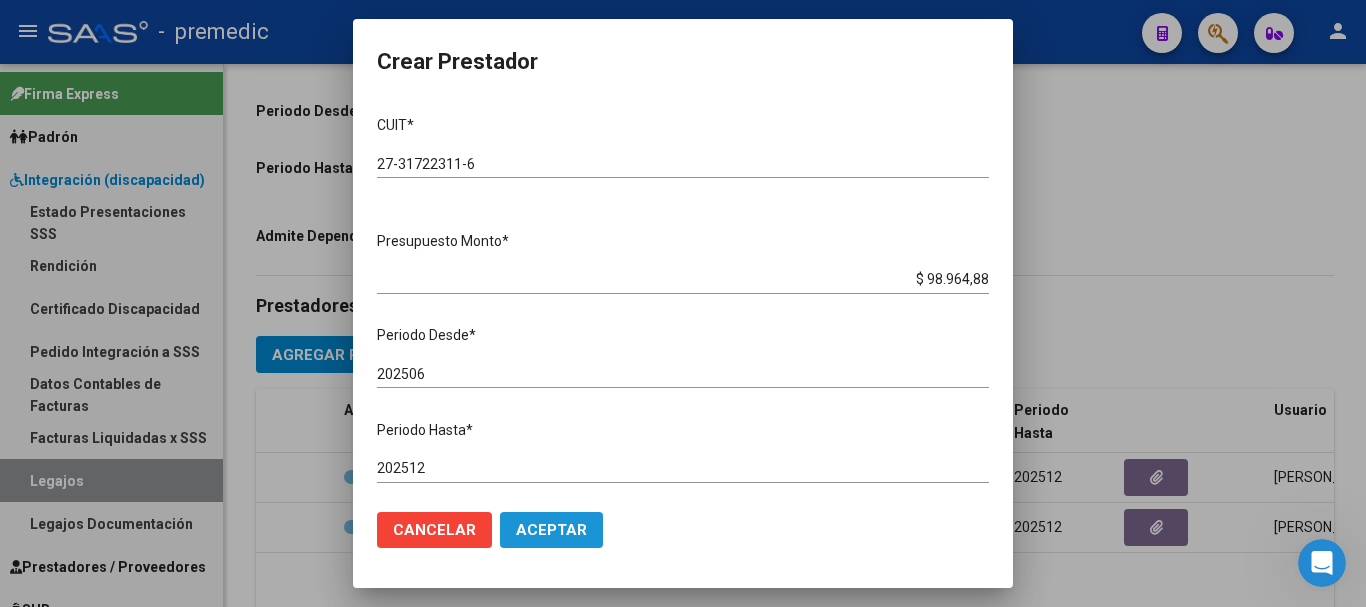 click on "Aceptar" 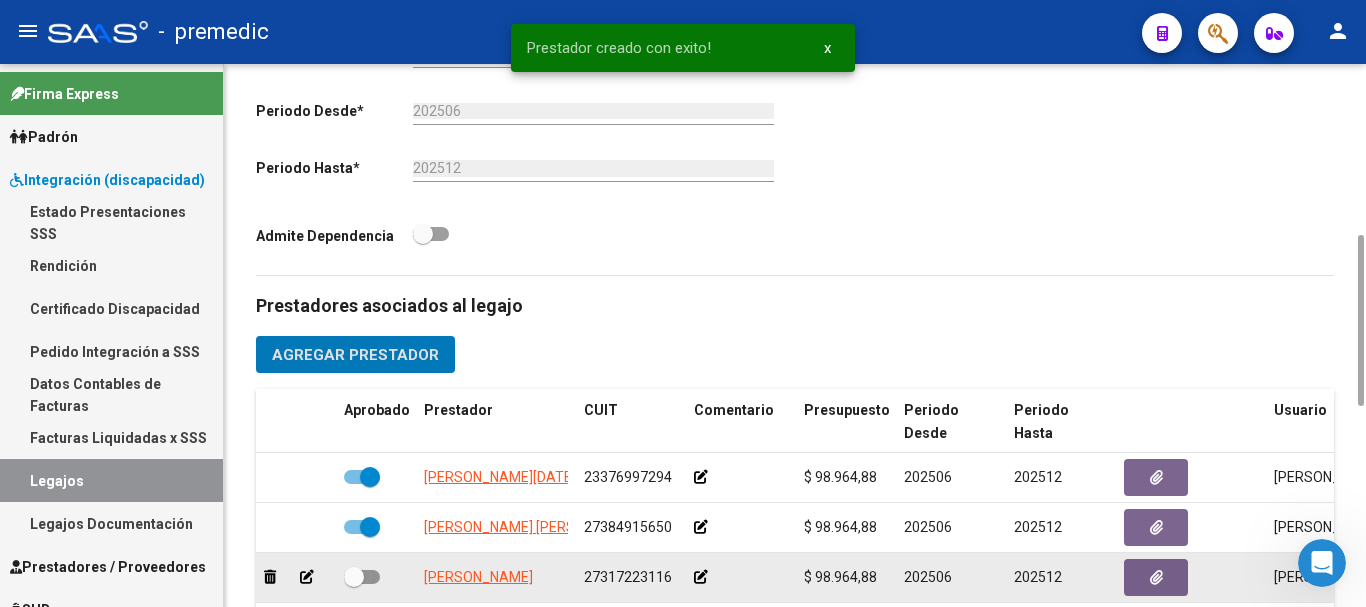click at bounding box center [362, 577] 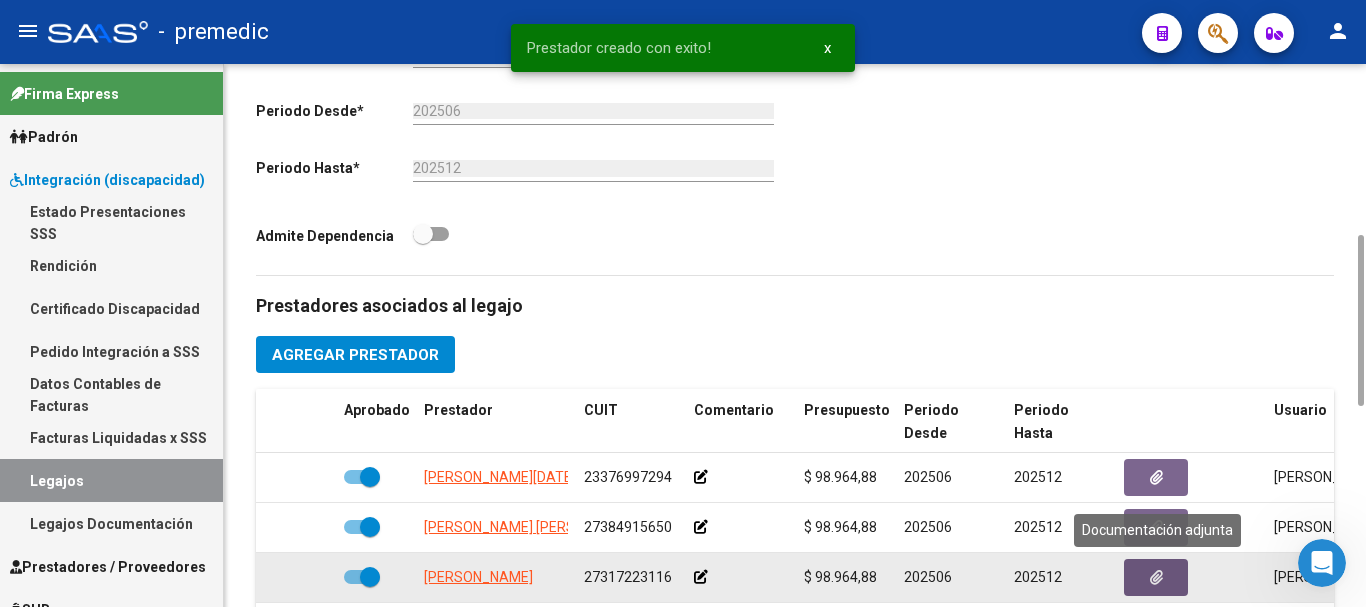 click 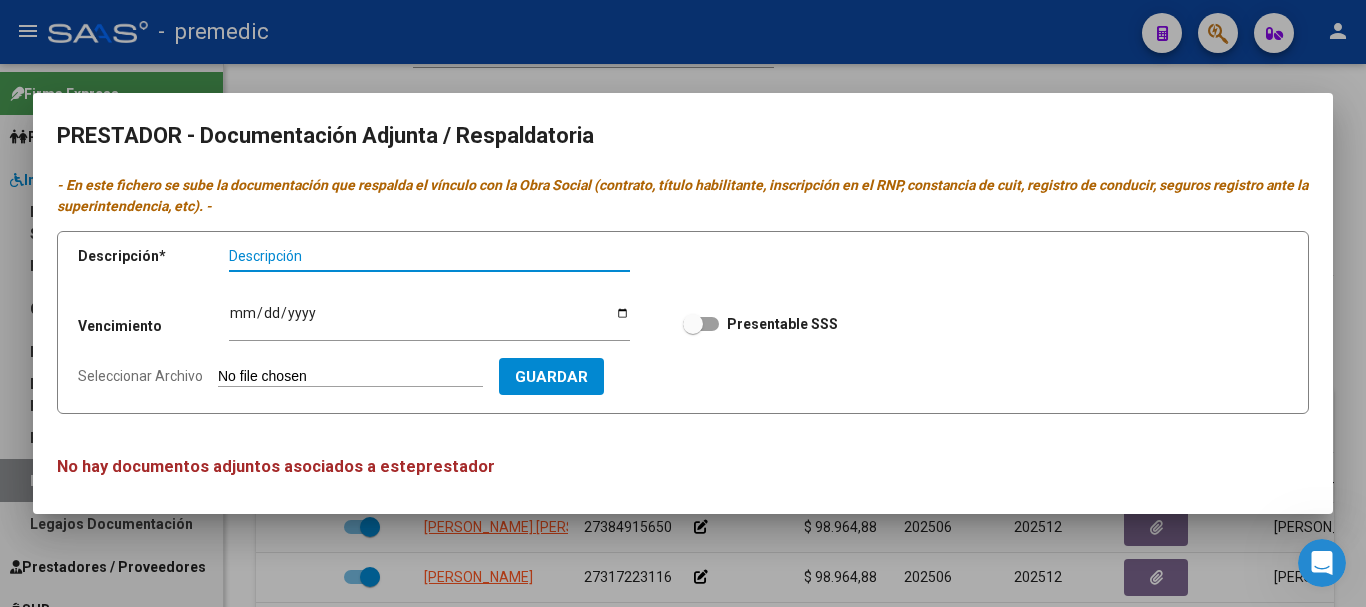 click on "Seleccionar Archivo" at bounding box center [350, 377] 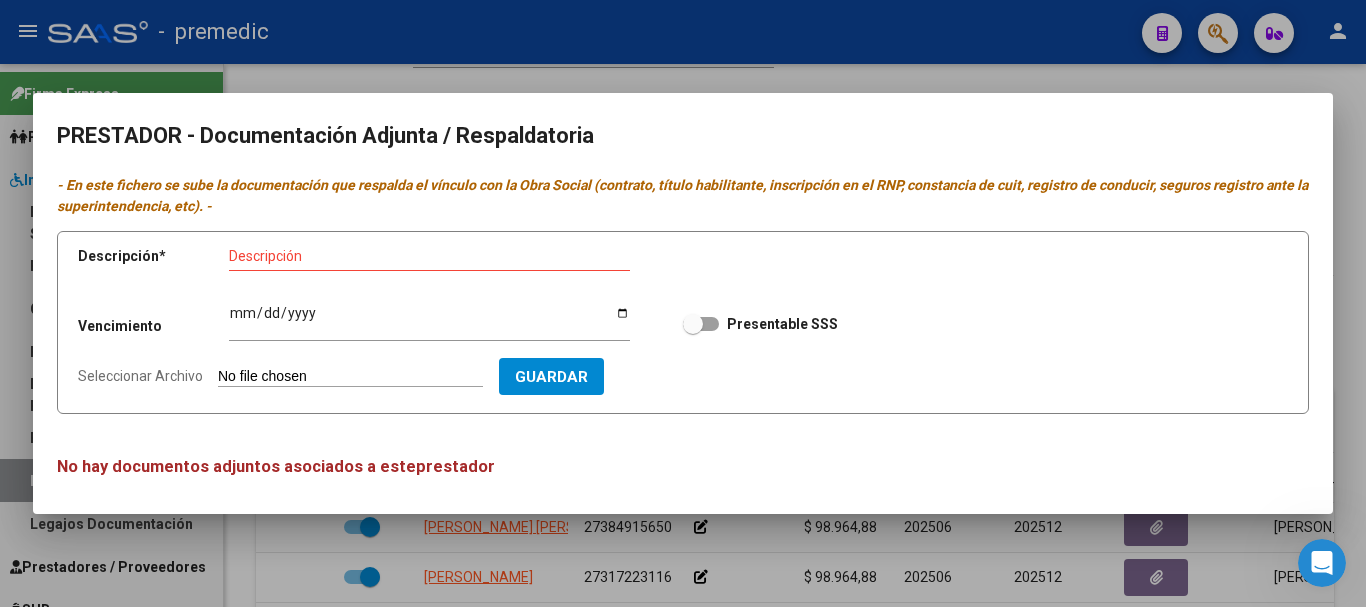 type on "C:\fakepath\20- DATOS DE PRESTADOR.pdf" 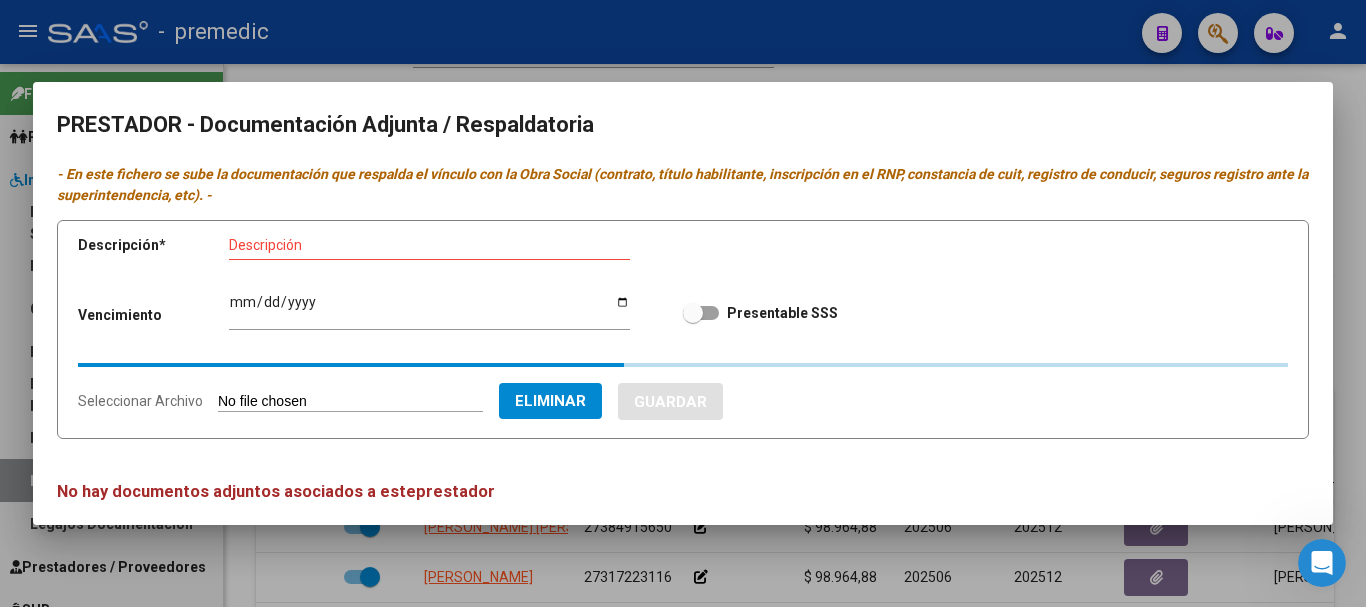 click on "Descripción" at bounding box center [429, 245] 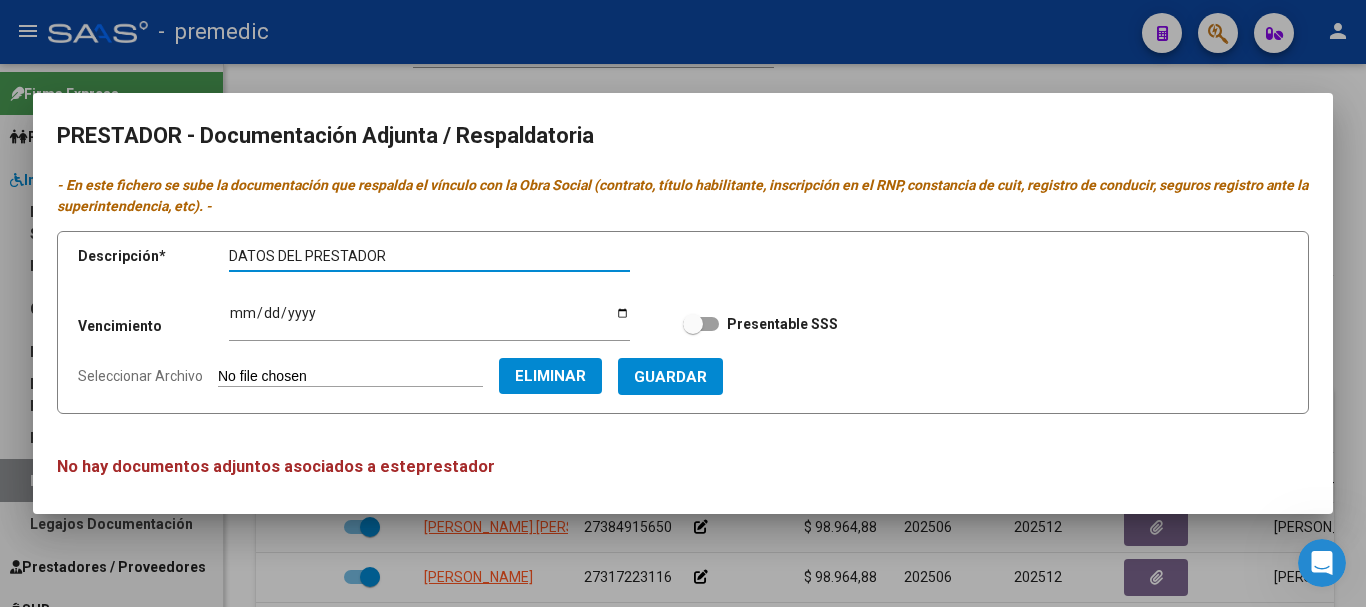 type on "DATOS DEL PRESTADOR" 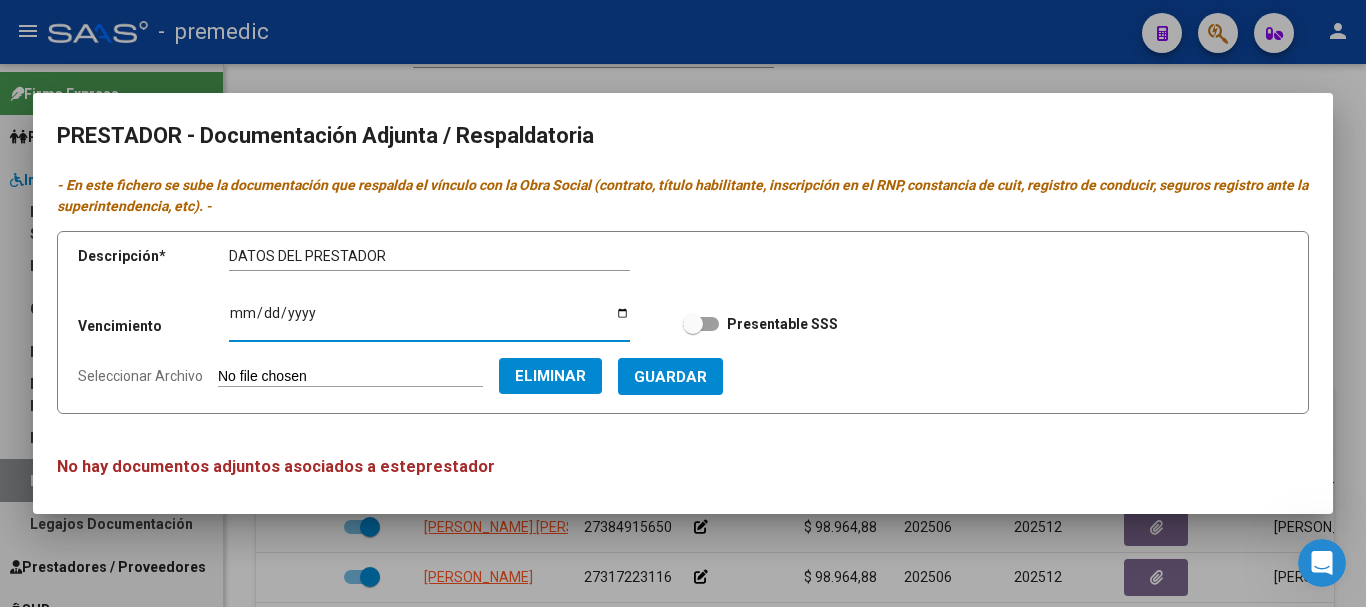 click on "Ingresar vencimiento" at bounding box center [429, 320] 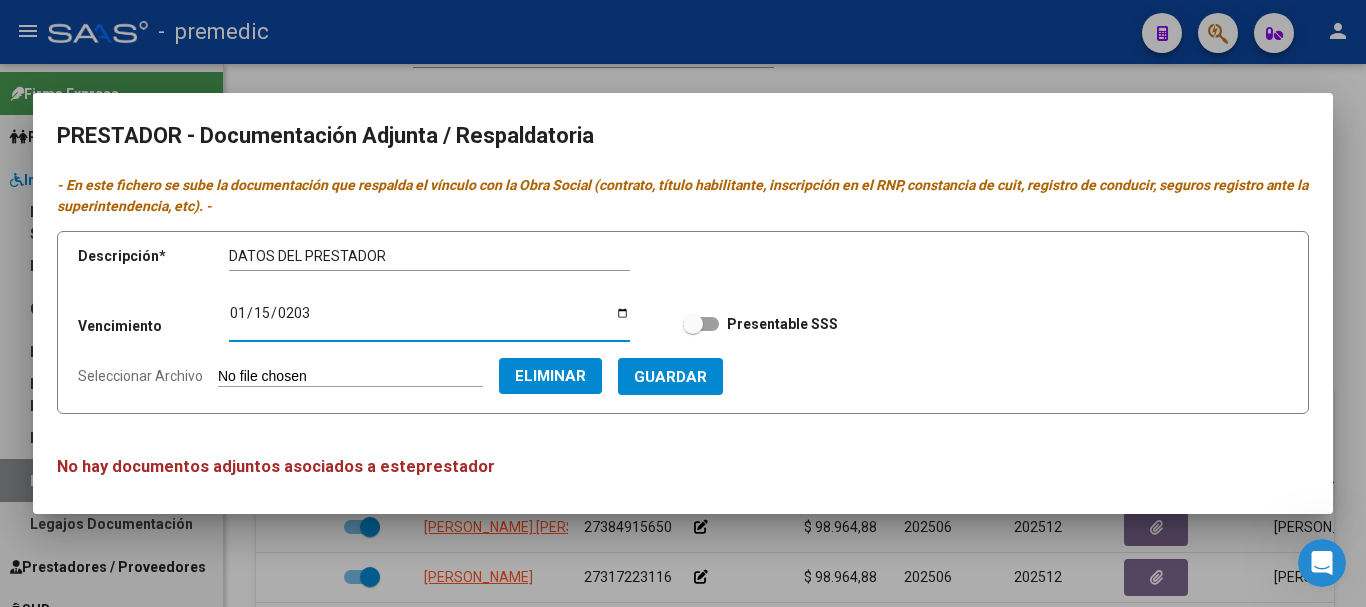 type on "[DATE]" 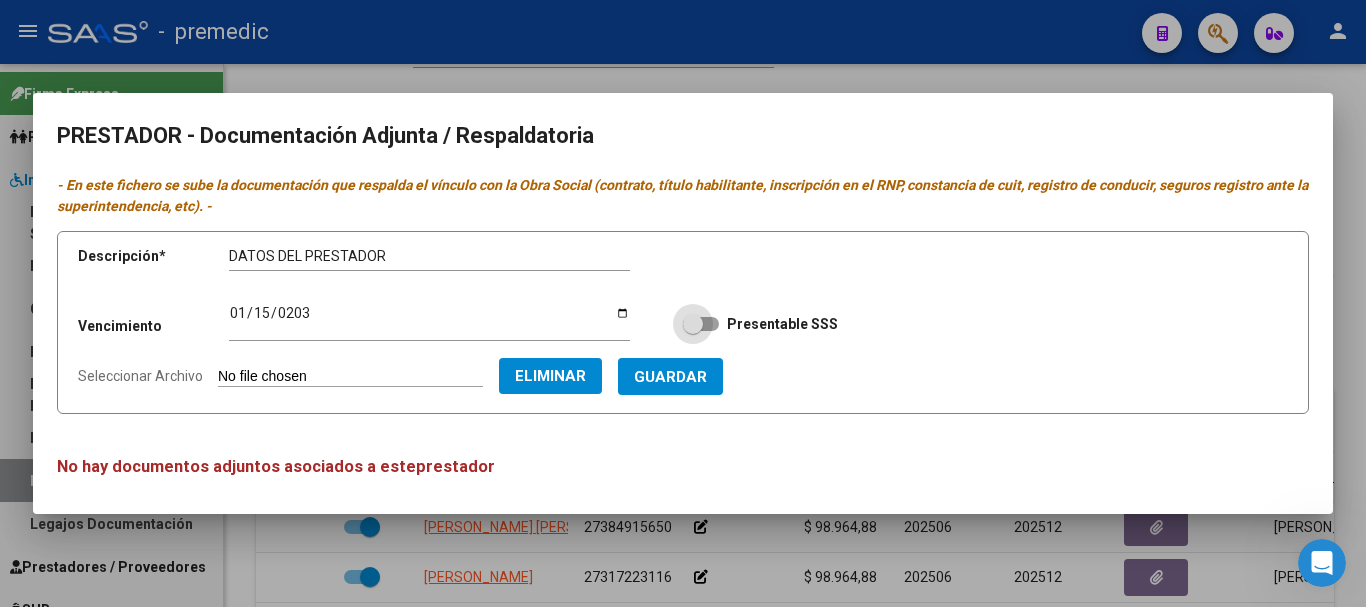 click at bounding box center [701, 324] 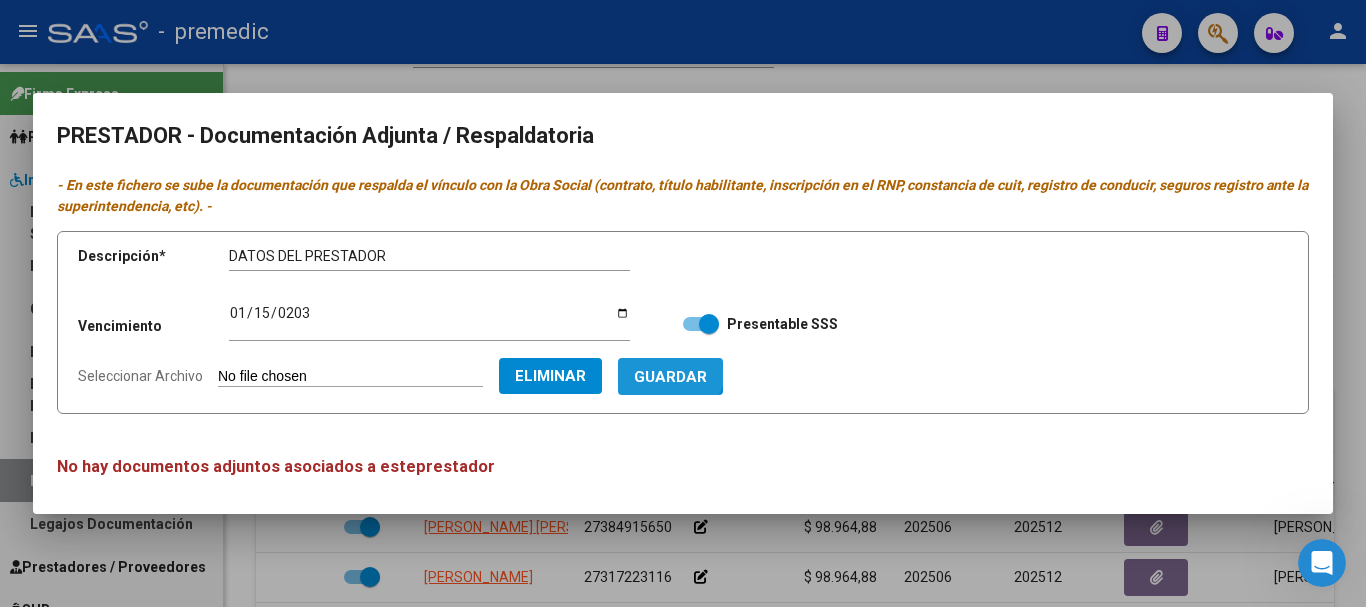 click on "Guardar" at bounding box center (670, 376) 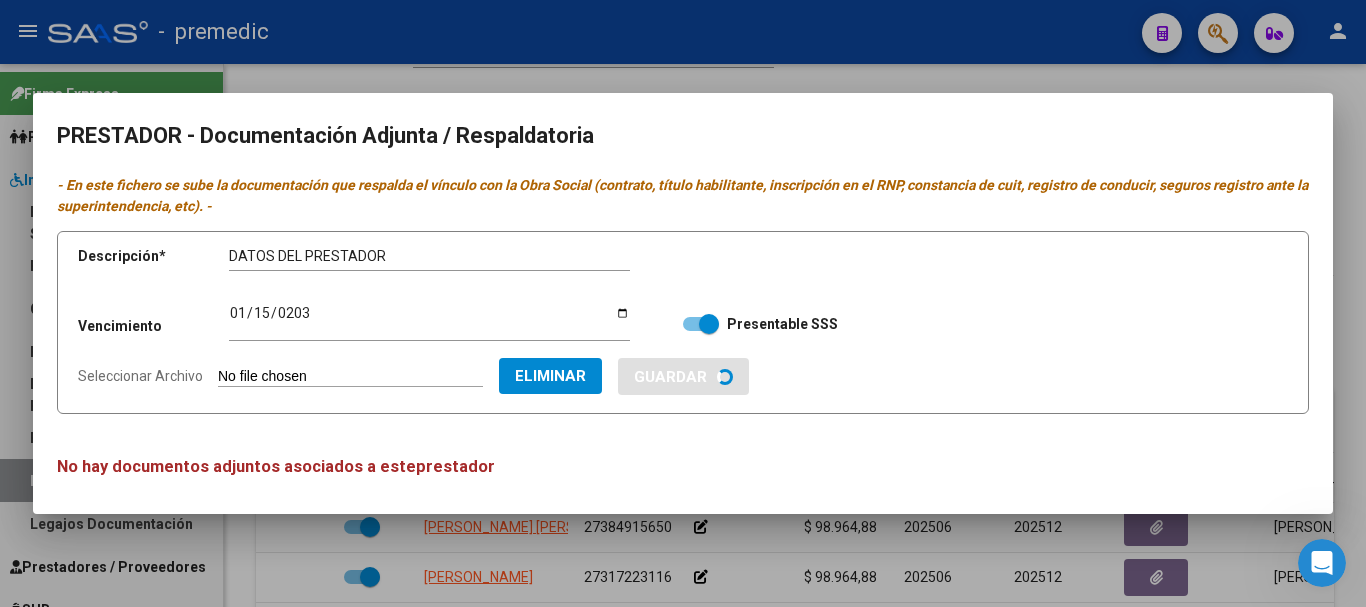 type 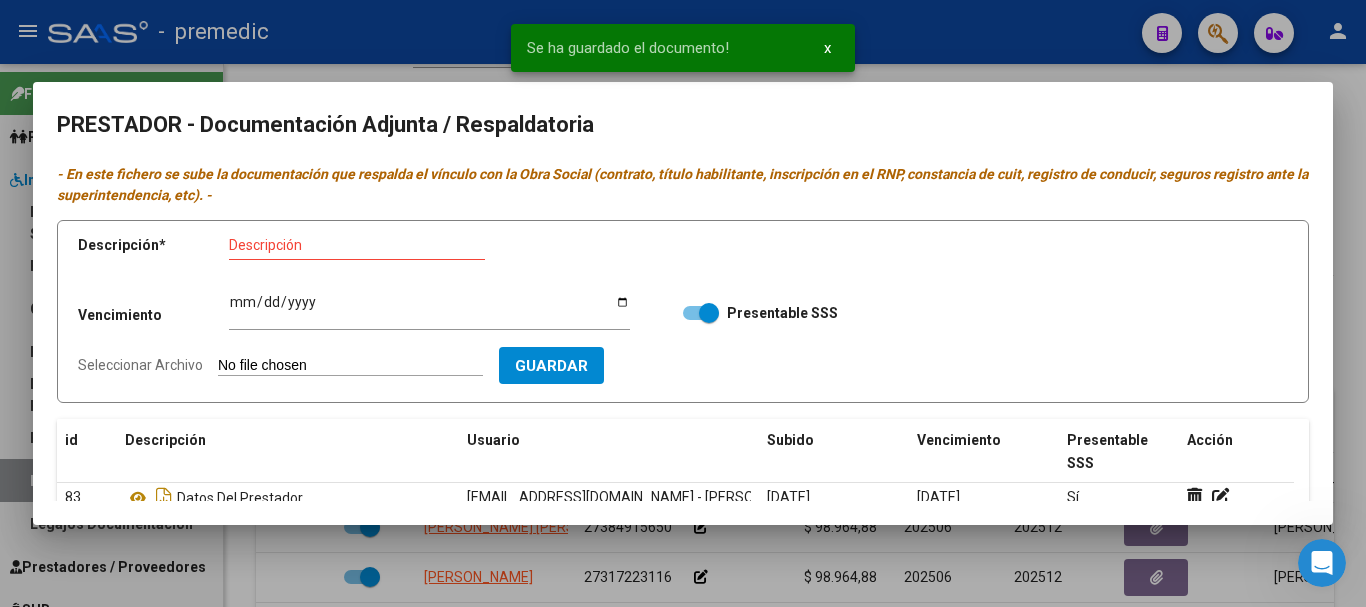 click at bounding box center [683, 303] 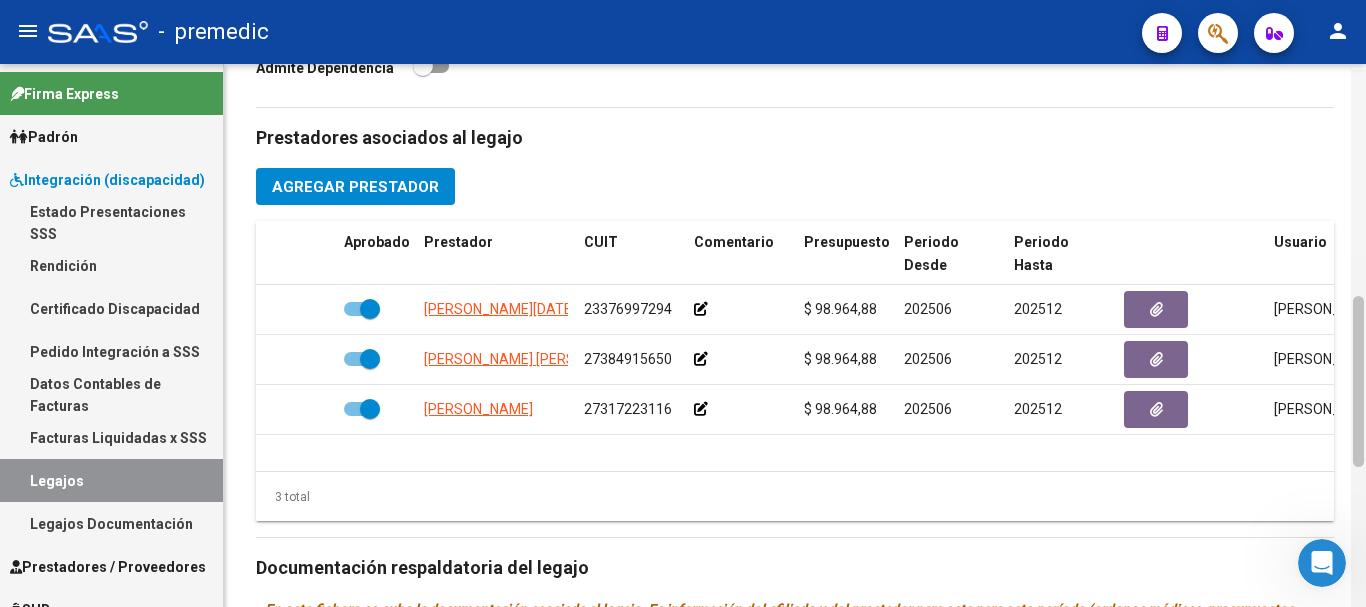 scroll, scrollTop: 717, scrollLeft: 0, axis: vertical 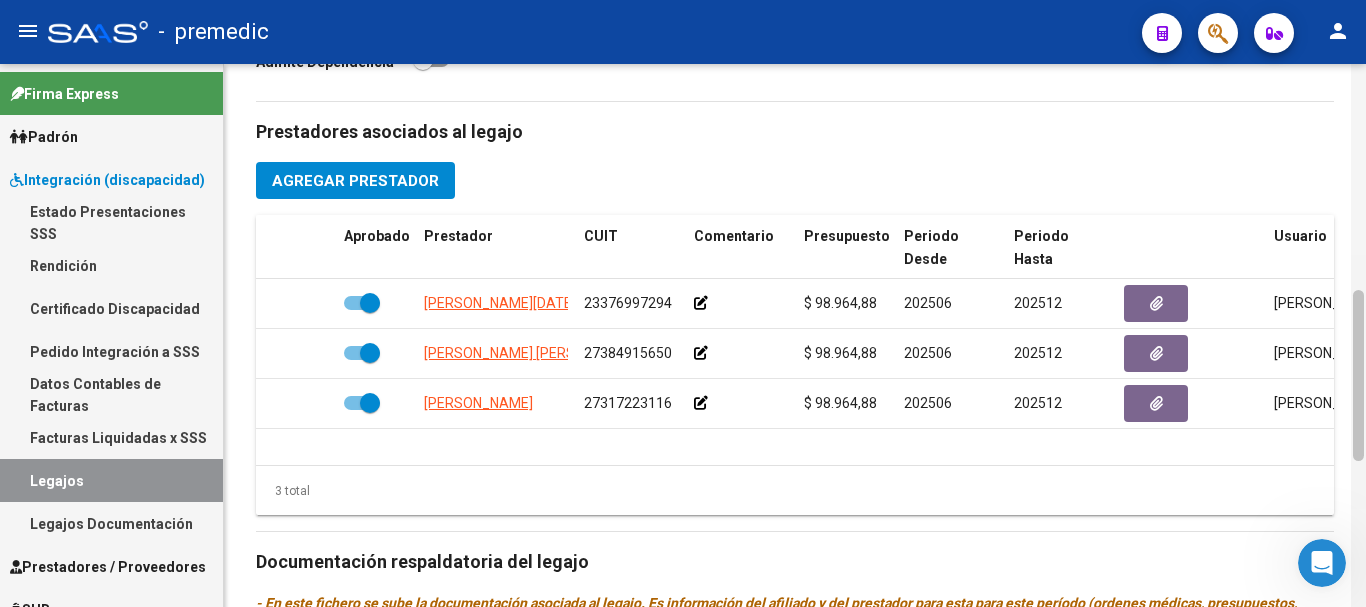 drag, startPoint x: 1357, startPoint y: 385, endPoint x: 1359, endPoint y: 440, distance: 55.03635 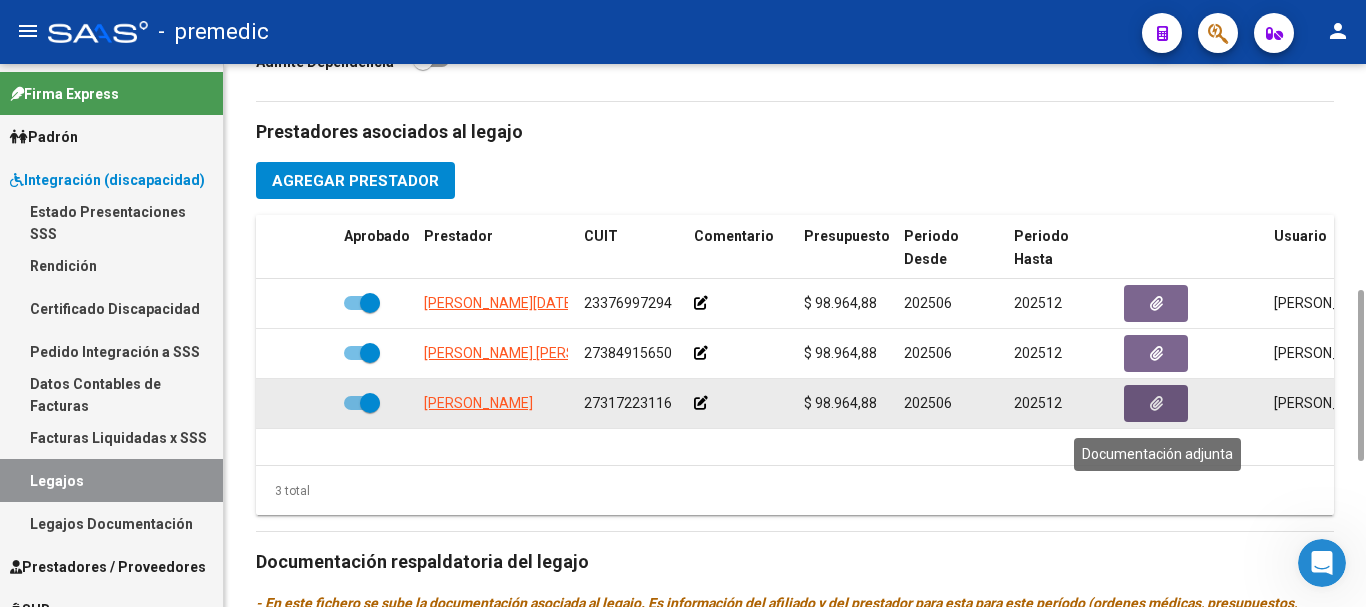 click 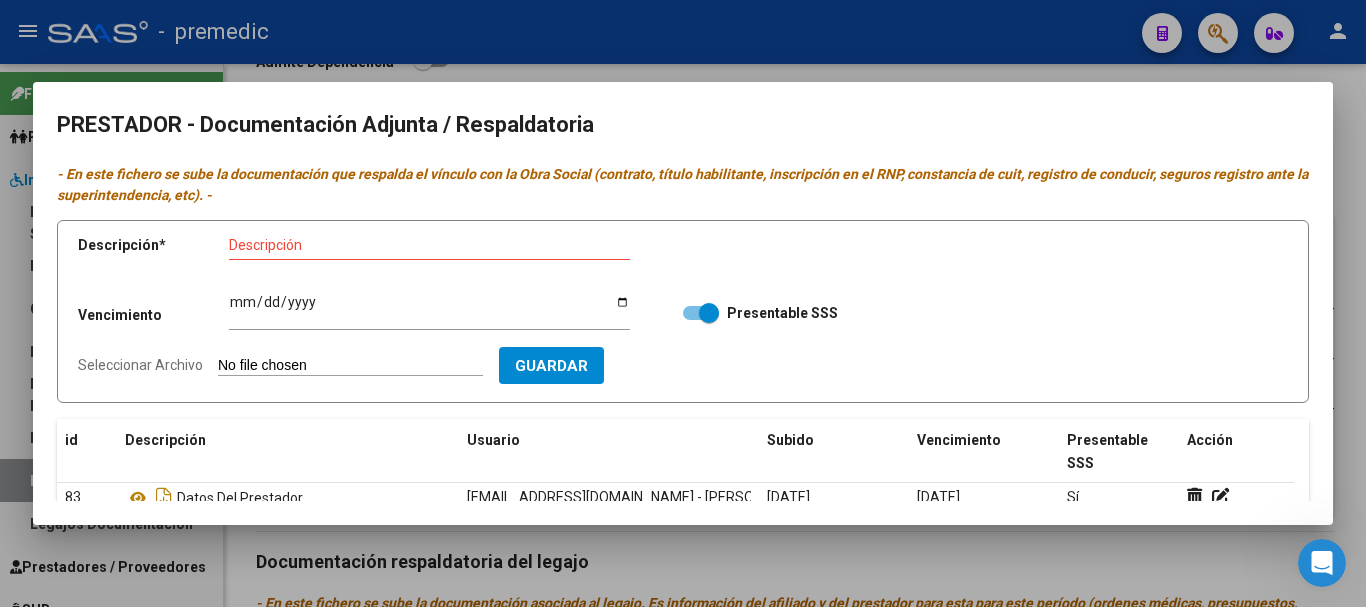 click at bounding box center [683, 303] 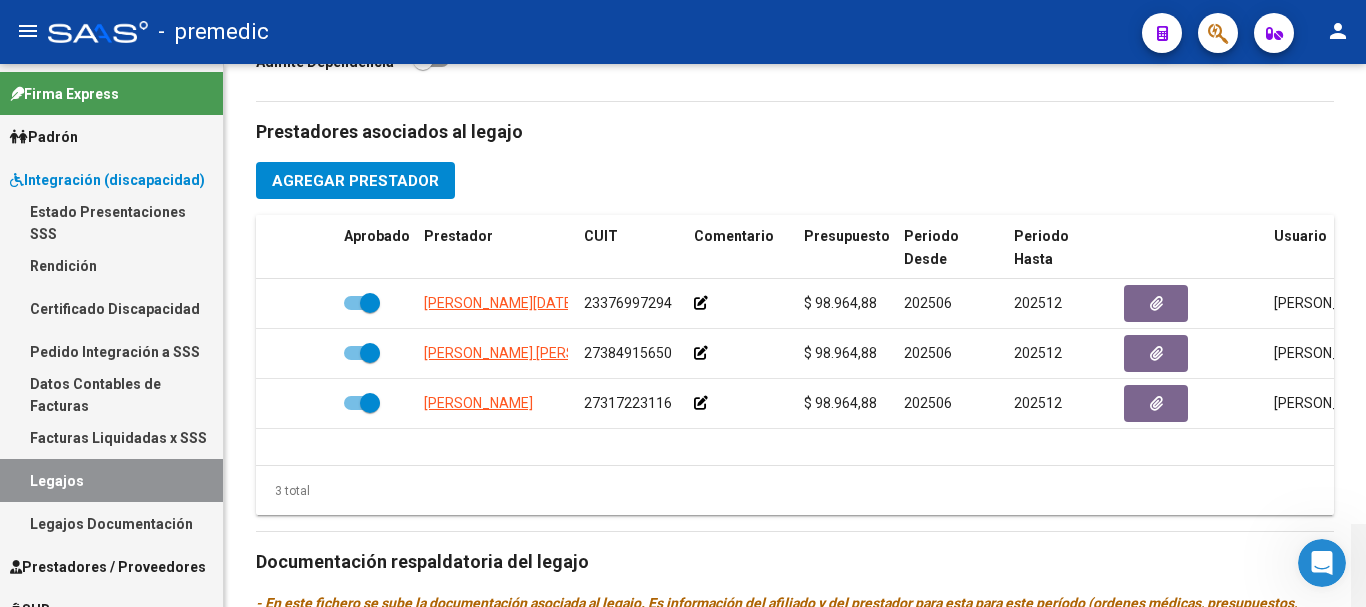 scroll, scrollTop: 1177, scrollLeft: 0, axis: vertical 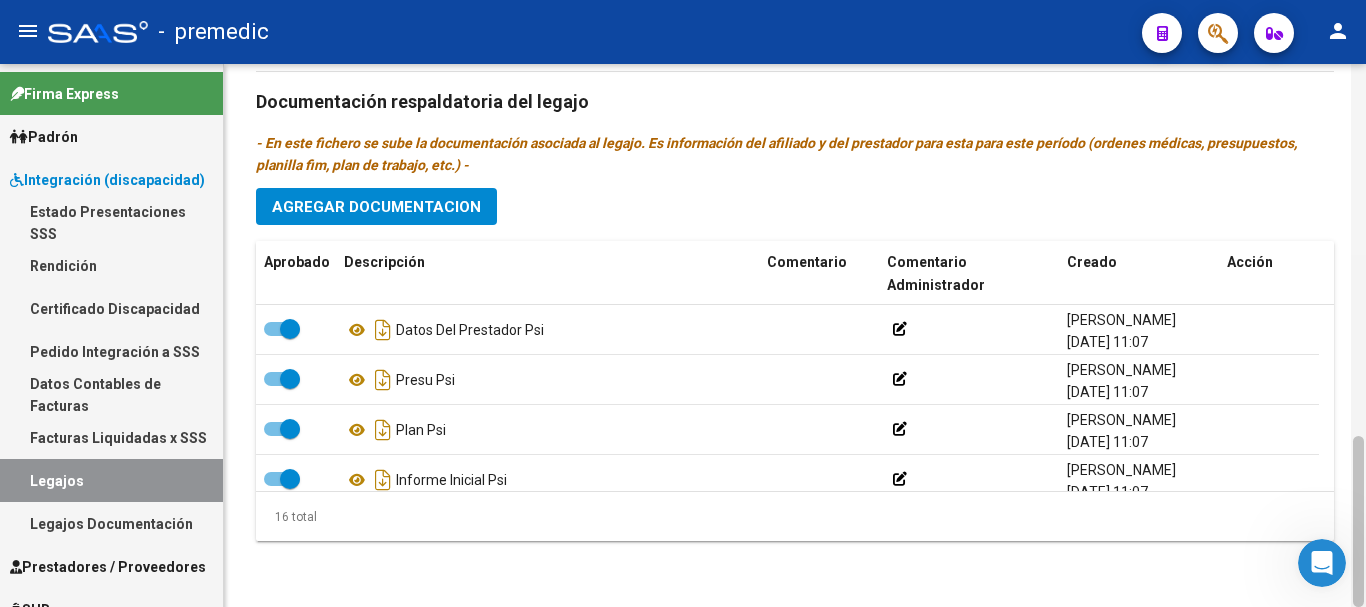 click 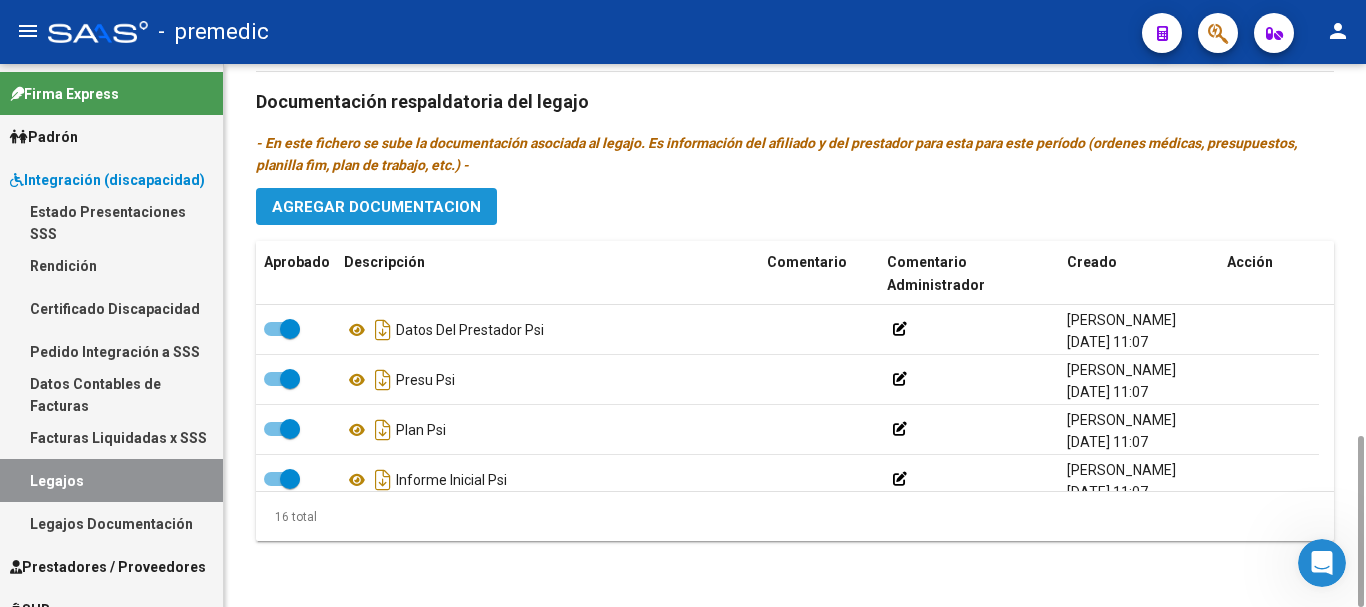 click on "Agregar Documentacion" 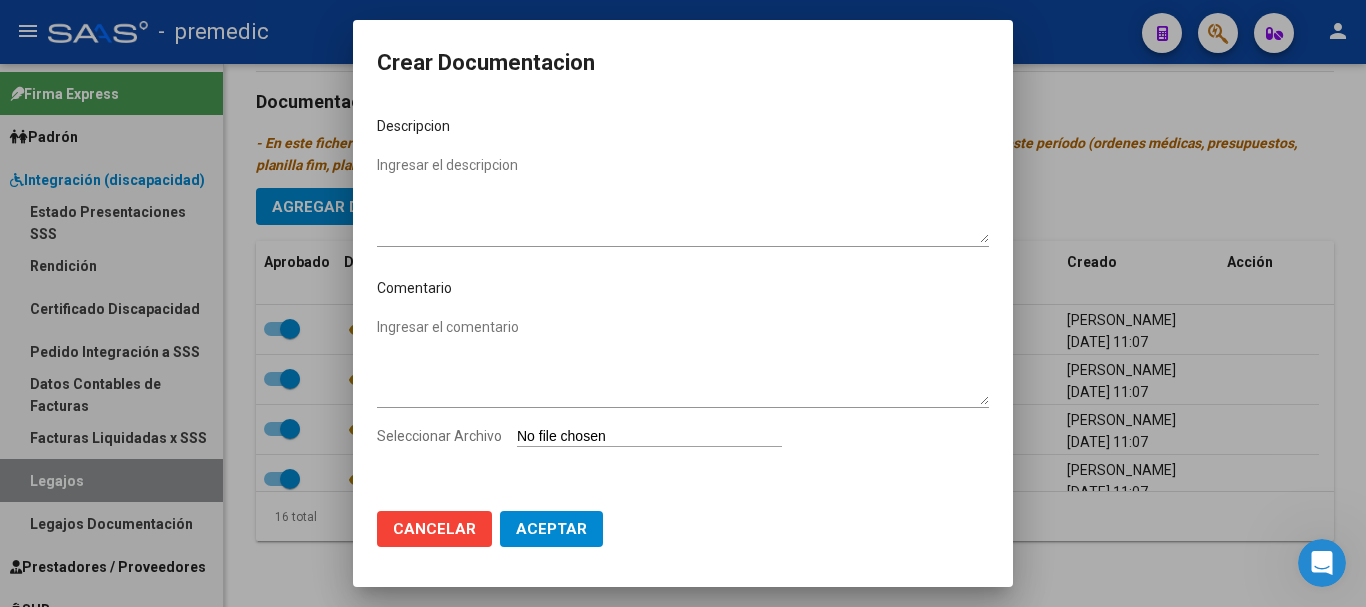 click on "Cancelar Aceptar" 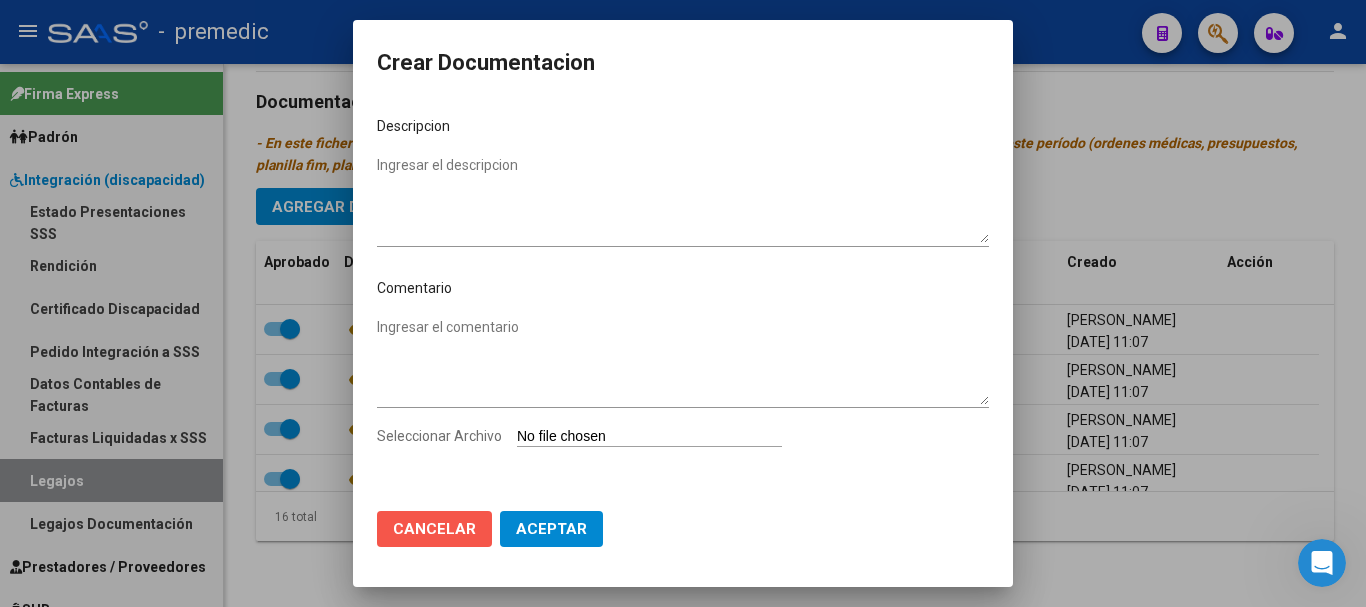click on "Cancelar" 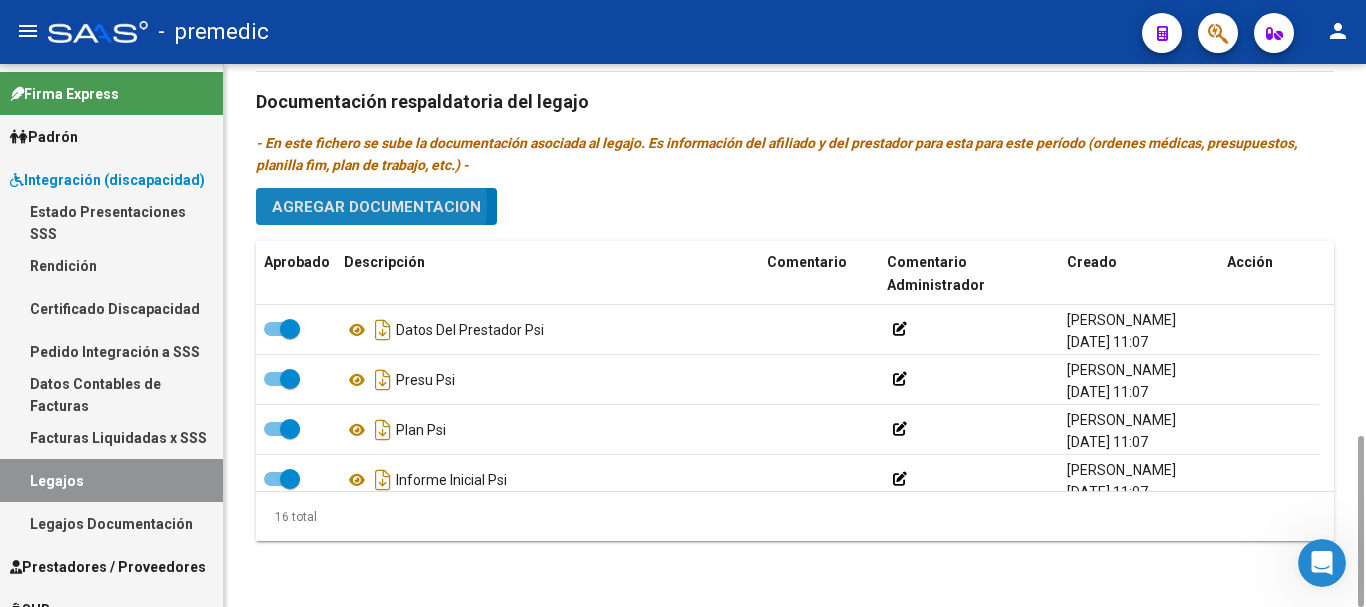click on "Agregar Documentacion" 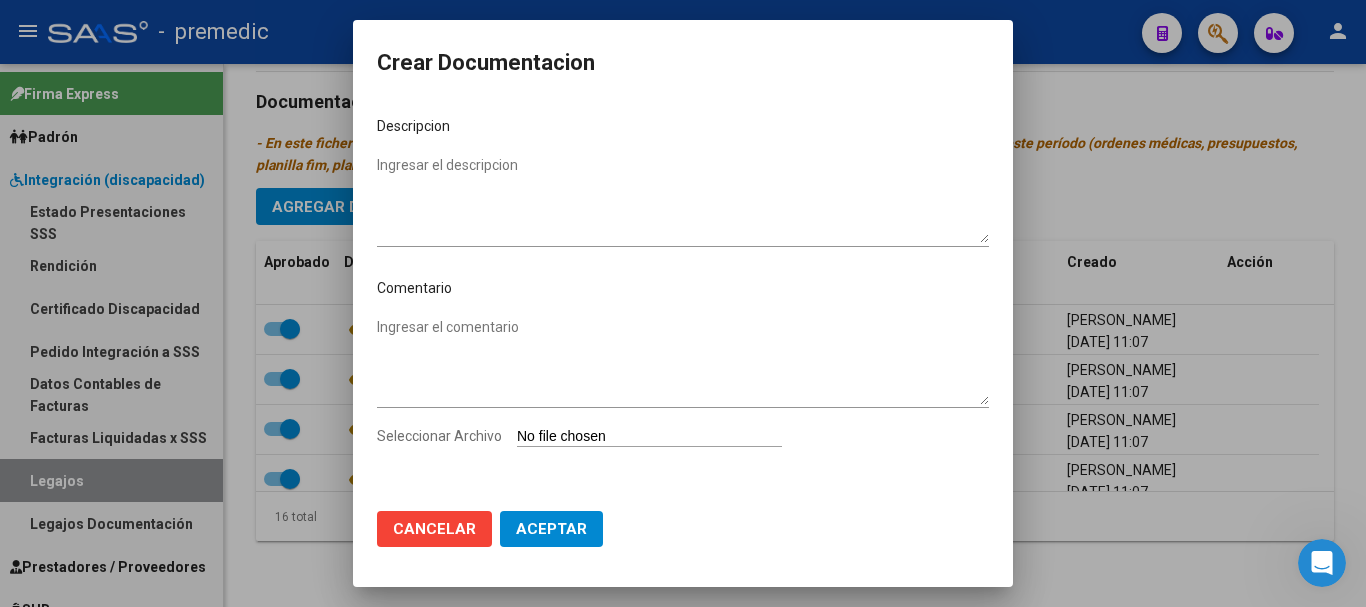 click on "Seleccionar Archivo" at bounding box center (649, 437) 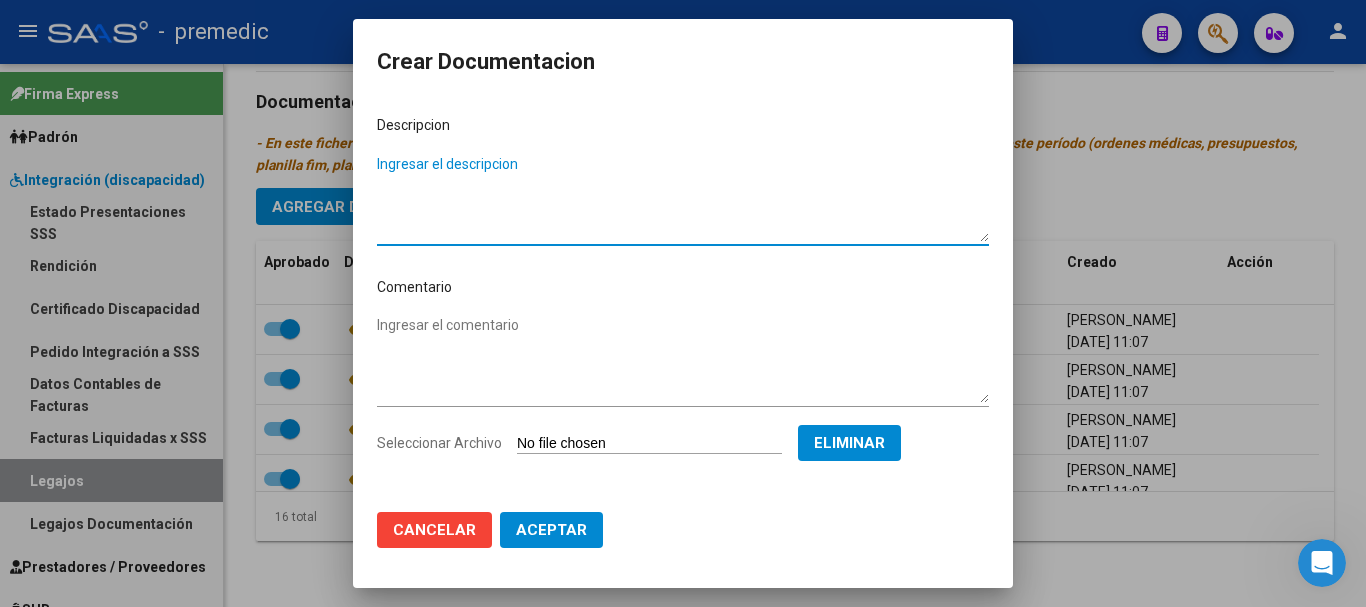 click on "Ingresar el descripcion" at bounding box center [683, 198] 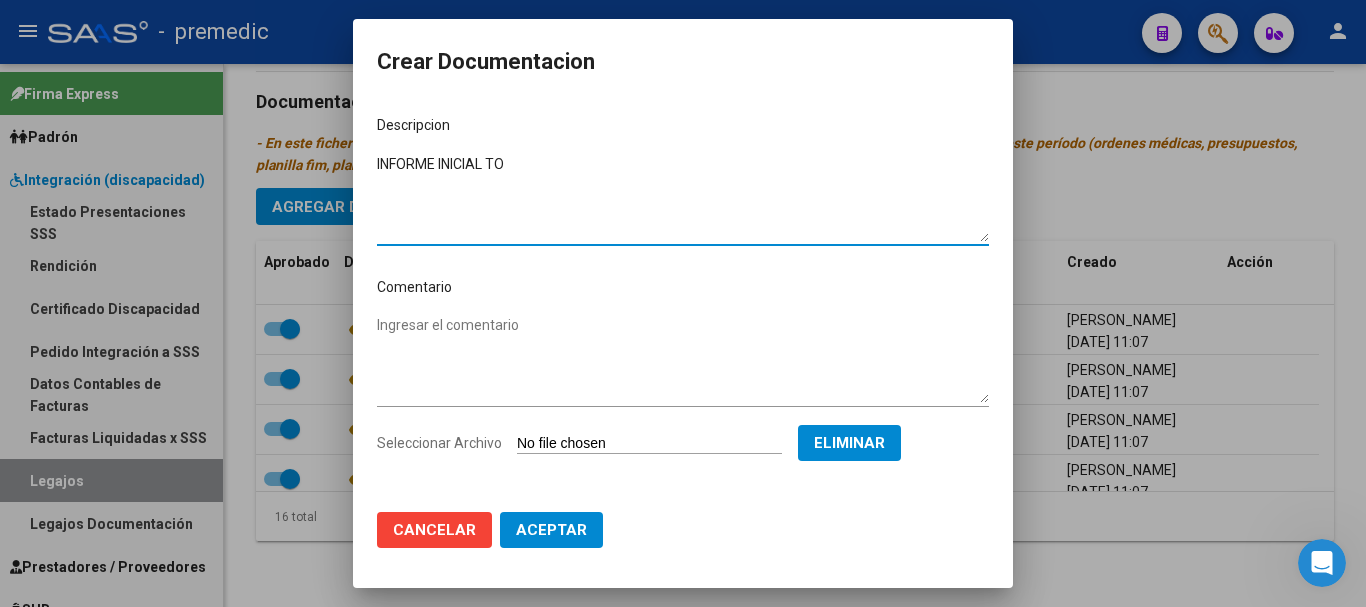 type on "INFORME INICIAL TO" 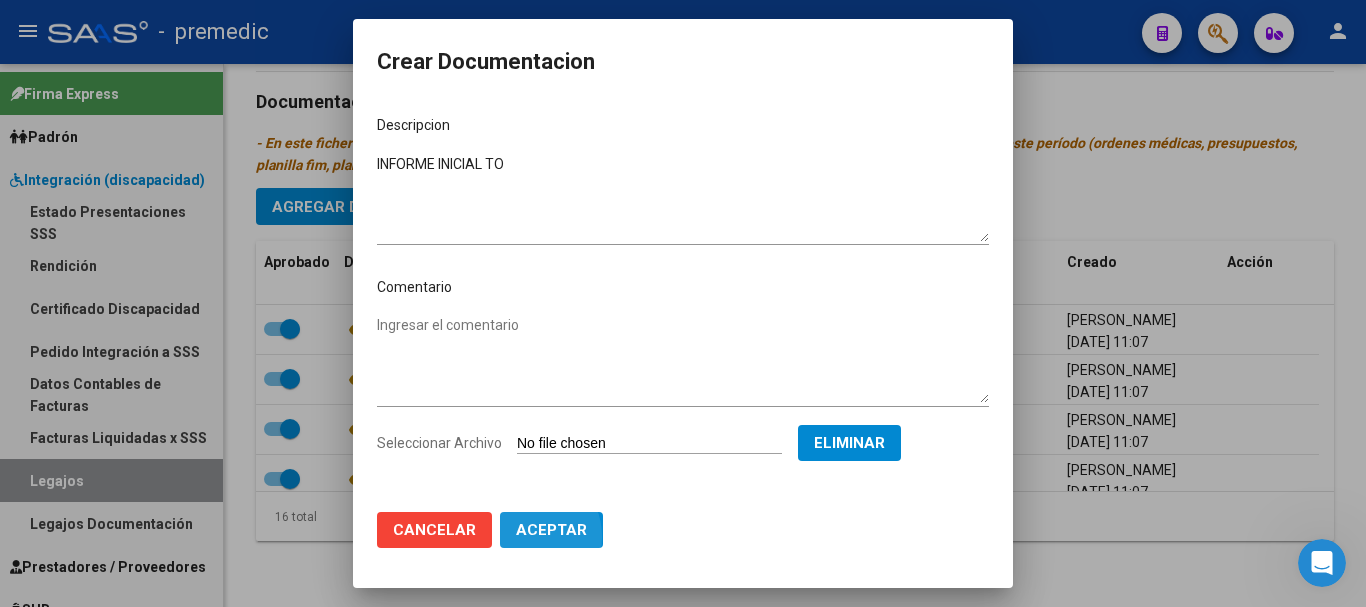 click on "Aceptar" 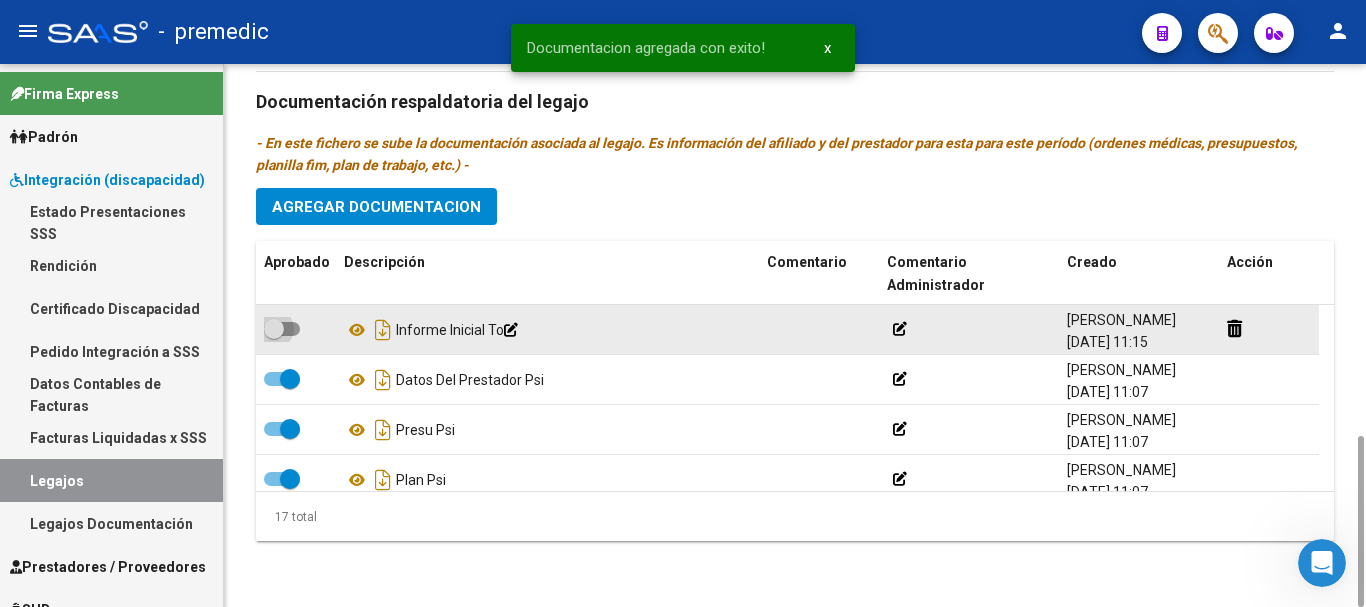 click at bounding box center [282, 329] 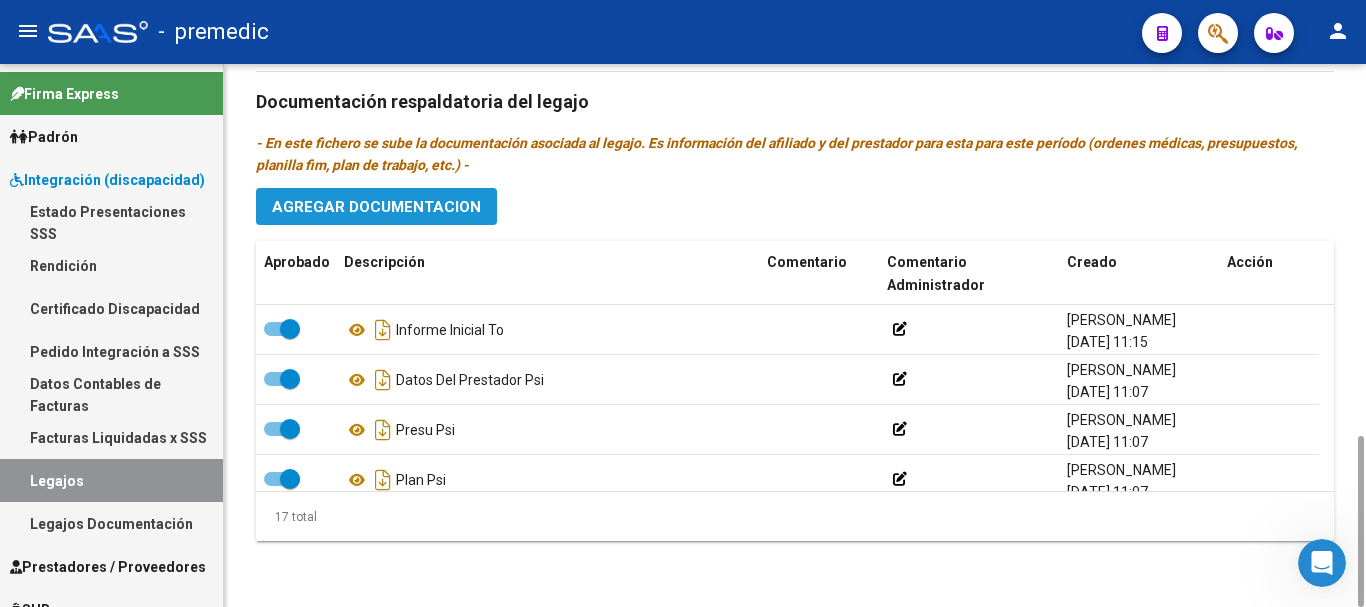 click on "Agregar Documentacion" 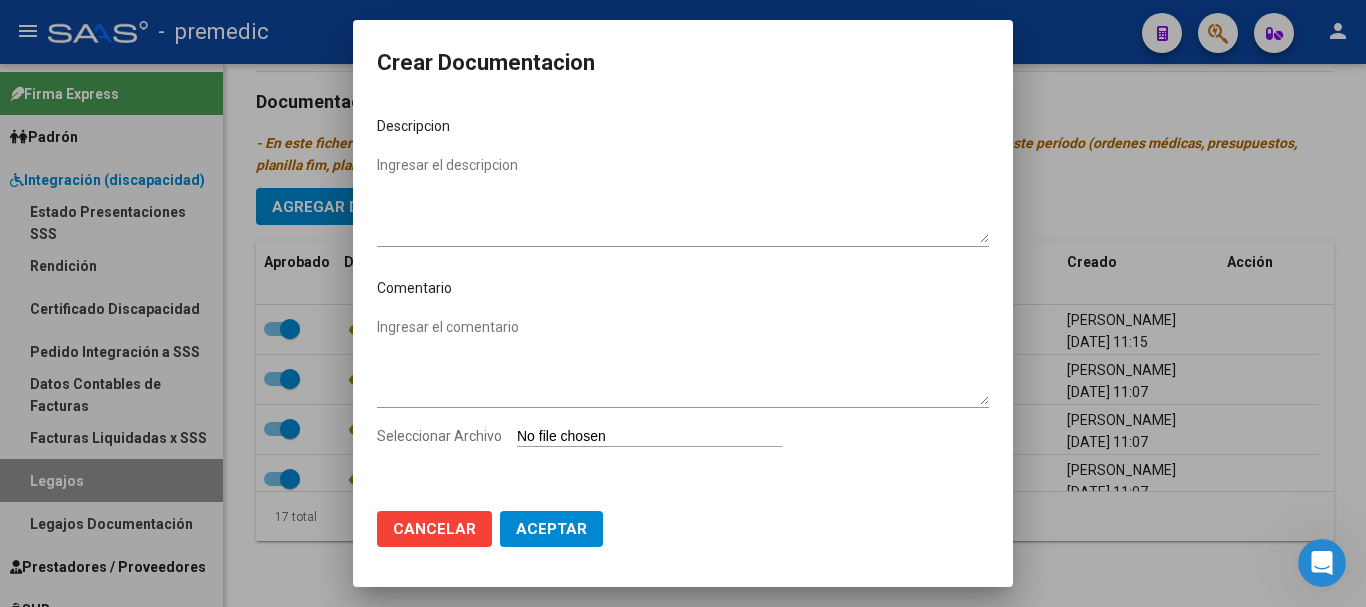 click on "Seleccionar Archivo" at bounding box center (649, 437) 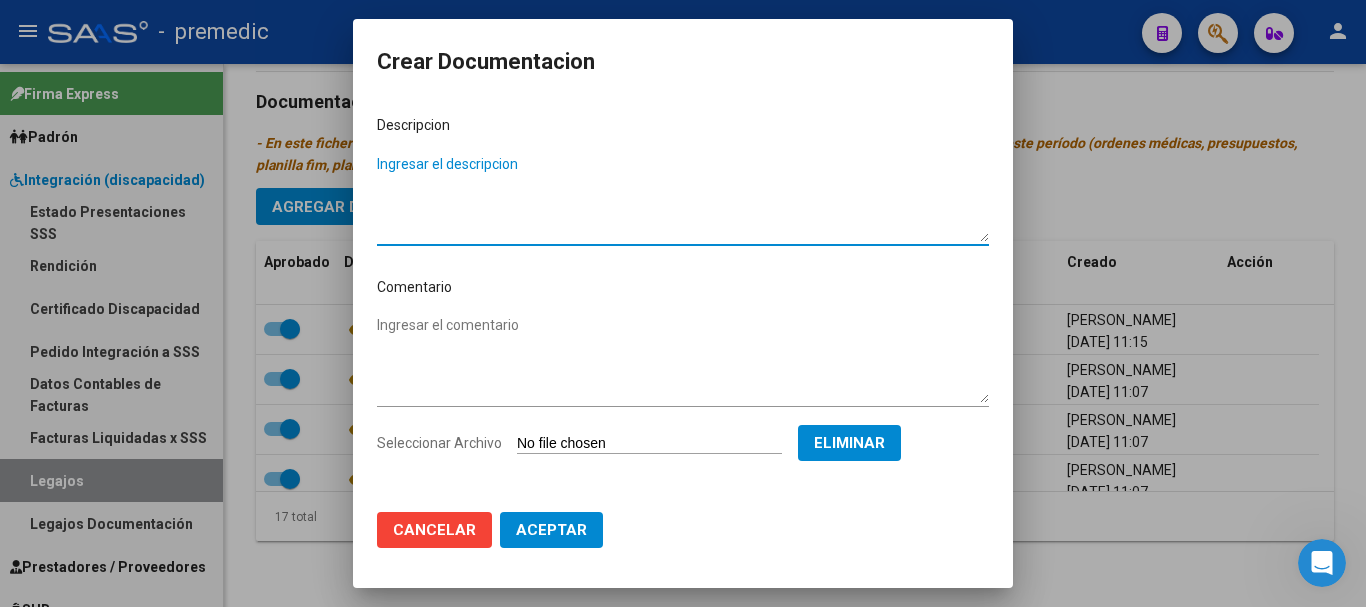 click on "Ingresar el descripcion" at bounding box center (683, 198) 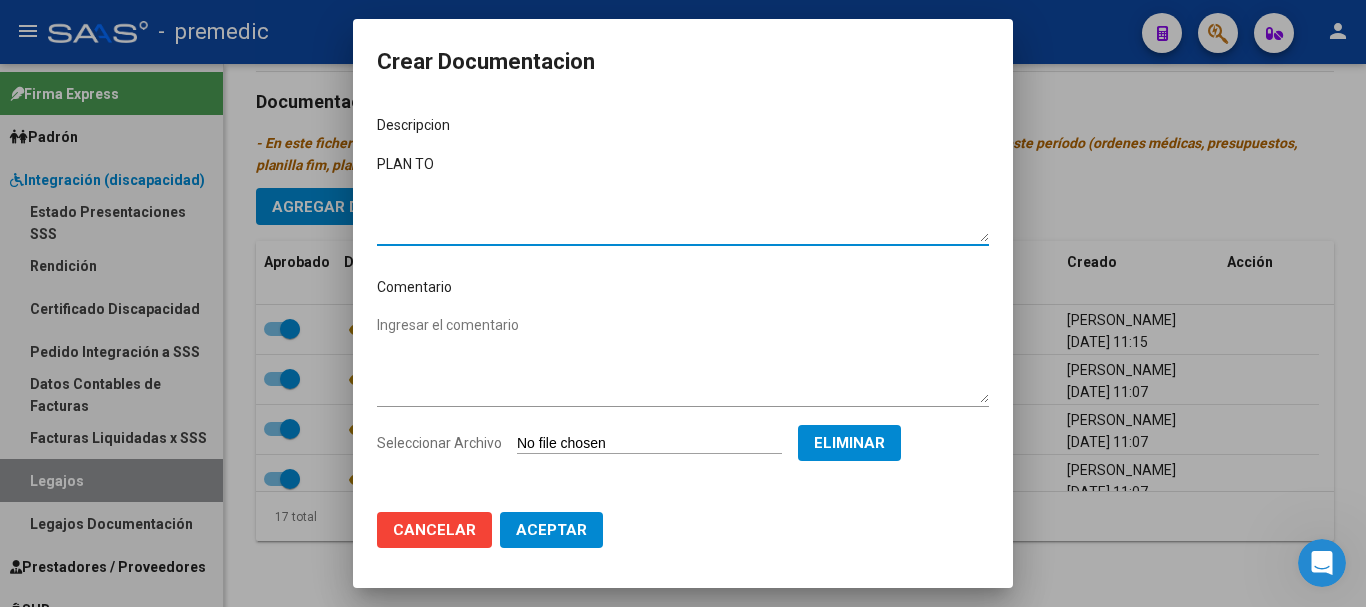 type on "PLAN TO" 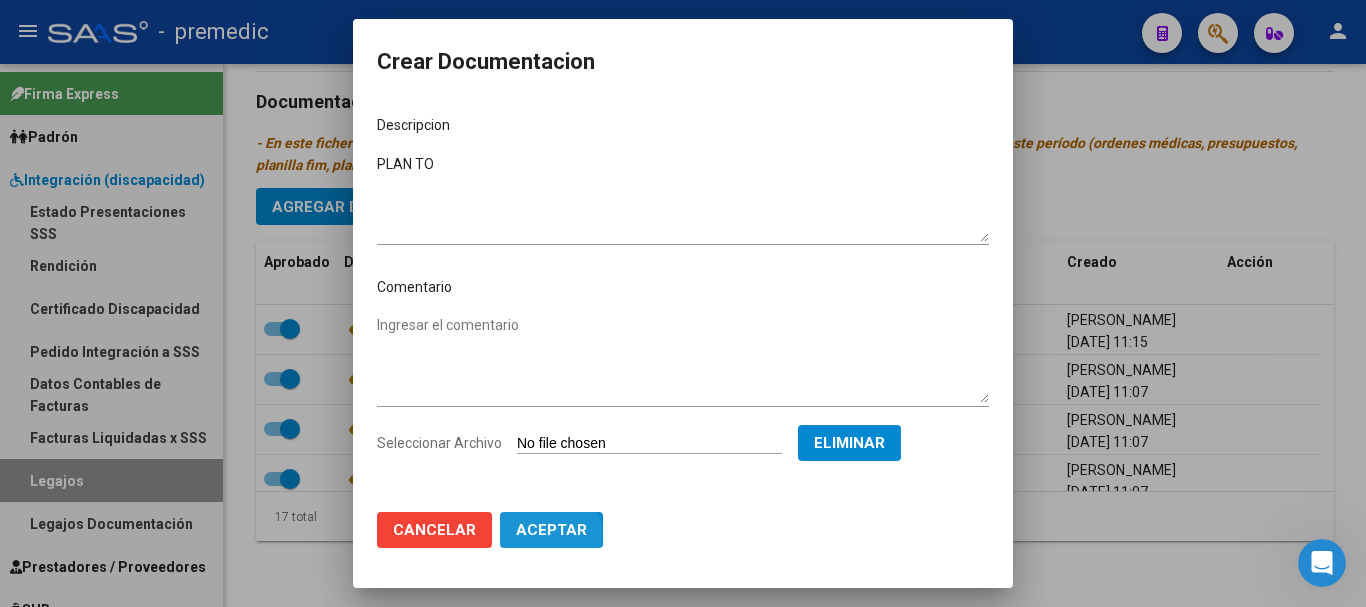 click on "Aceptar" 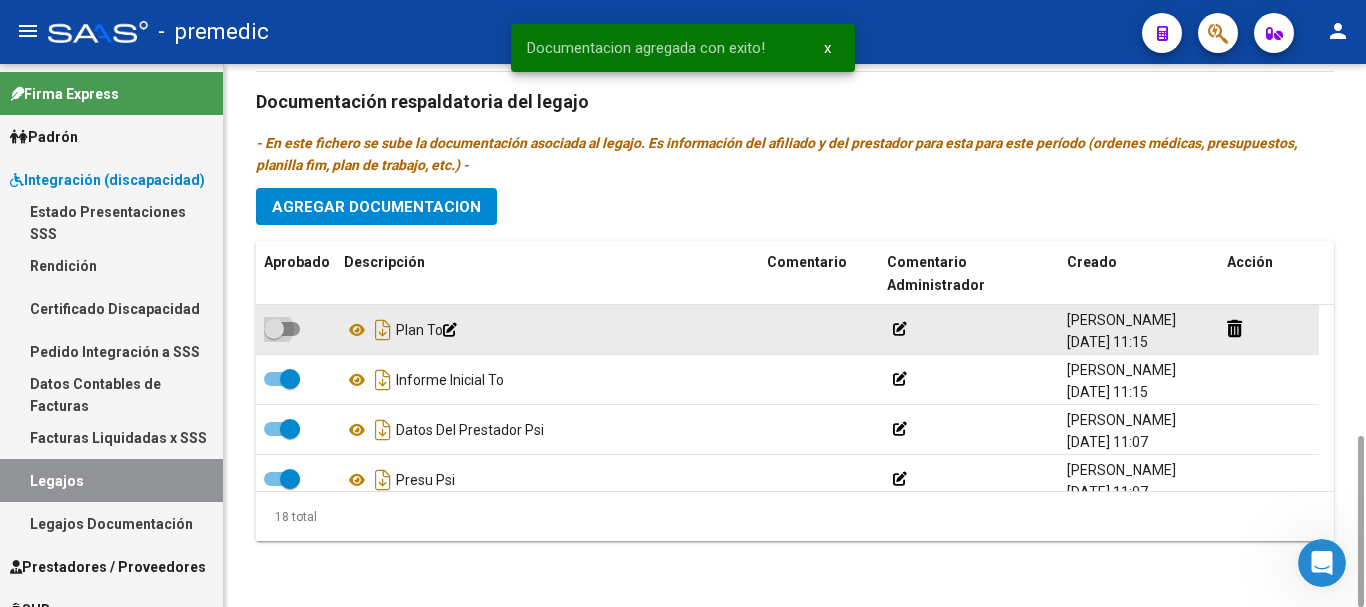 click at bounding box center (282, 329) 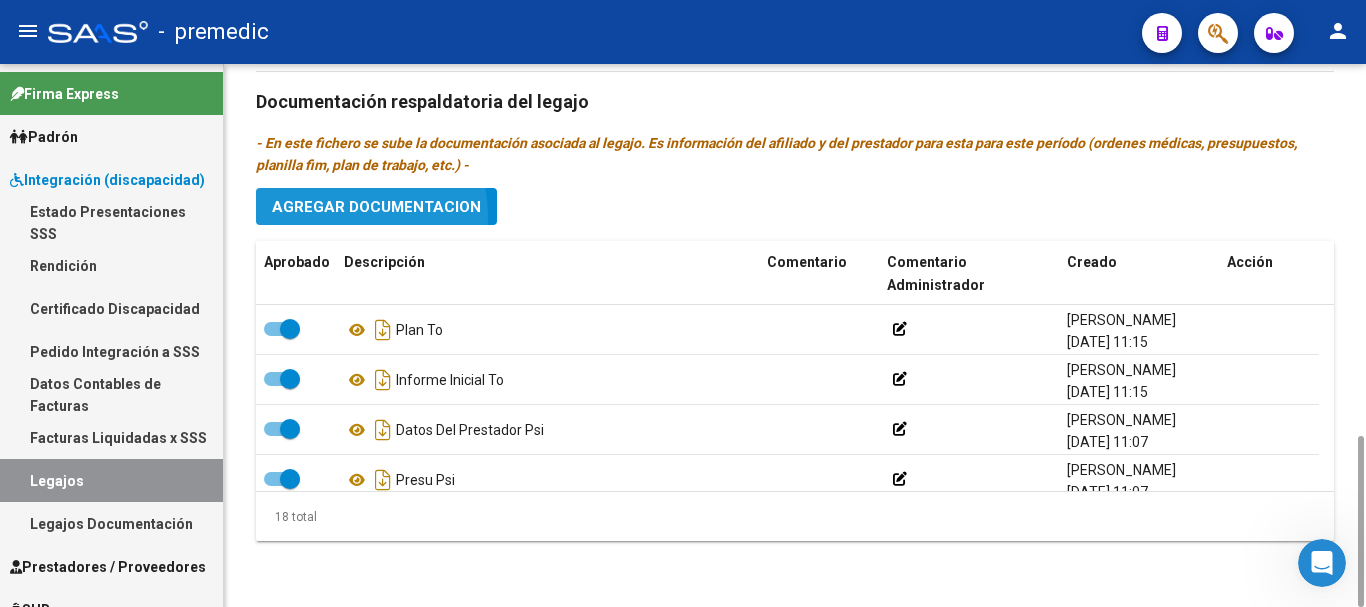 click on "Agregar Documentacion" 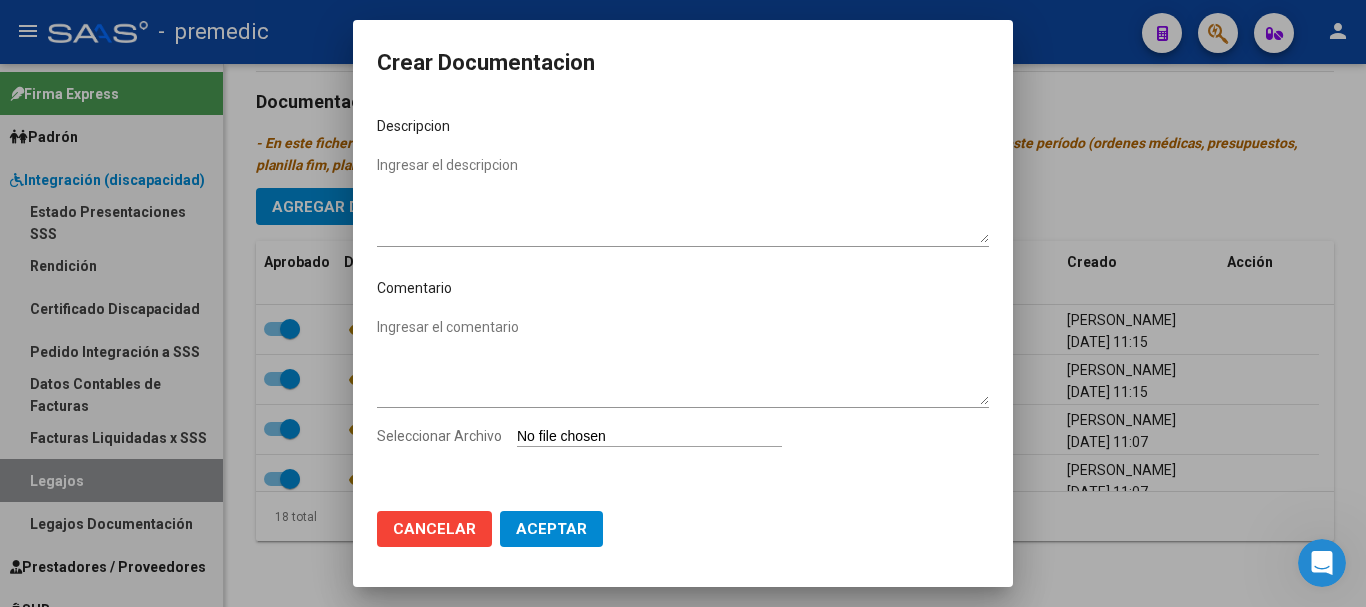 click on "Seleccionar Archivo" at bounding box center [649, 437] 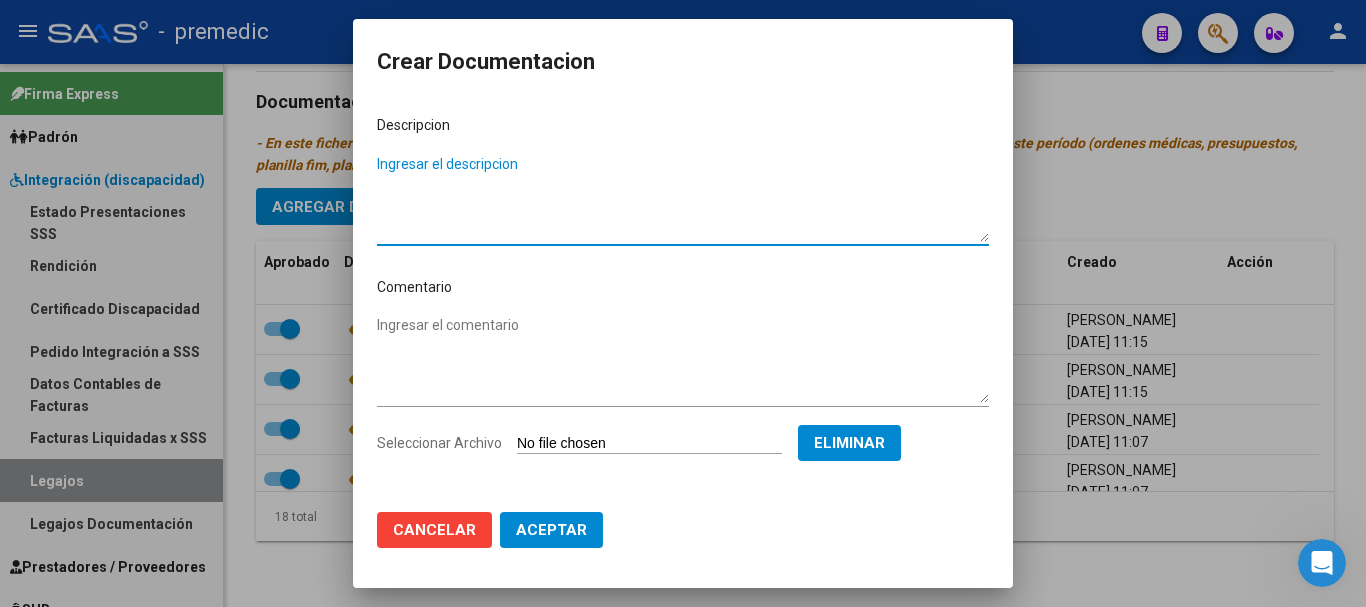 click on "Ingresar el descripcion" at bounding box center [683, 198] 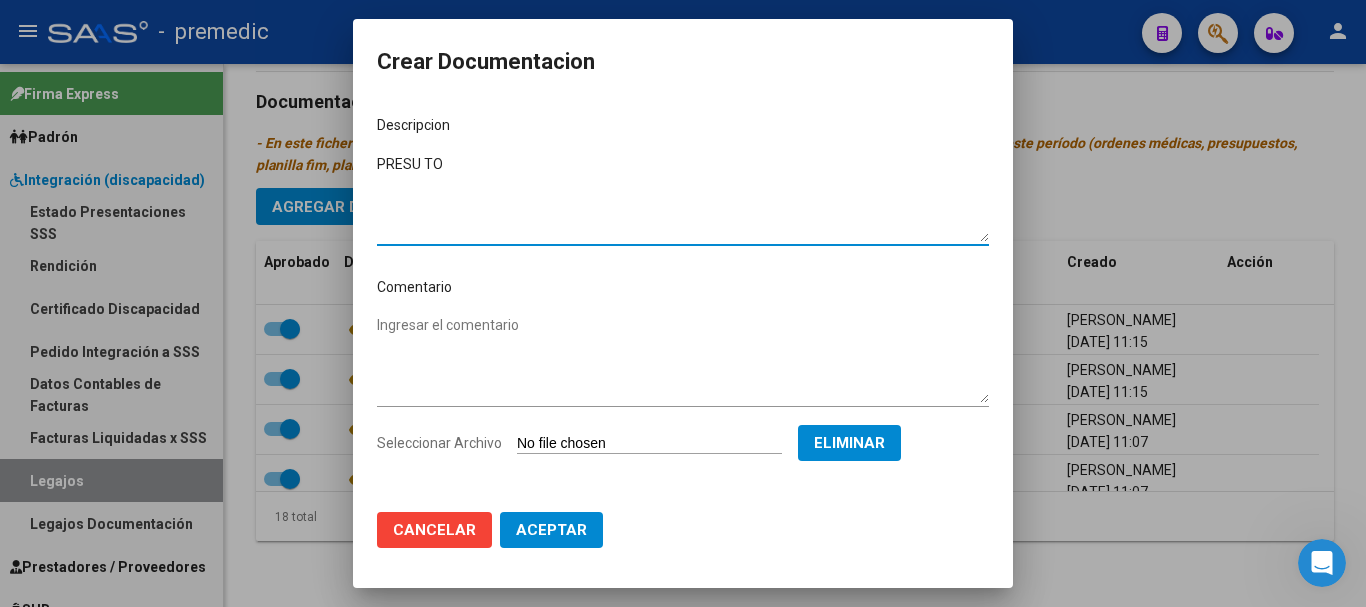type on "PRESU TO" 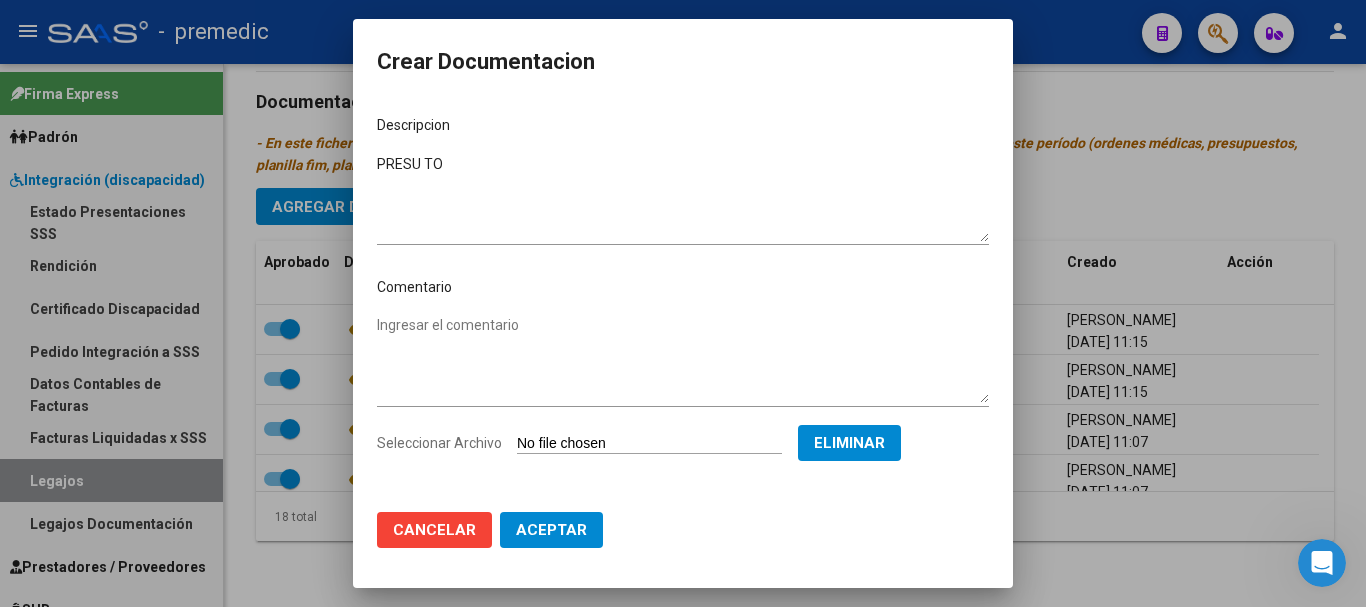 click on "Cancelar Aceptar" 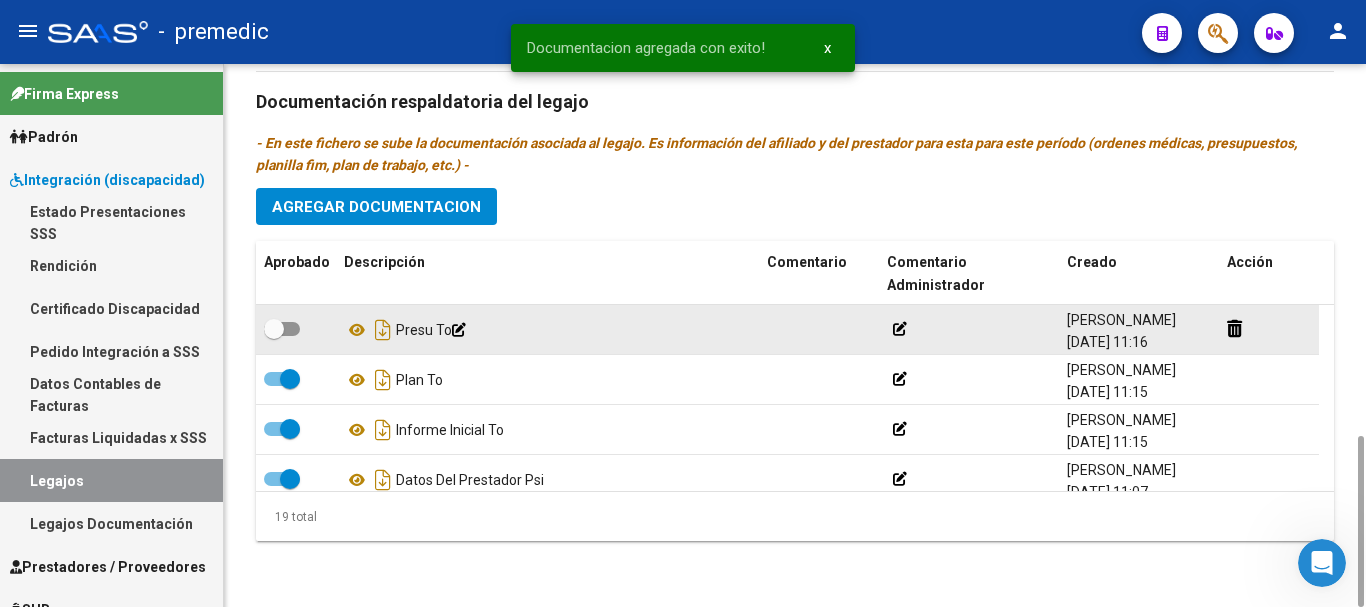 click 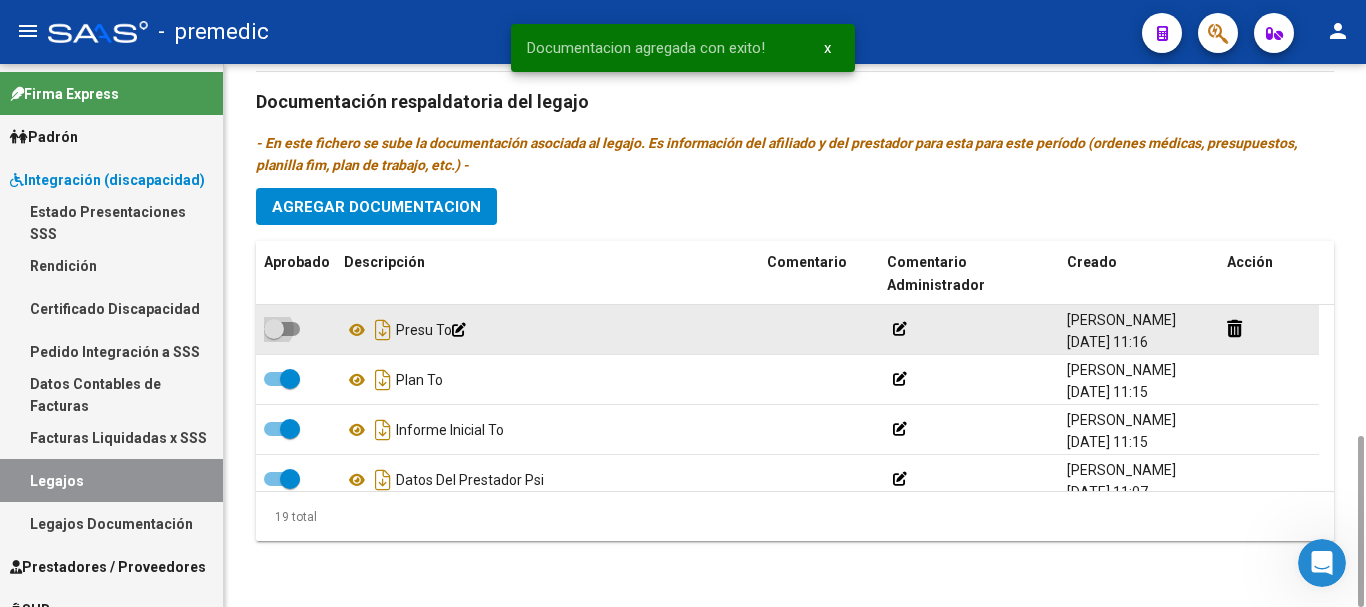 click at bounding box center (282, 329) 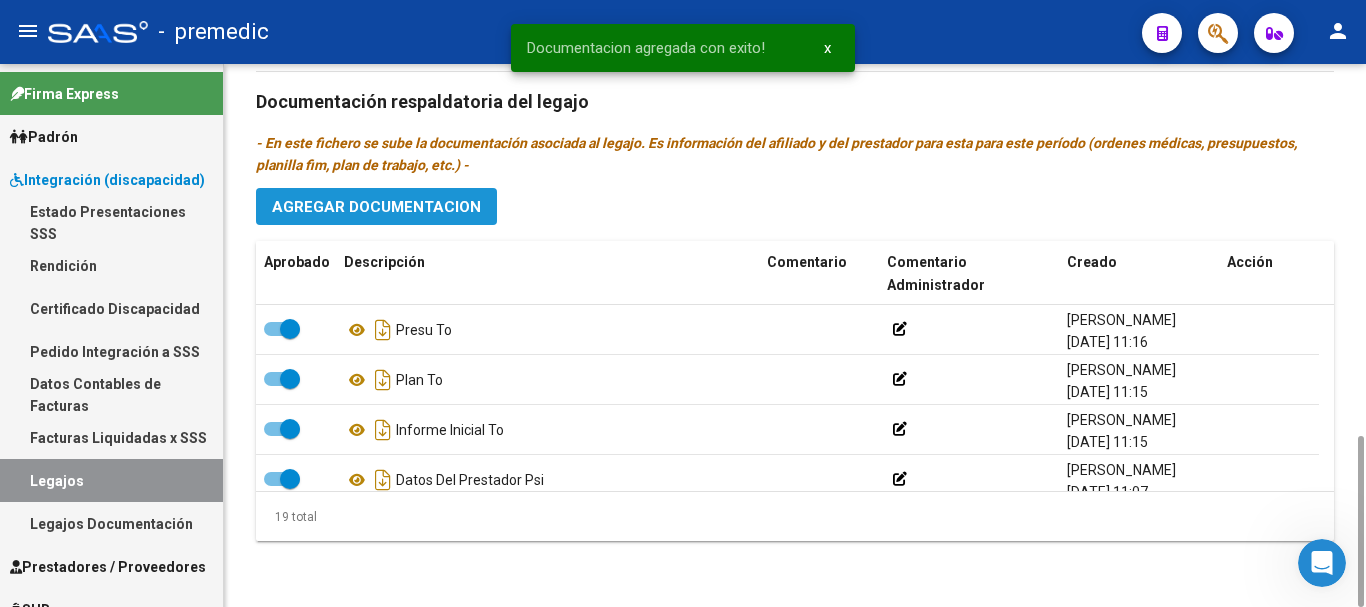 click on "Agregar Documentacion" 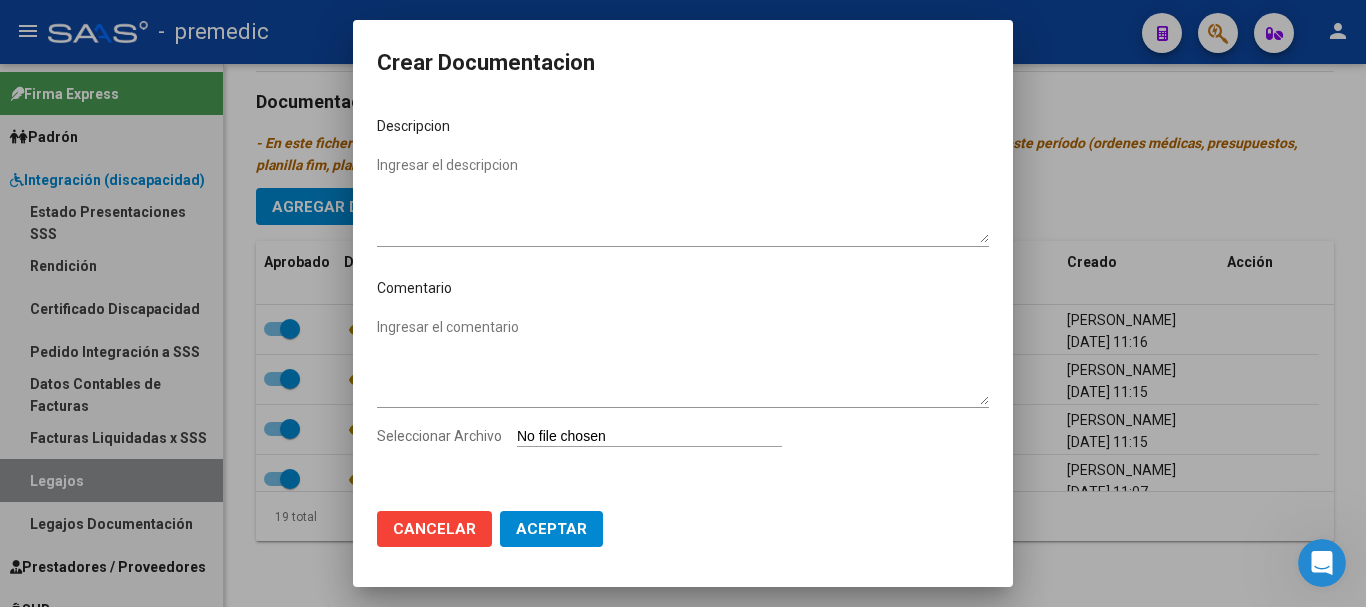 click on "Seleccionar Archivo" at bounding box center (649, 437) 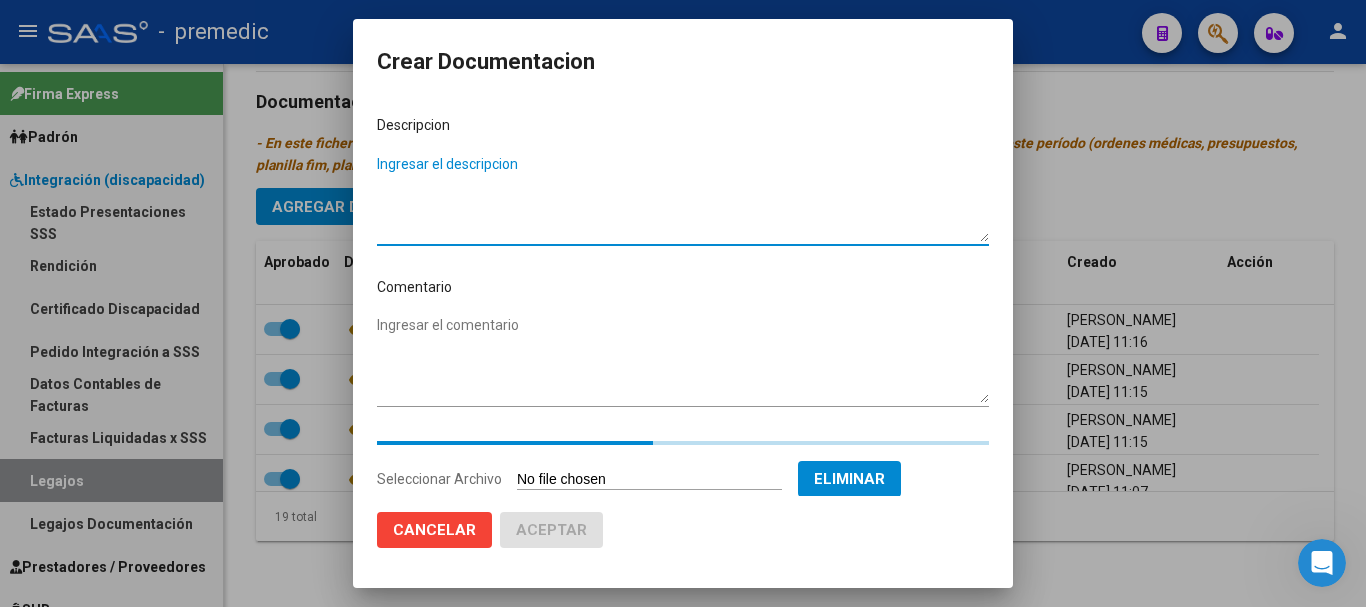 click on "Ingresar el descripcion" at bounding box center (683, 198) 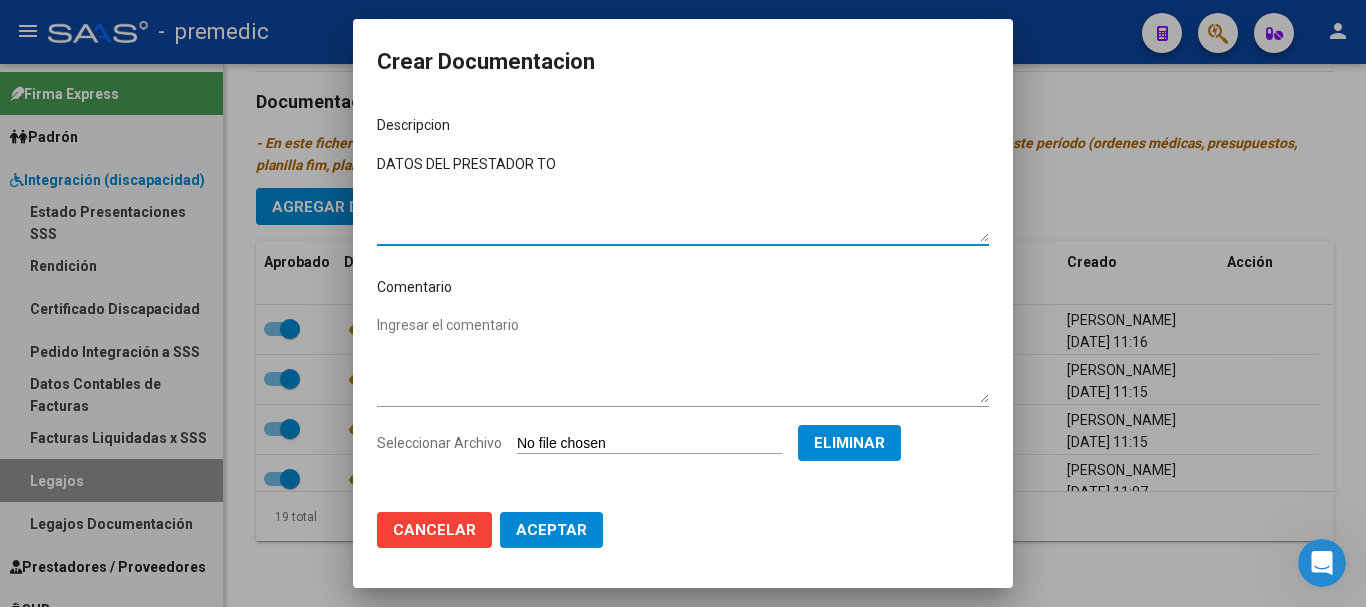 type on "DATOS DEL PRESTADOR TO" 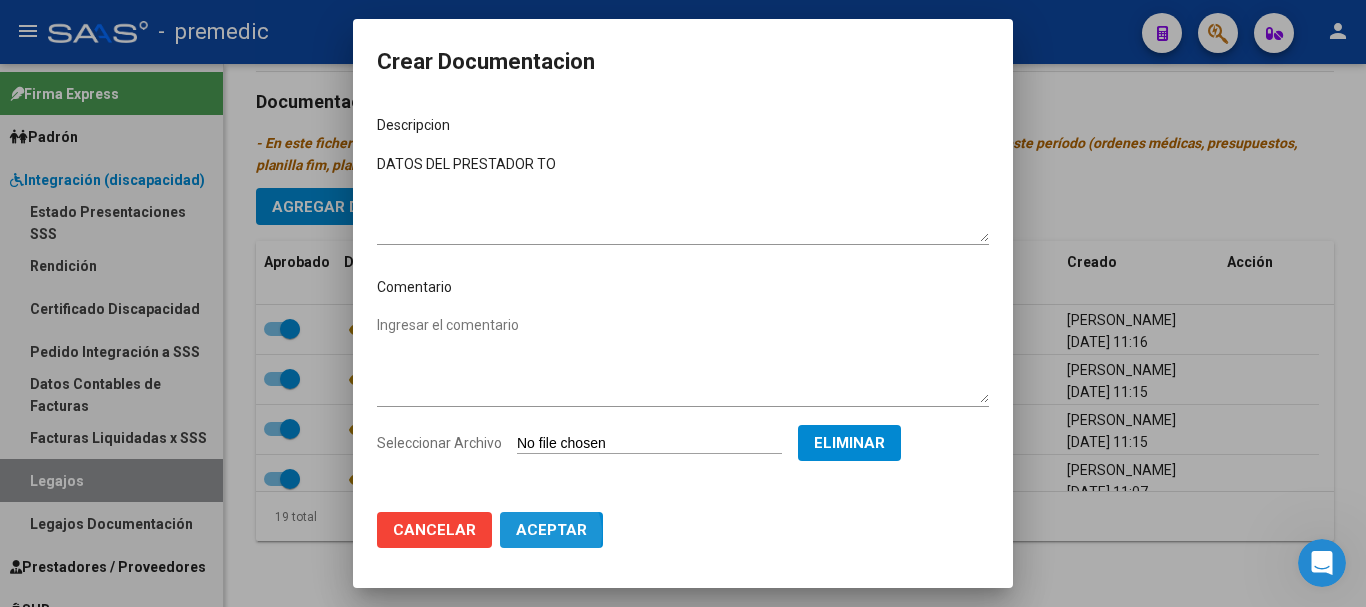 click on "Aceptar" 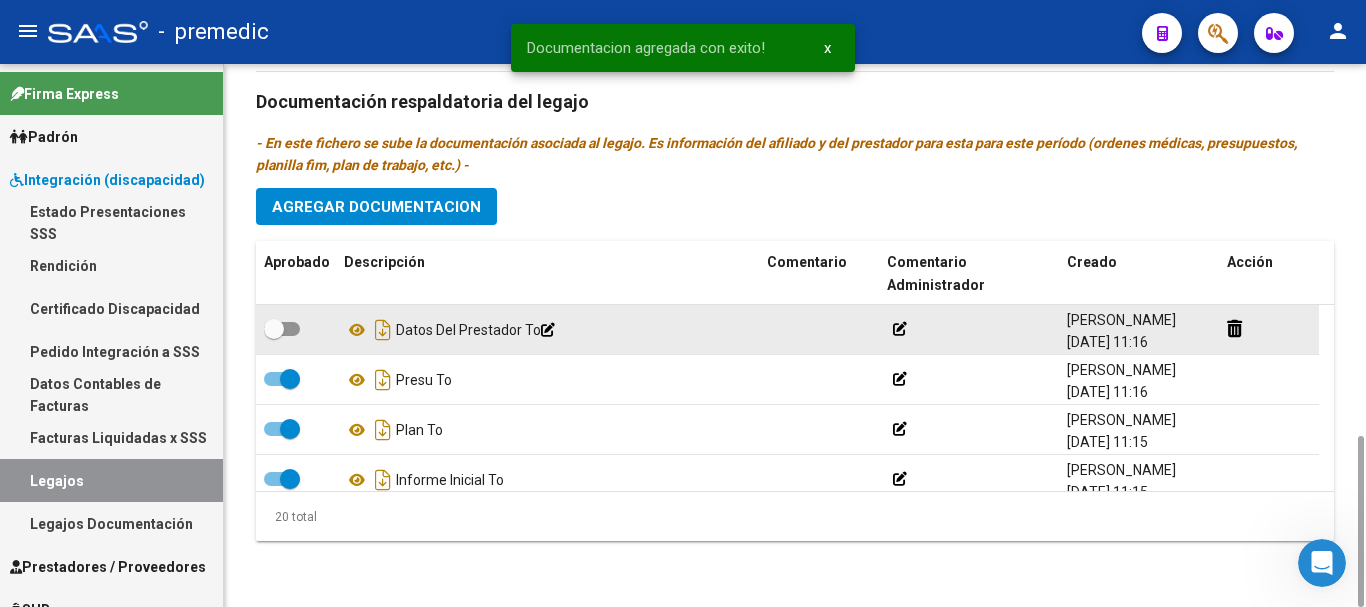 click 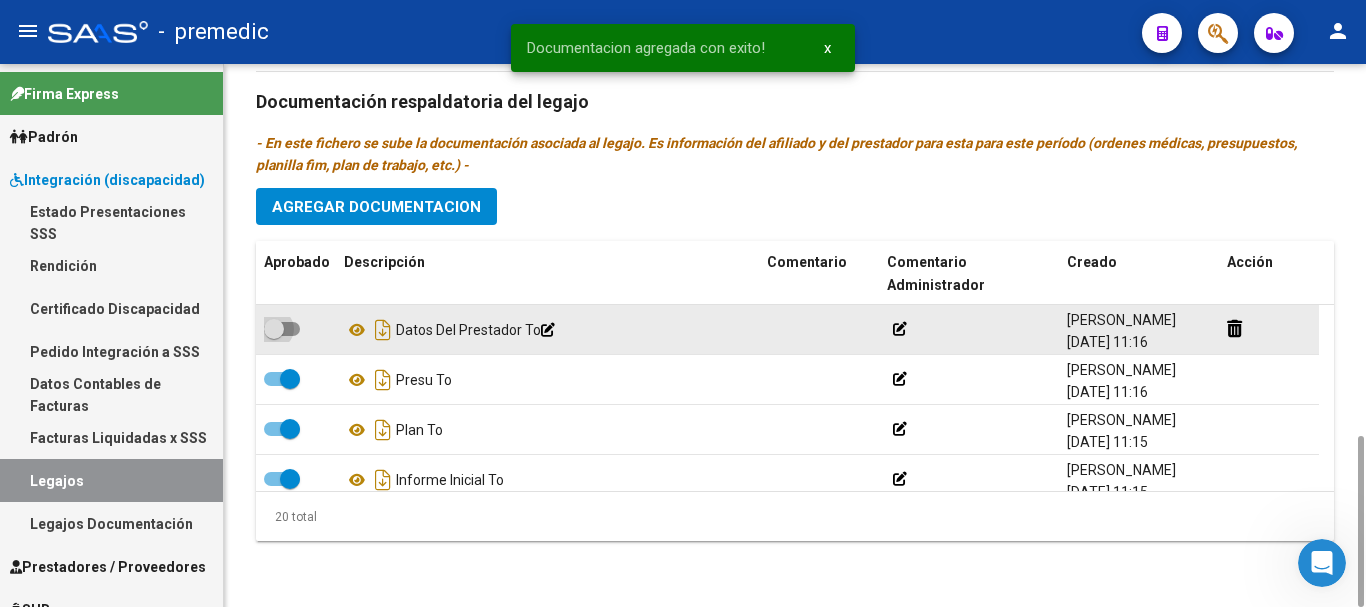 click at bounding box center (282, 329) 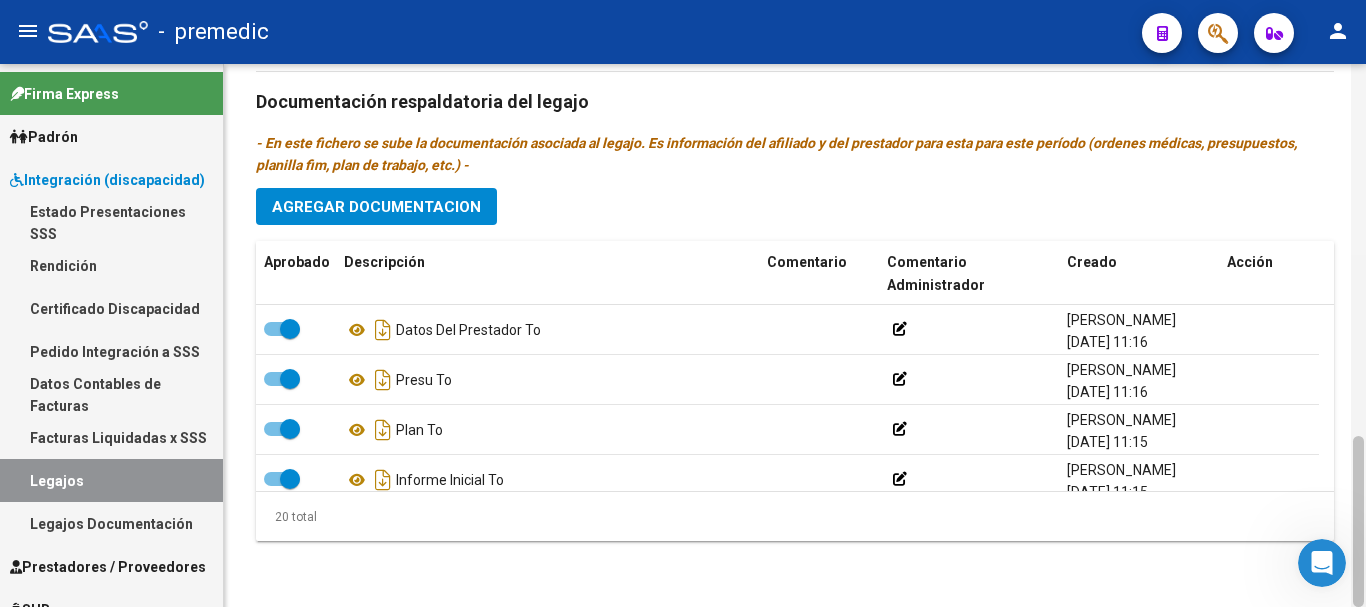 scroll, scrollTop: 634, scrollLeft: 0, axis: vertical 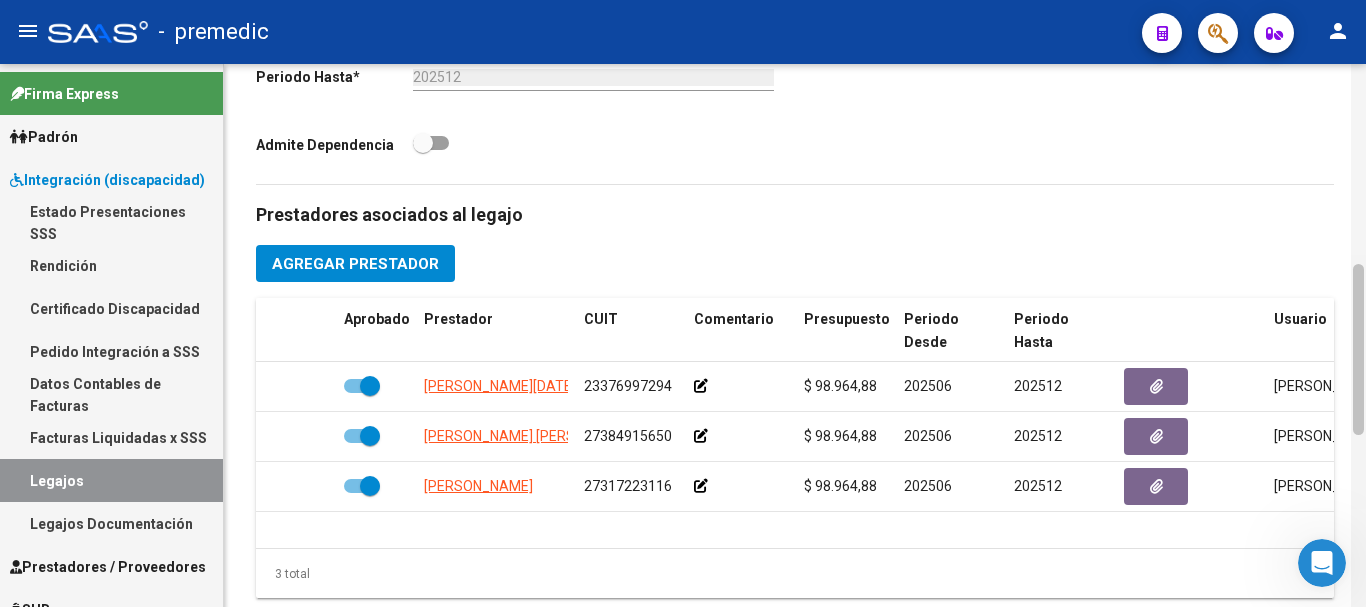 click 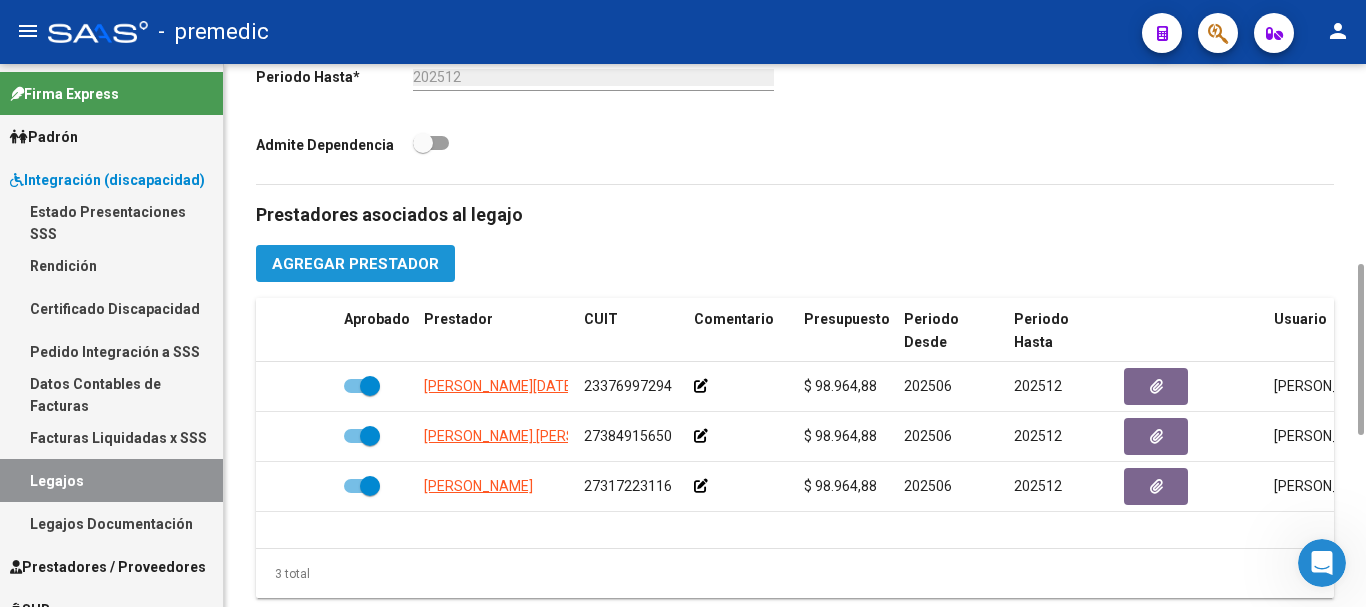 click on "Agregar Prestador" 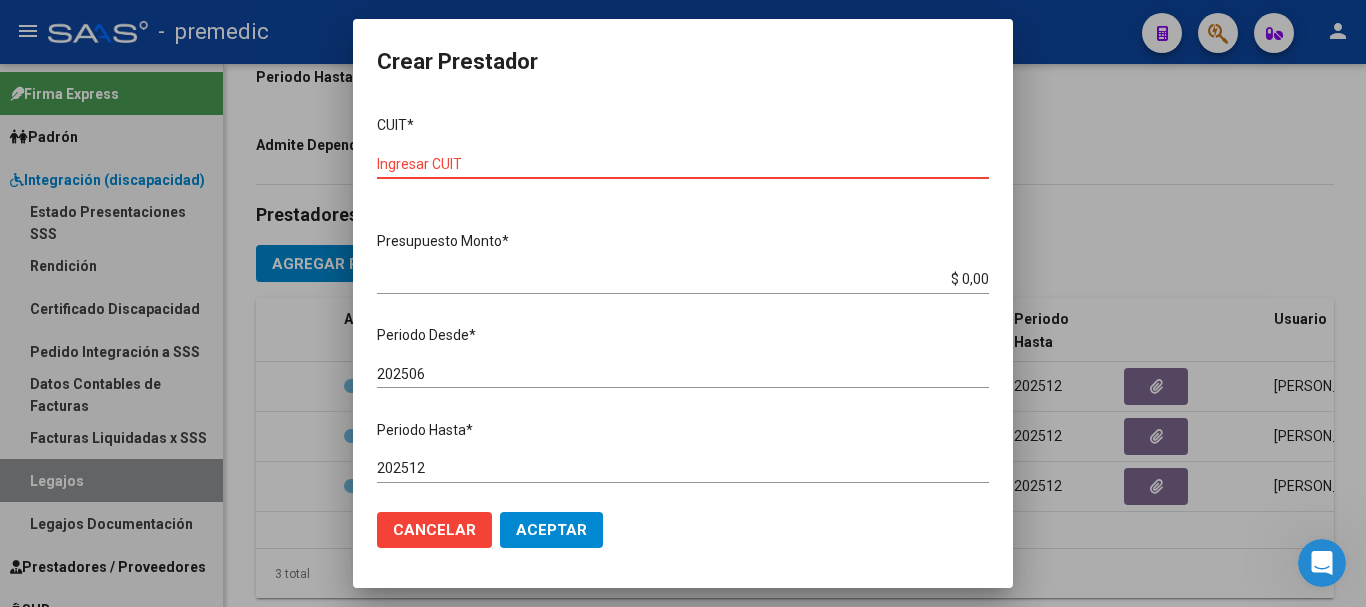 paste on "30-71746859-3" 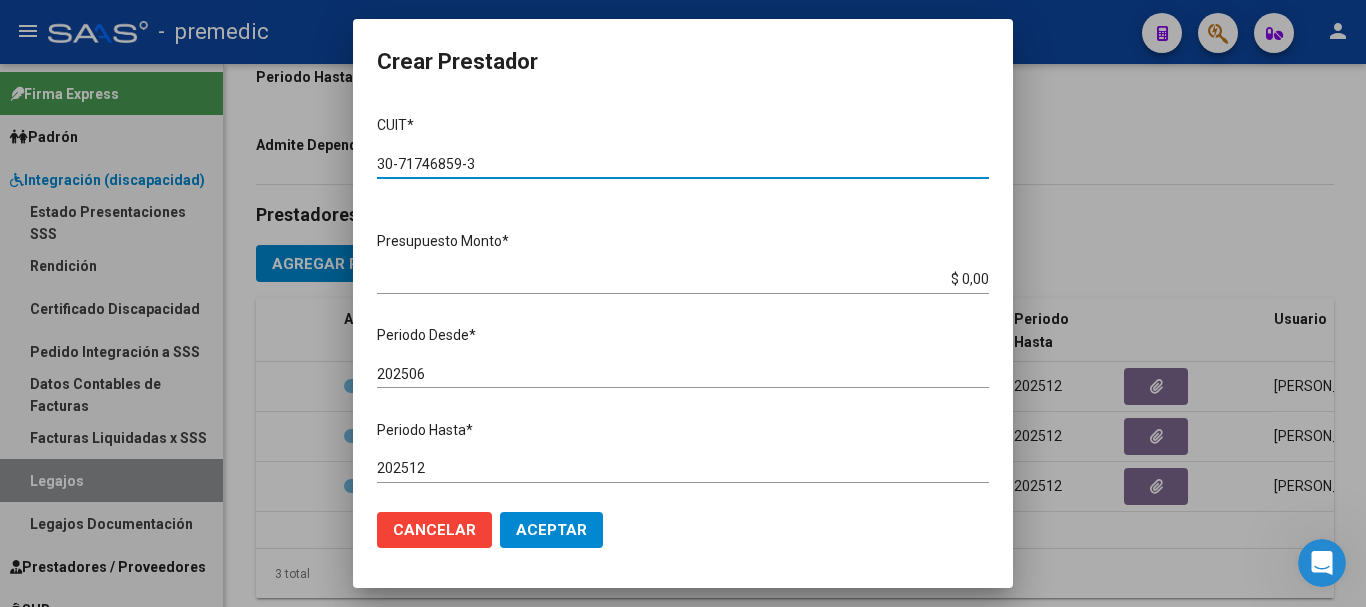 type on "30-71746859-3" 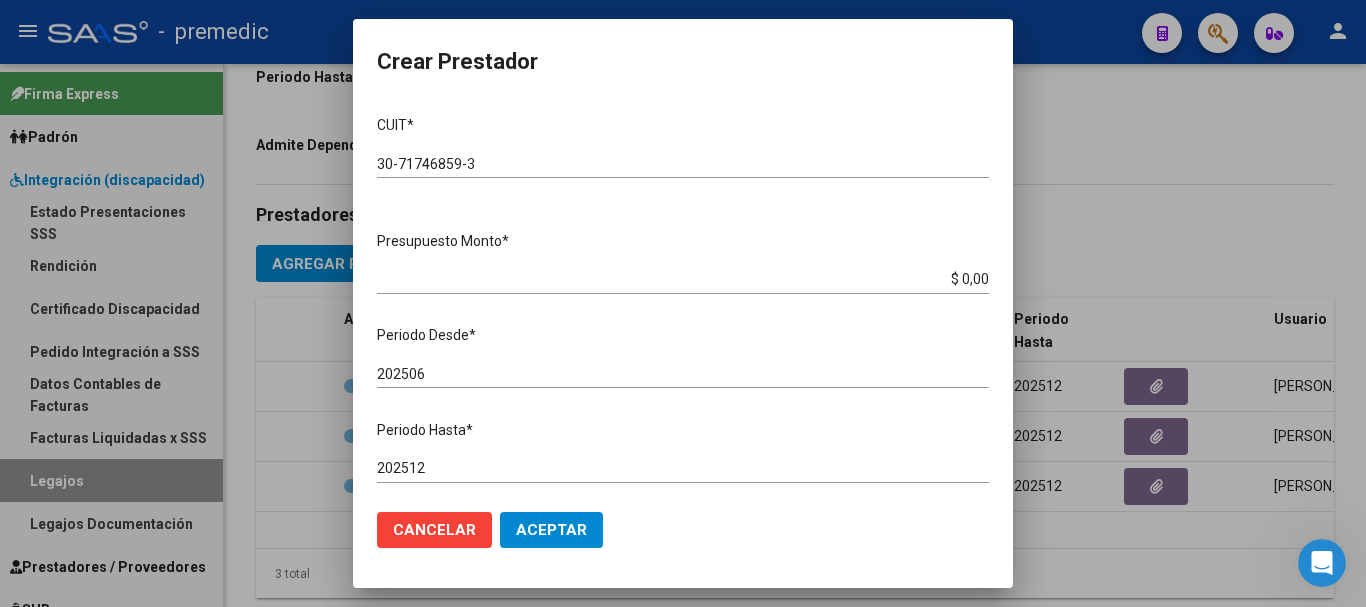 click on "$ 0,00 Ingresar el monto" at bounding box center [683, 280] 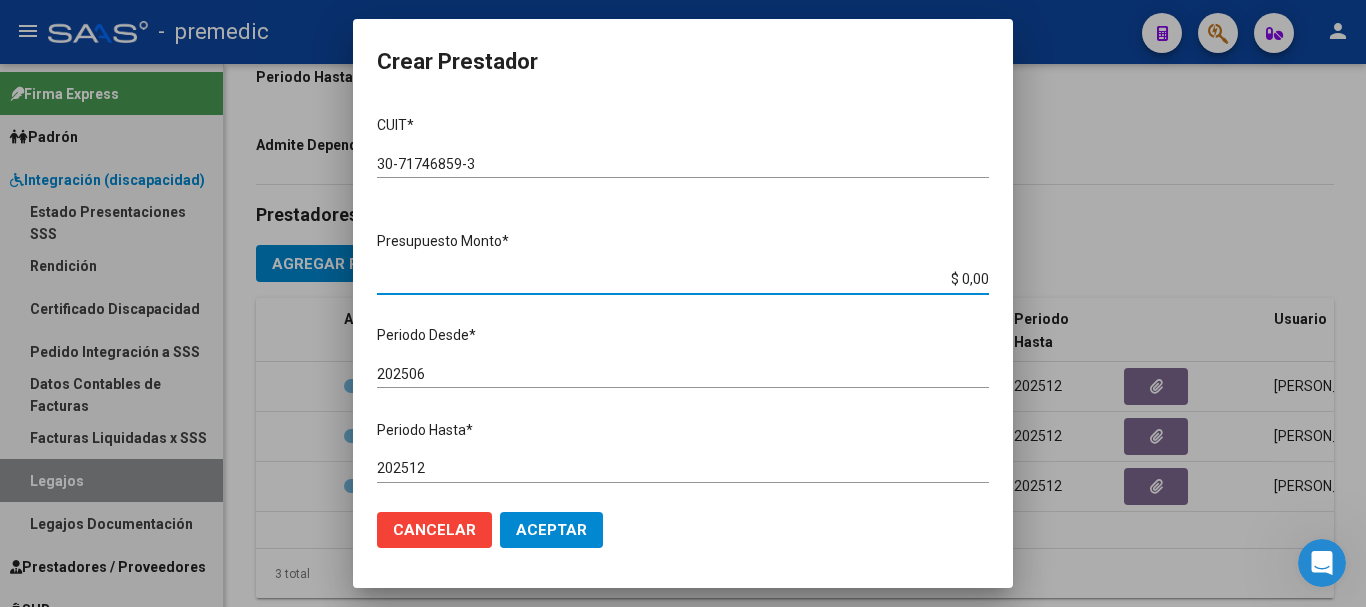 paste on "475830.36" 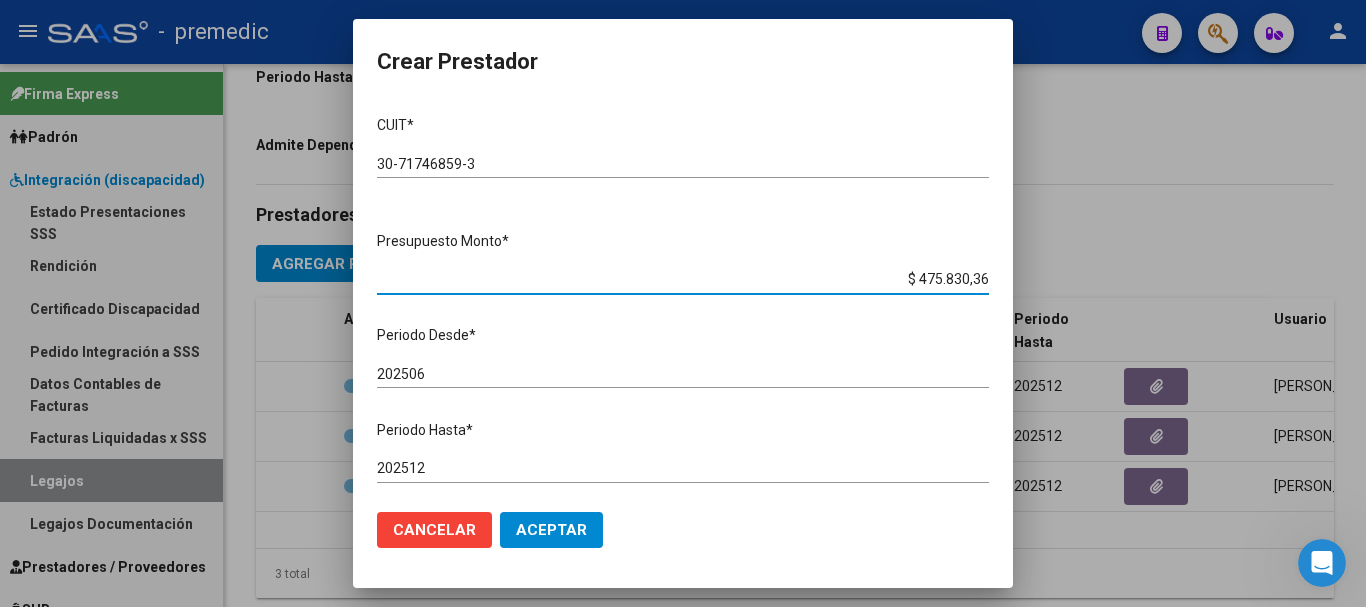 type on "$ 475.830,36" 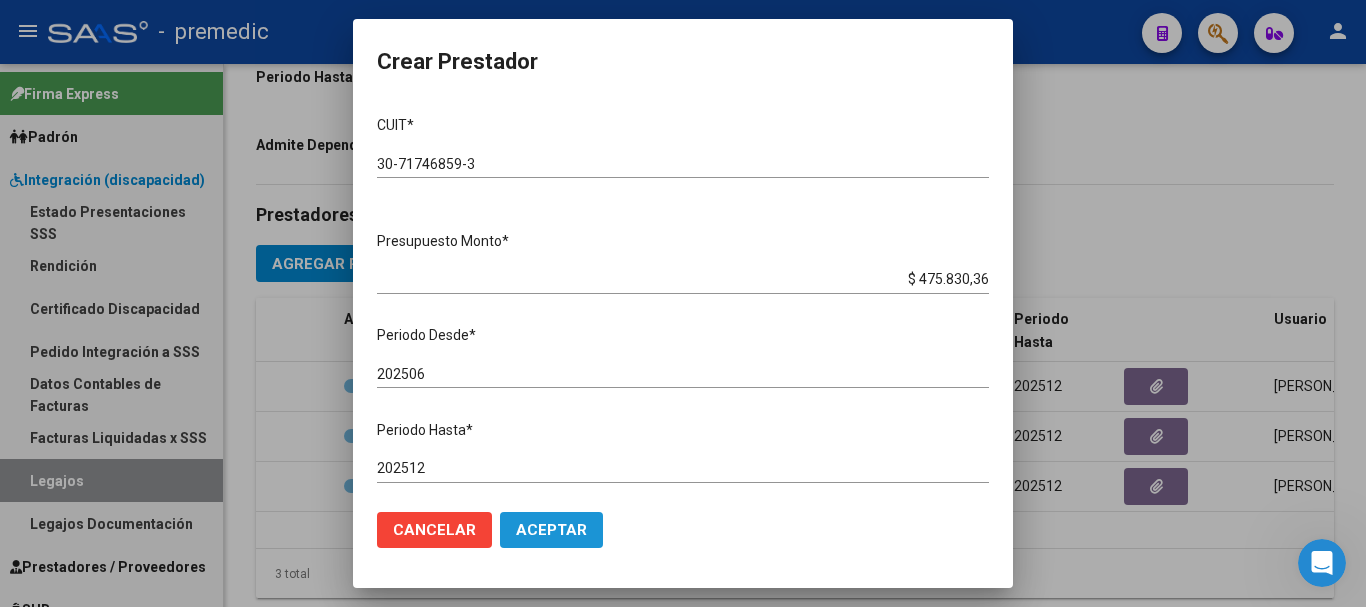 click on "Aceptar" 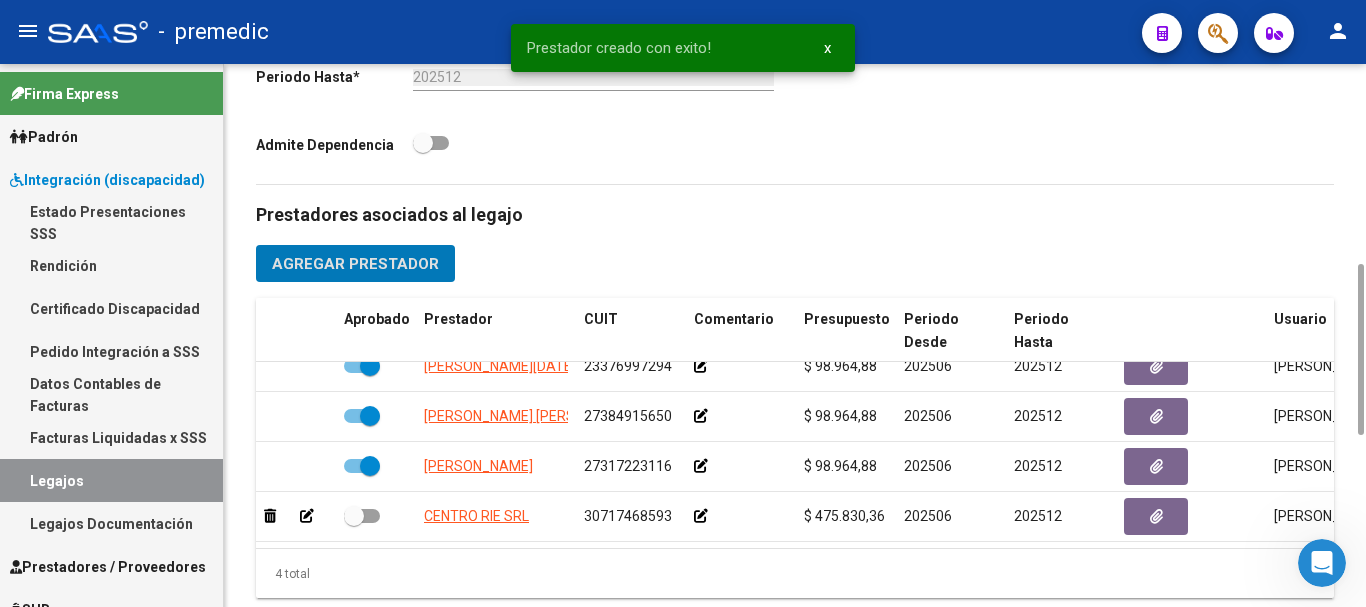 scroll, scrollTop: 36, scrollLeft: 0, axis: vertical 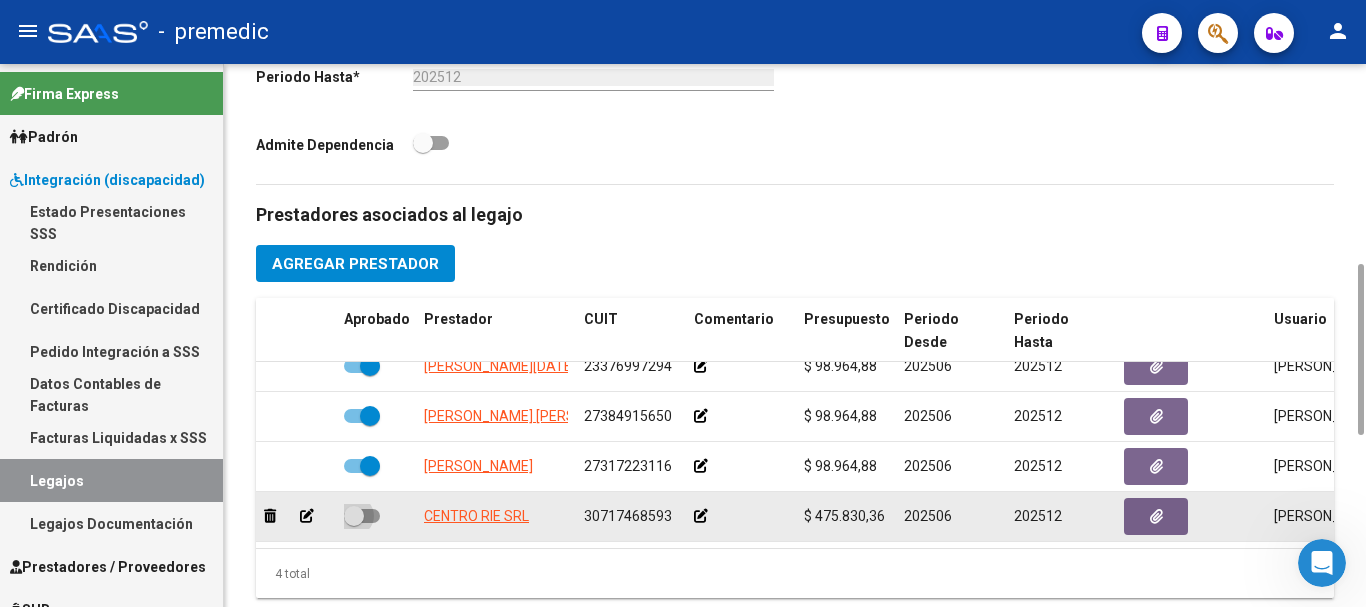 click at bounding box center [362, 516] 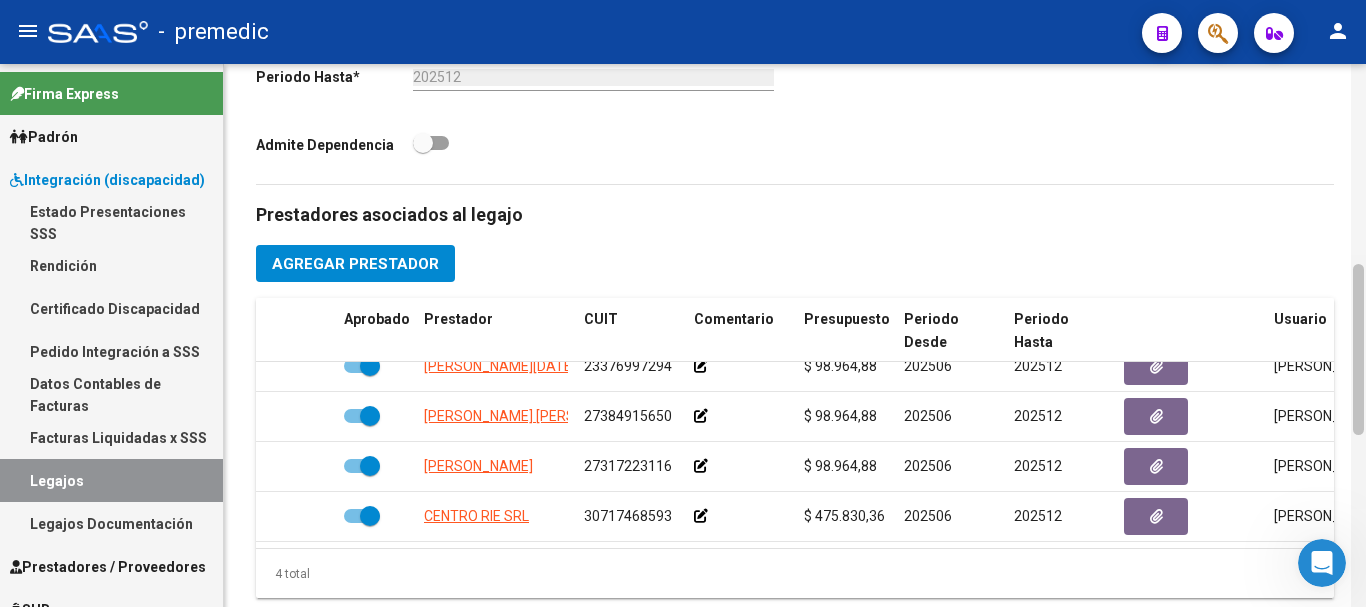 scroll, scrollTop: 91, scrollLeft: 0, axis: vertical 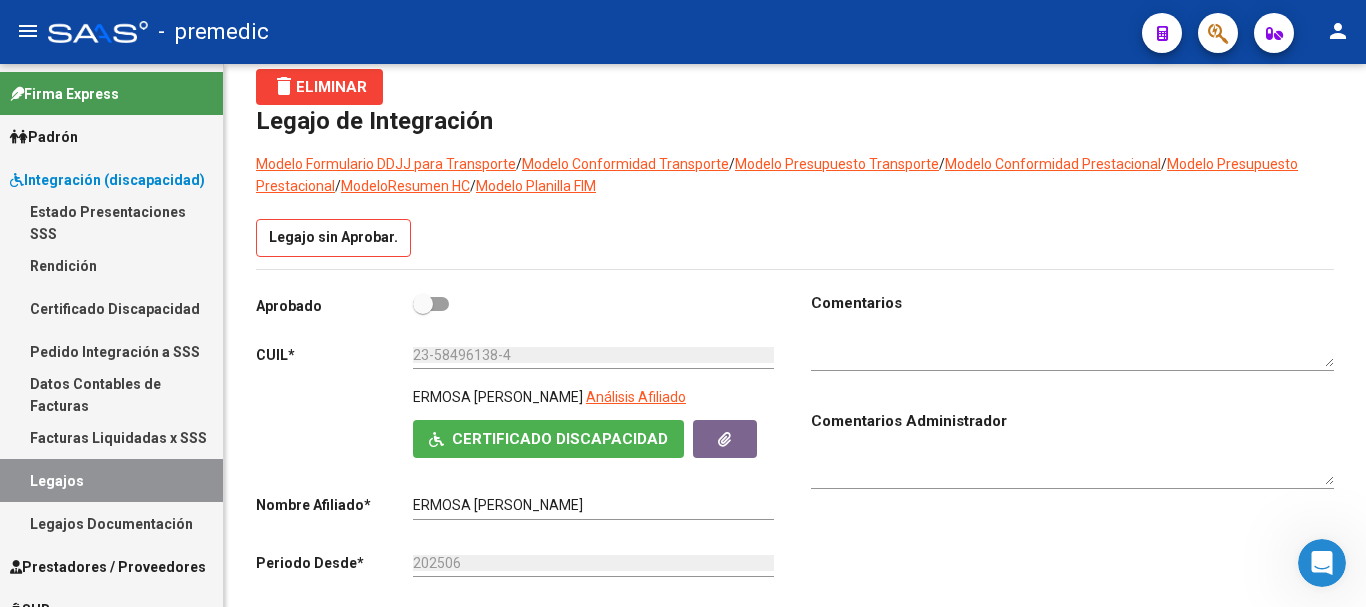 click 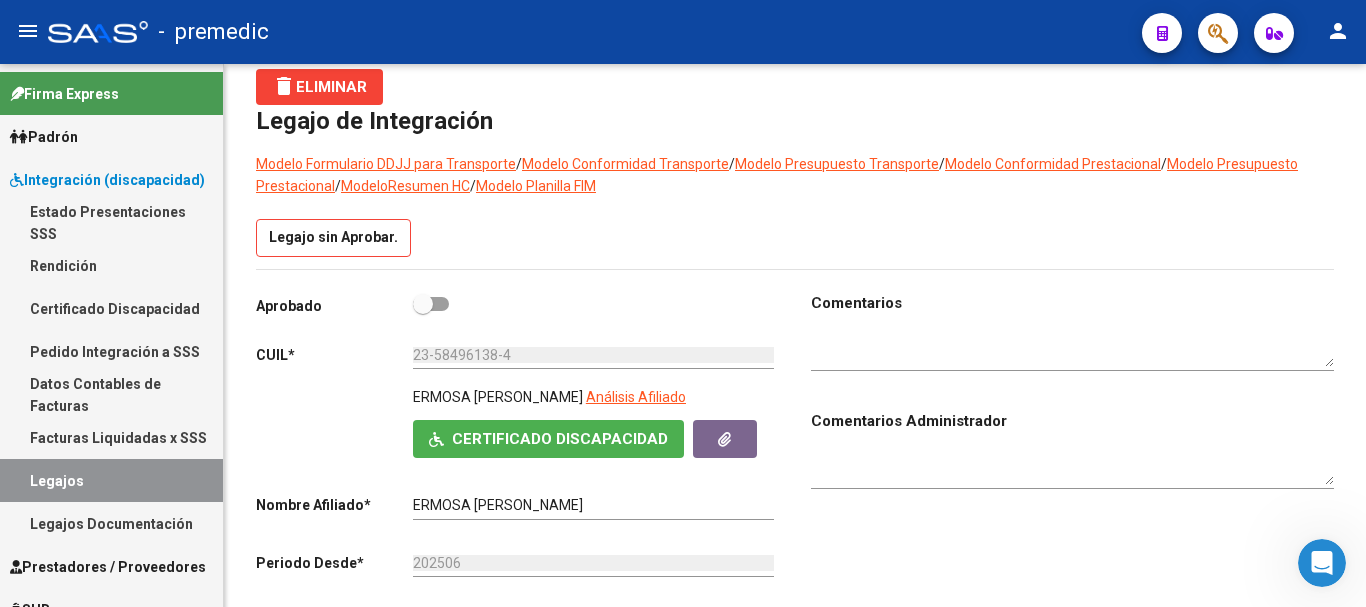 scroll, scrollTop: 634, scrollLeft: 0, axis: vertical 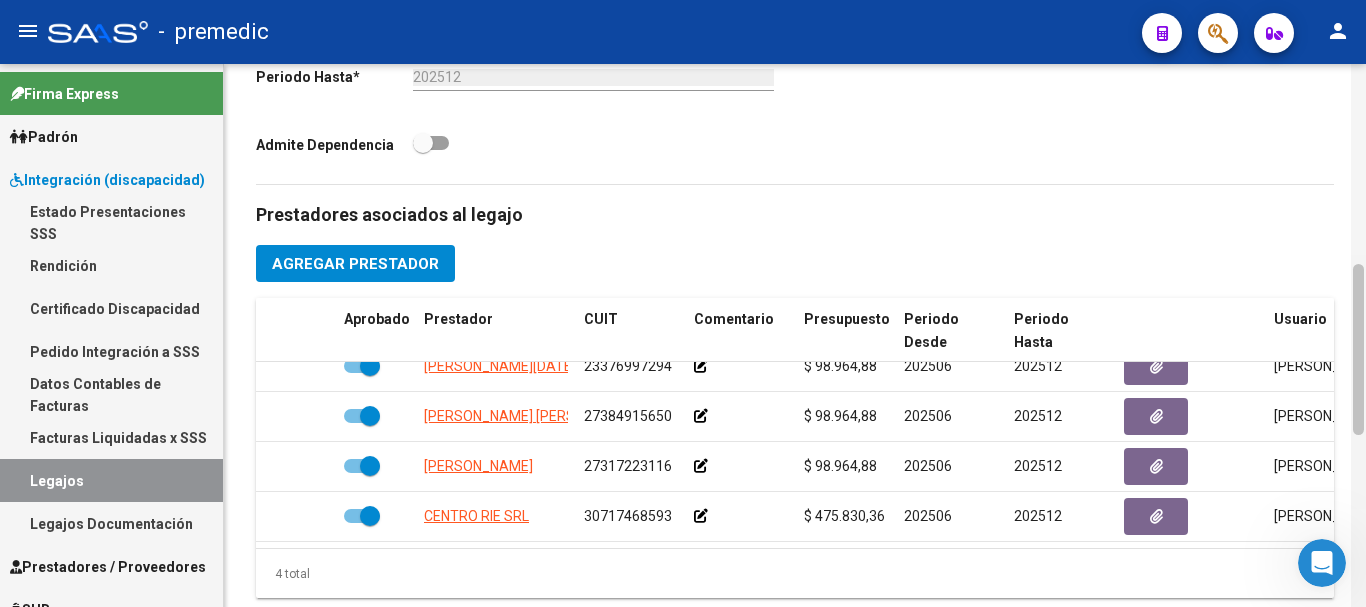 click 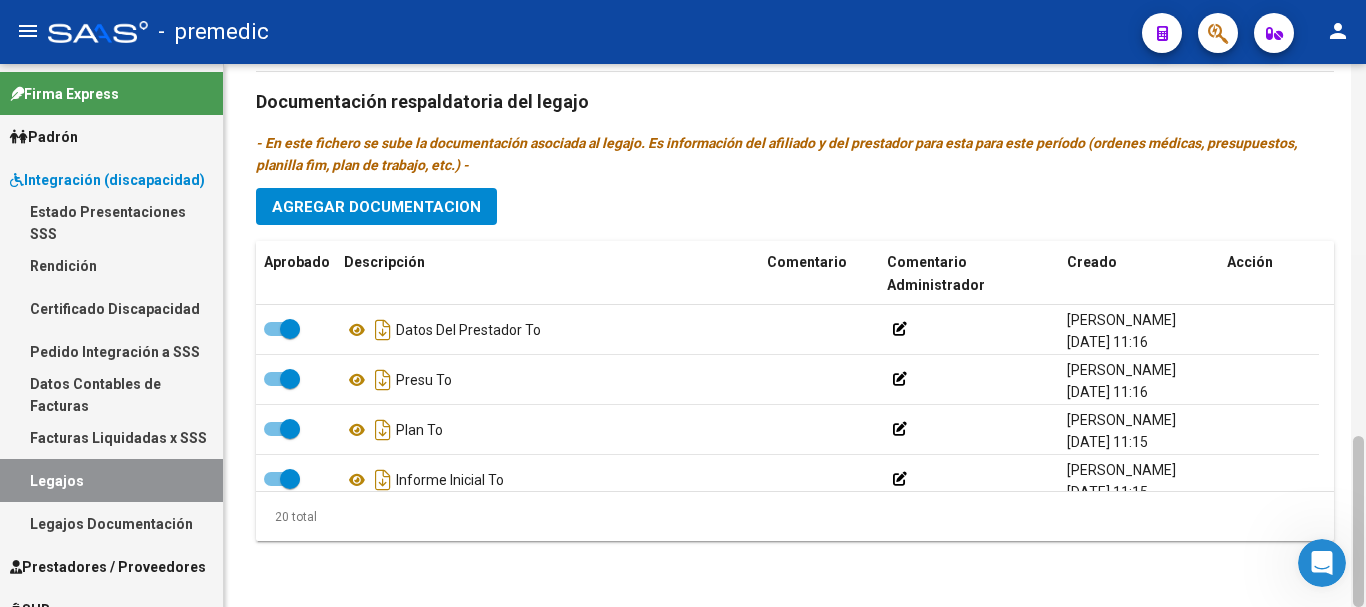 click 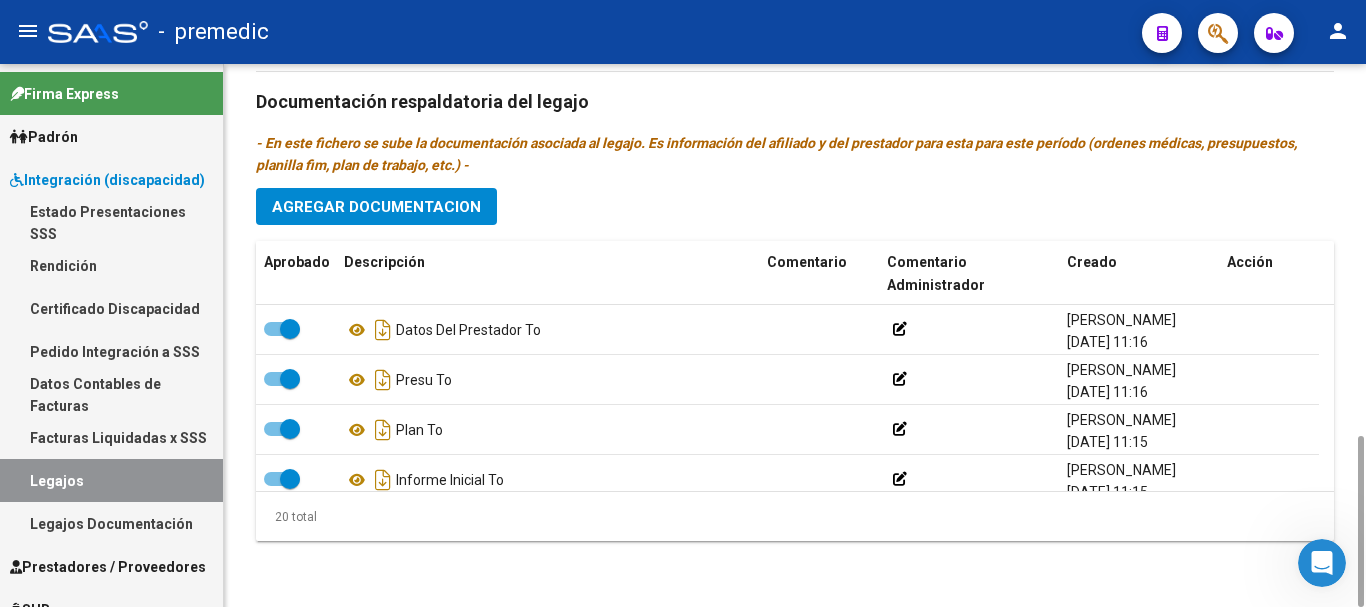 click on "Agregar Documentacion" 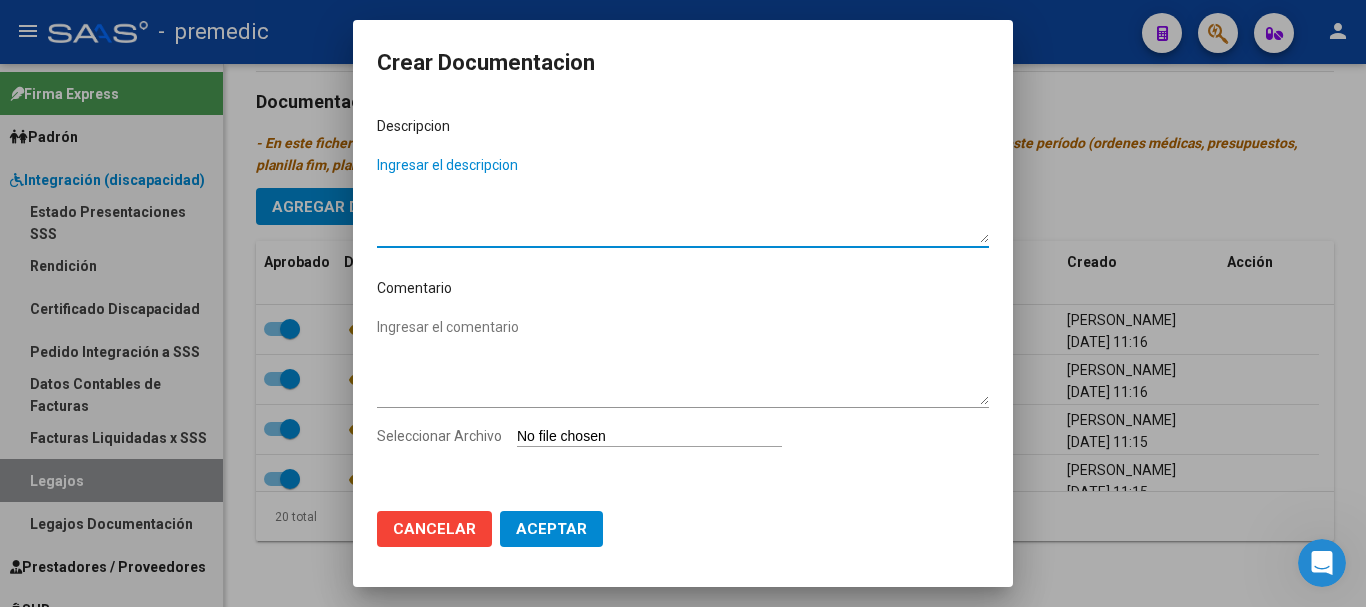 click on "Seleccionar Archivo" at bounding box center [649, 437] 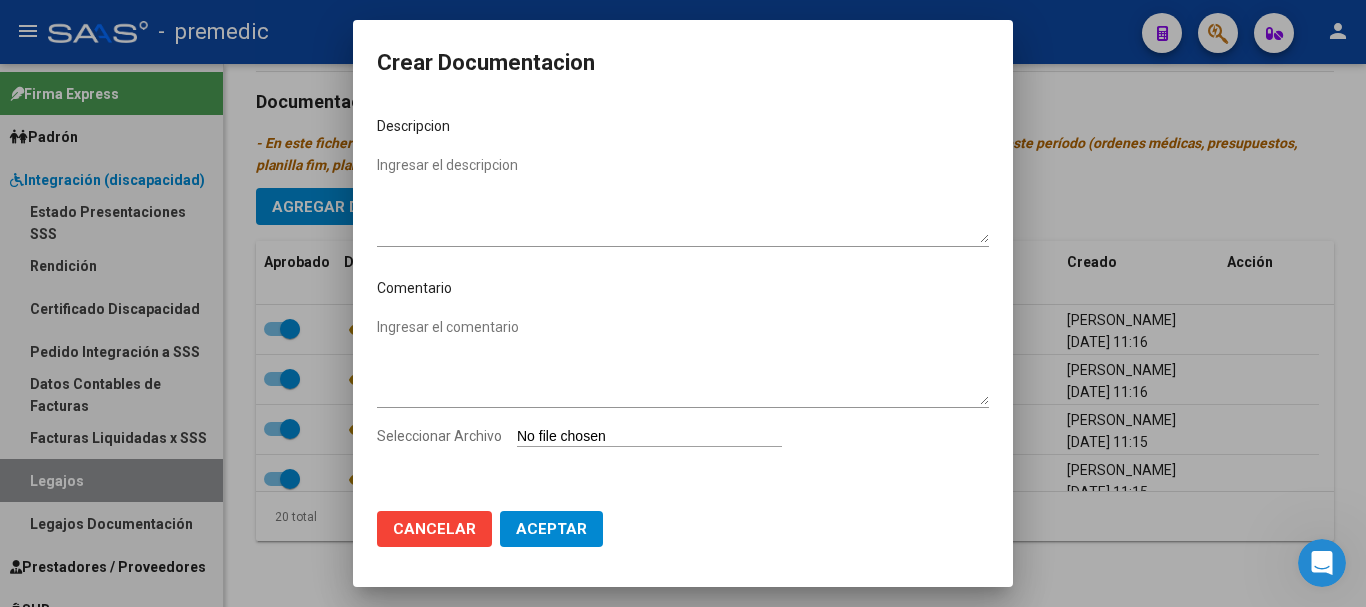 type on "C:\fakepath\21- INICIAL.pdf" 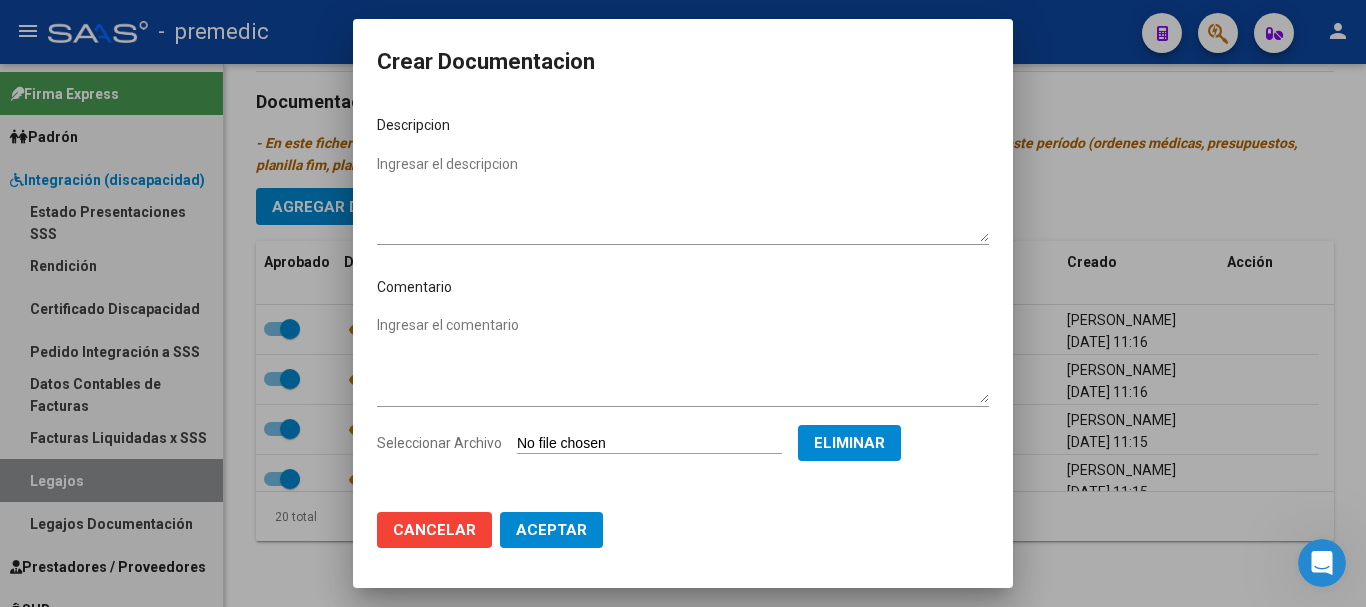 click on "Ingresar el descripcion" at bounding box center (683, 198) 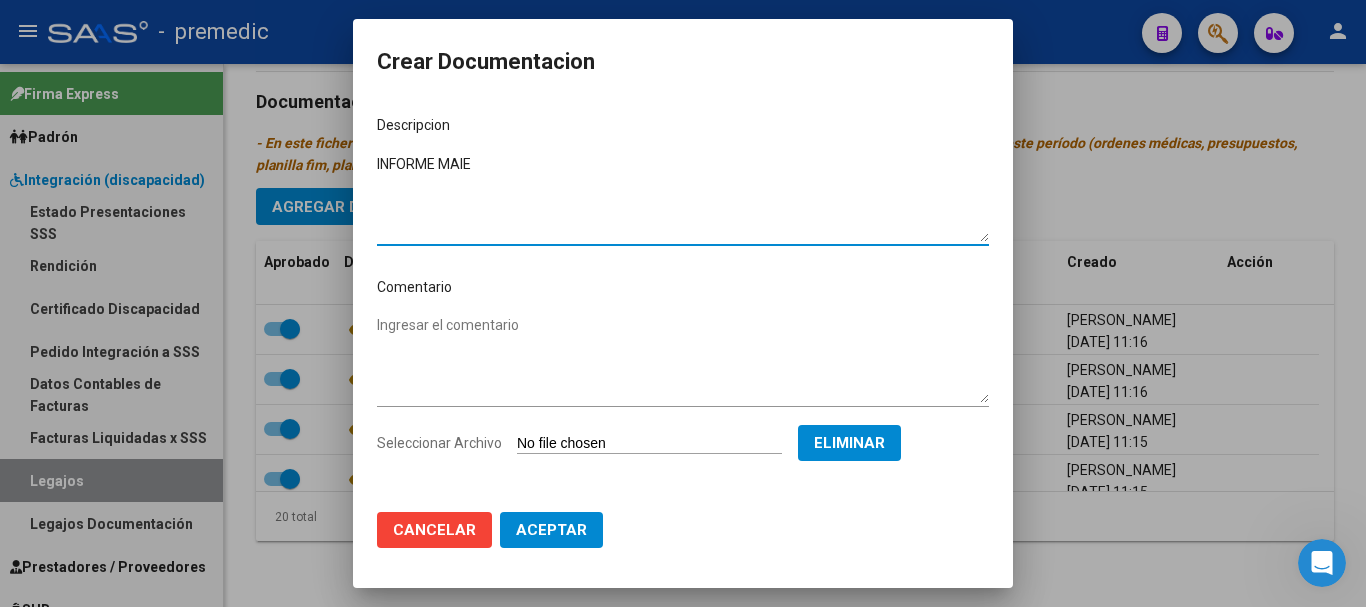 type on "INFORME MAIE" 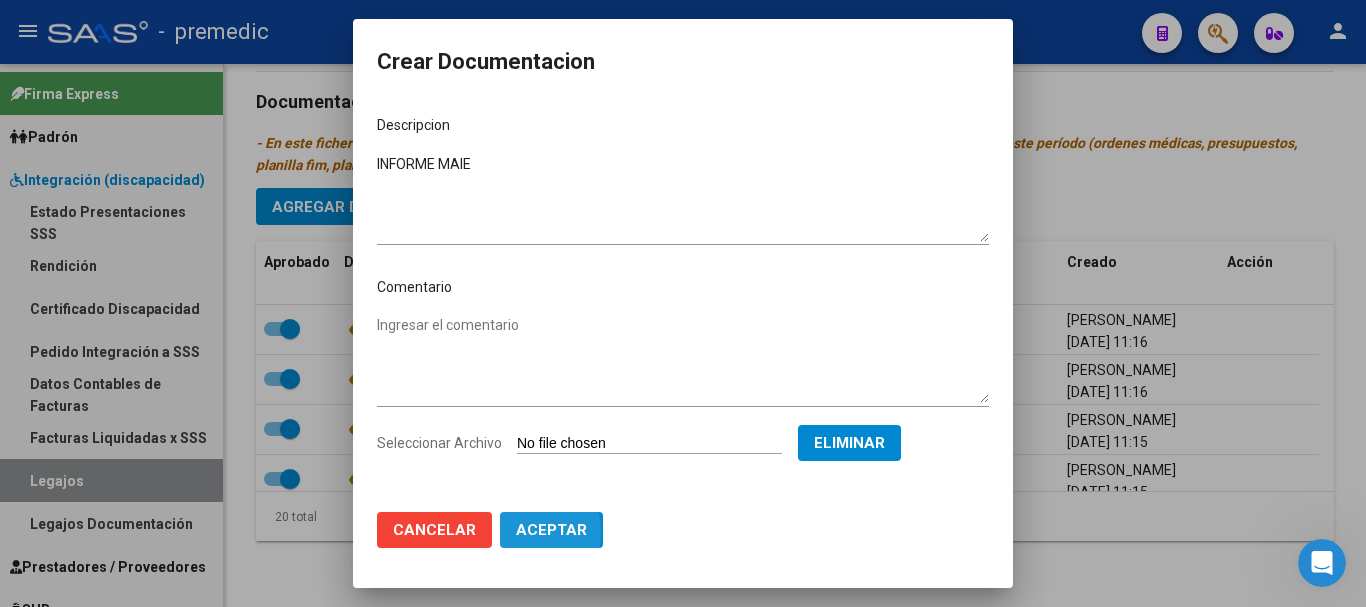 click on "Aceptar" 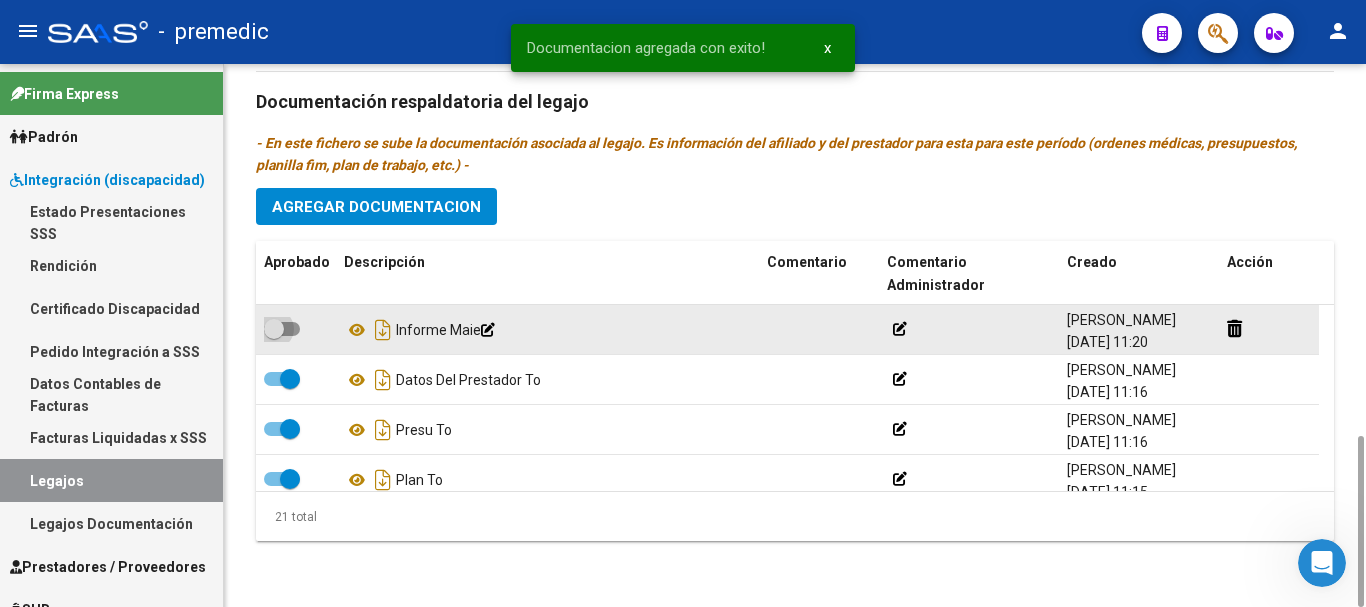 click at bounding box center [282, 329] 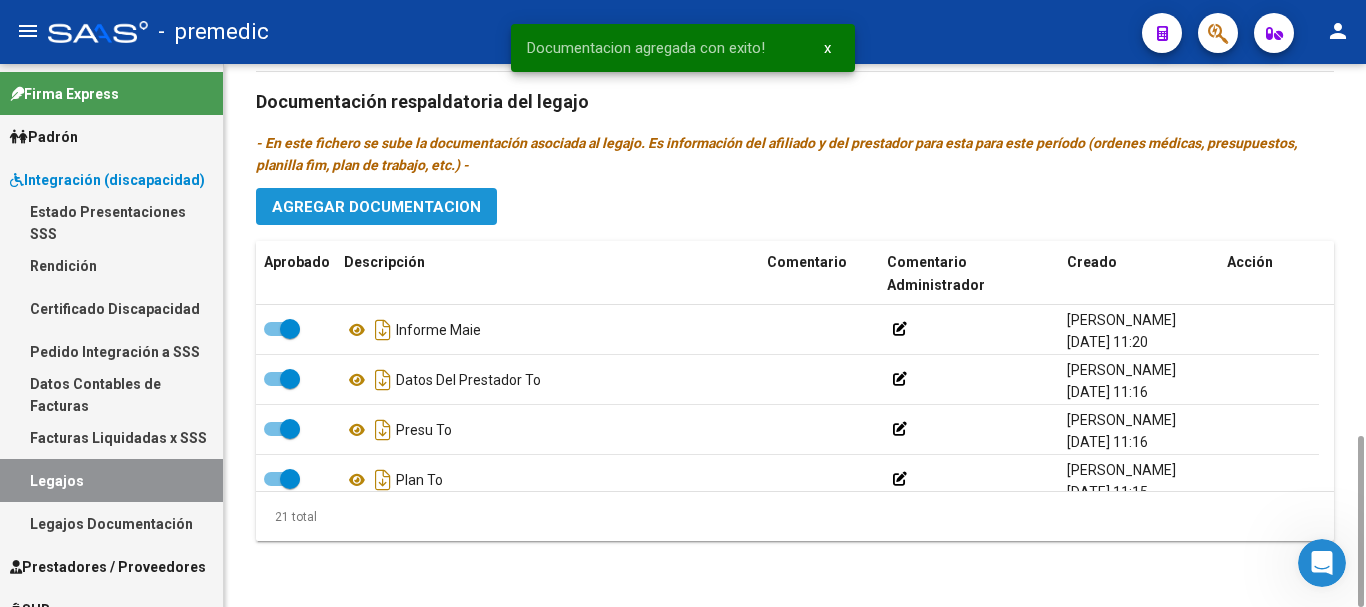 click on "Agregar Documentacion" 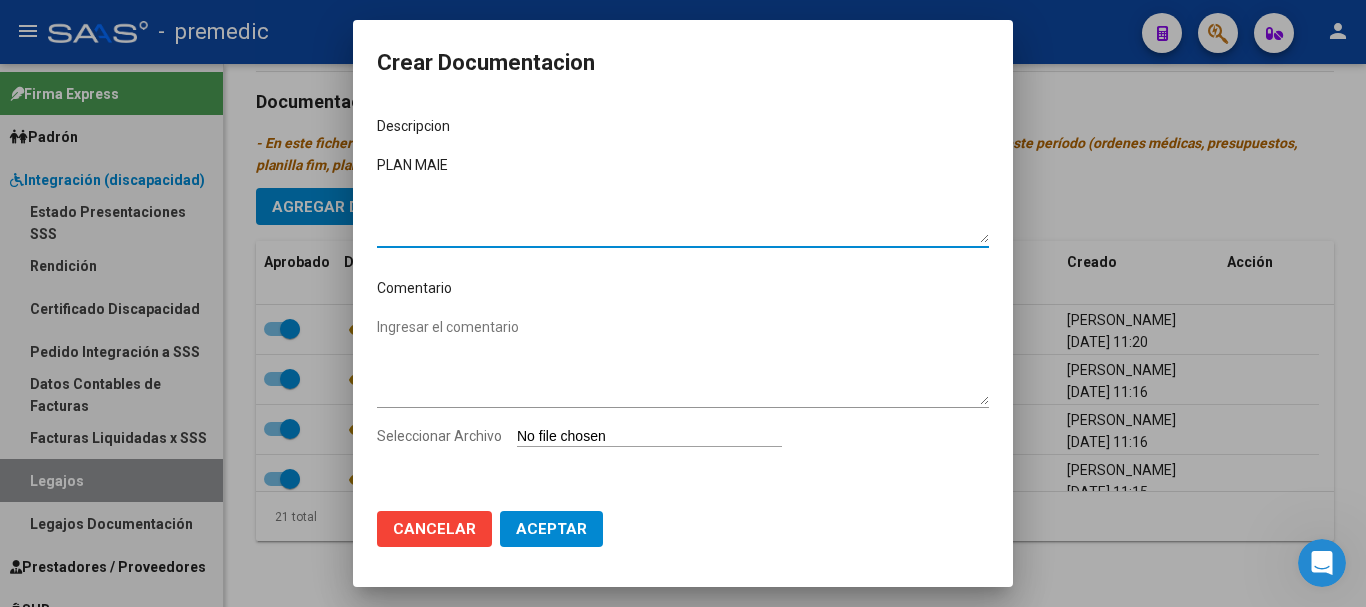 type on "PLAN MAIE" 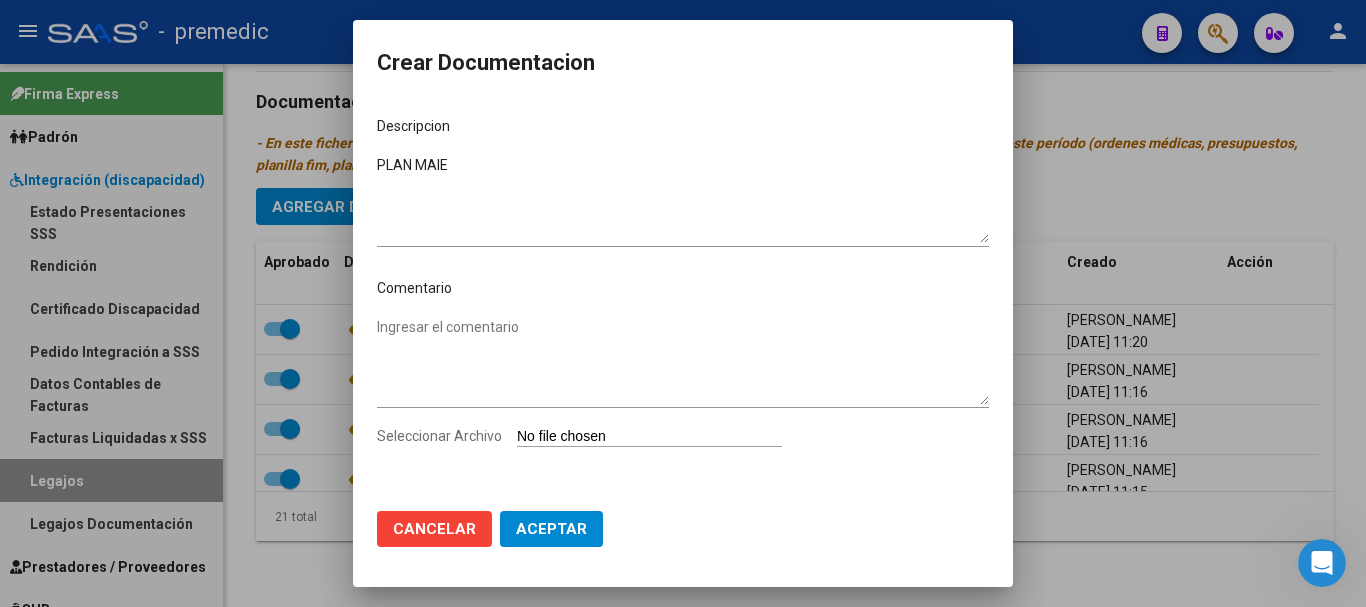 click on "Seleccionar Archivo" at bounding box center (649, 437) 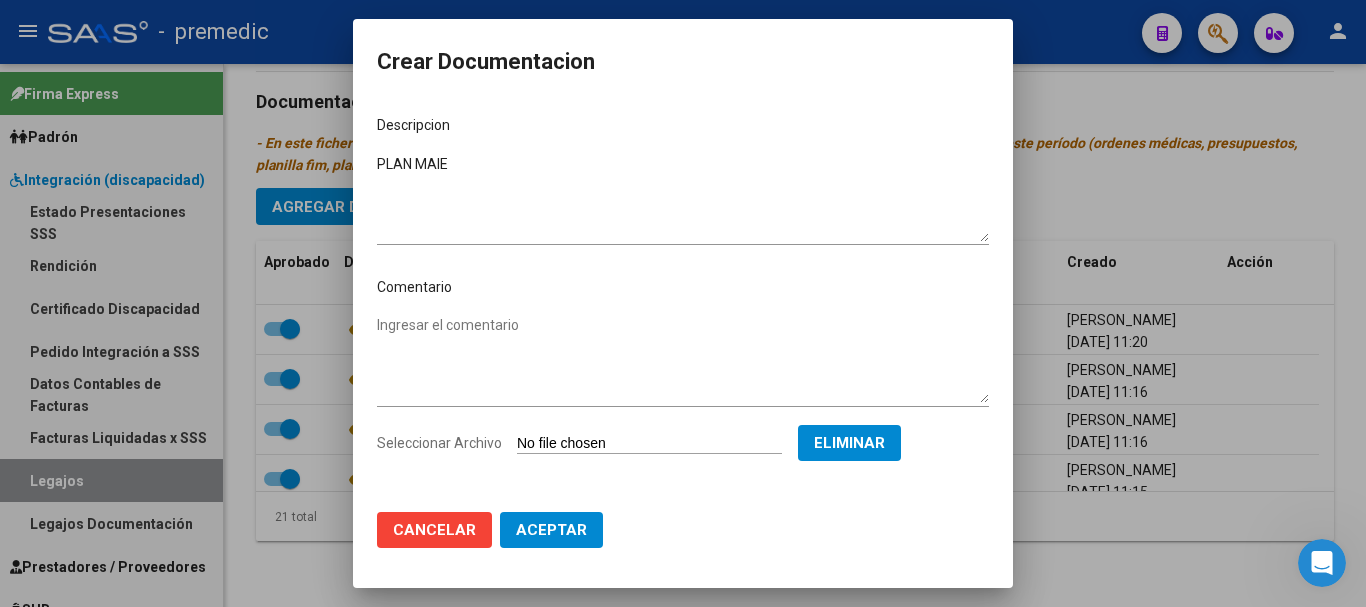 click on "Aceptar" 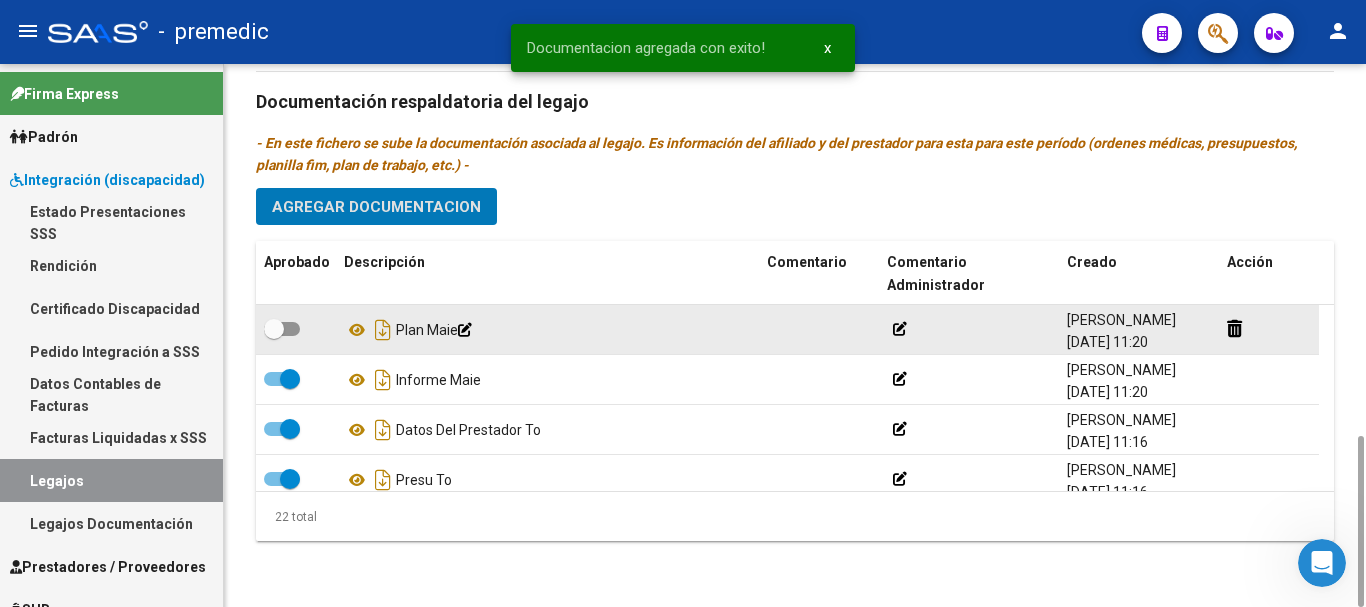 click at bounding box center (282, 329) 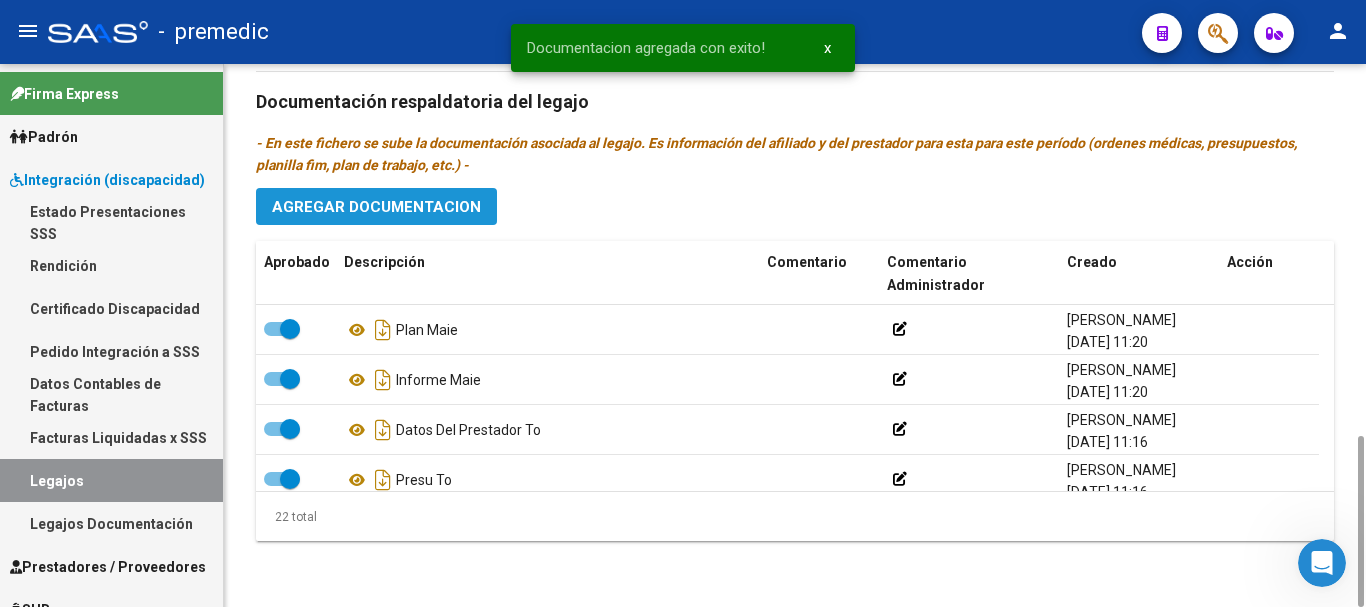click on "Agregar Documentacion" 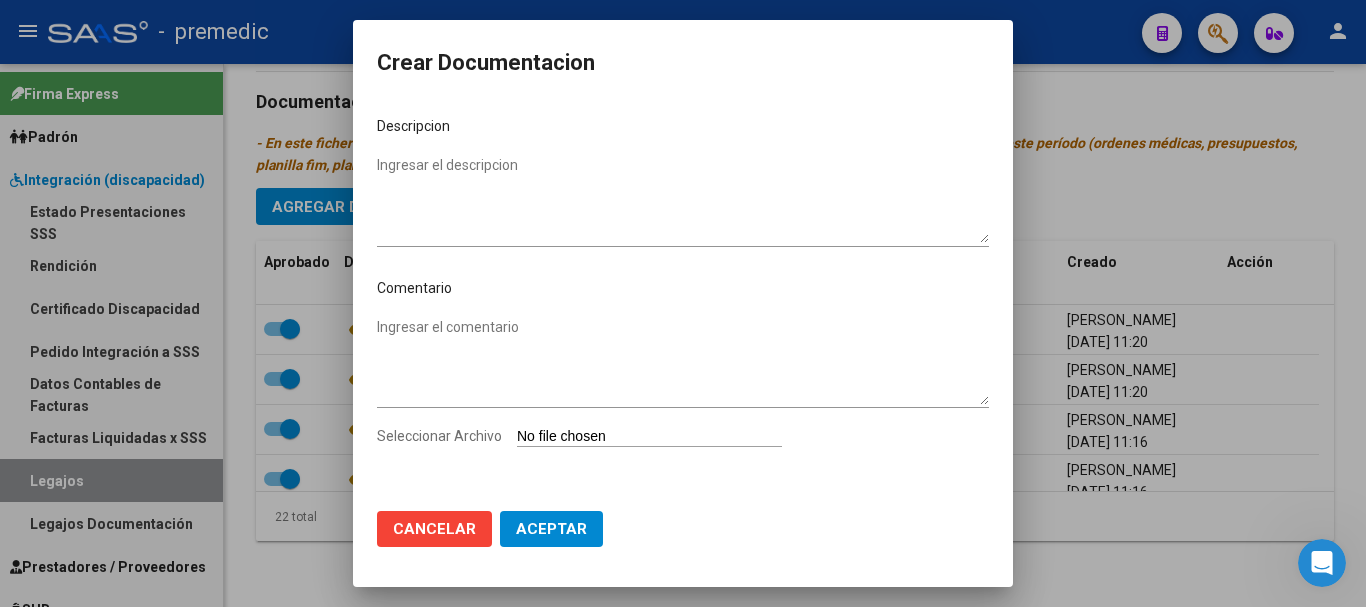 click on "Seleccionar Archivo" at bounding box center [649, 437] 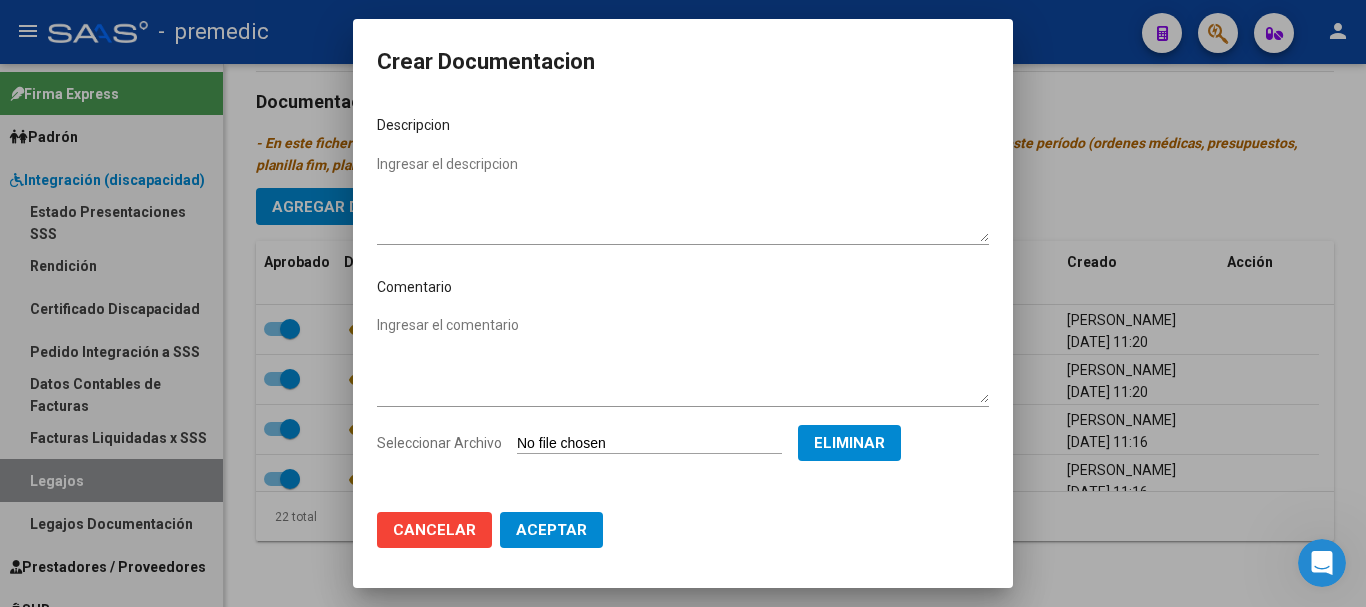 drag, startPoint x: 460, startPoint y: 144, endPoint x: 460, endPoint y: 164, distance: 20 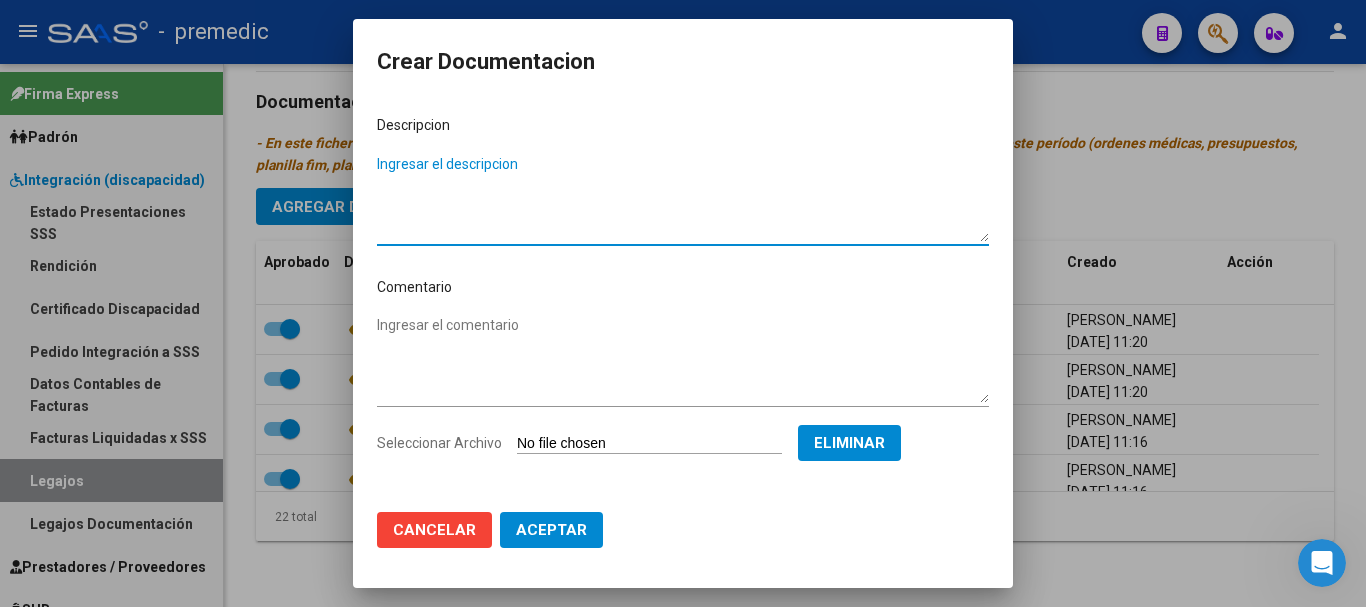 click on "Ingresar el descripcion" at bounding box center (683, 198) 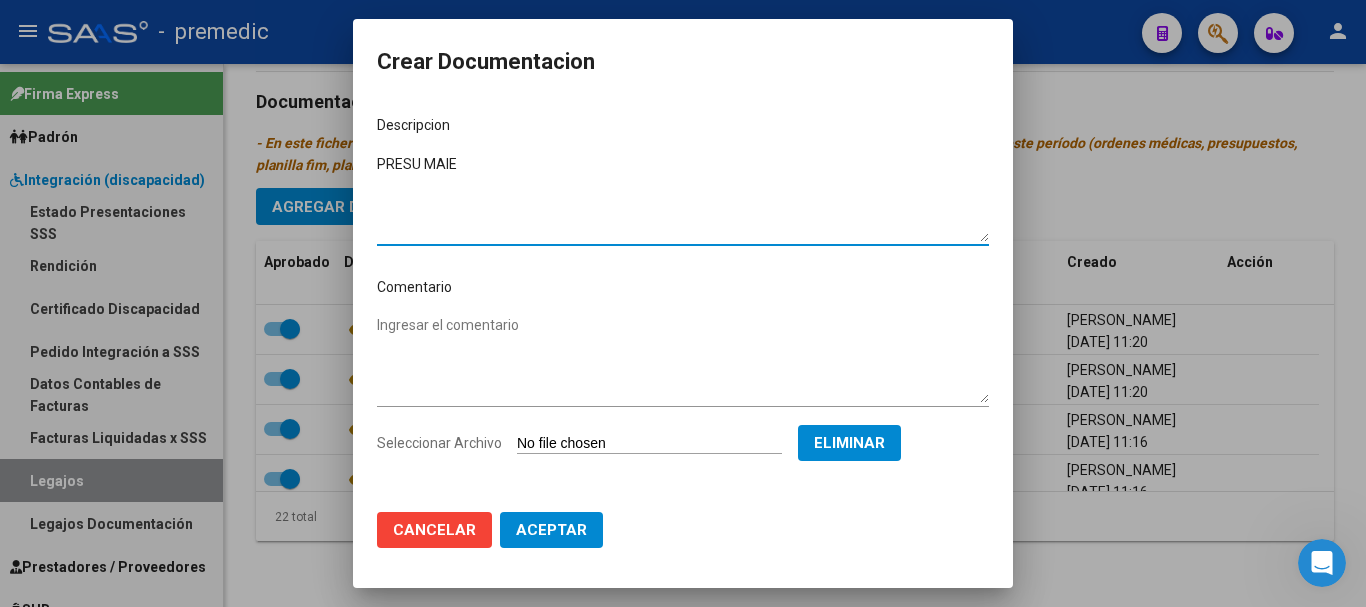 type on "PRESU MAIE" 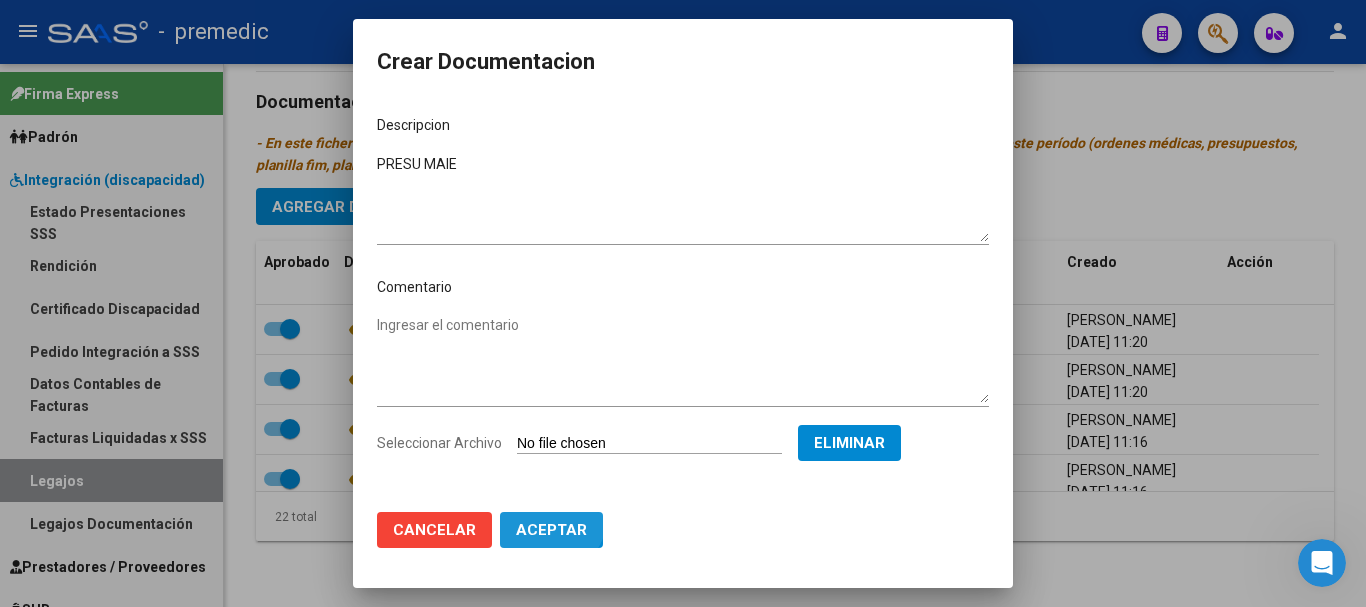 click on "Aceptar" 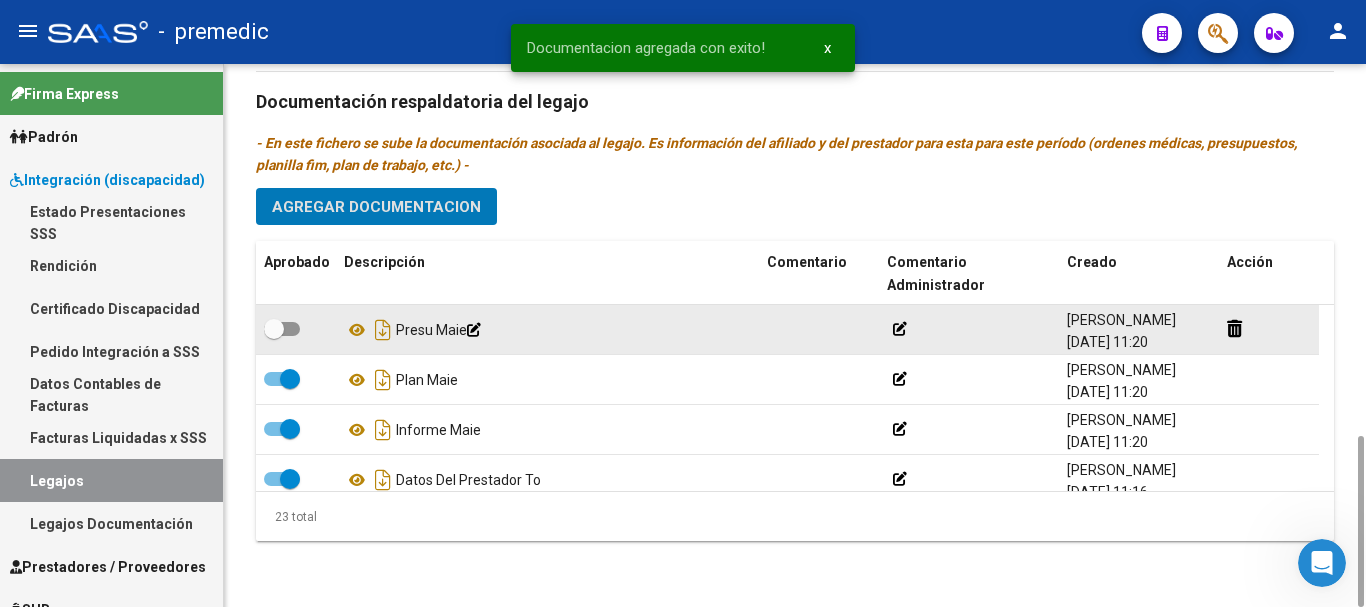 click at bounding box center (282, 329) 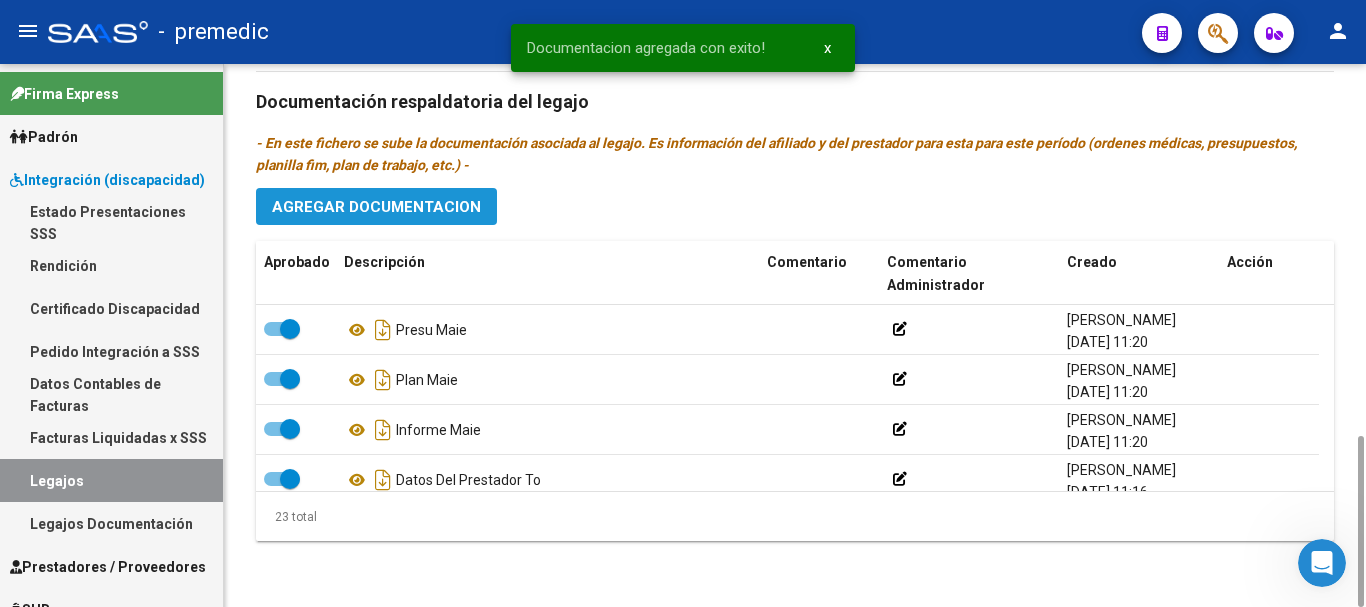 click on "Agregar Documentacion" 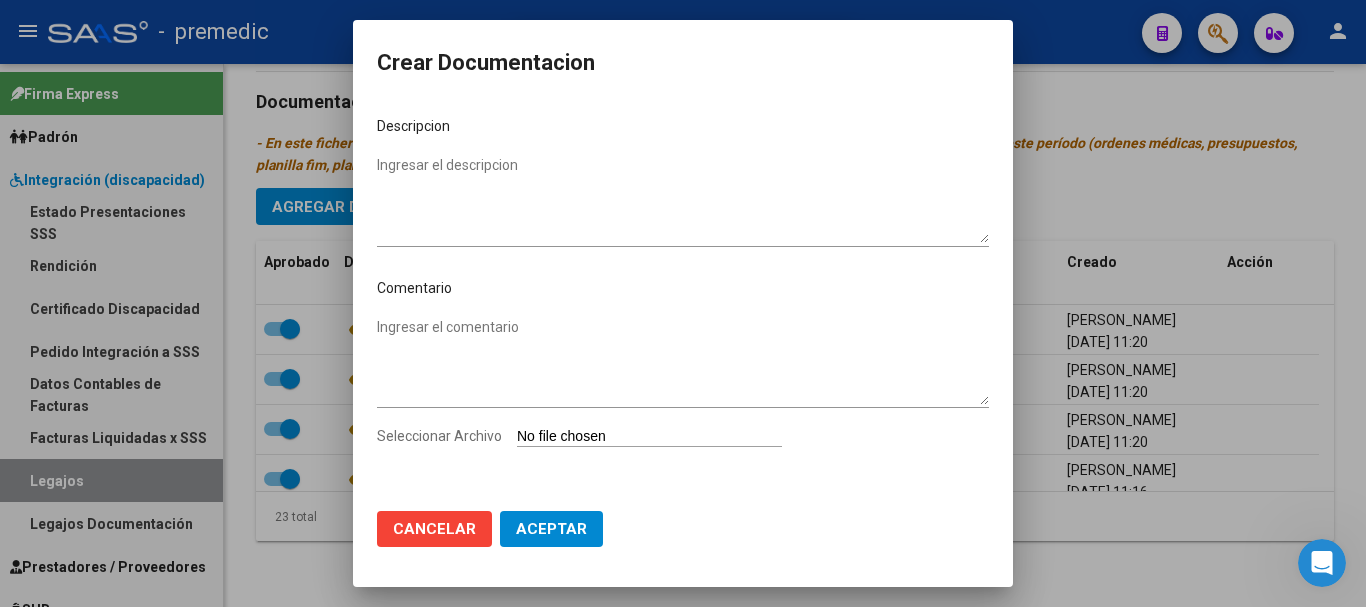 click on "Seleccionar Archivo" at bounding box center [649, 437] 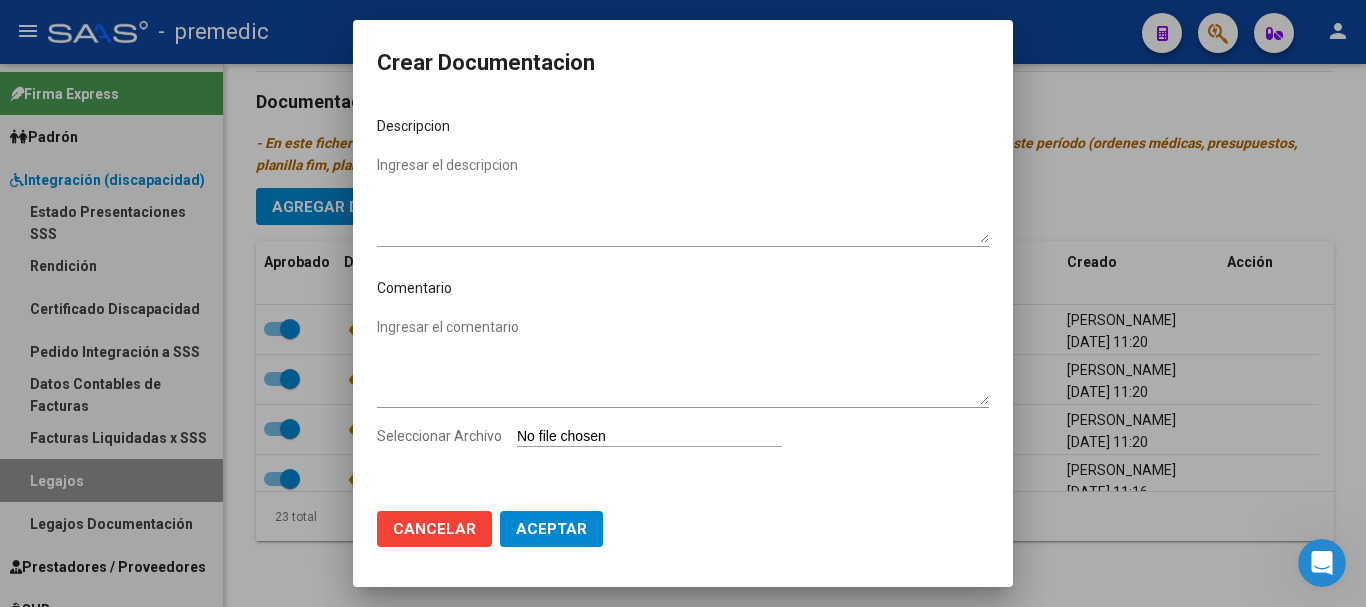 type on "C:\fakepath\24- ACTA ACUERDO.pdf" 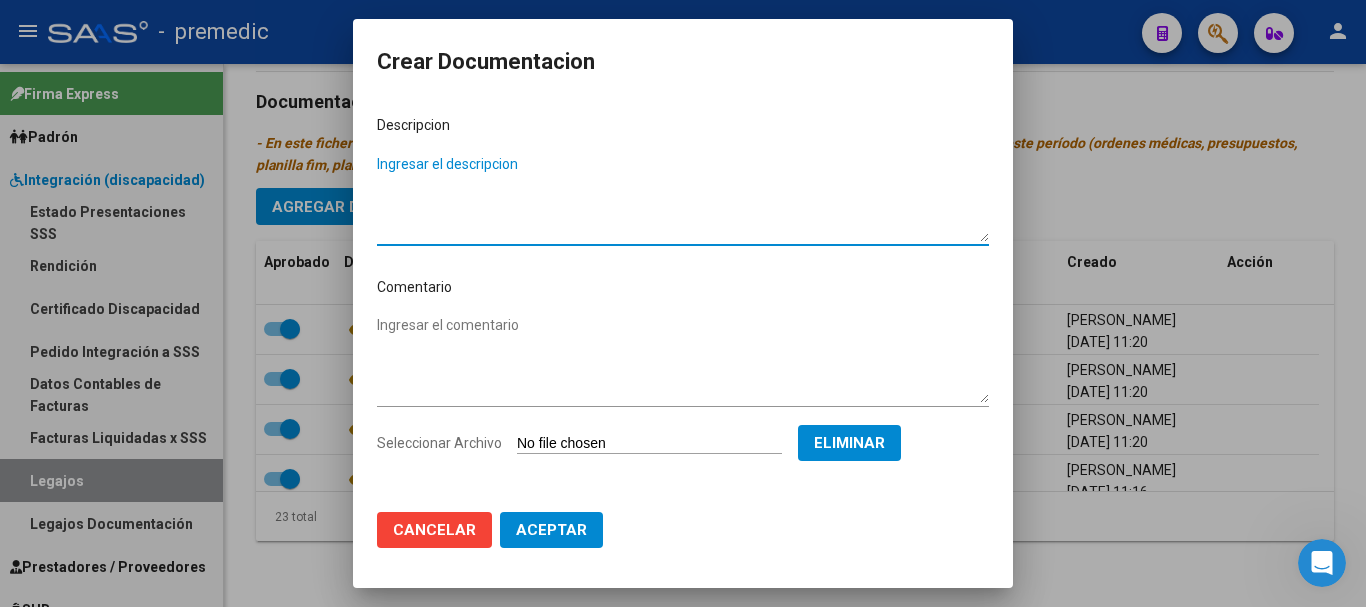 click on "Ingresar el descripcion" at bounding box center [683, 198] 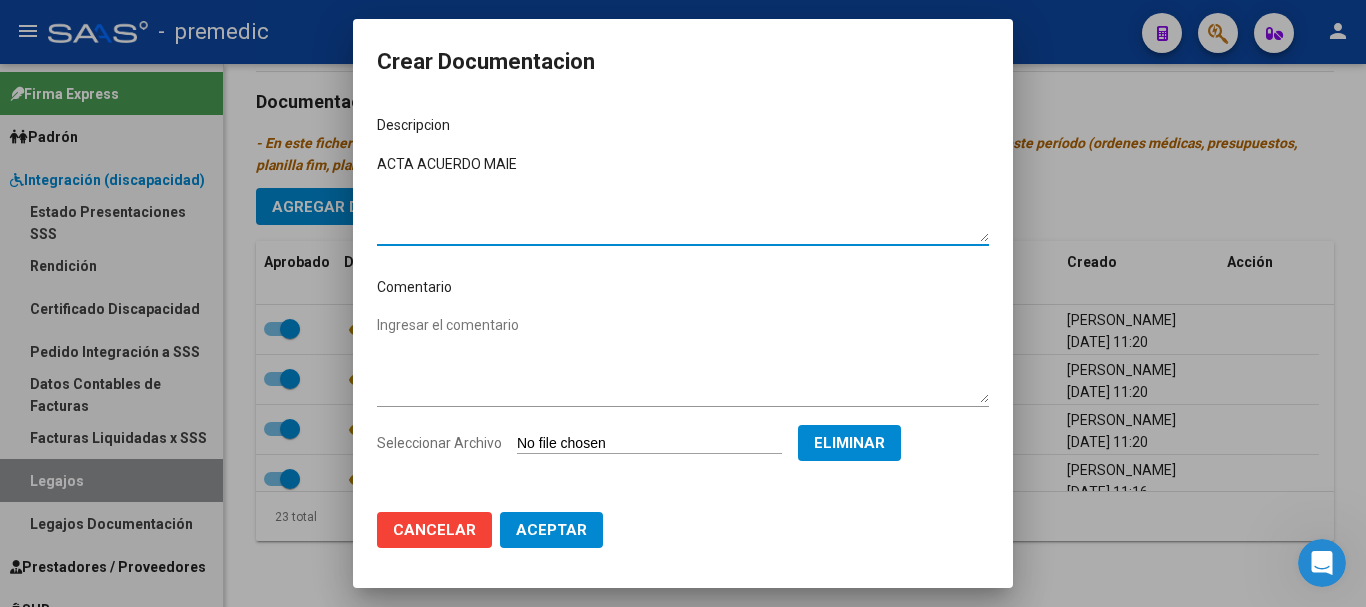 type on "ACTA ACUERDO MAIE" 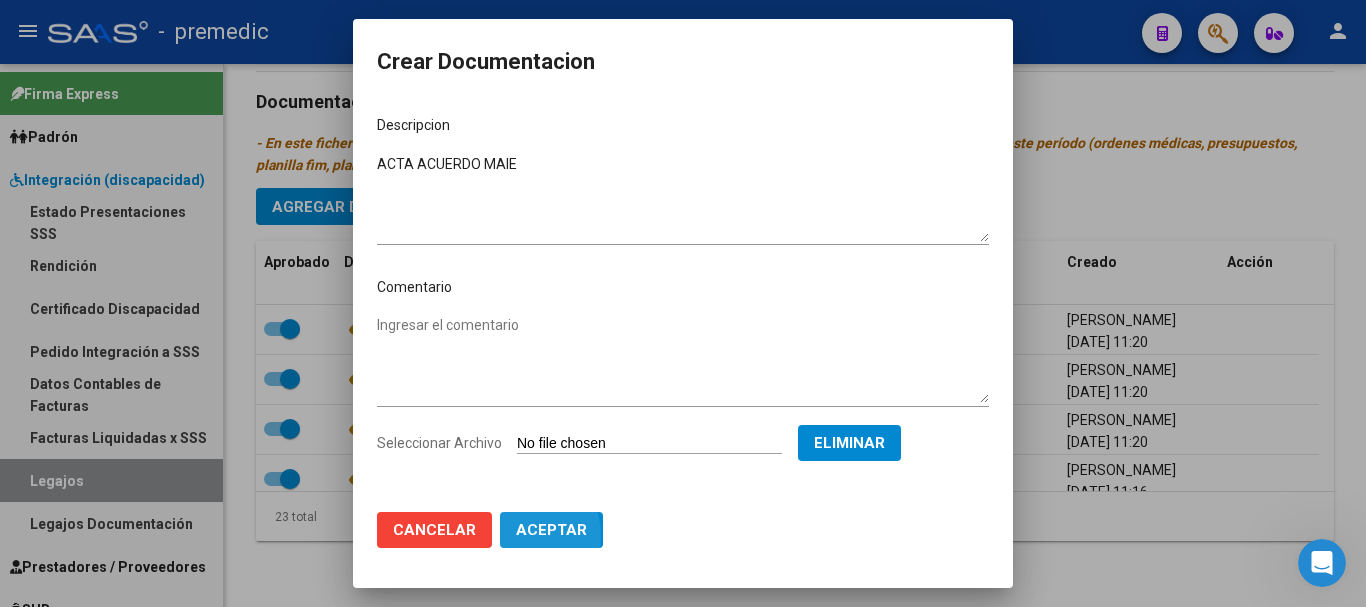 click on "Aceptar" 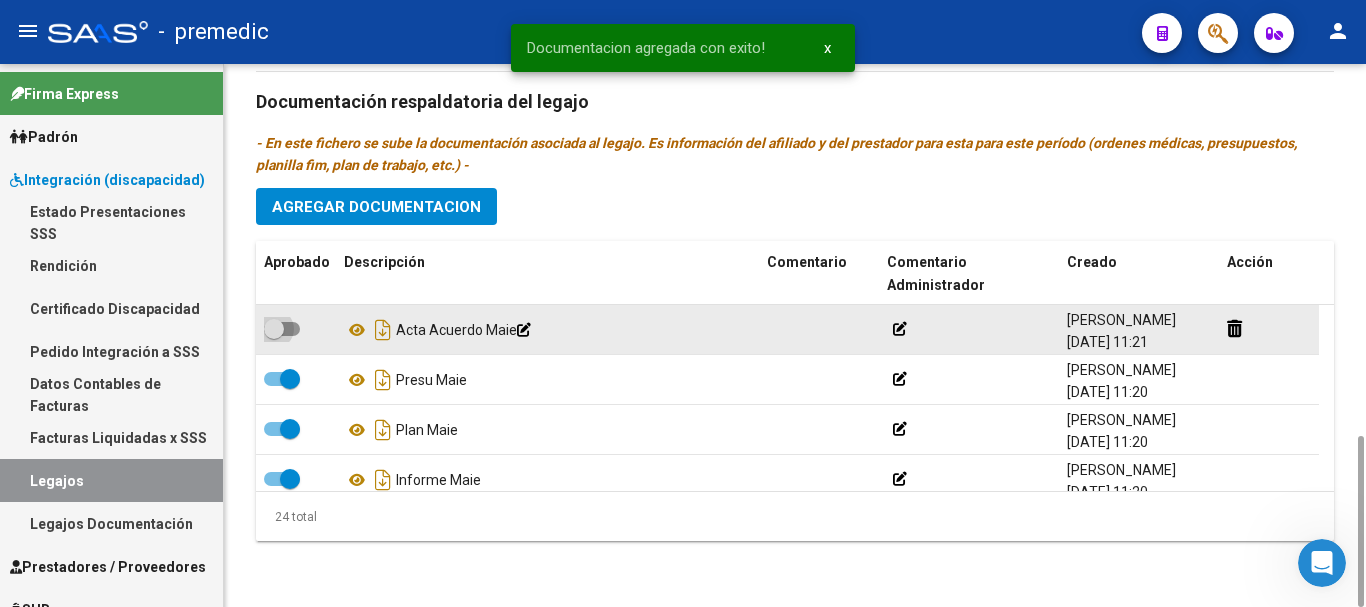 click at bounding box center [282, 329] 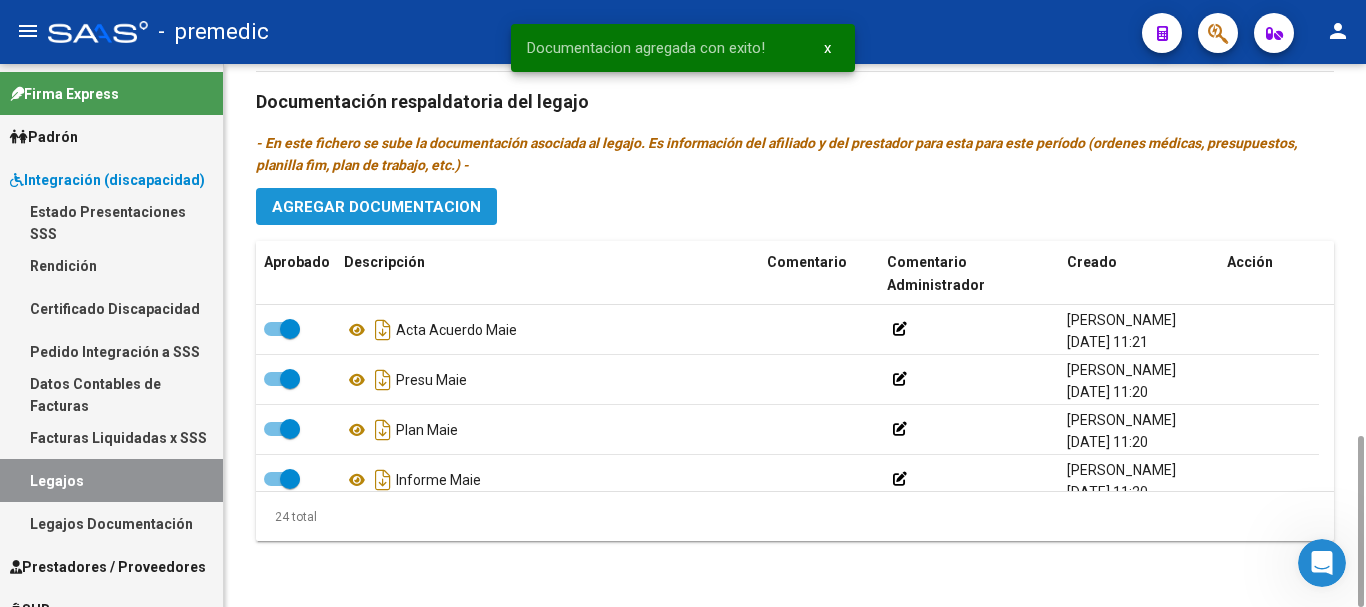 click on "Agregar Documentacion" 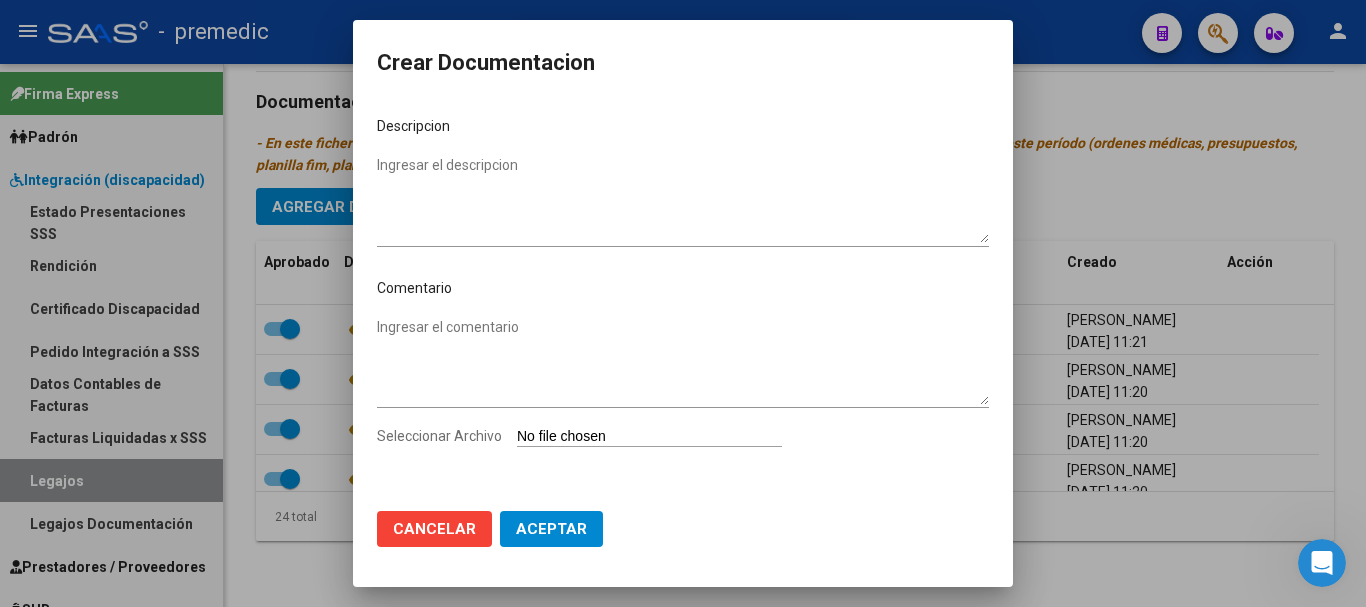 click on "Seleccionar Archivo" at bounding box center [649, 437] 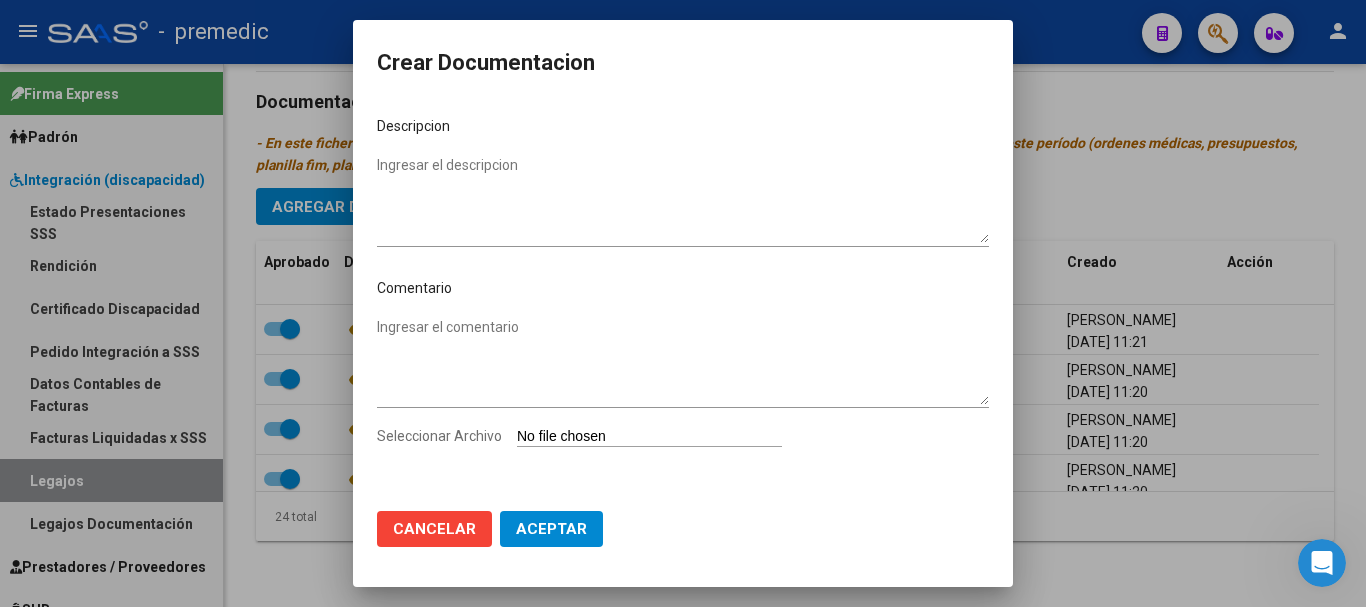 type on "C:\fakepath\25- DATOS DE PRESTADOR.pdf" 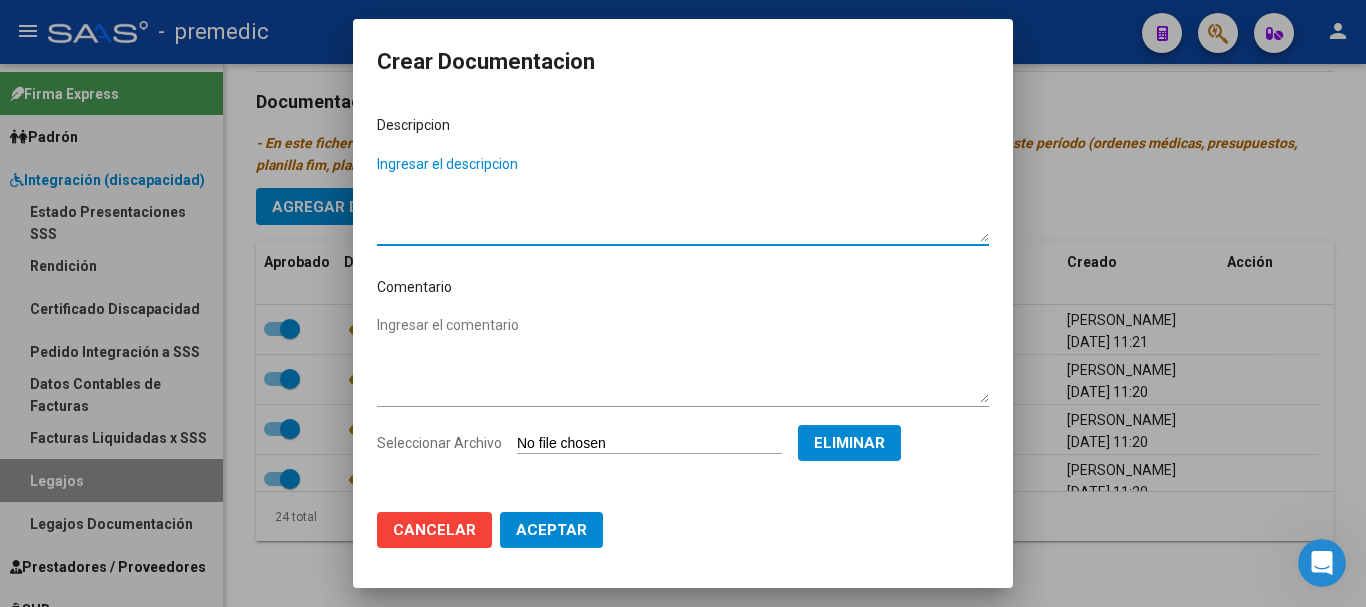 click on "Ingresar el descripcion" at bounding box center [683, 198] 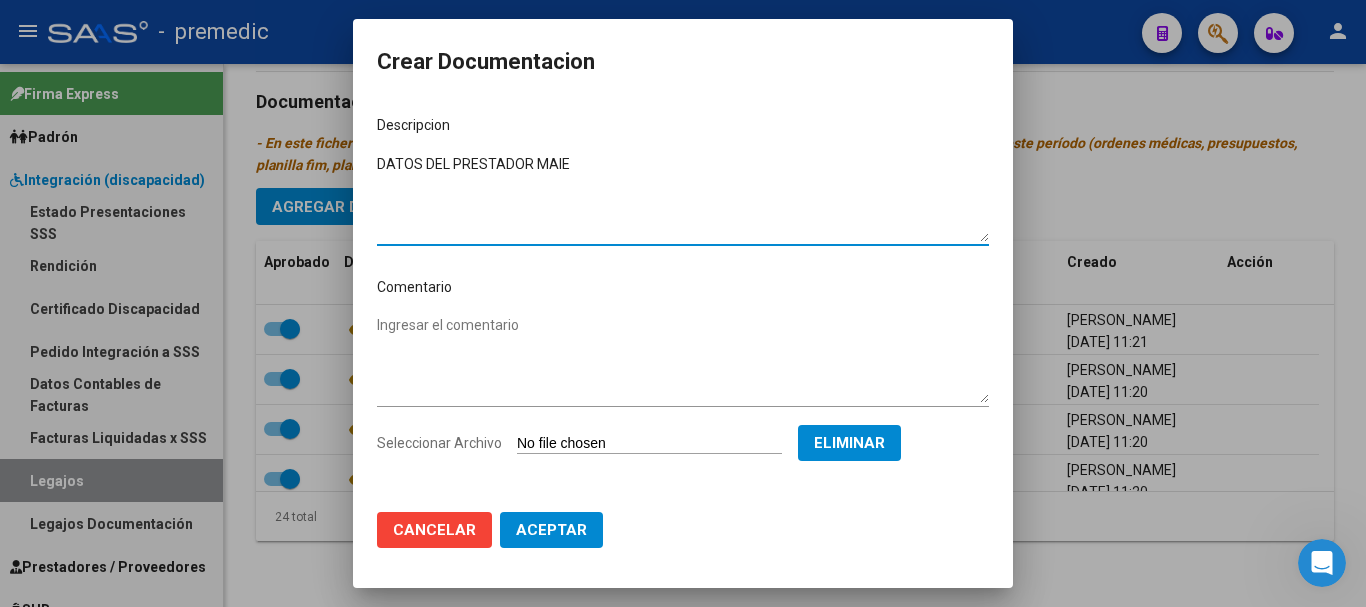 type on "DATOS DEL PRESTADOR MAIE" 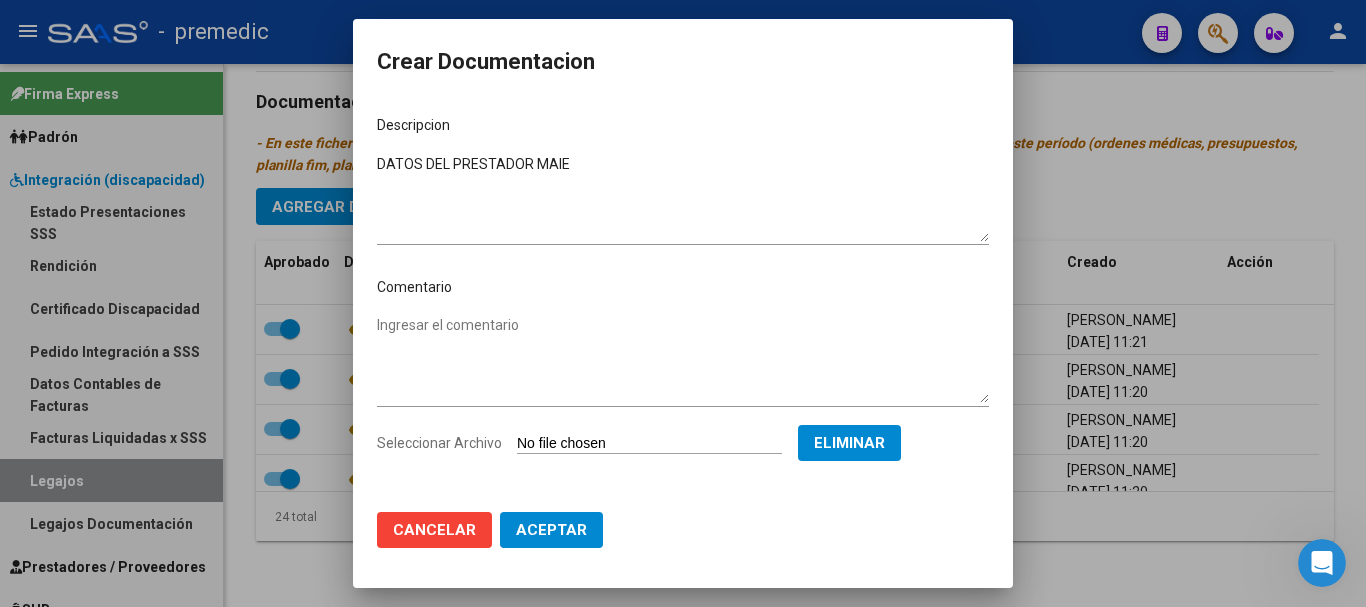 click on "Cancelar Aceptar" 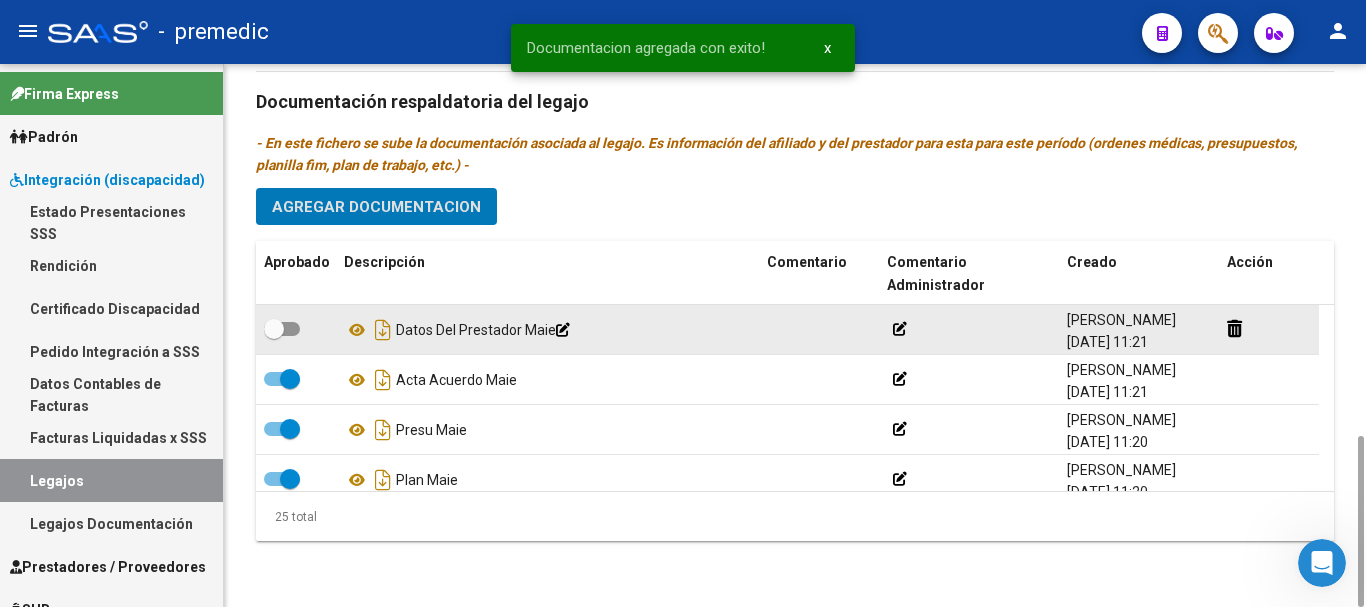 click at bounding box center (282, 329) 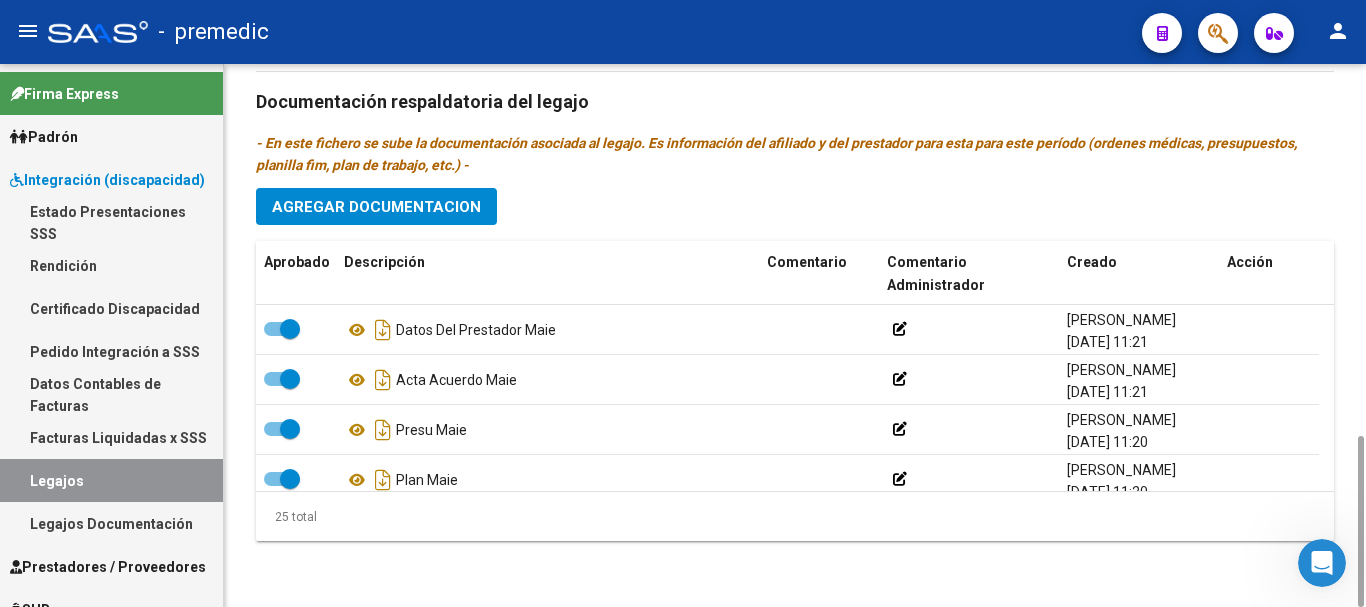 click on "Prestadores asociados al legajo Agregar Prestador Aprobado Prestador CUIT Comentario Presupuesto Periodo Desde Periodo Hasta Usuario Admite Dependencia   [PERSON_NAME][DATE] 23376997294      $ 98.964,88  202506 202512 [GEOGRAPHIC_DATA][PERSON_NAME]   [DATE]      [PERSON_NAME] [PERSON_NAME] 27384915650      $ 98.964,88  202506 202512 [GEOGRAPHIC_DATA][PERSON_NAME]   [DATE]      [PERSON_NAME] 27317223116      $ 98.964,88  202506 202512 [GEOGRAPHIC_DATA][PERSON_NAME]   [DATE]      [GEOGRAPHIC_DATA] 30717468593      $ 475.830,36  202506 202512 [GEOGRAPHIC_DATA][PERSON_NAME]   [DATE]    4 total Documentación respaldatoria del legajo - En este fichero se sube la documentación asociada al legajo. Es información del afiliado y del prestador para esta para este período (ordenes médicas, presupuestos, planilla fim, plan de trabajo, etc.) - Agregar Documentacion Aprobado Descripción Comentario Comentario Administrador Creado Acción    Datos Del Prestador [PERSON_NAME]   [DATE] 11:21     Acta Acuerdo Maie" 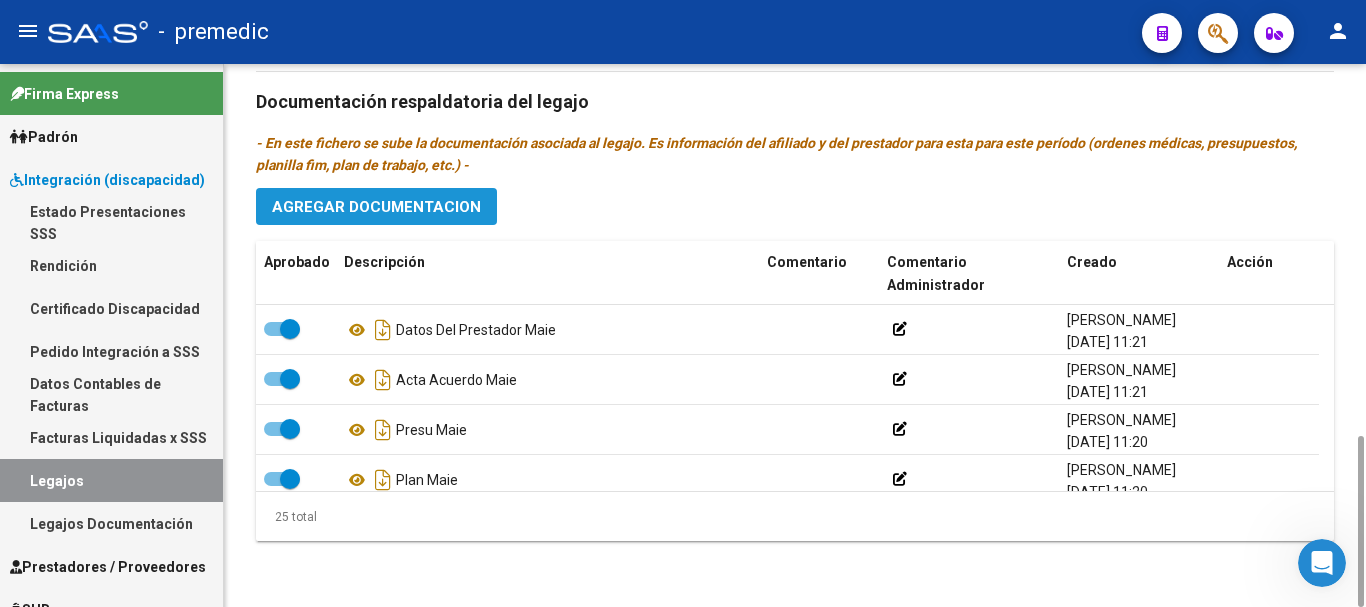 click on "Agregar Documentacion" 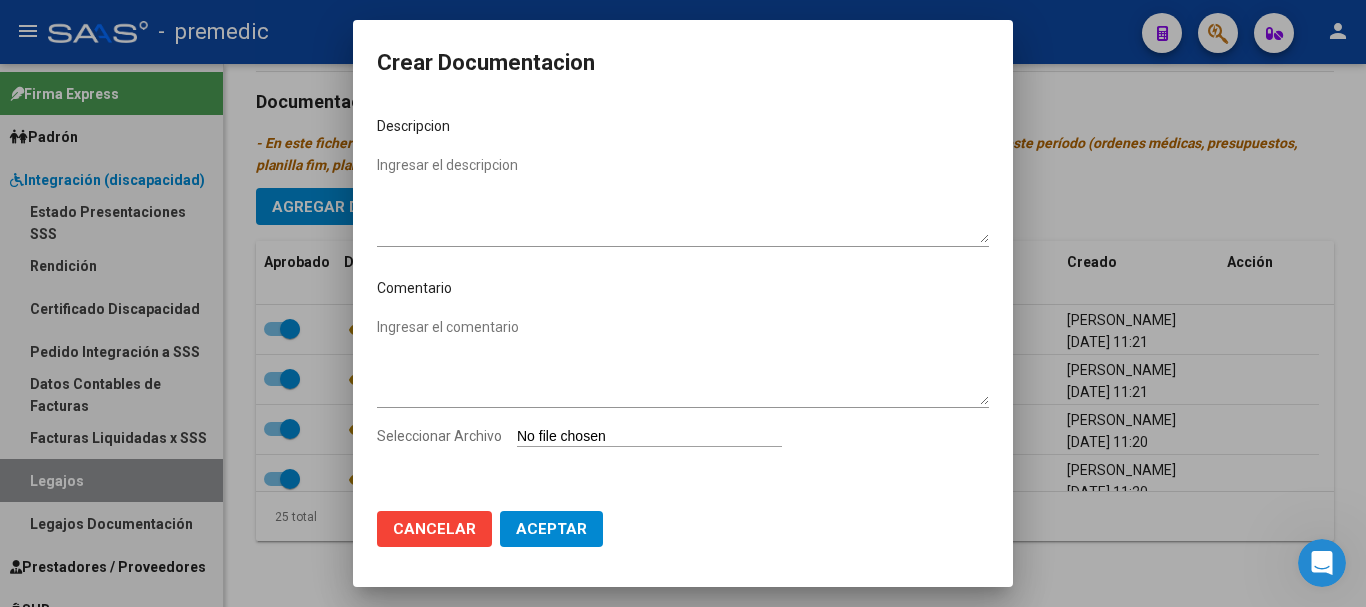 click on "Seleccionar Archivo" at bounding box center [649, 437] 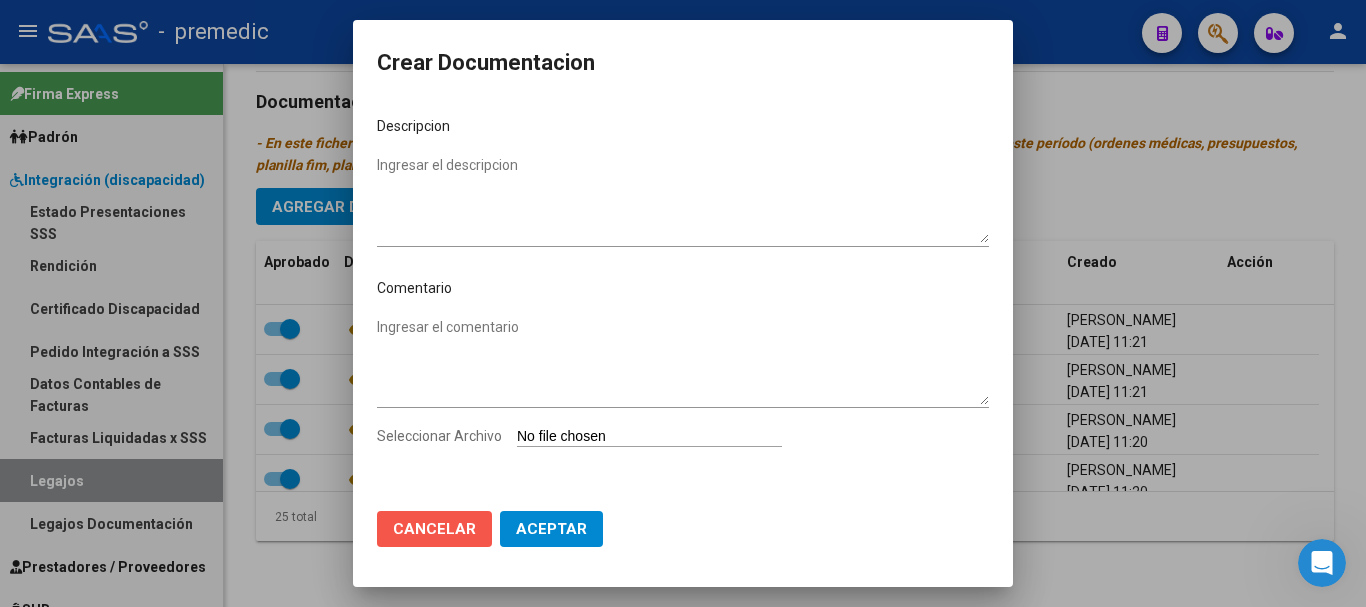 click on "Cancelar" 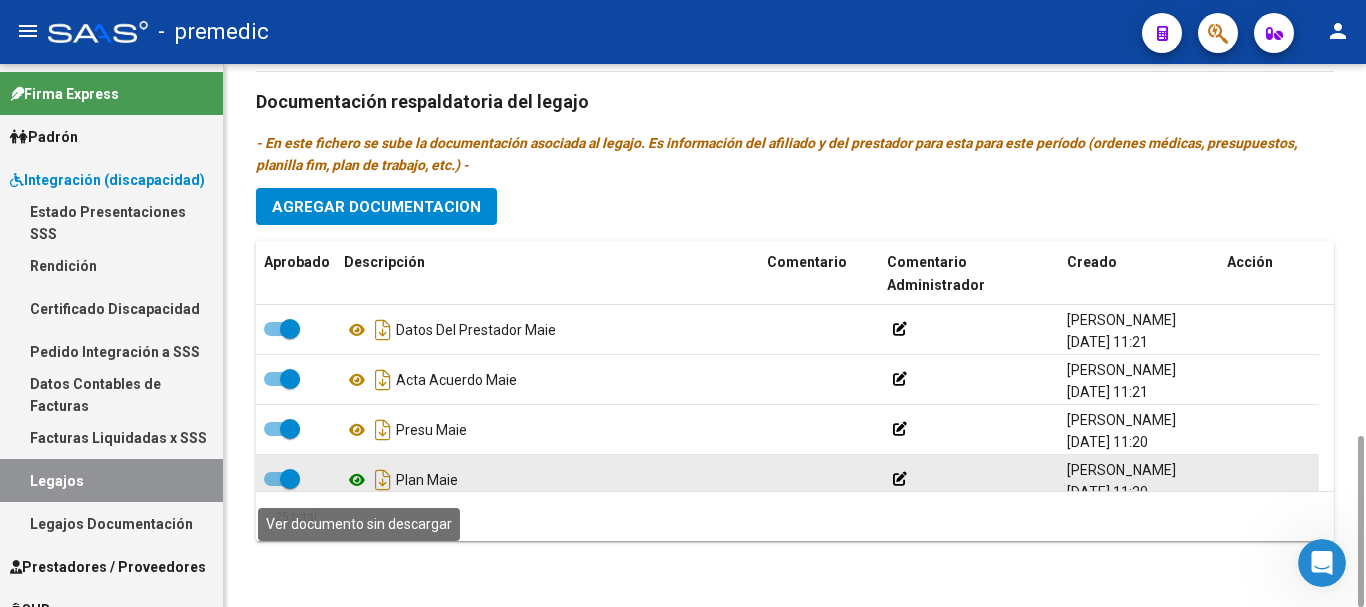 click 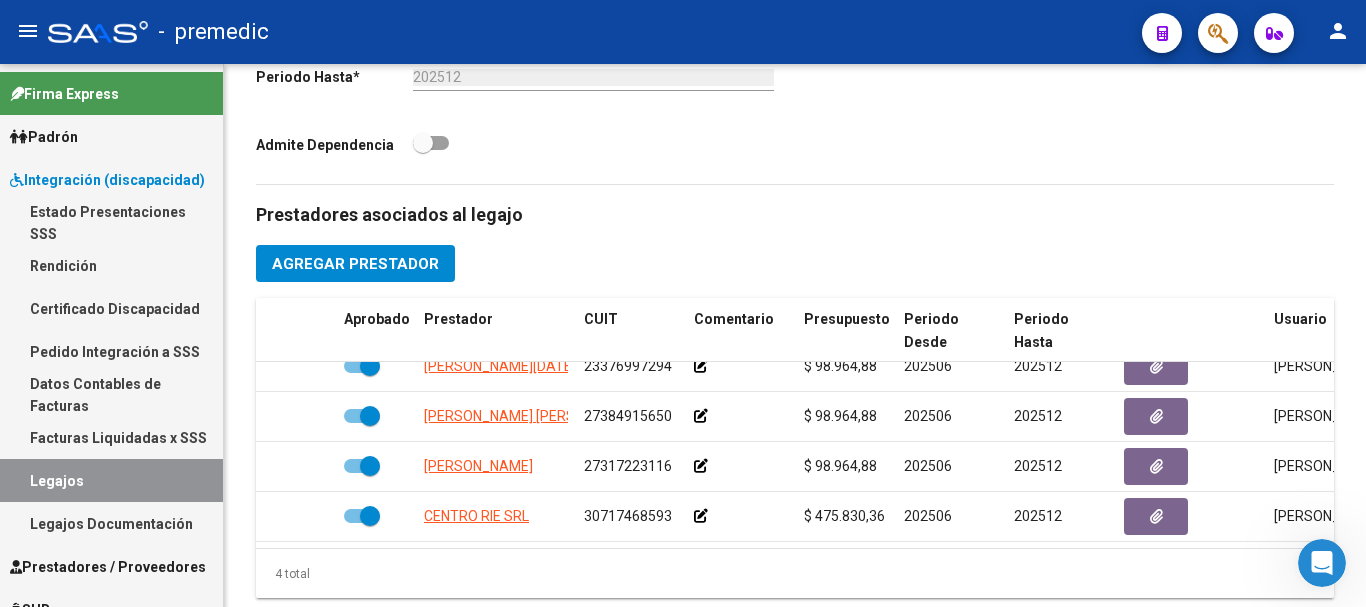 click 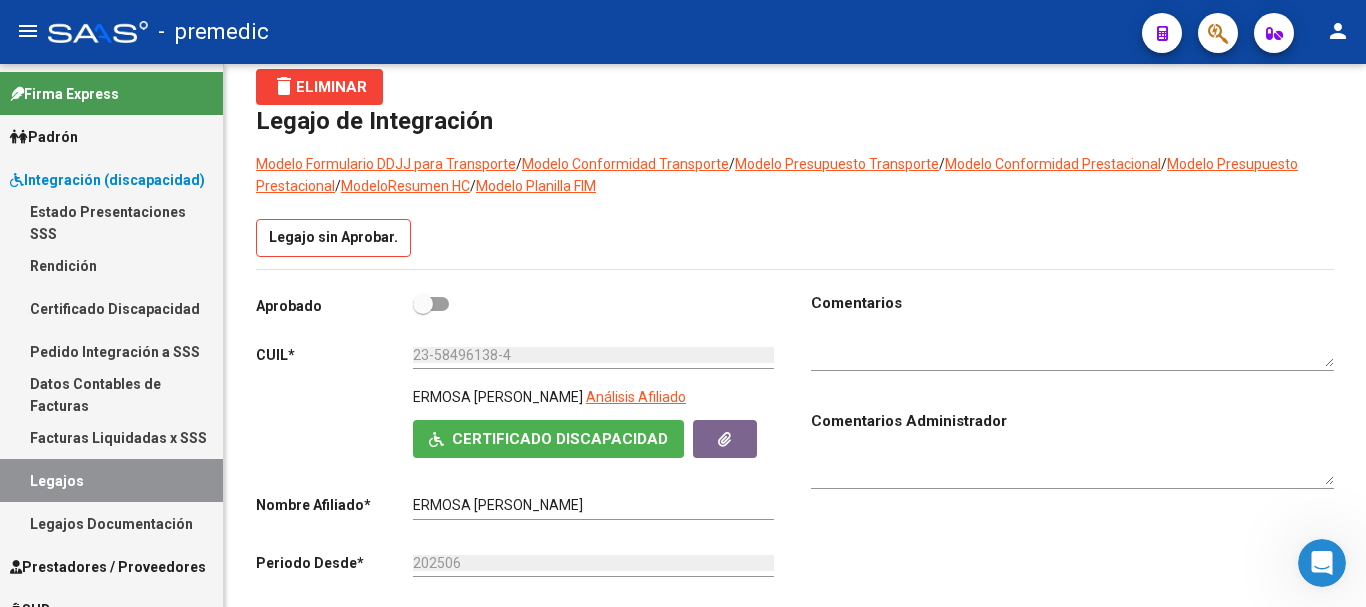 click 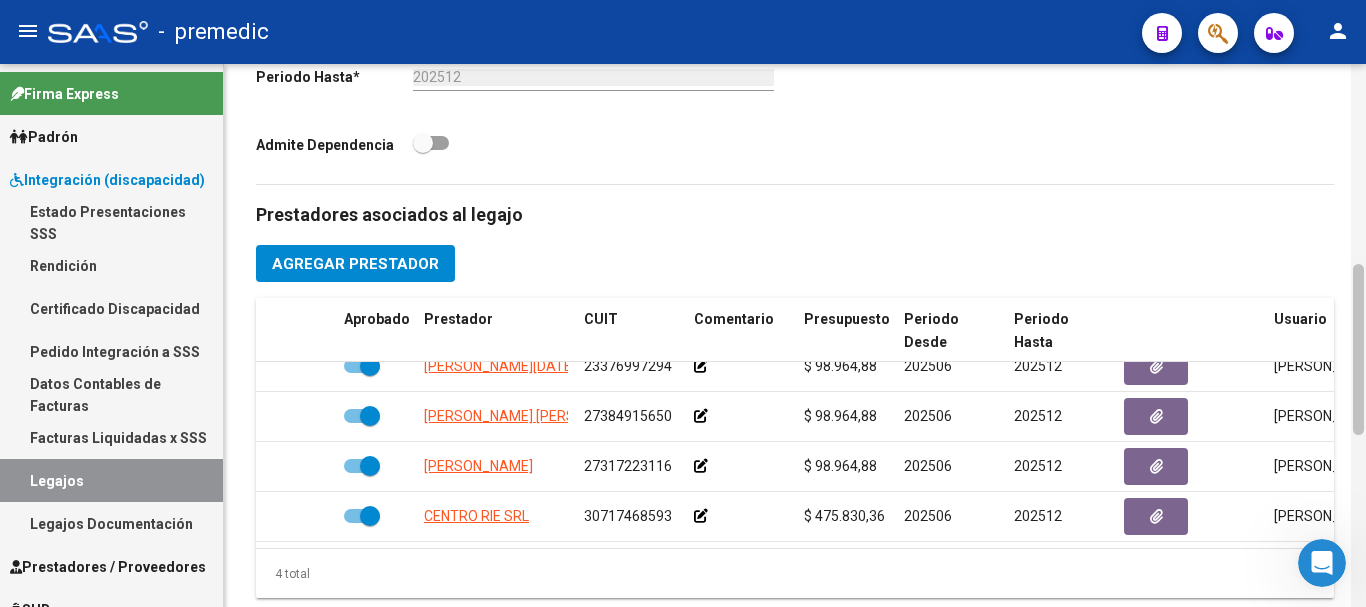 click 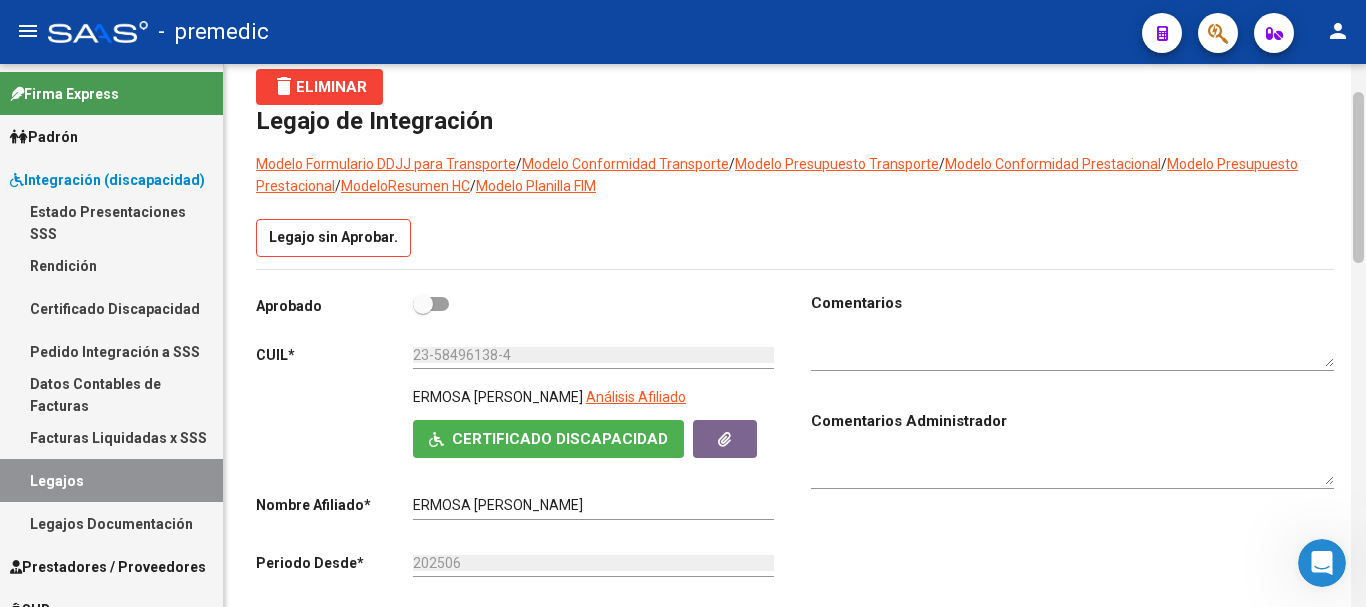 click 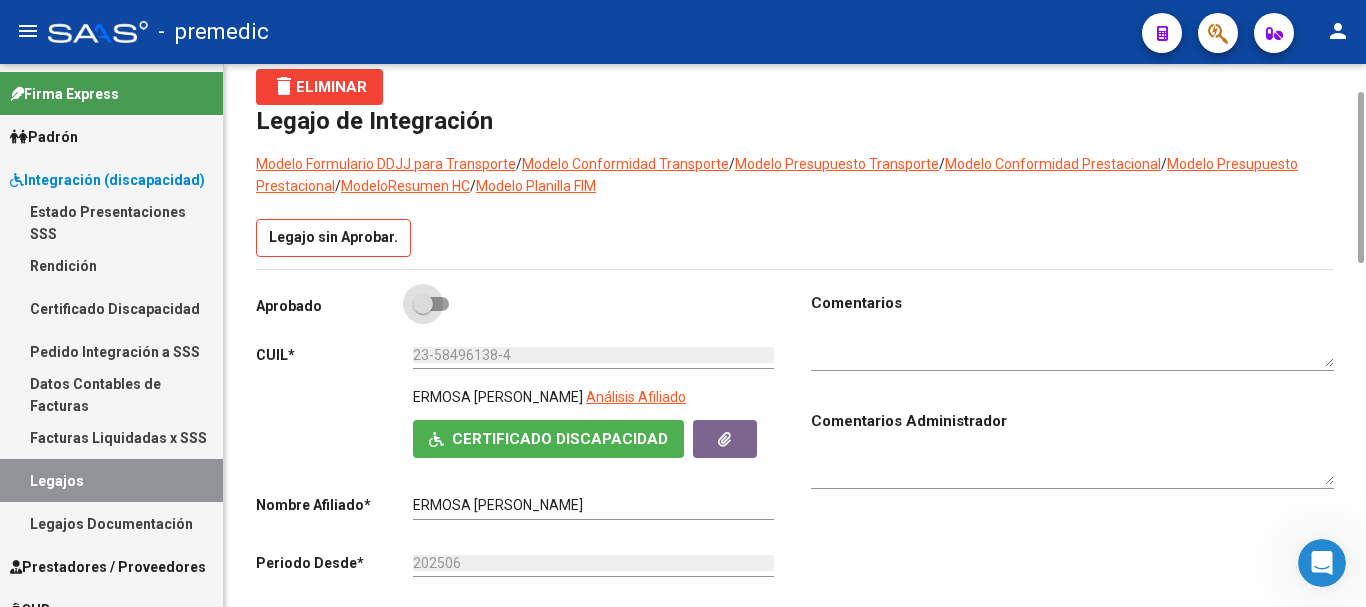 click at bounding box center (431, 304) 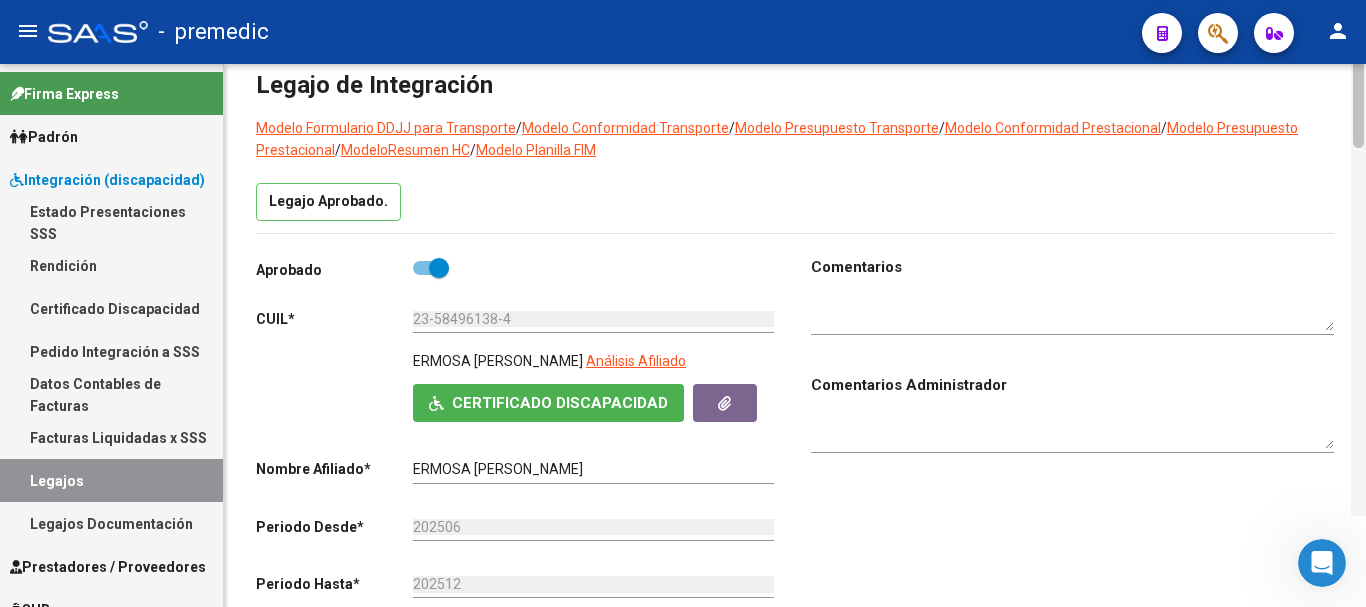 scroll, scrollTop: 0, scrollLeft: 0, axis: both 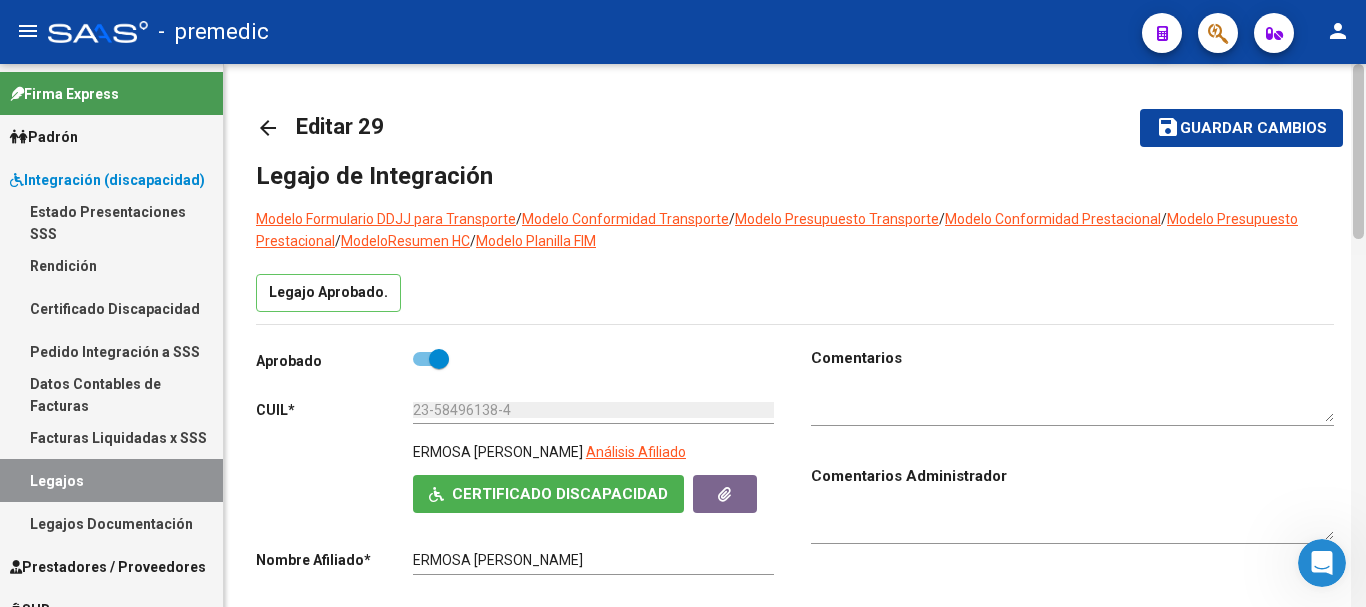 click 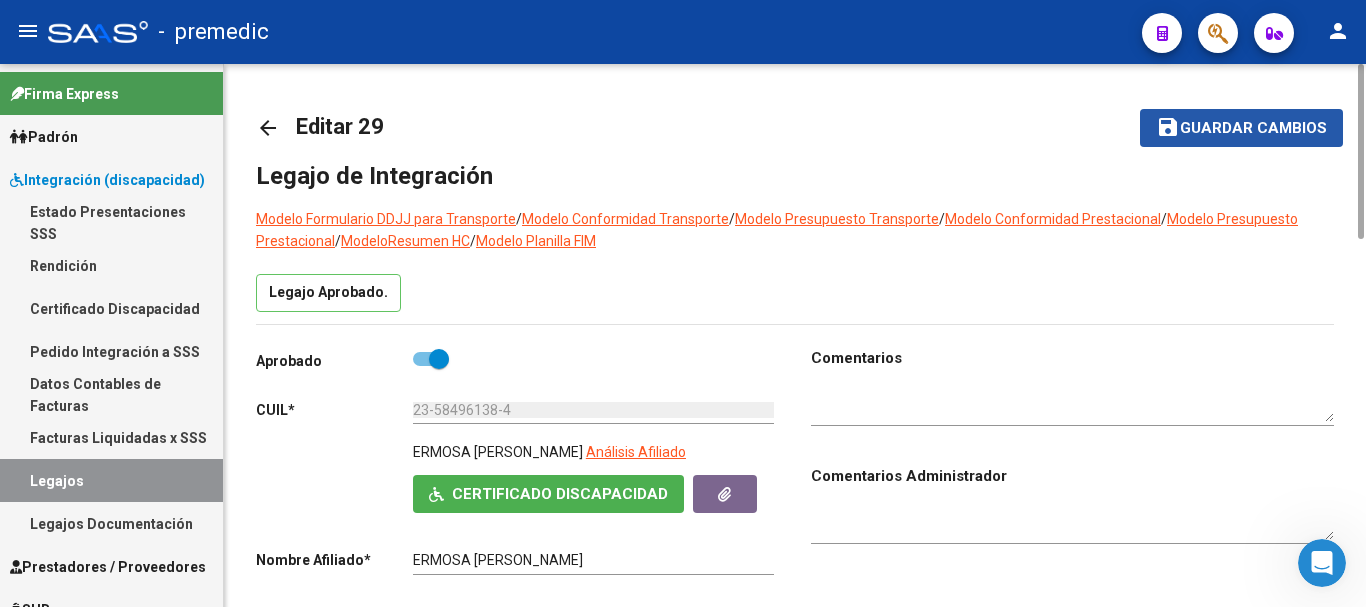 click on "Guardar cambios" 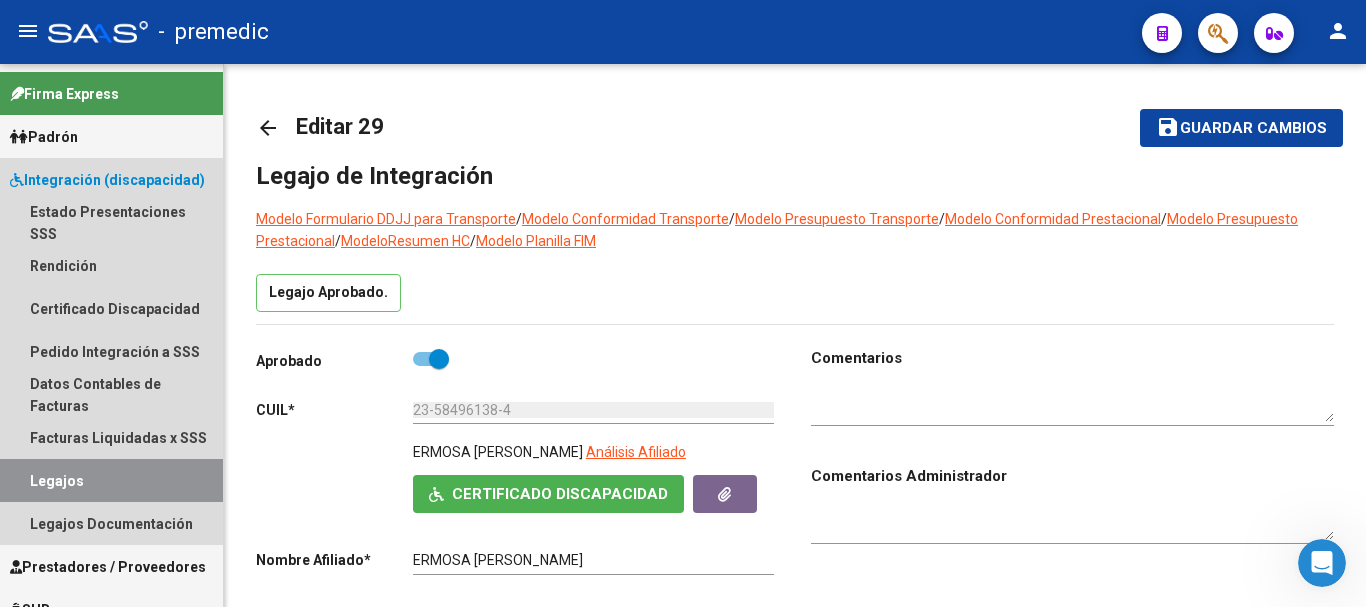 click on "Legajos" at bounding box center [111, 480] 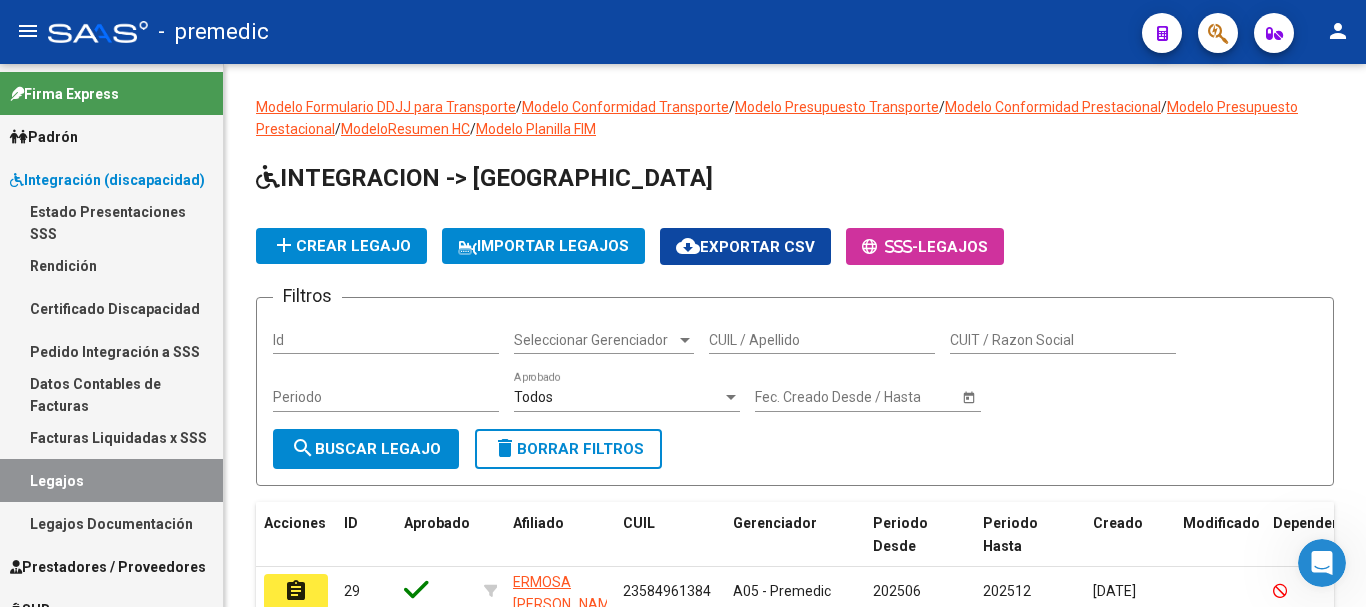 scroll, scrollTop: 543, scrollLeft: 0, axis: vertical 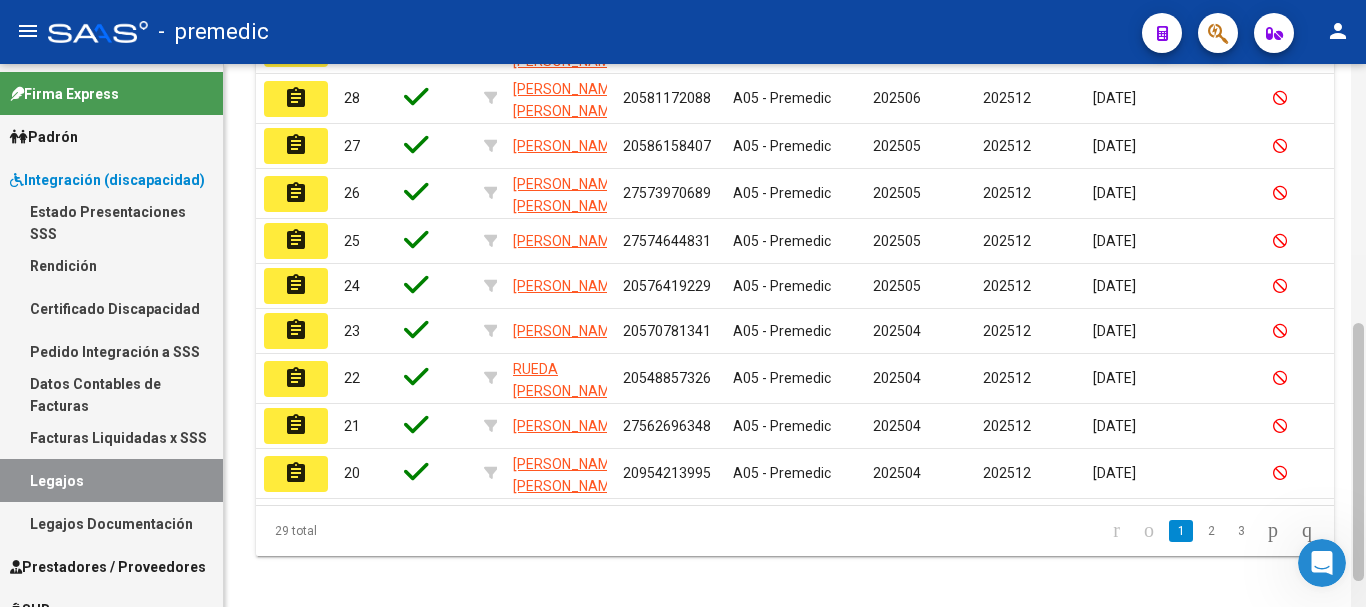 click 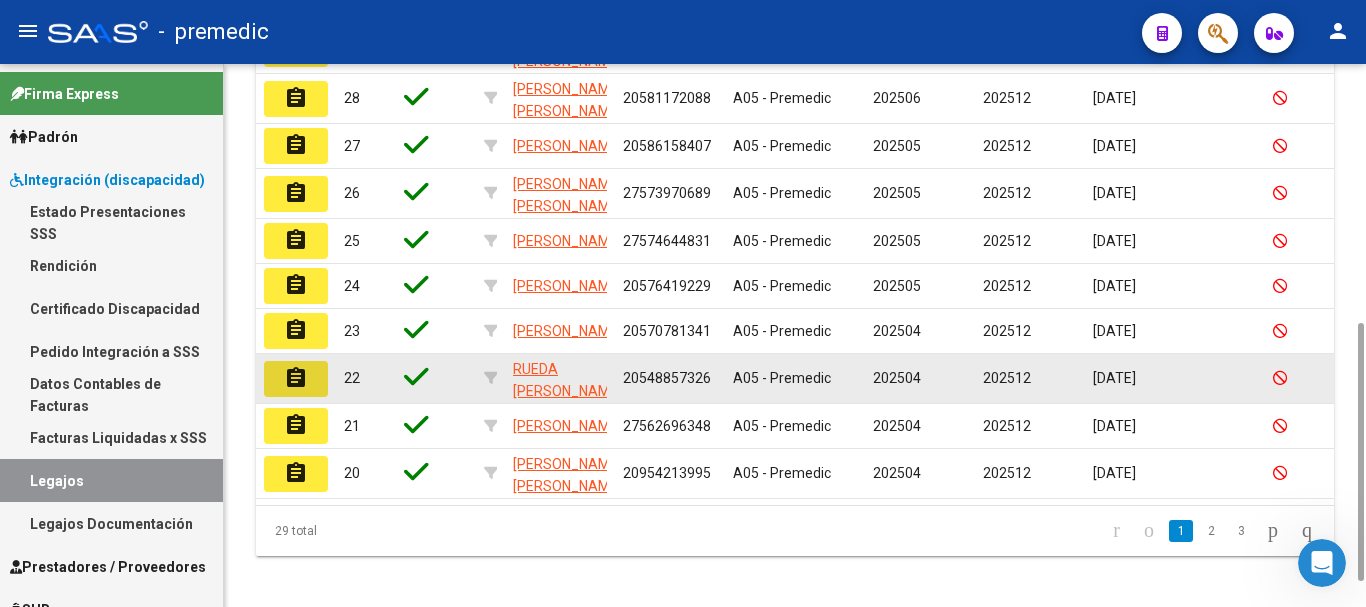 click on "assignment" 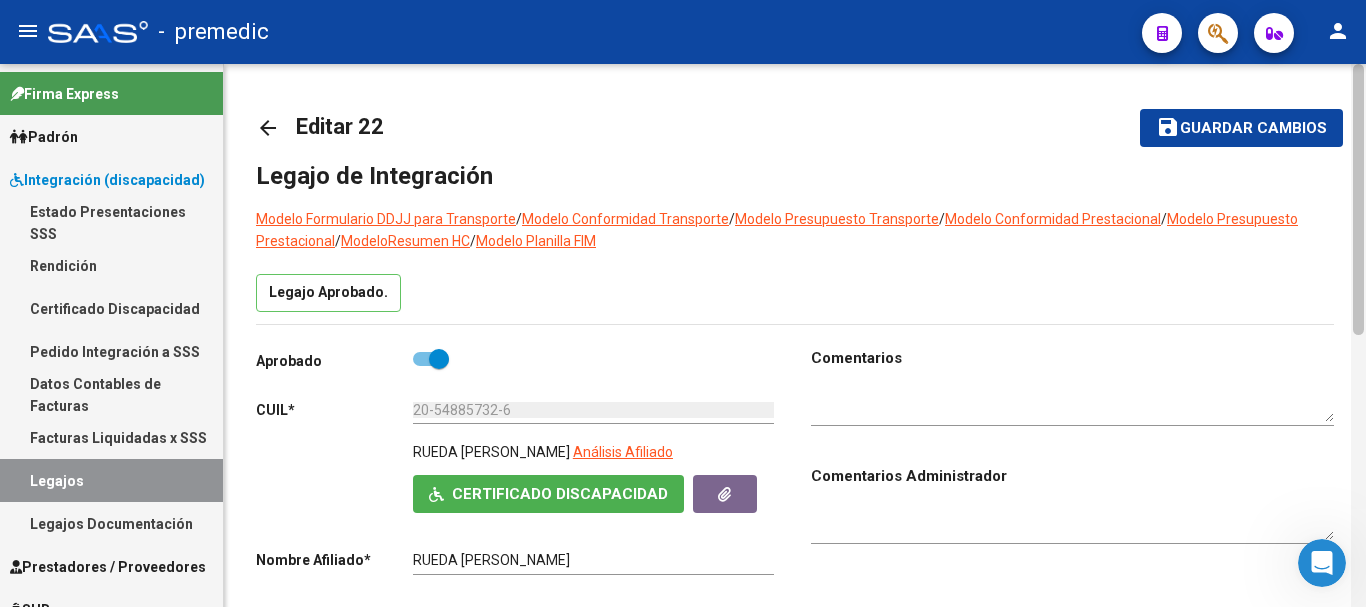 scroll, scrollTop: 543, scrollLeft: 0, axis: vertical 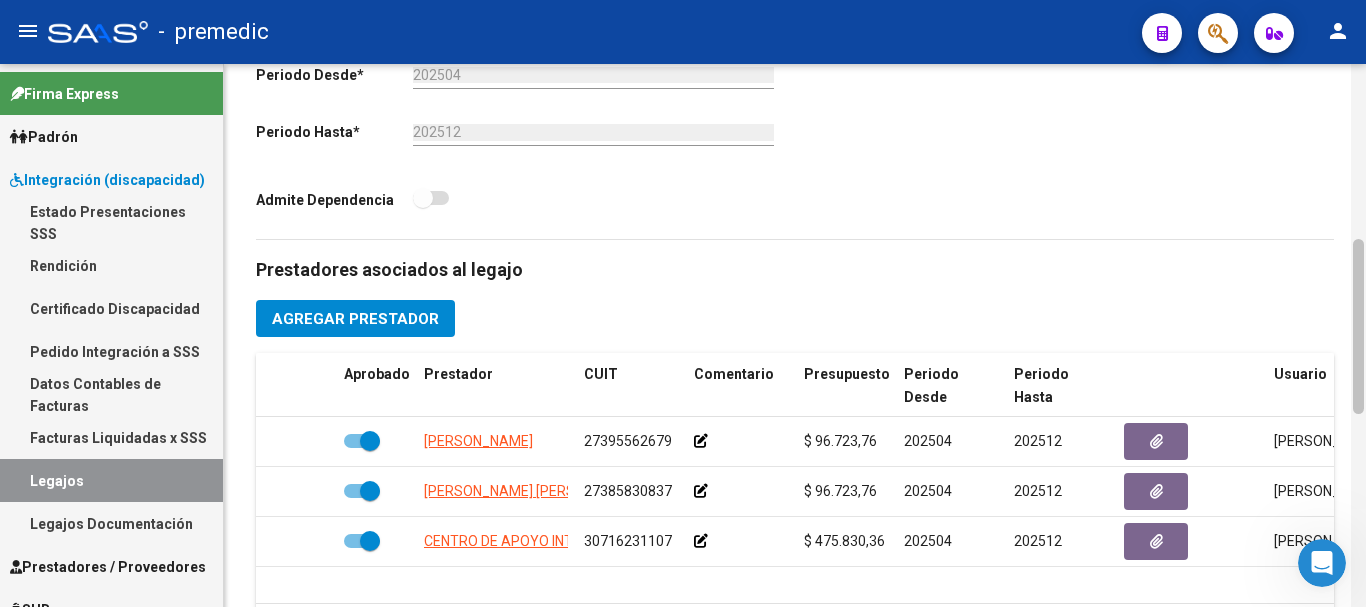 click 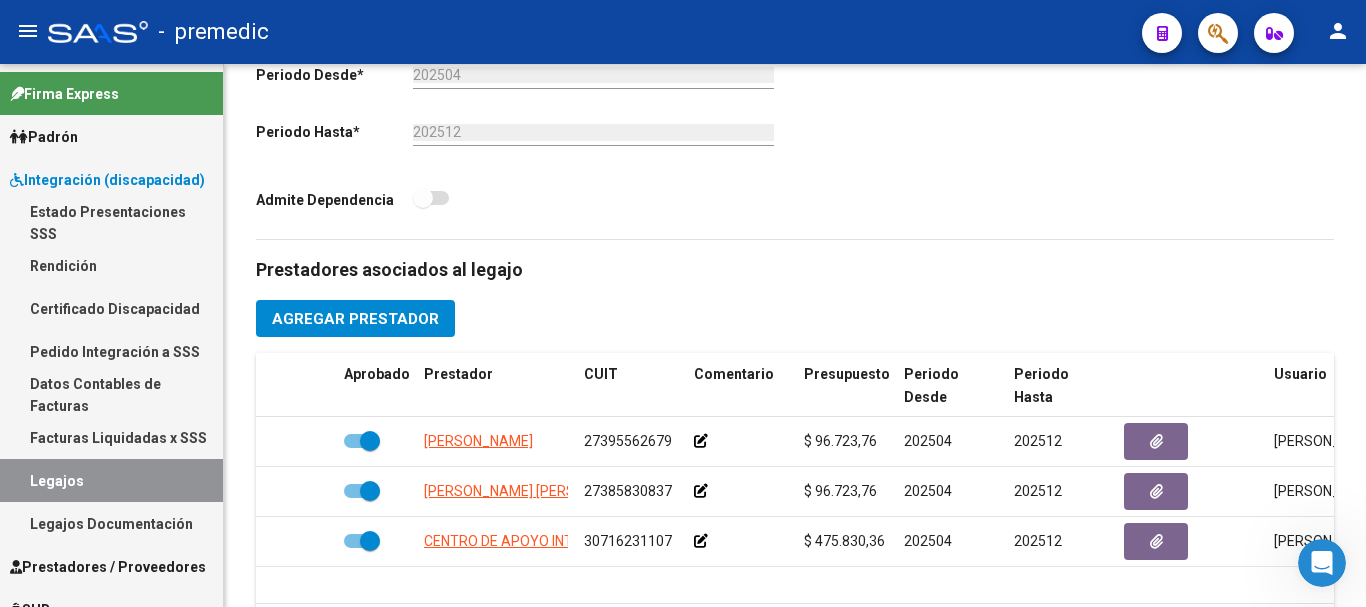 scroll, scrollTop: 1086, scrollLeft: 0, axis: vertical 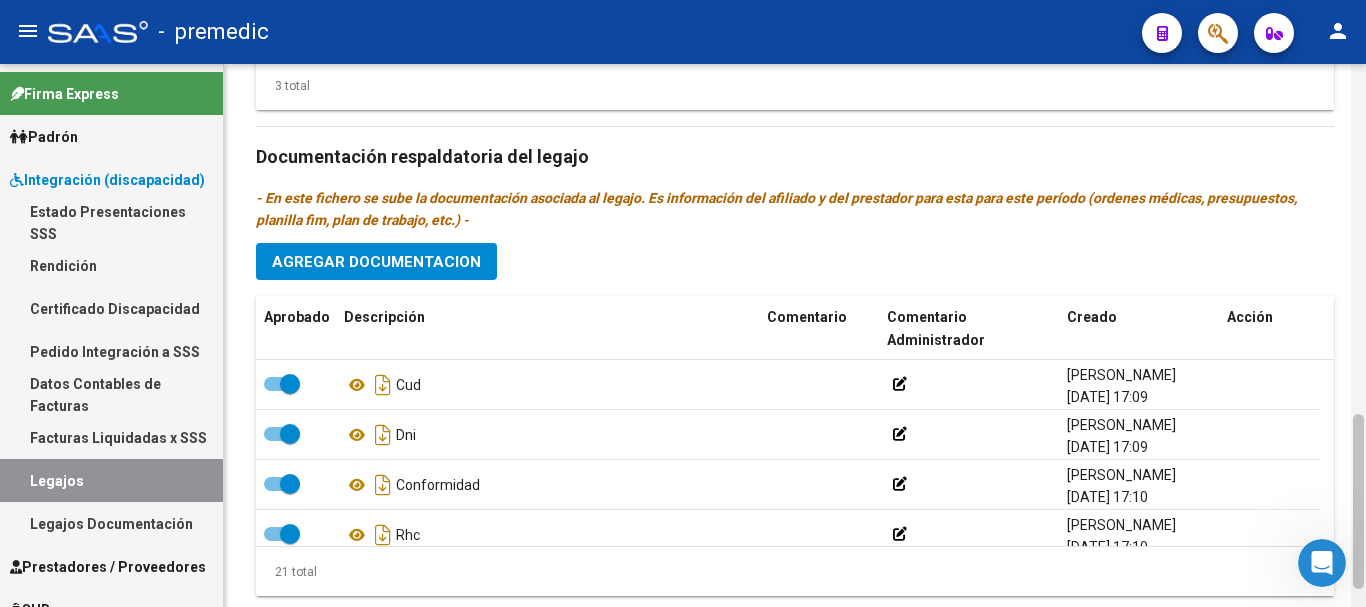 click 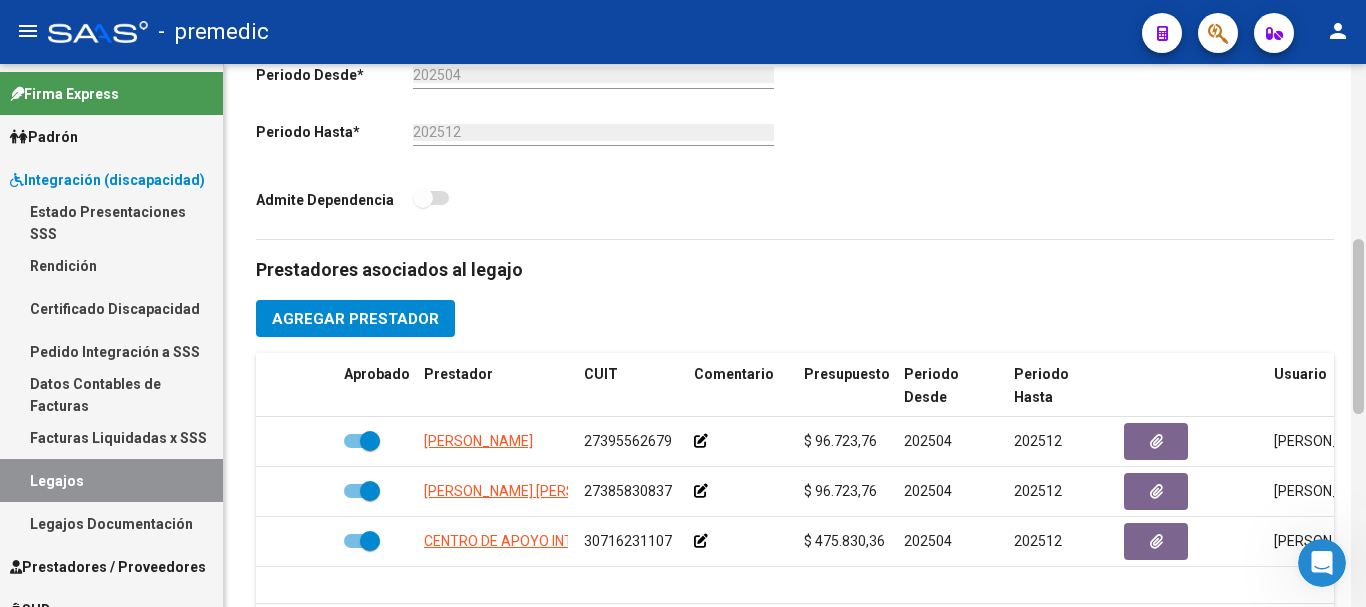 click 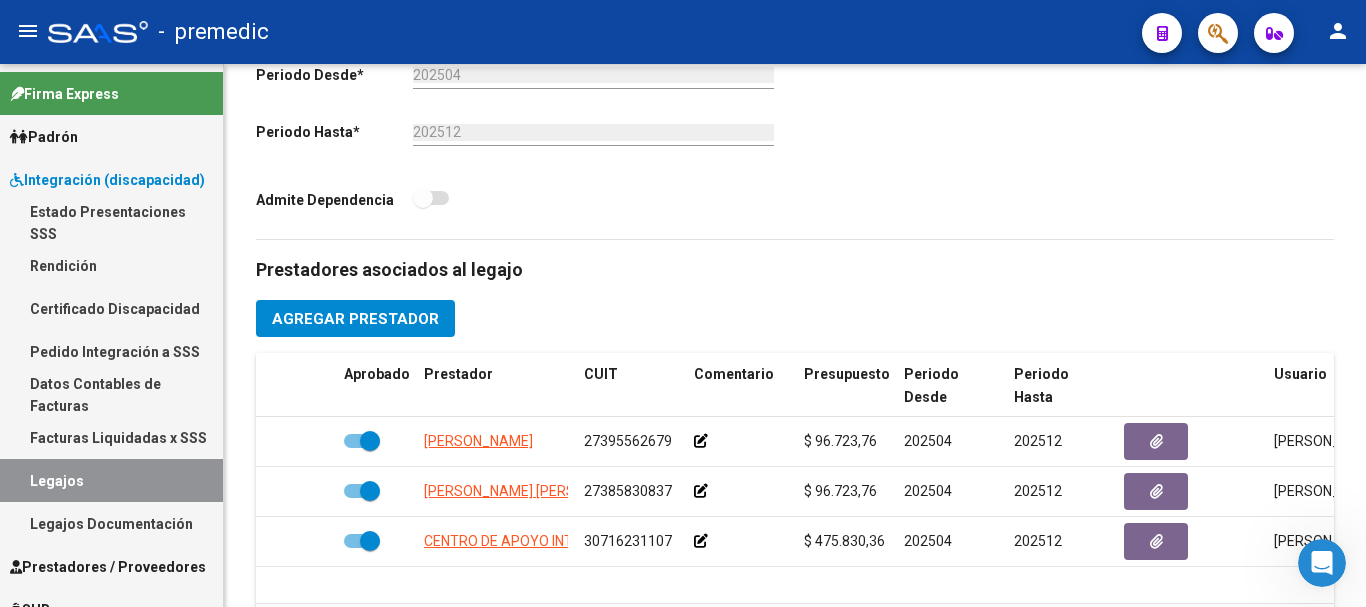 scroll, scrollTop: 1086, scrollLeft: 0, axis: vertical 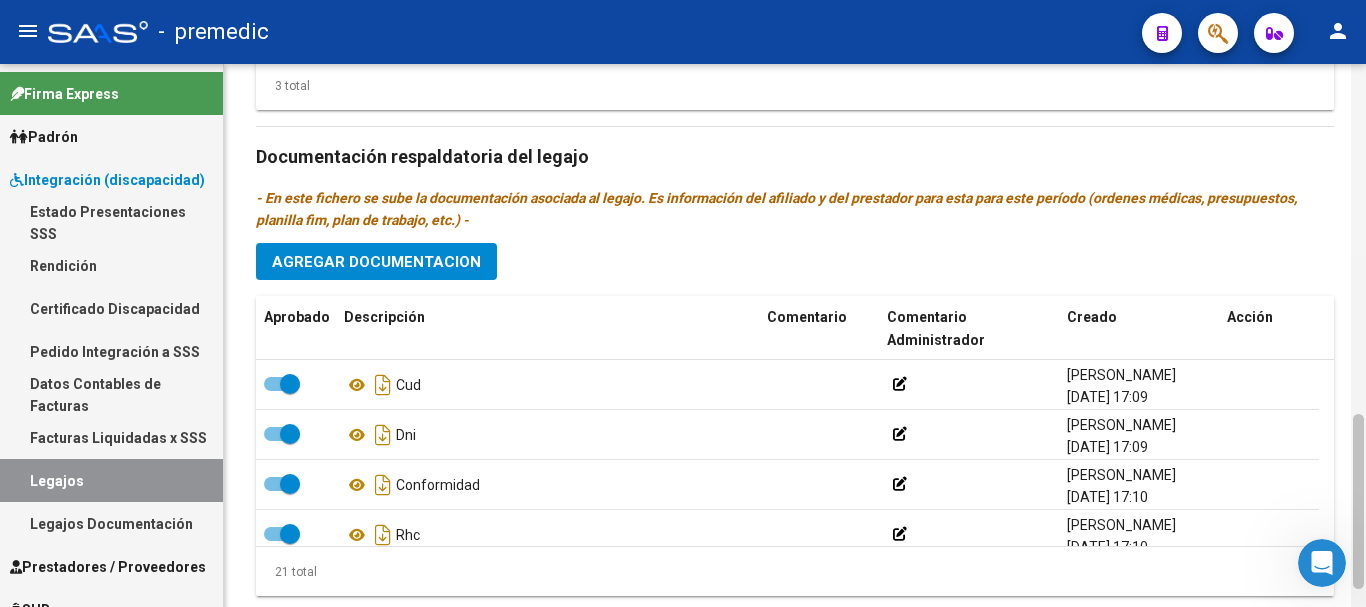 drag, startPoint x: 1364, startPoint y: 347, endPoint x: 1364, endPoint y: 381, distance: 34 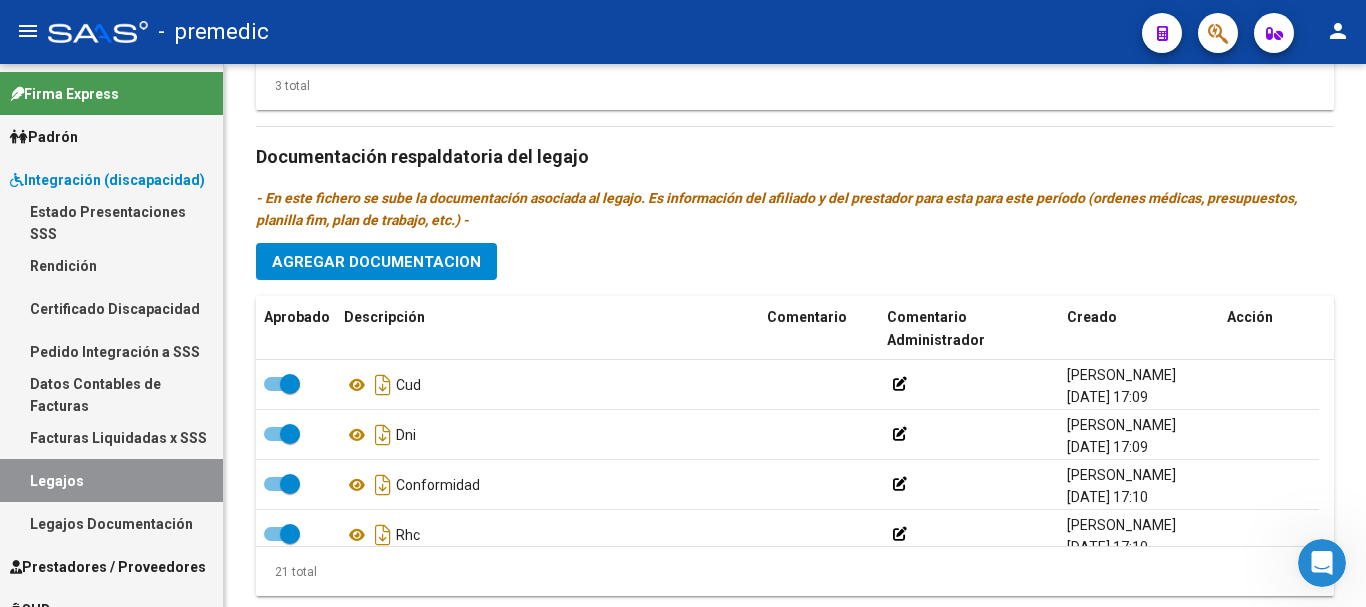 scroll, scrollTop: 543, scrollLeft: 0, axis: vertical 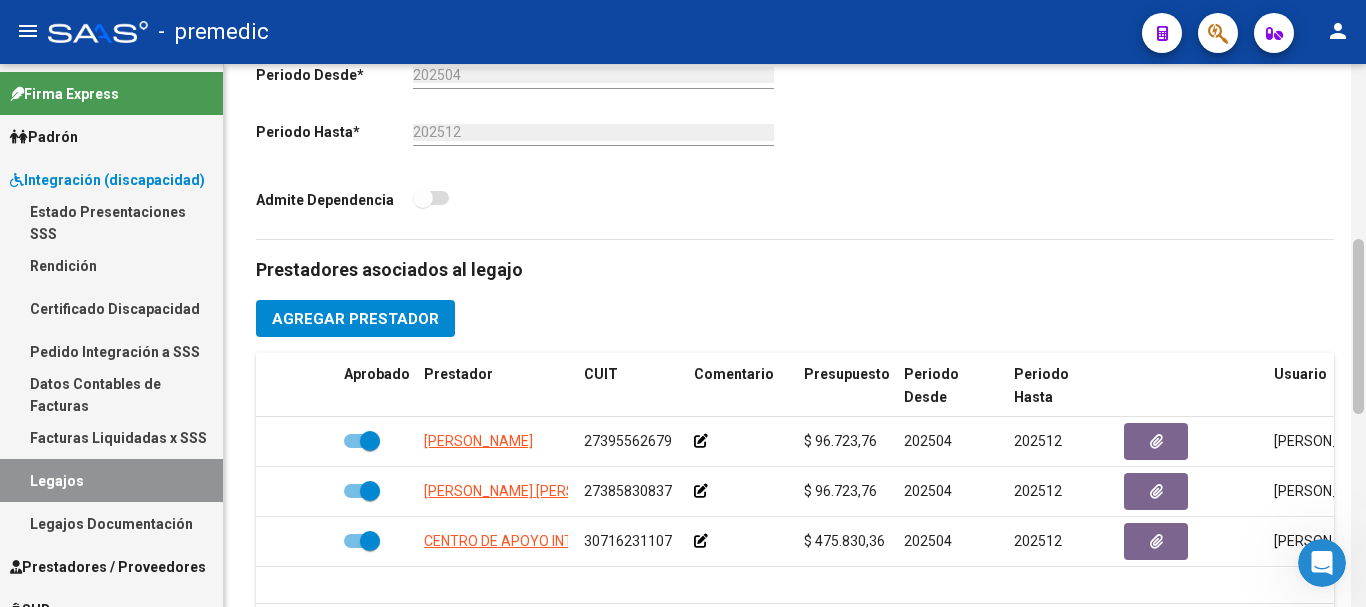 click 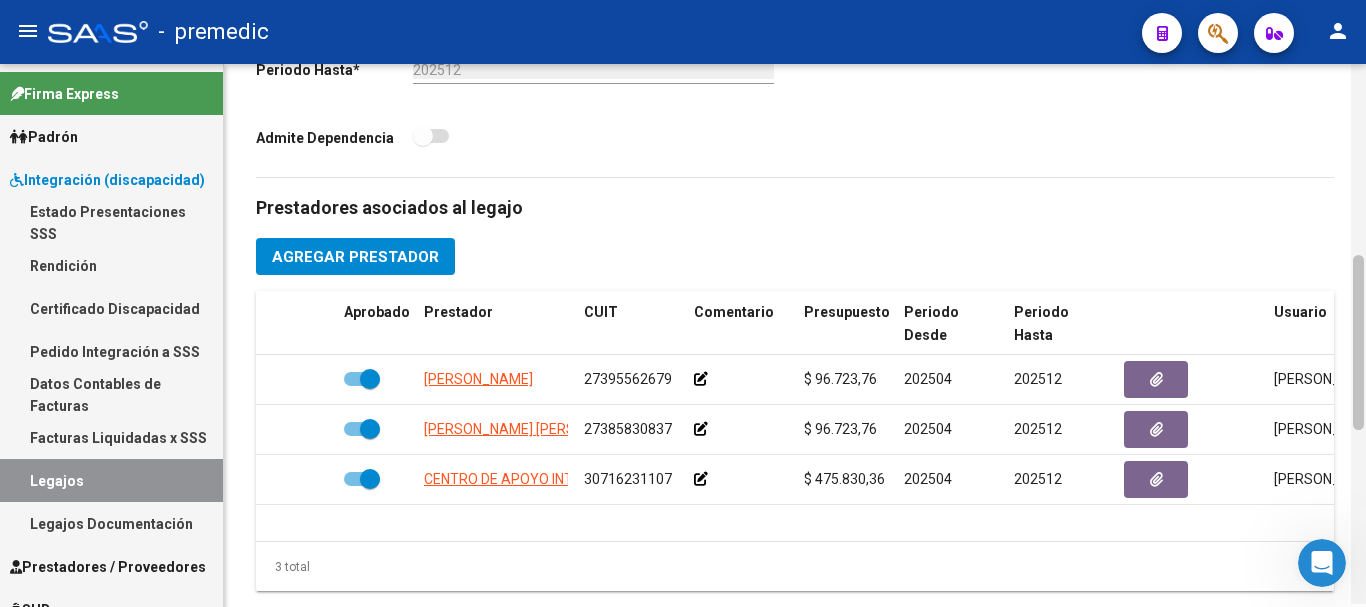 scroll, scrollTop: 608, scrollLeft: 0, axis: vertical 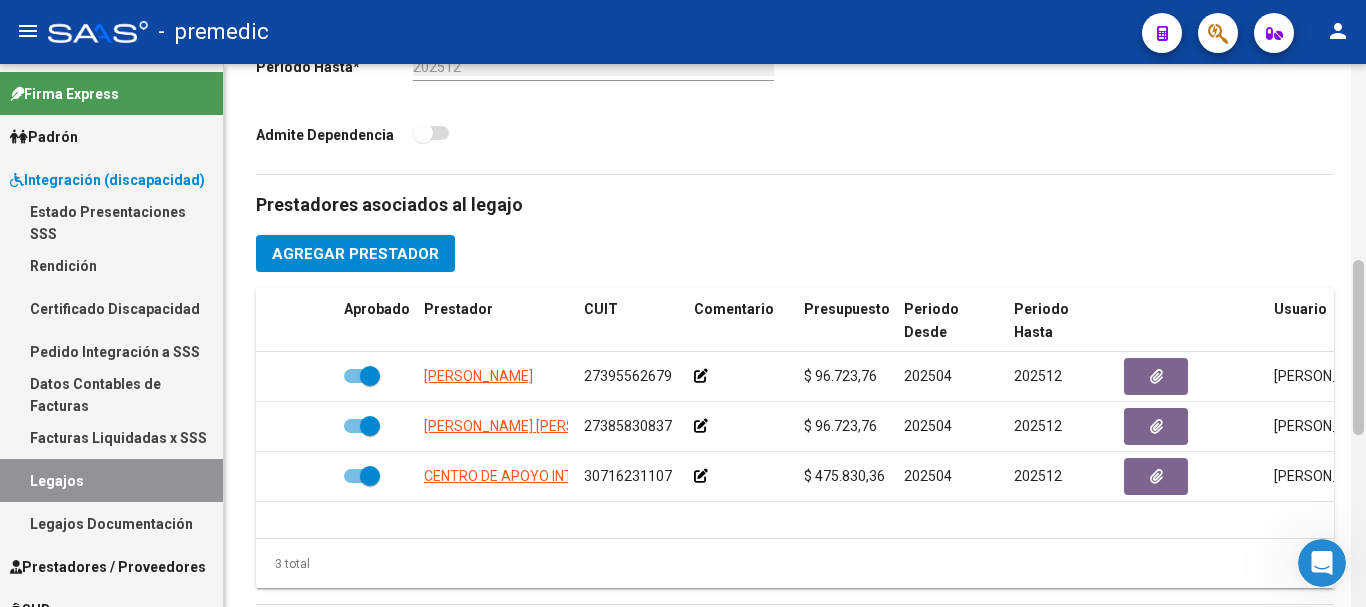 drag, startPoint x: 1362, startPoint y: 385, endPoint x: 1362, endPoint y: 406, distance: 21 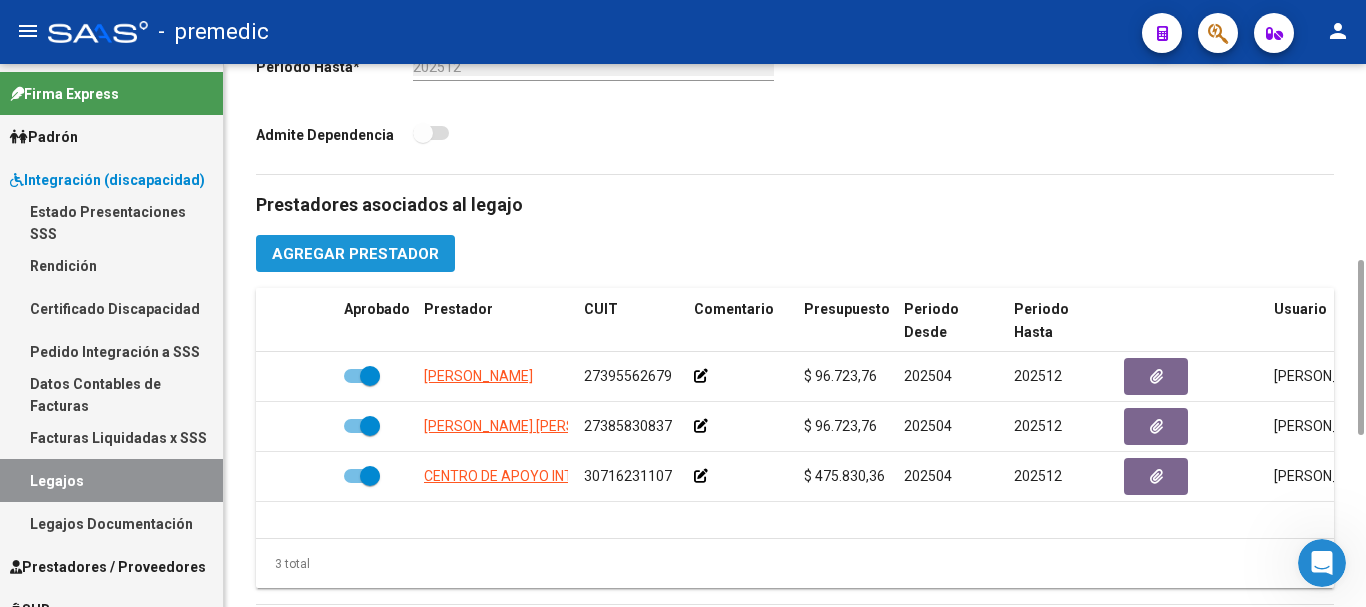 click on "Agregar Prestador" 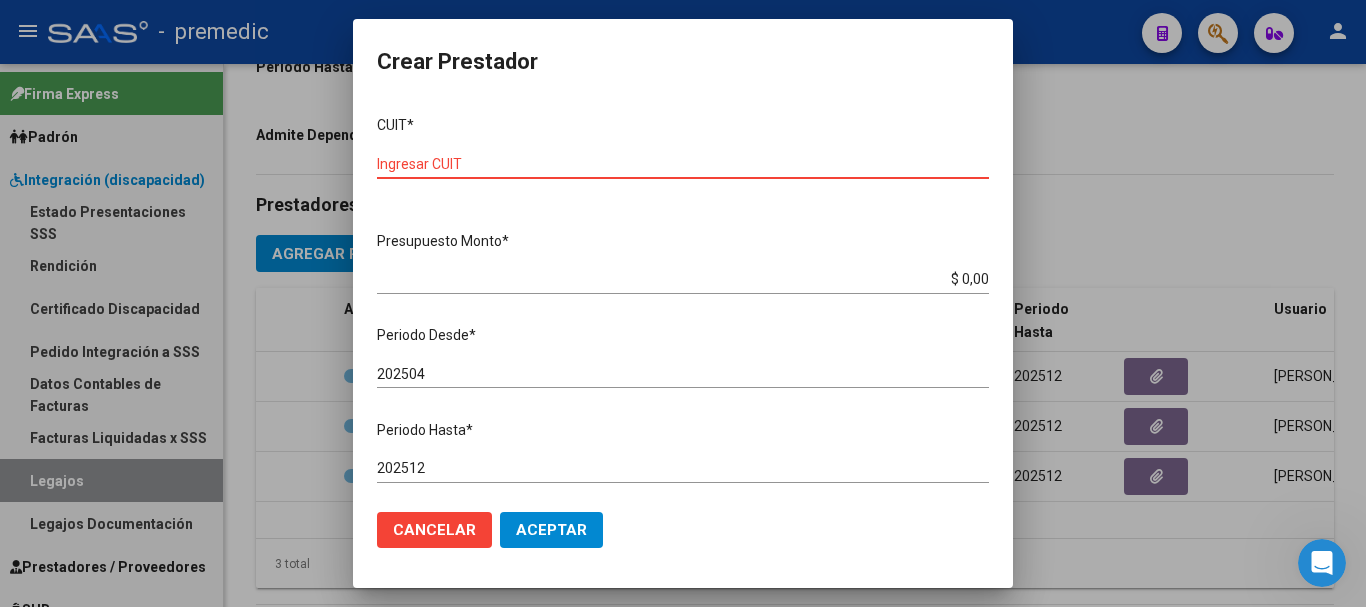 paste on "27-38536501-8" 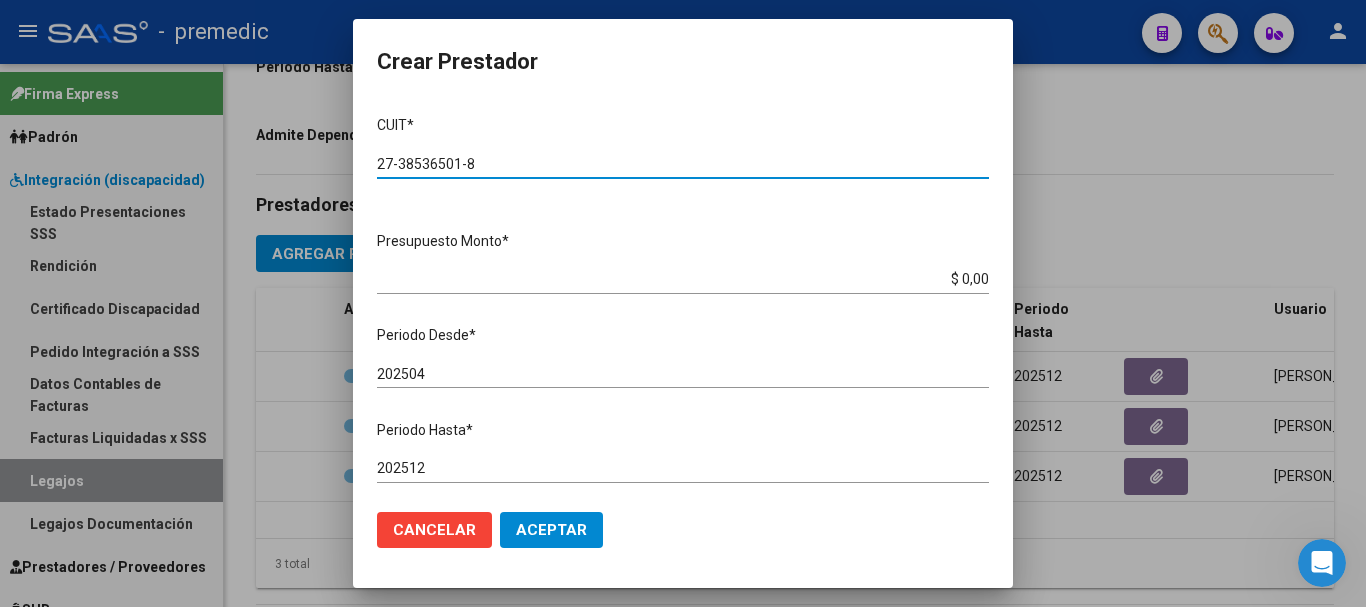 type on "27-38536501-8" 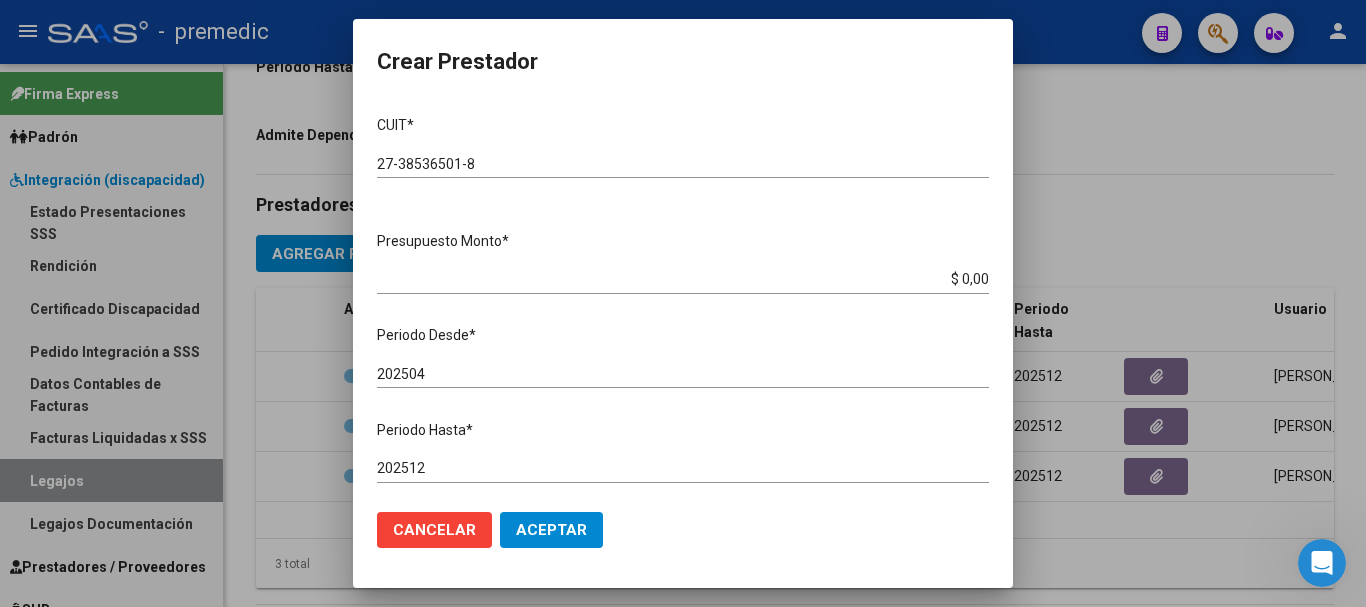 click on "$ 0,00 Ingresar el monto" at bounding box center [683, 280] 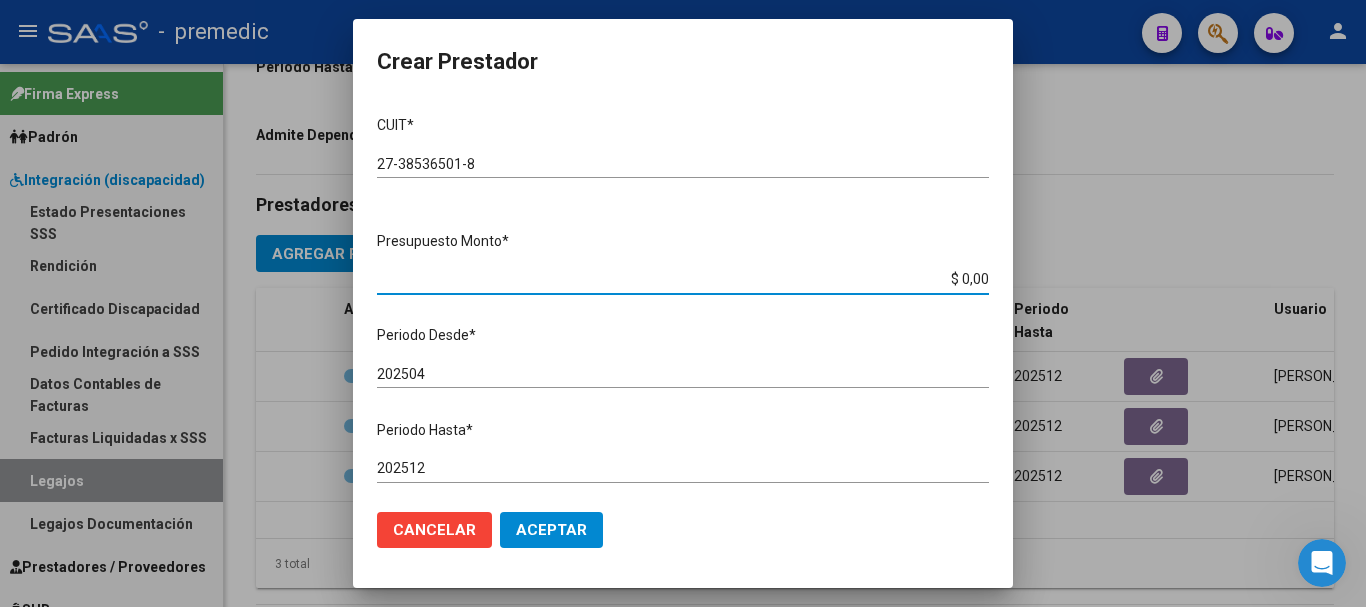 paste on "98964.88" 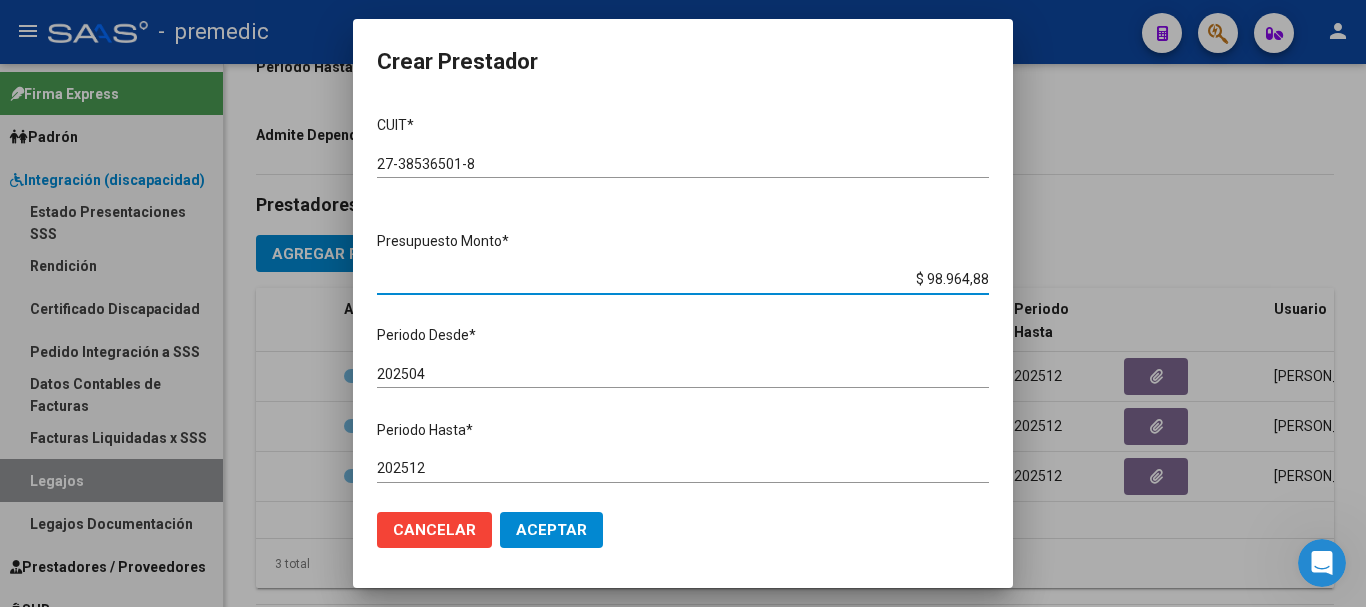type on "$ 98.964,88" 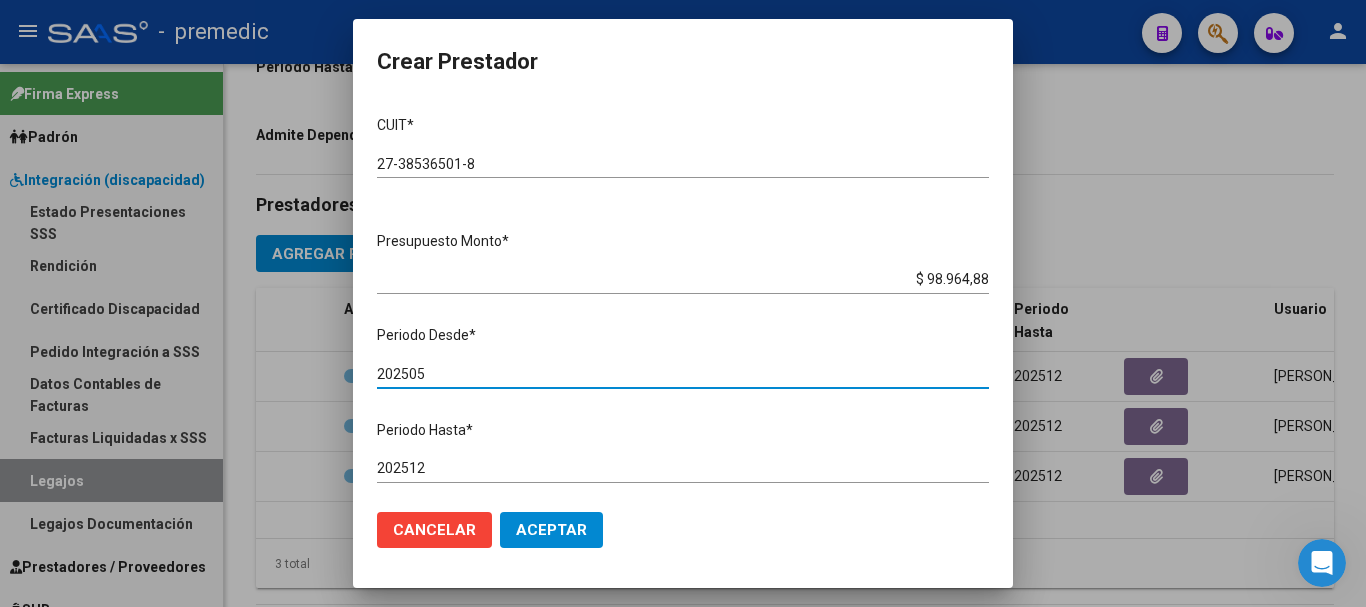 type on "202505" 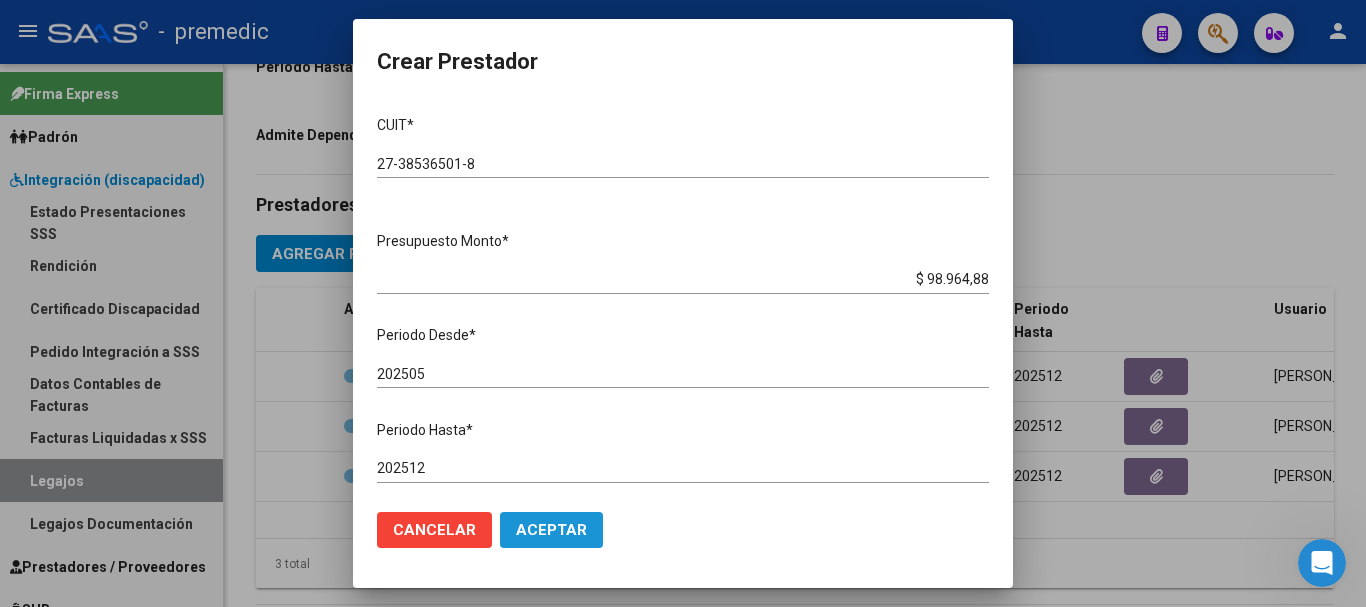click on "Aceptar" 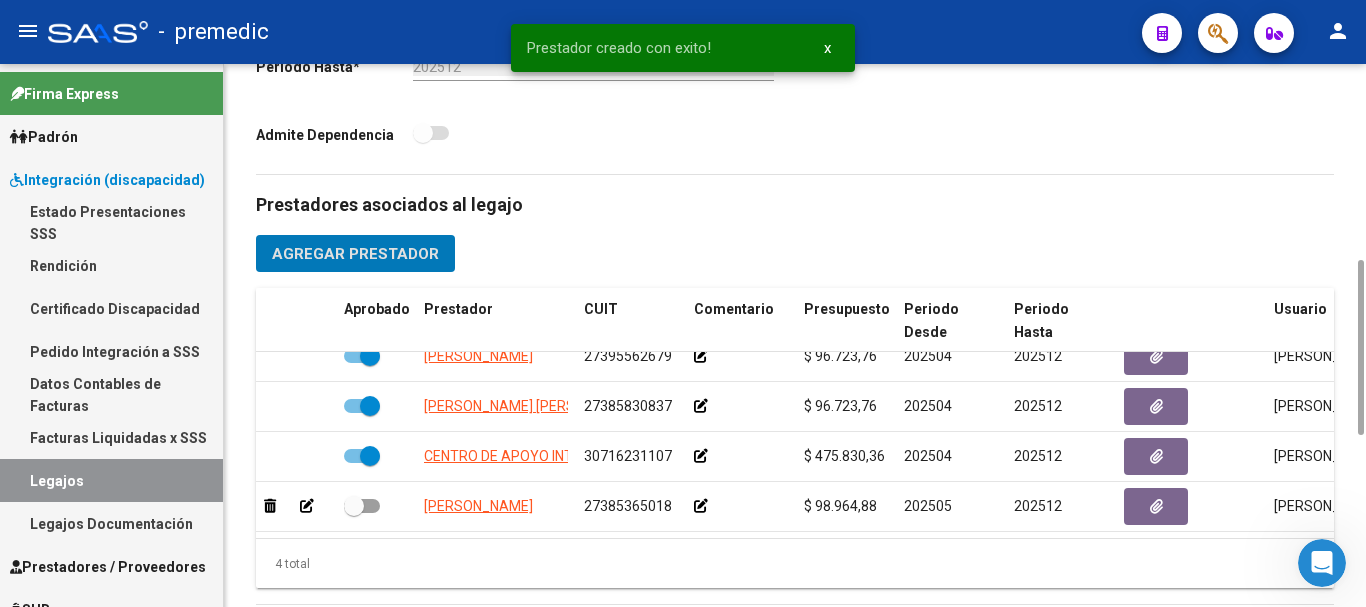 scroll, scrollTop: 36, scrollLeft: 0, axis: vertical 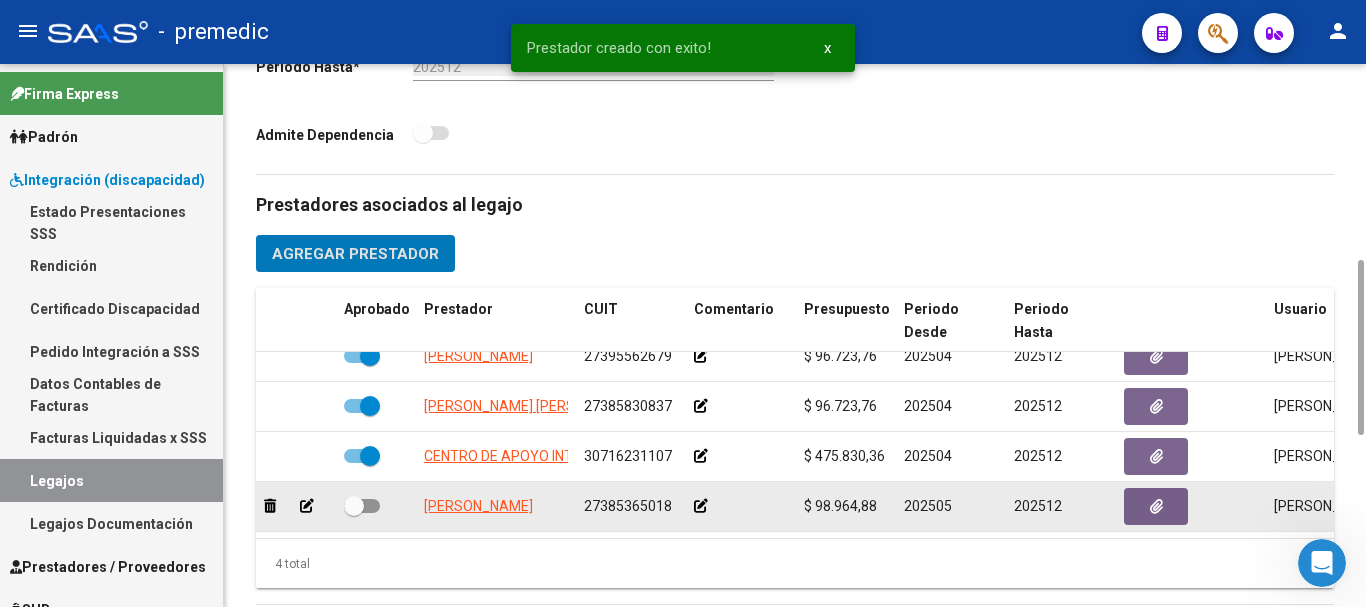click at bounding box center (362, 506) 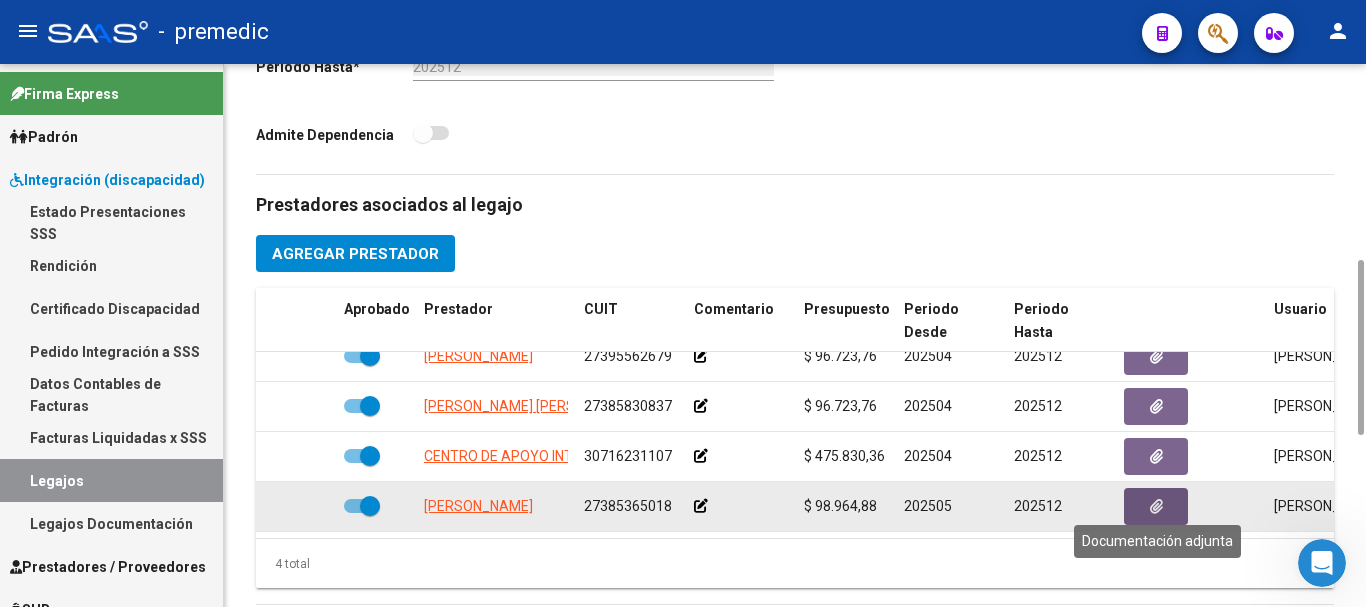 click 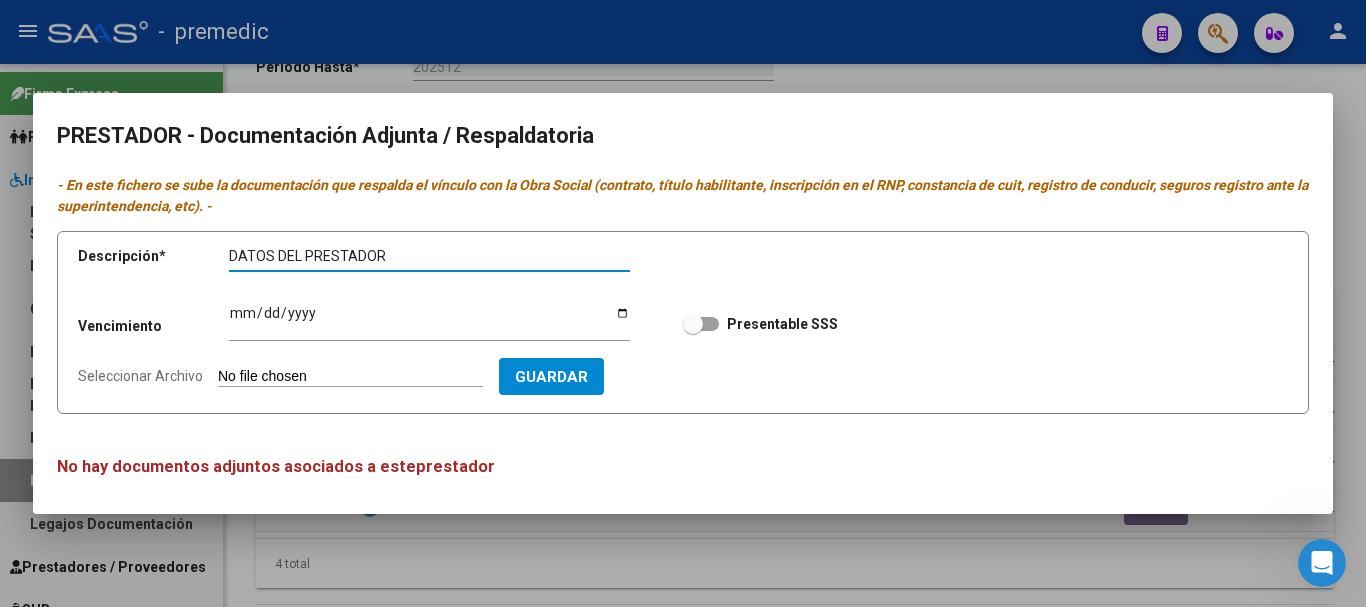 type on "DATOS DEL PRESTADOR" 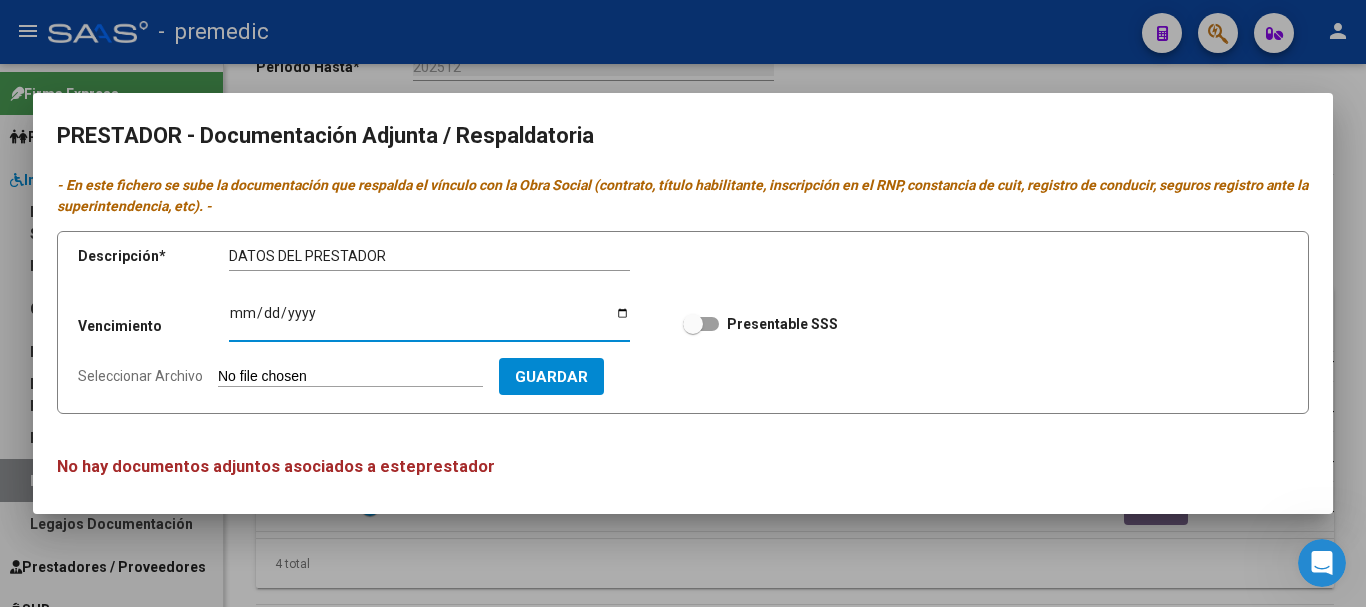 click on "Ingresar vencimiento" at bounding box center [429, 320] 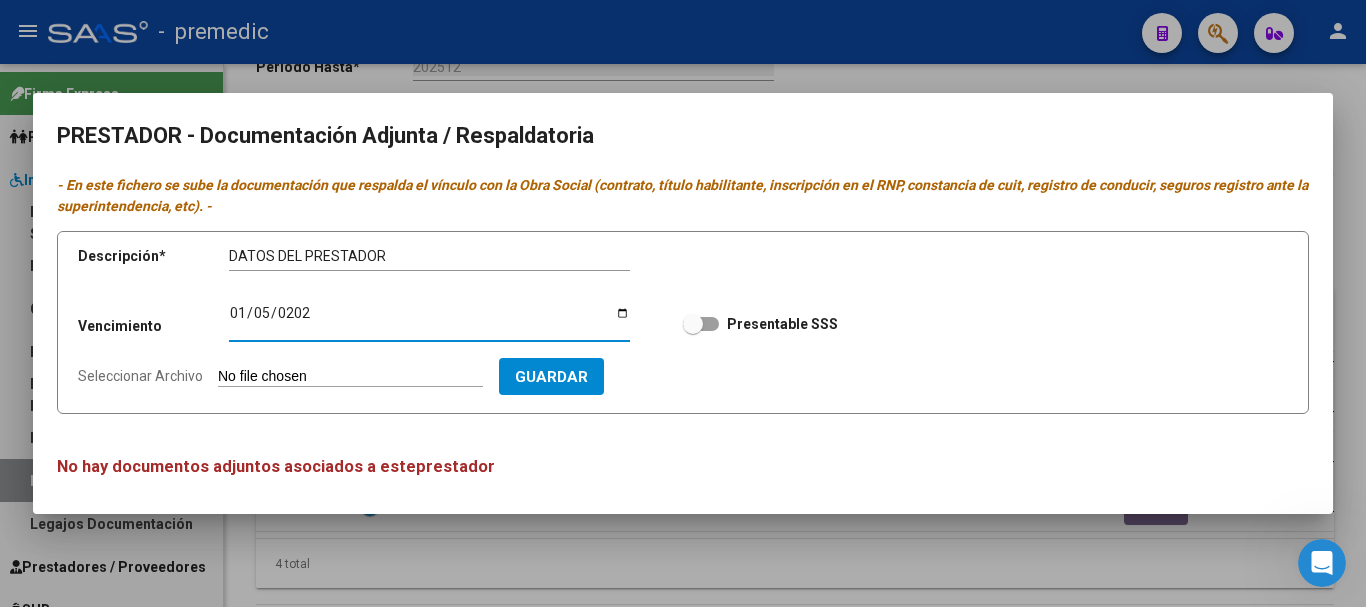 type on "[DATE]" 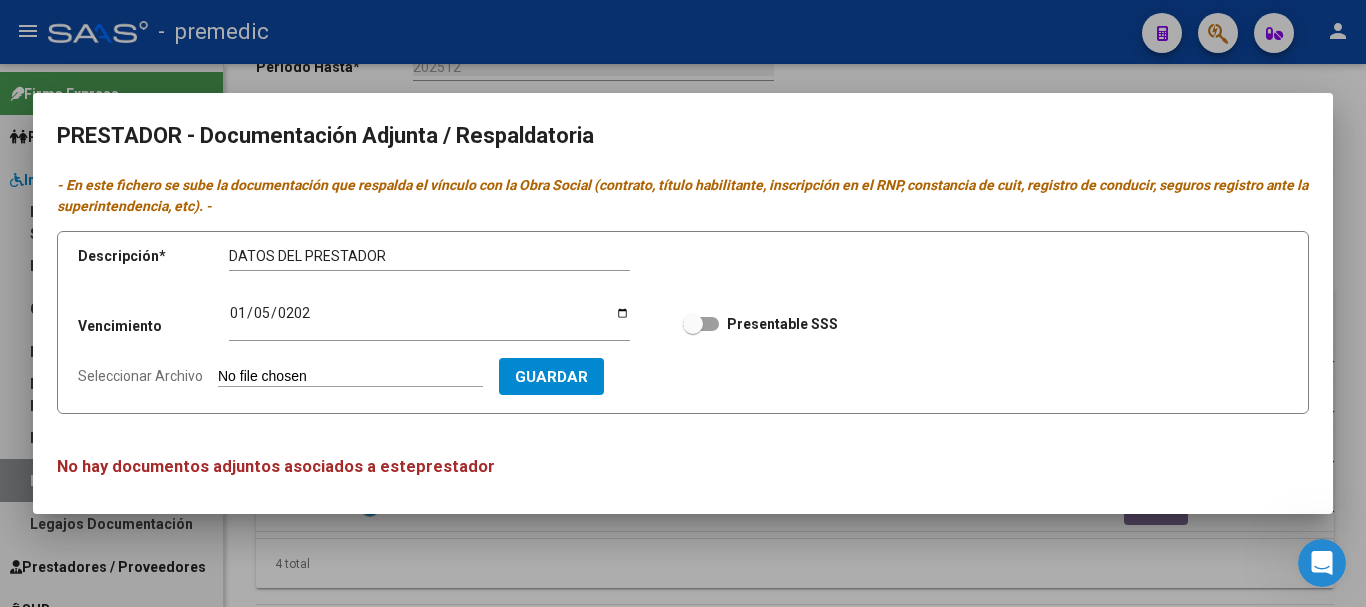 click on "Descripción  *   DATOS DEL PRESTADOR Descripción  Vencimiento    [DATE] Ingresar vencimiento    Presentable SSS Seleccionar Archivo Guardar" at bounding box center [683, 322] 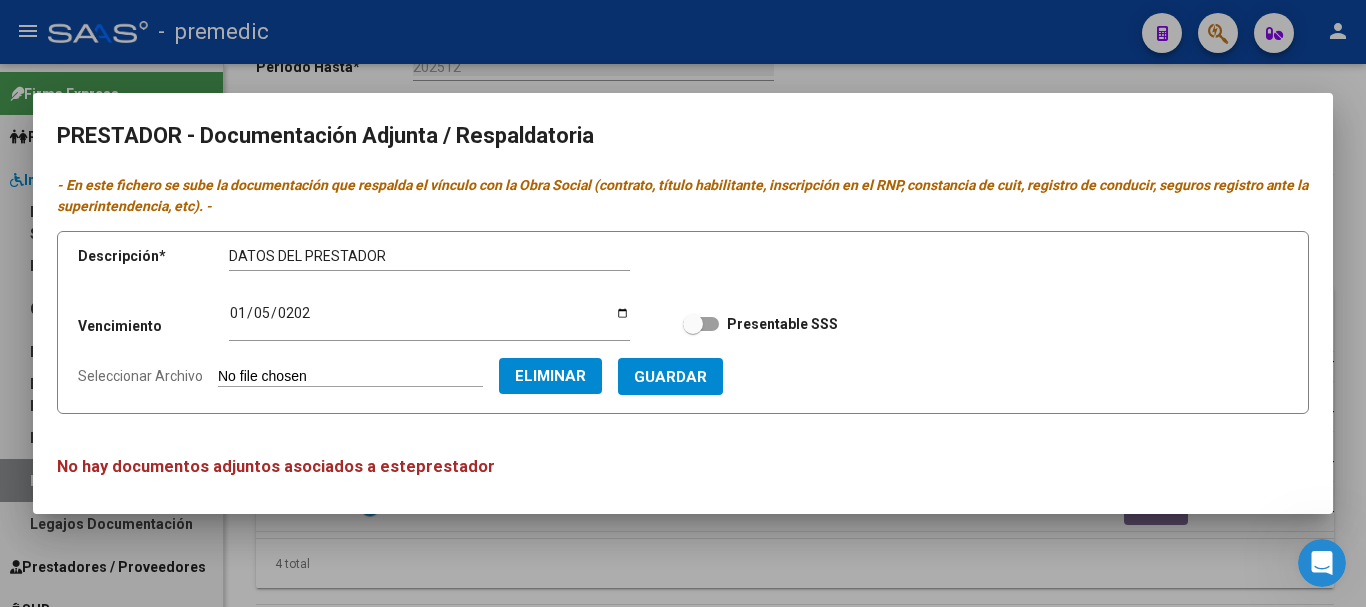 click at bounding box center [701, 324] 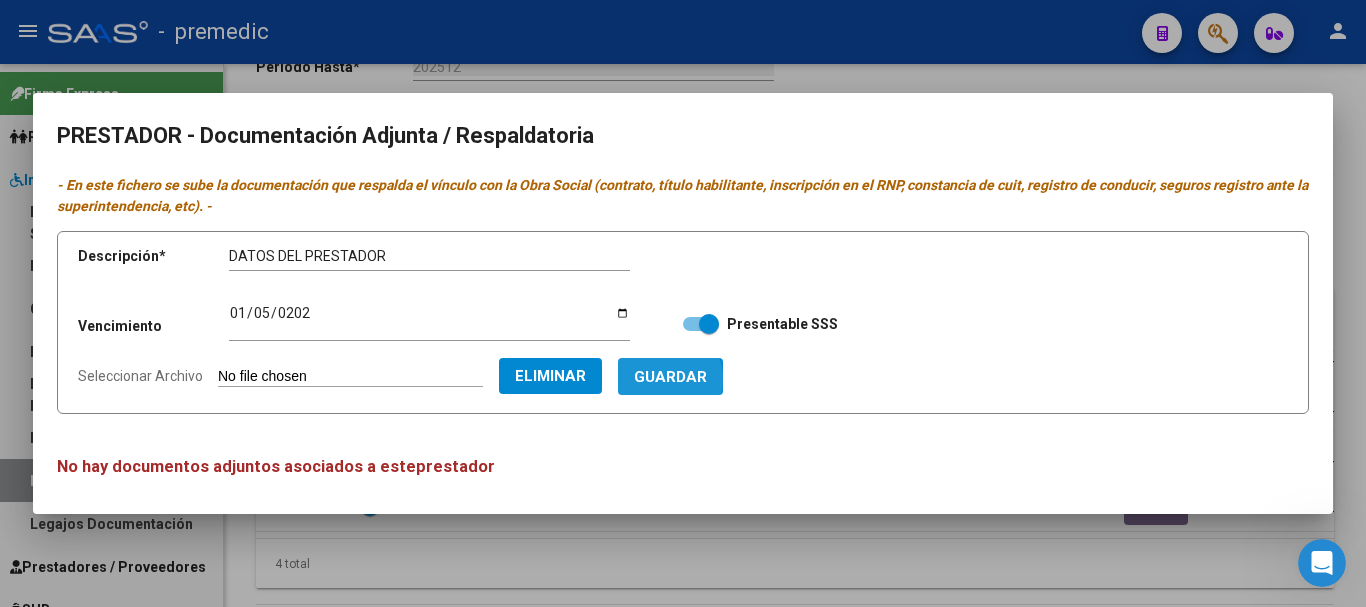 click on "Guardar" at bounding box center [670, 377] 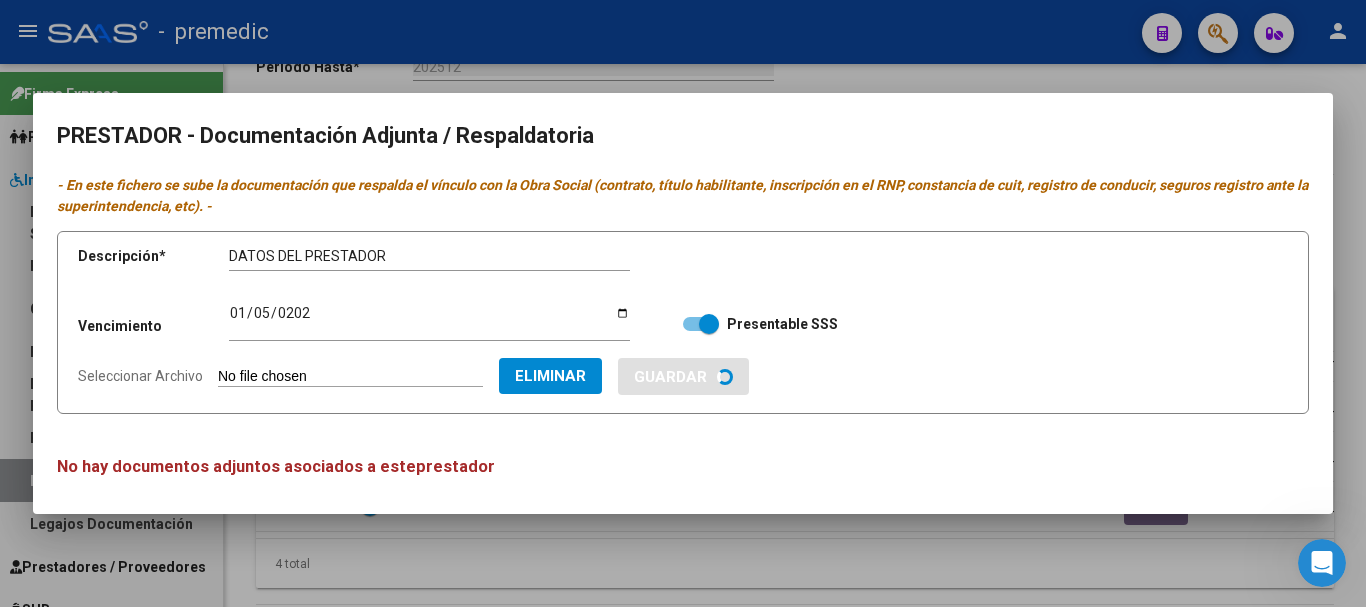 type 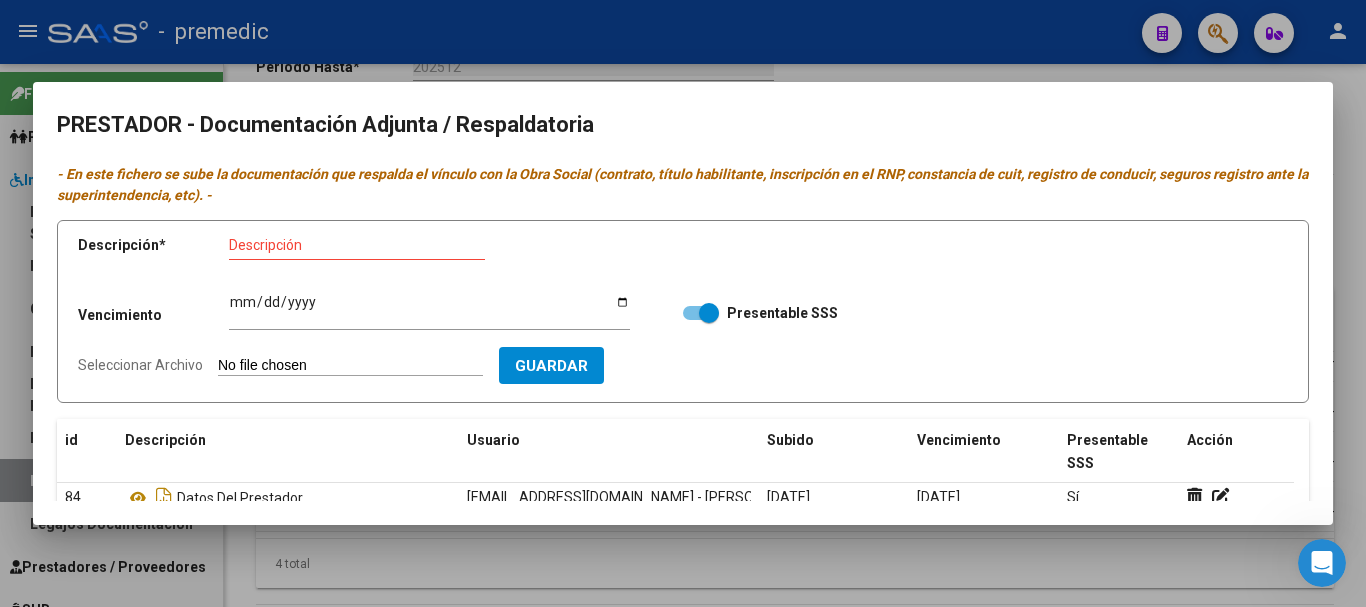 click at bounding box center (683, 303) 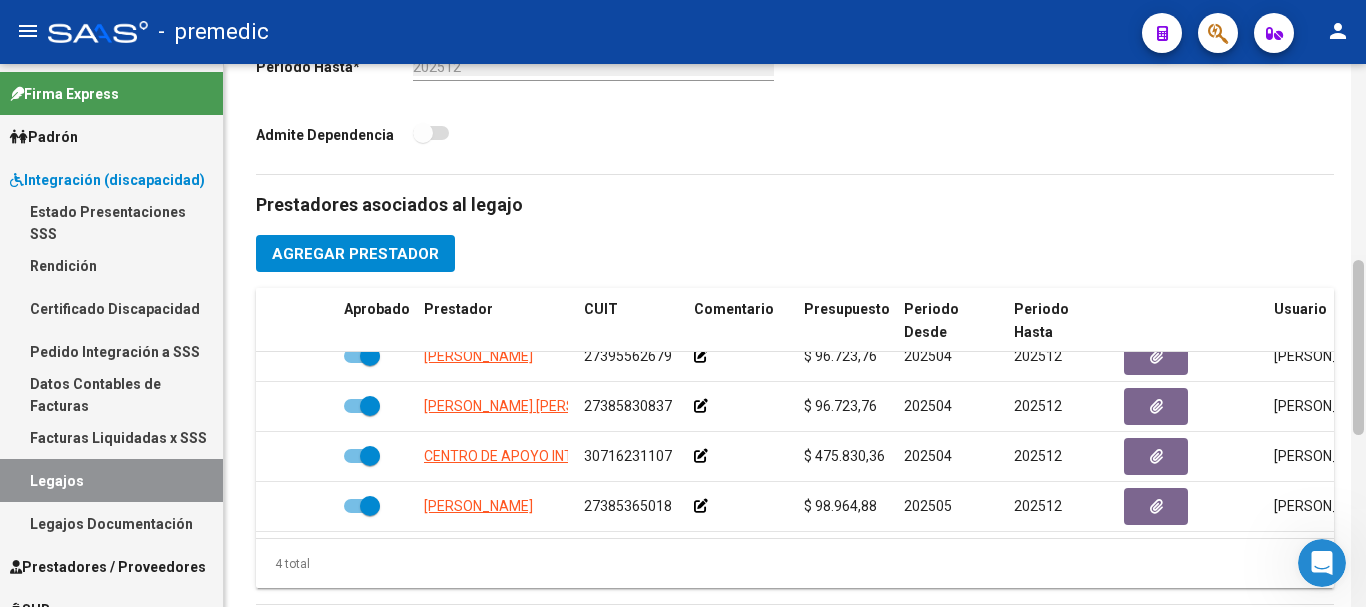 scroll, scrollTop: 1141, scrollLeft: 0, axis: vertical 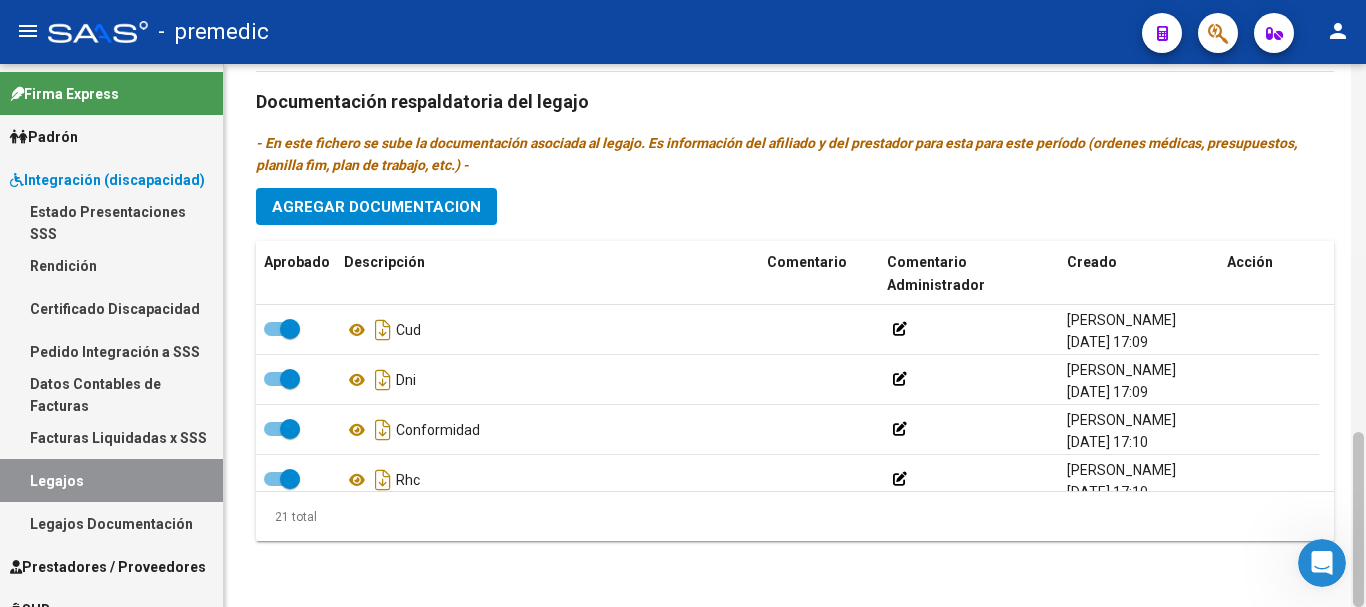 click 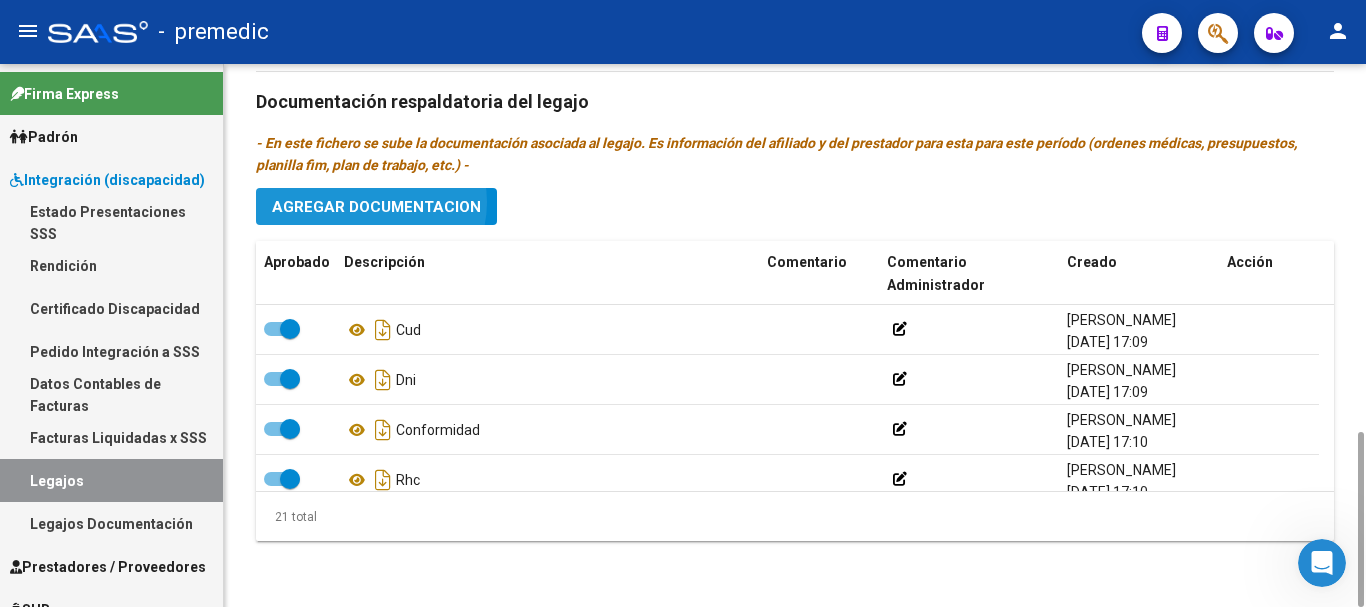 click on "Agregar Documentacion" 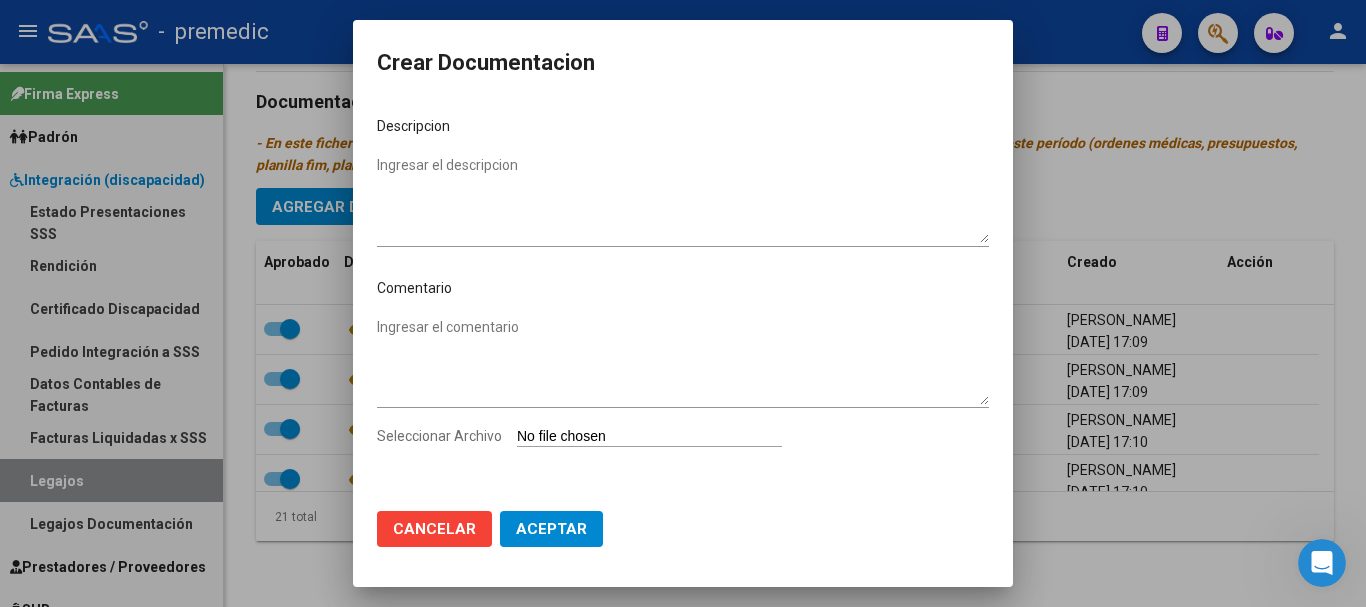 click on "Seleccionar Archivo" at bounding box center [649, 437] 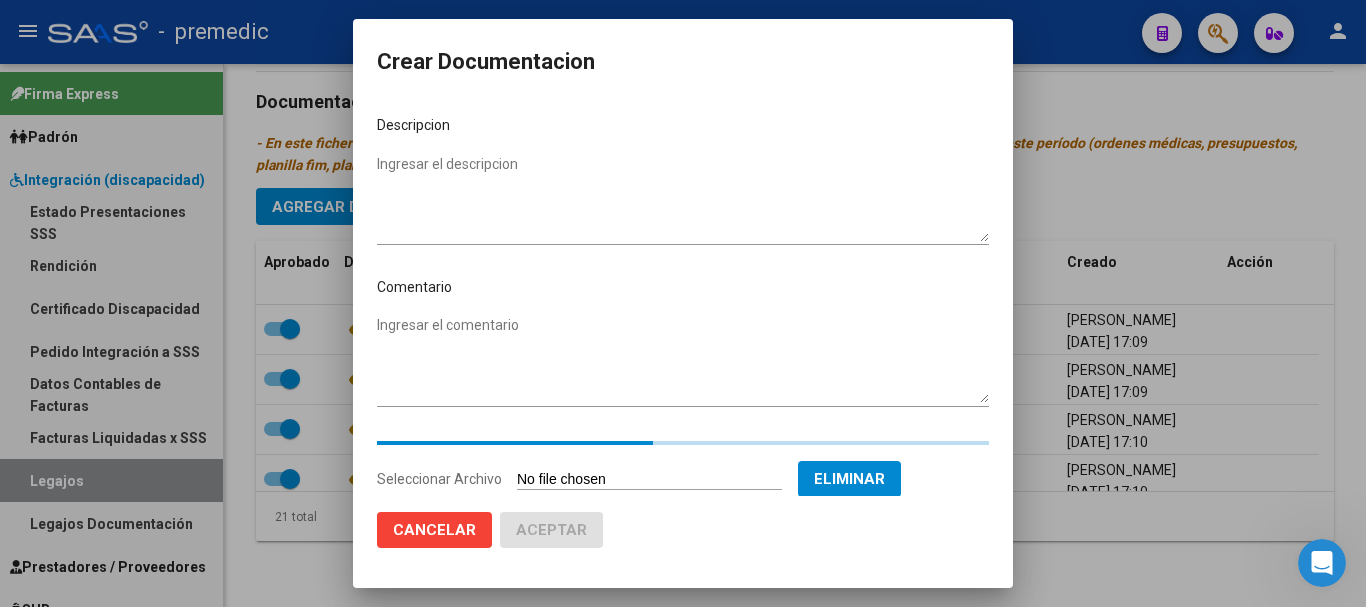 click on "Ingresar el descripcion" at bounding box center (683, 198) 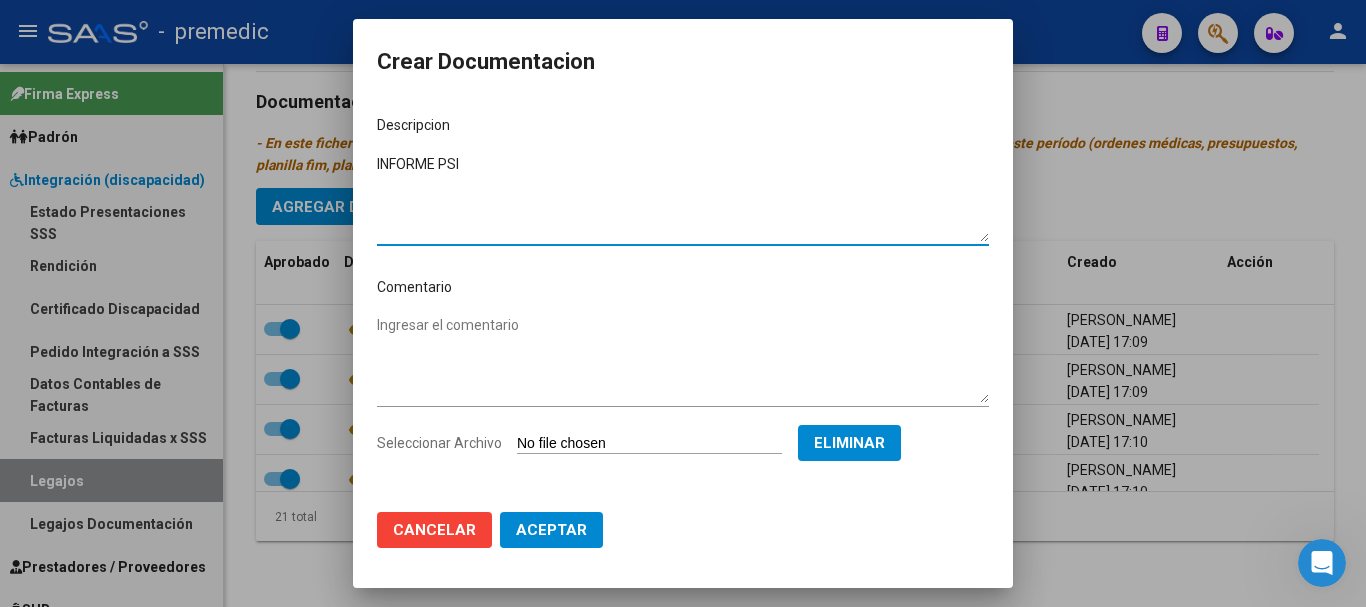 type on "INFORME PSI" 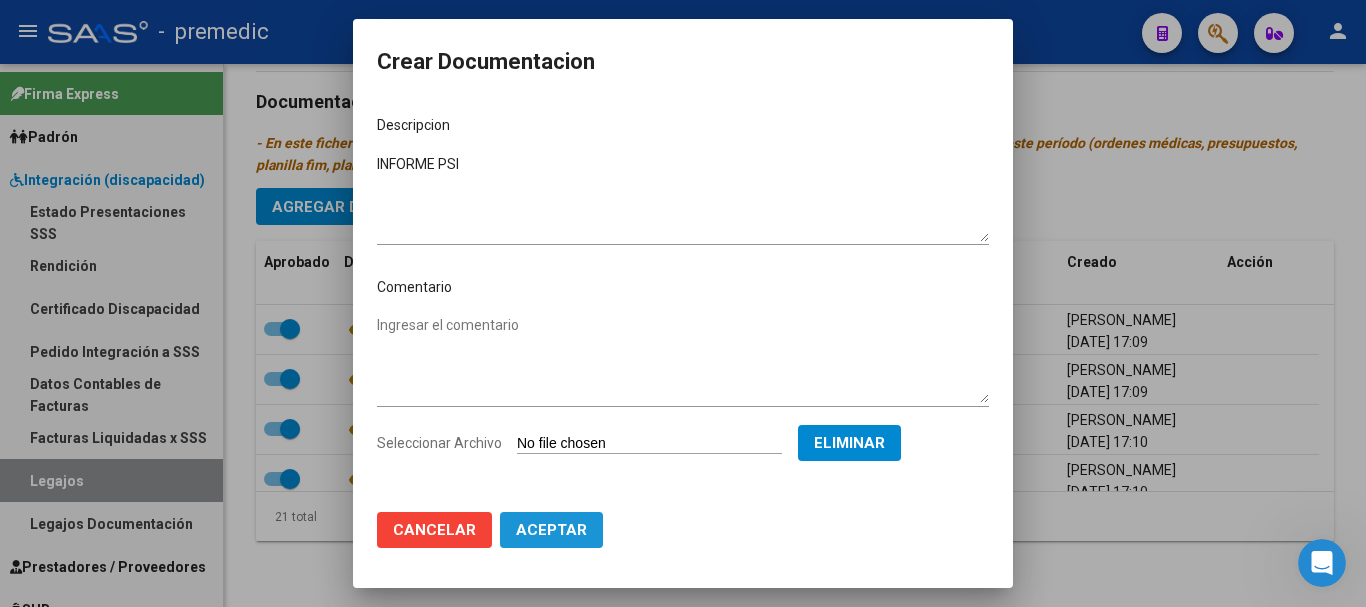 click on "Aceptar" 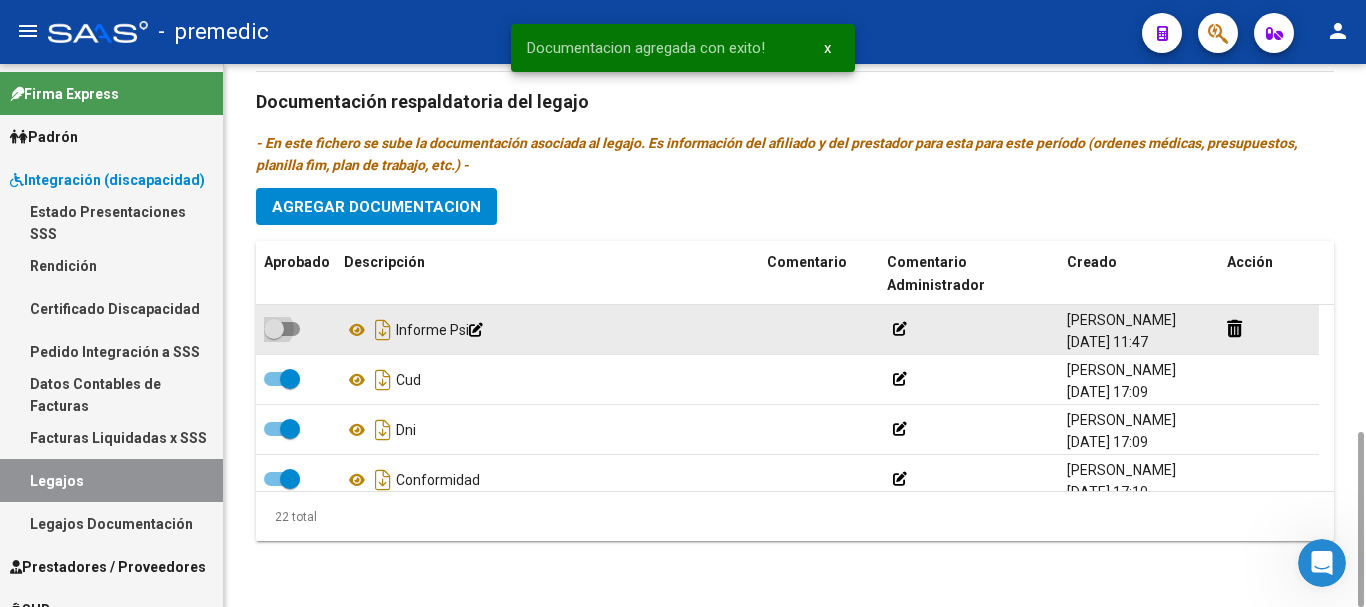click at bounding box center (282, 329) 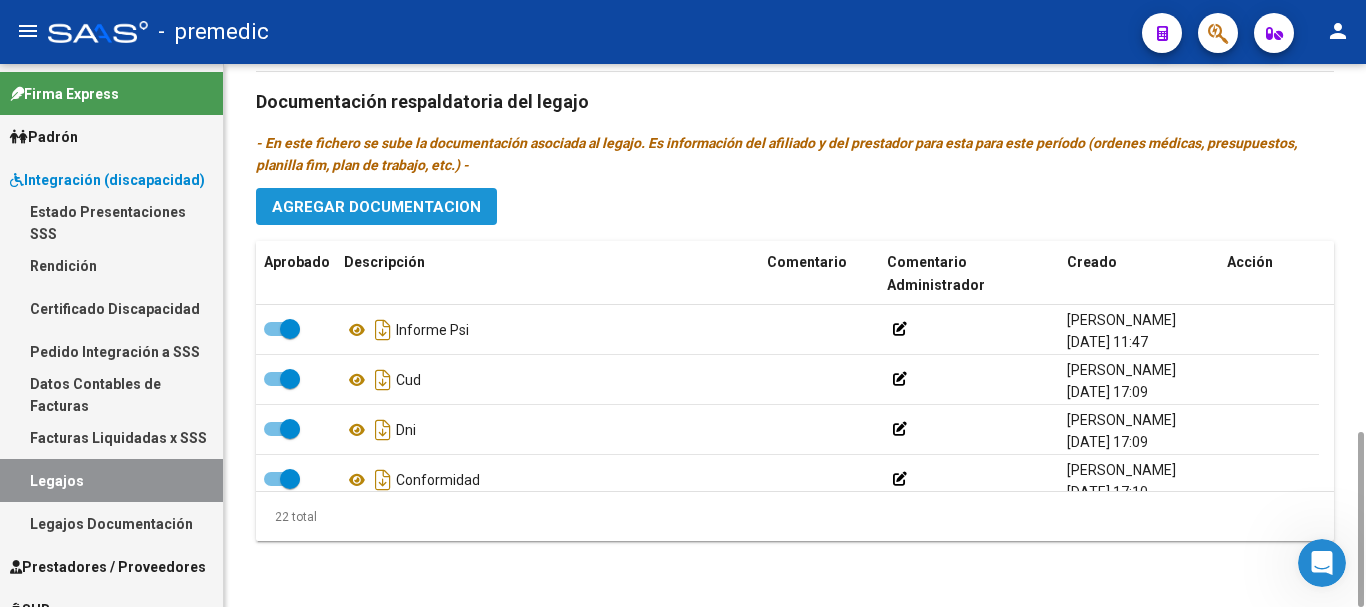 click on "Agregar Documentacion" 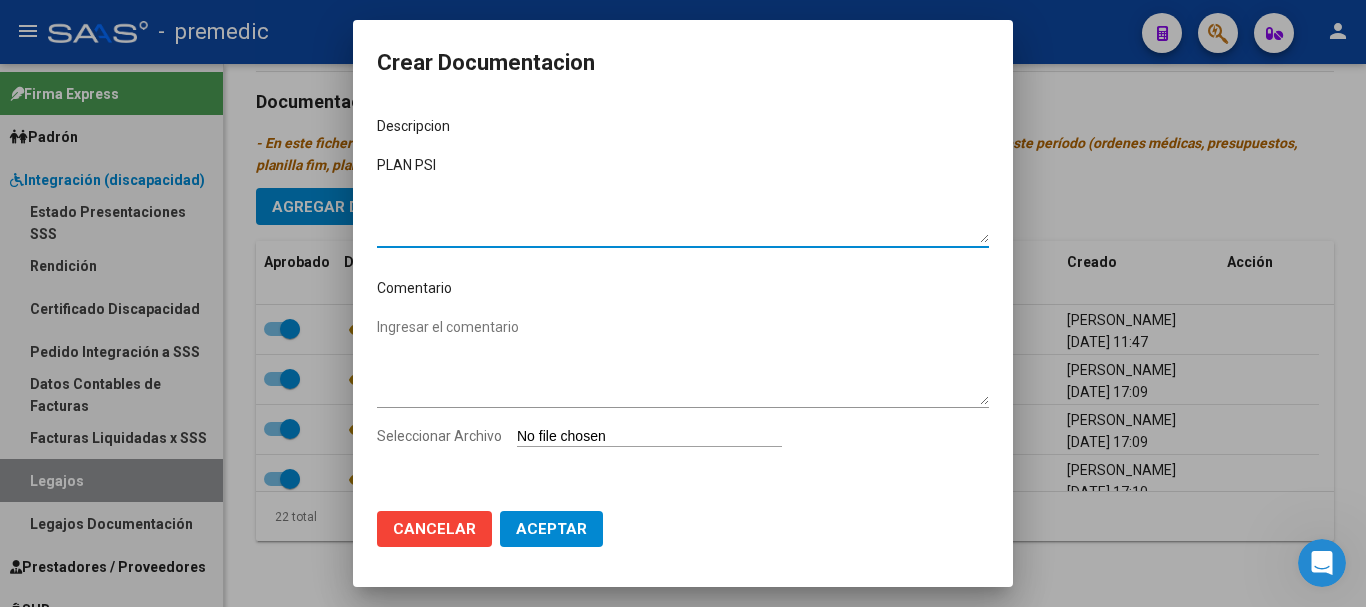 type on "PLAN PSI" 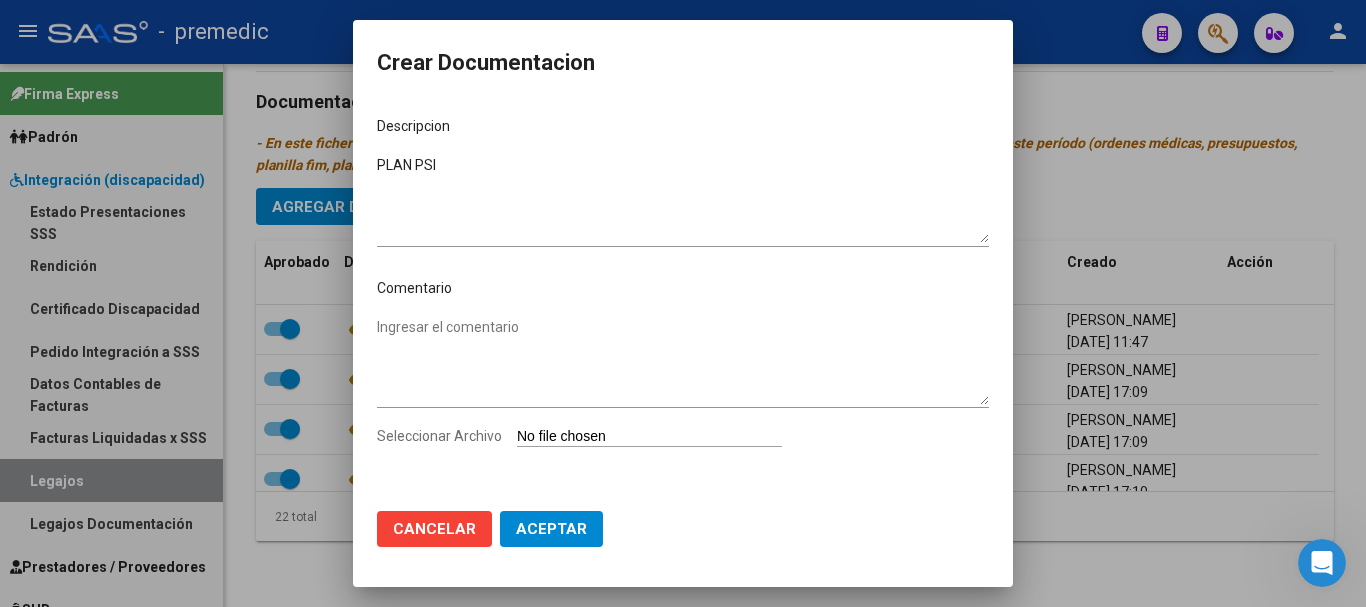 click on "Seleccionar Archivo" at bounding box center (649, 437) 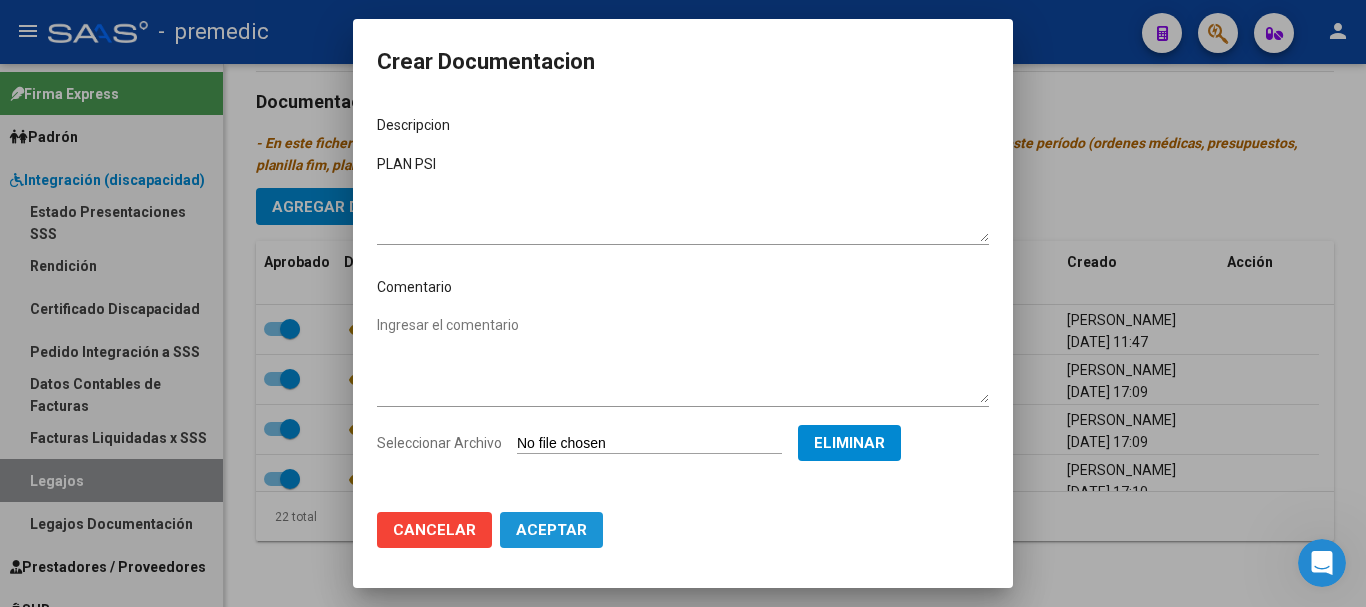 click on "Aceptar" 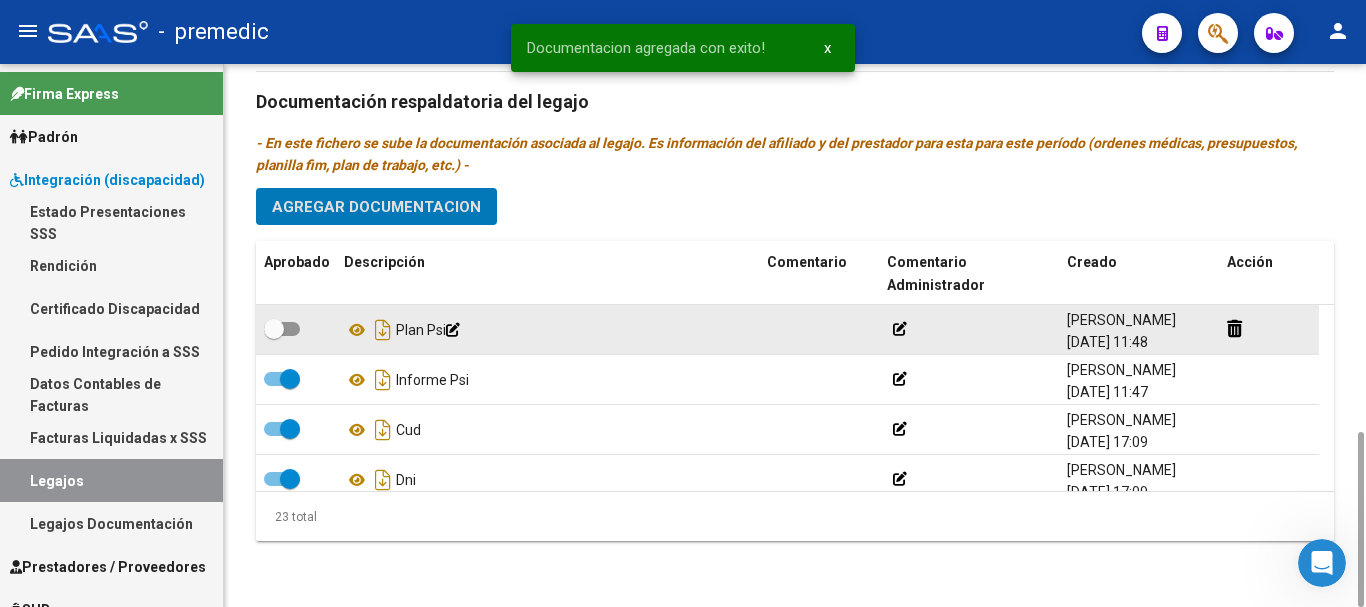 click at bounding box center (282, 329) 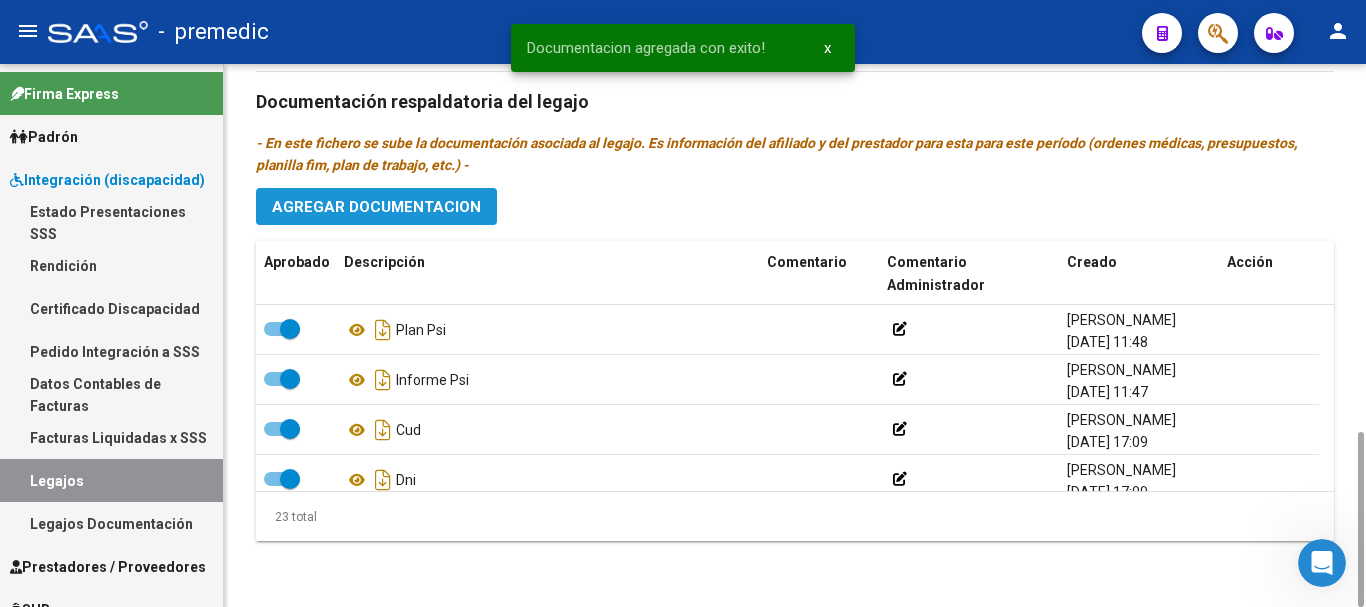 click on "Agregar Documentacion" 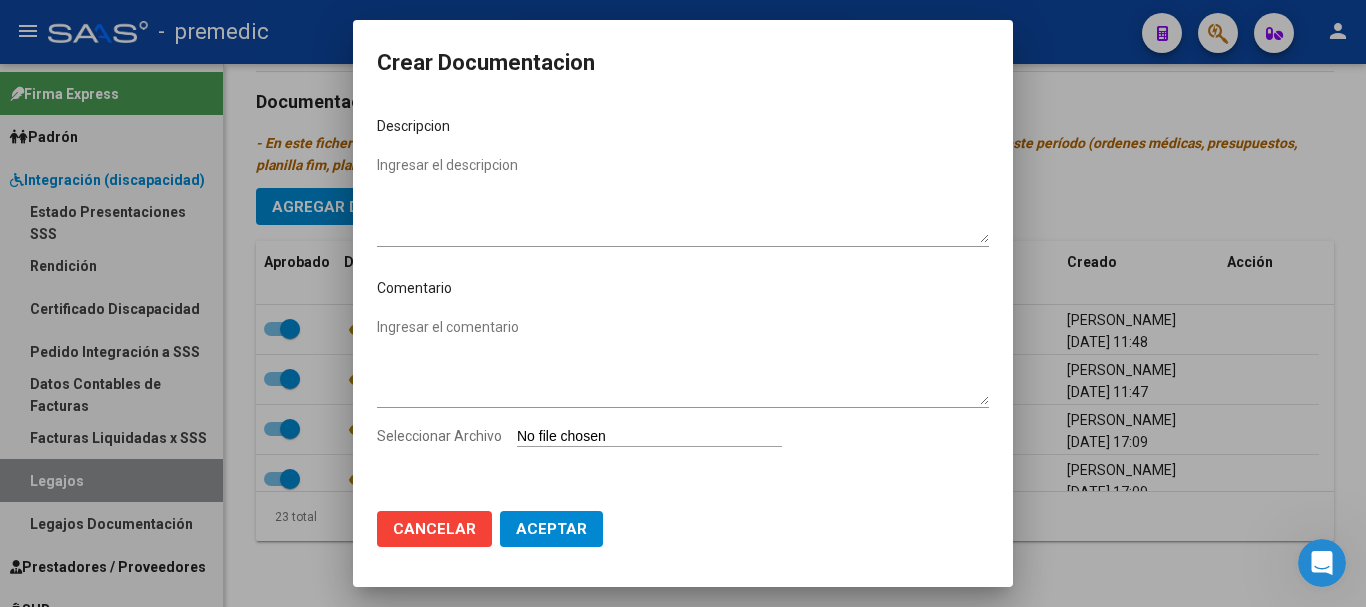click on "Seleccionar Archivo" at bounding box center [649, 437] 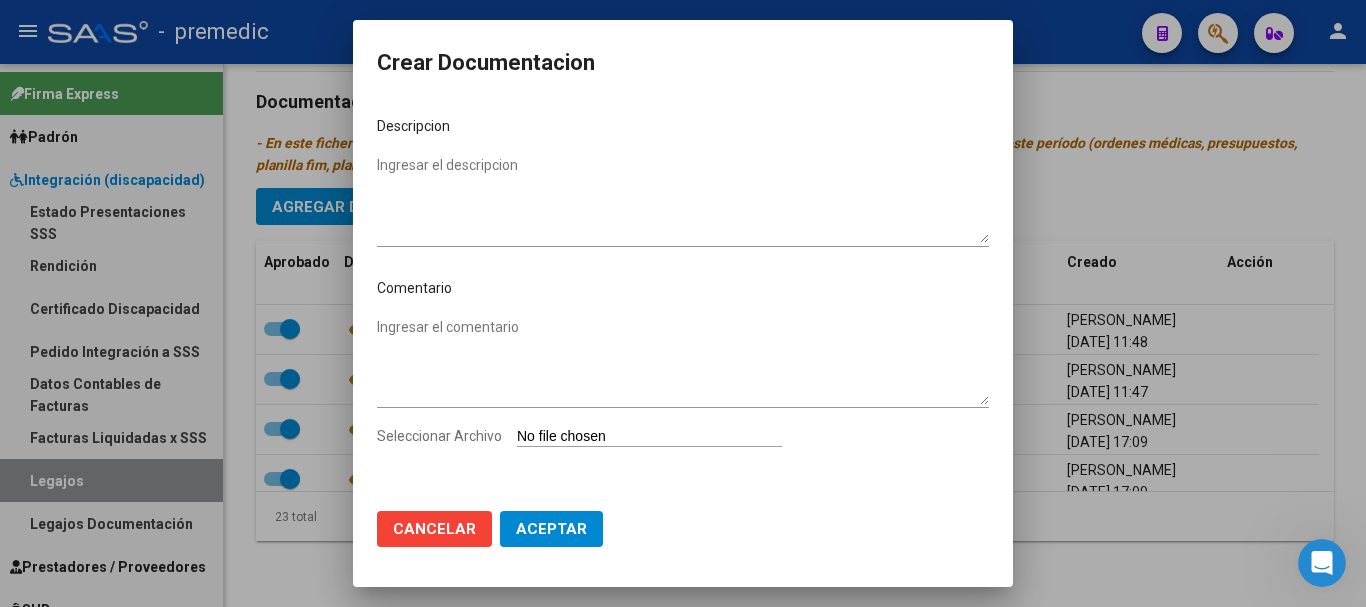 type on "C:\fakepath\4- PRESUPUESTO.pdf" 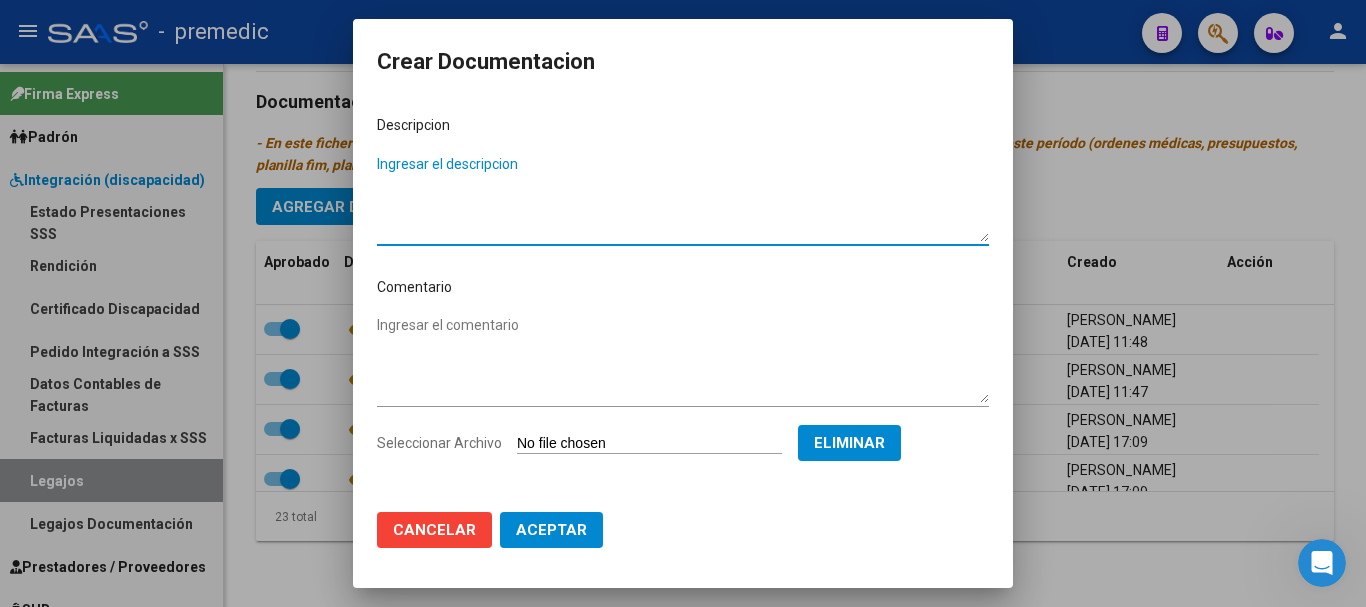 click on "Ingresar el descripcion" at bounding box center (683, 198) 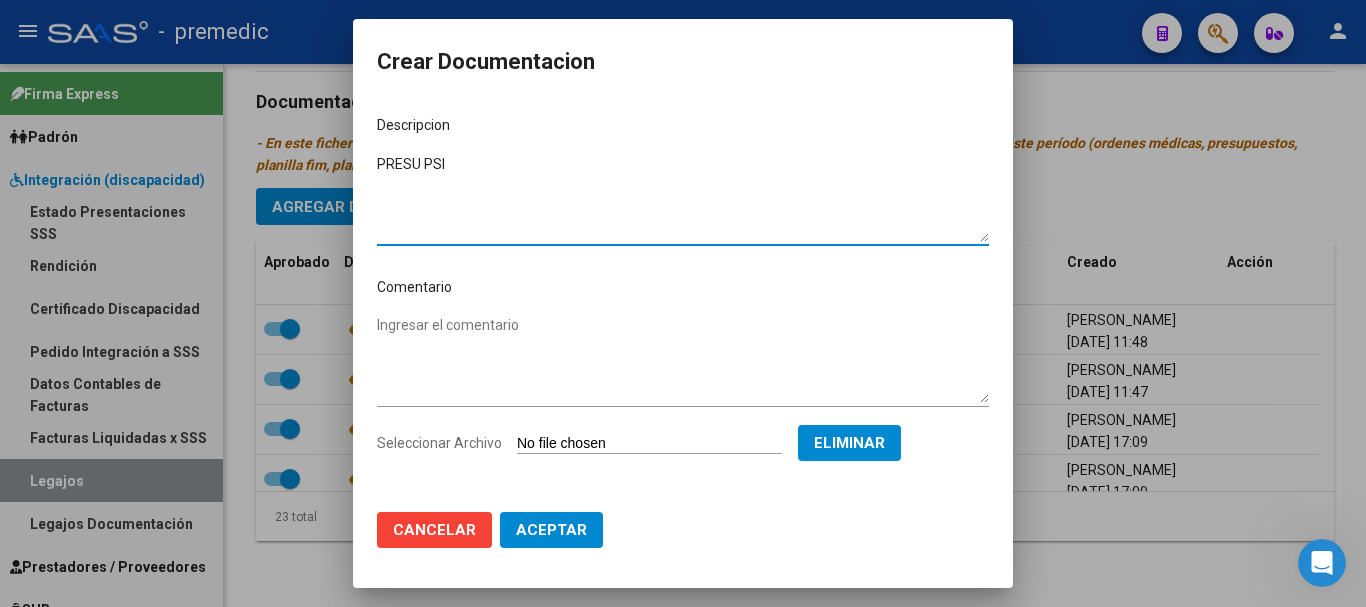 type on "PRESU PSI" 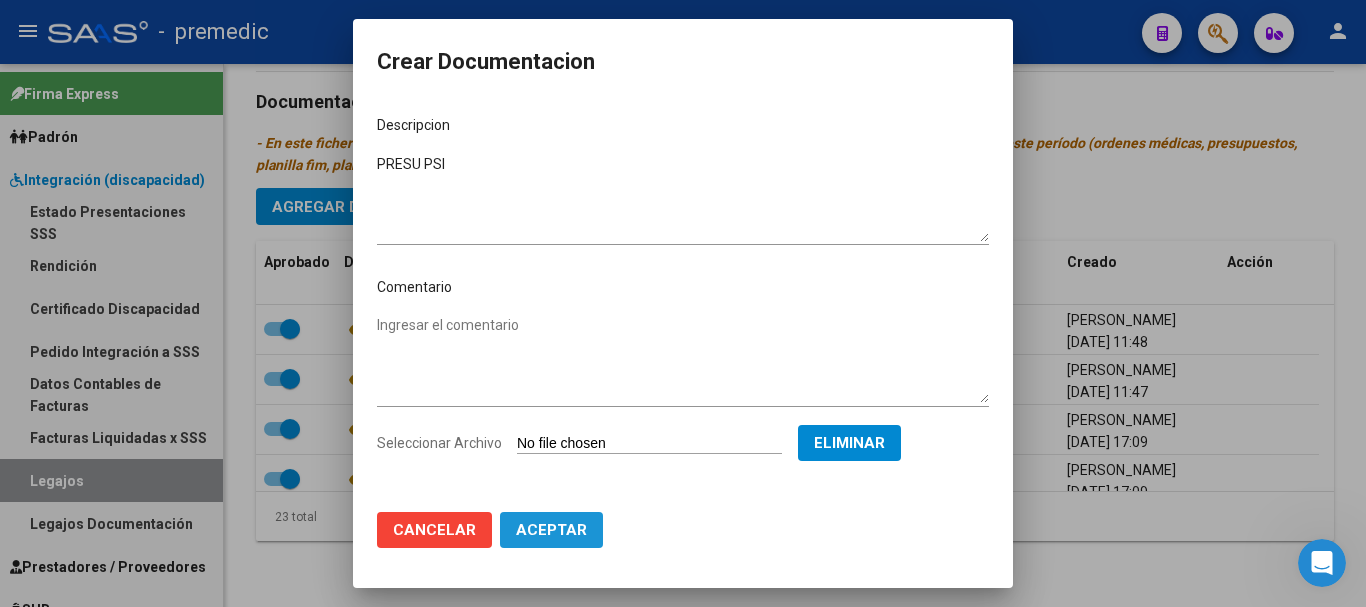 click on "Aceptar" 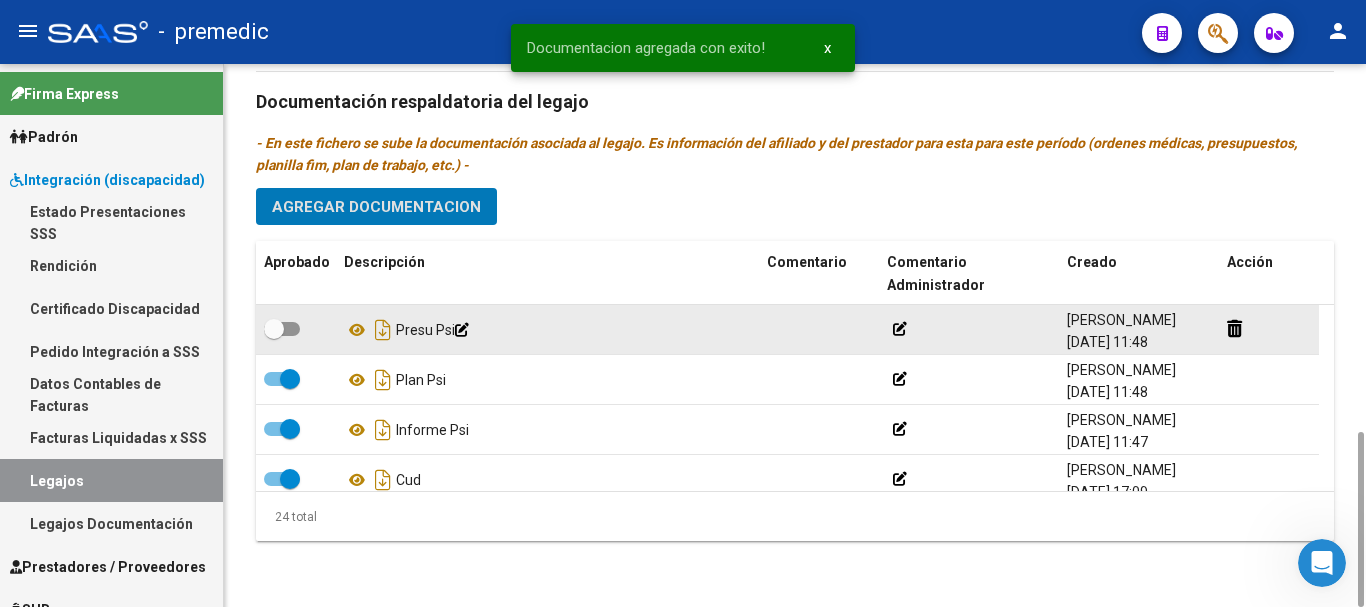click at bounding box center (282, 329) 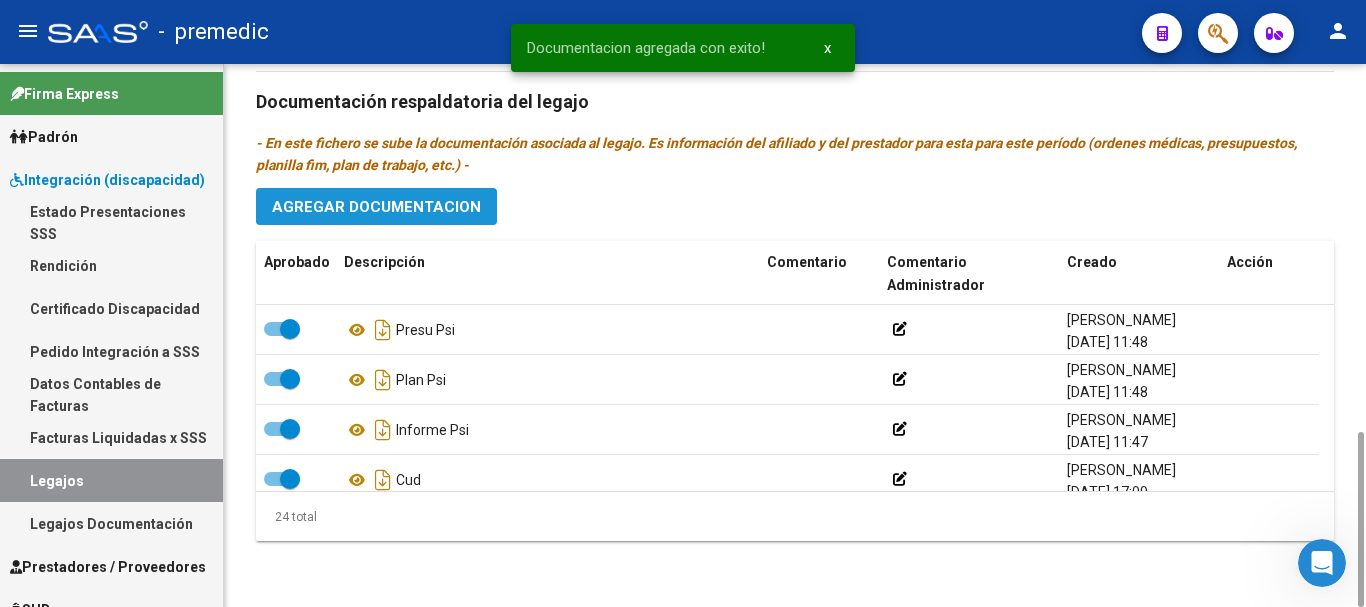 click on "Agregar Documentacion" 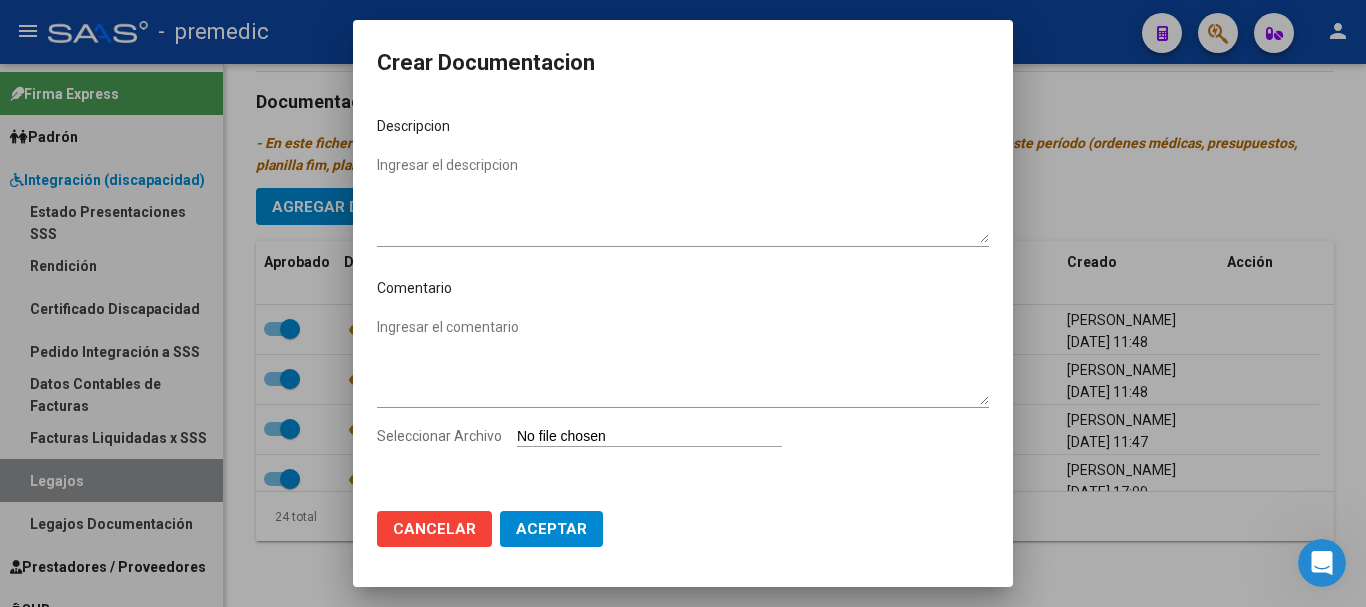 click on "Seleccionar Archivo" at bounding box center (649, 437) 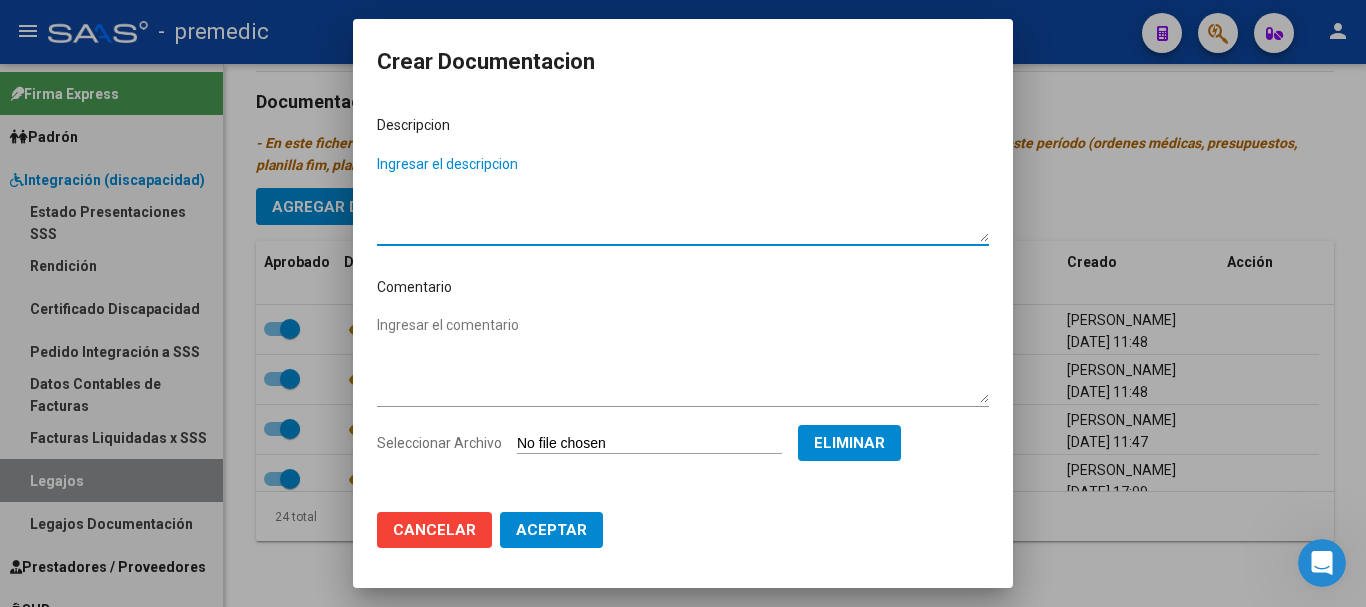 click on "Ingresar el descripcion" at bounding box center [683, 198] 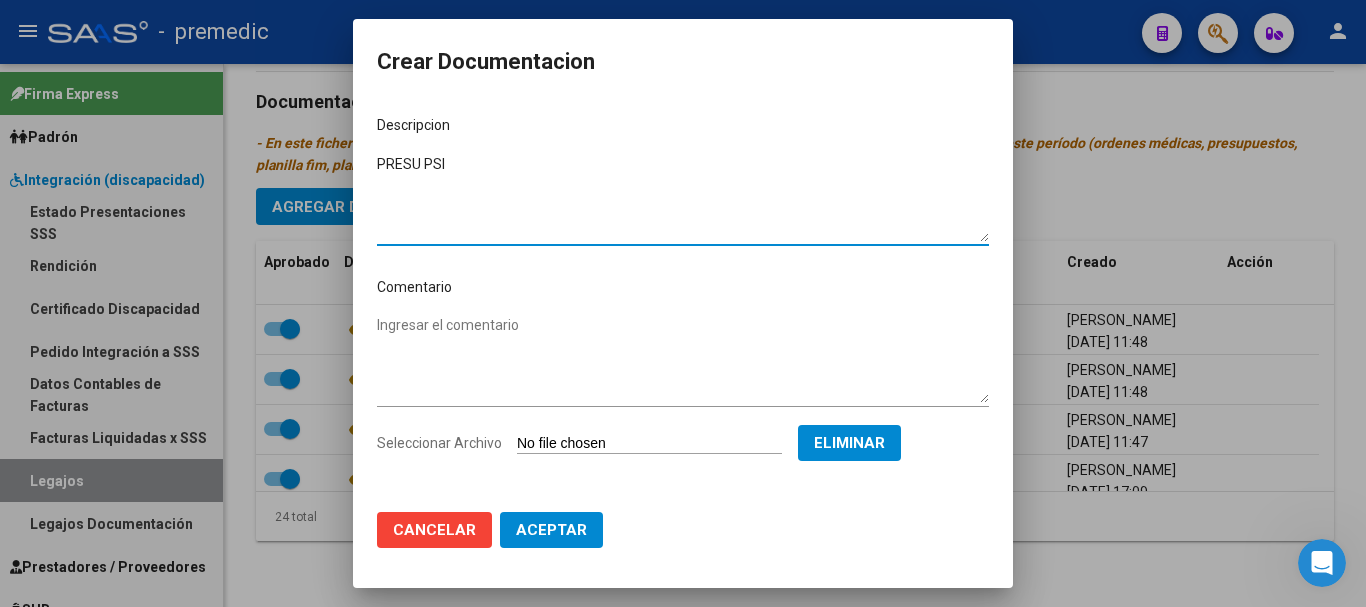 type on "PRESU PSI" 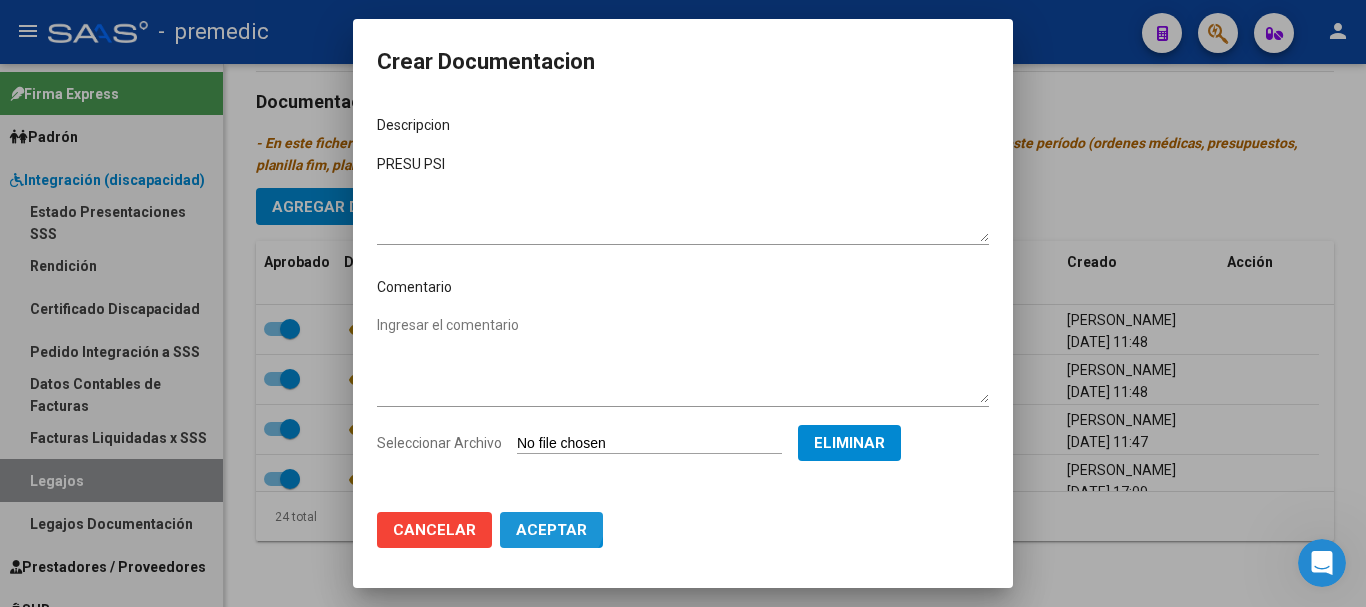 click on "Aceptar" 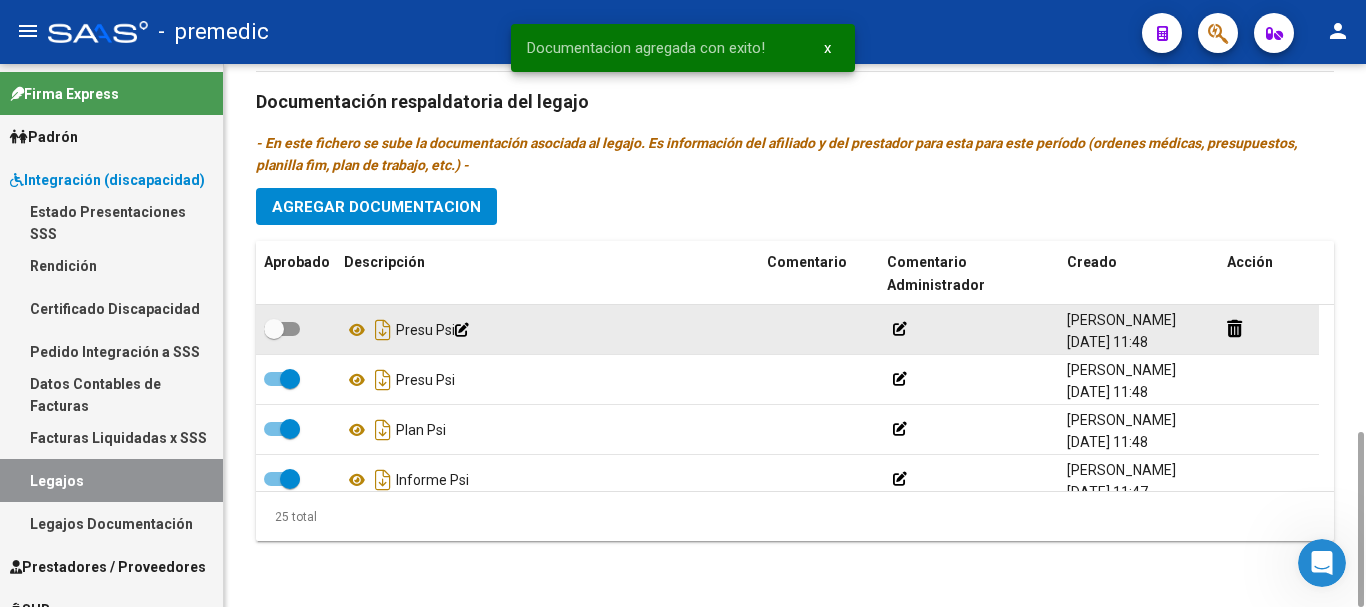 click 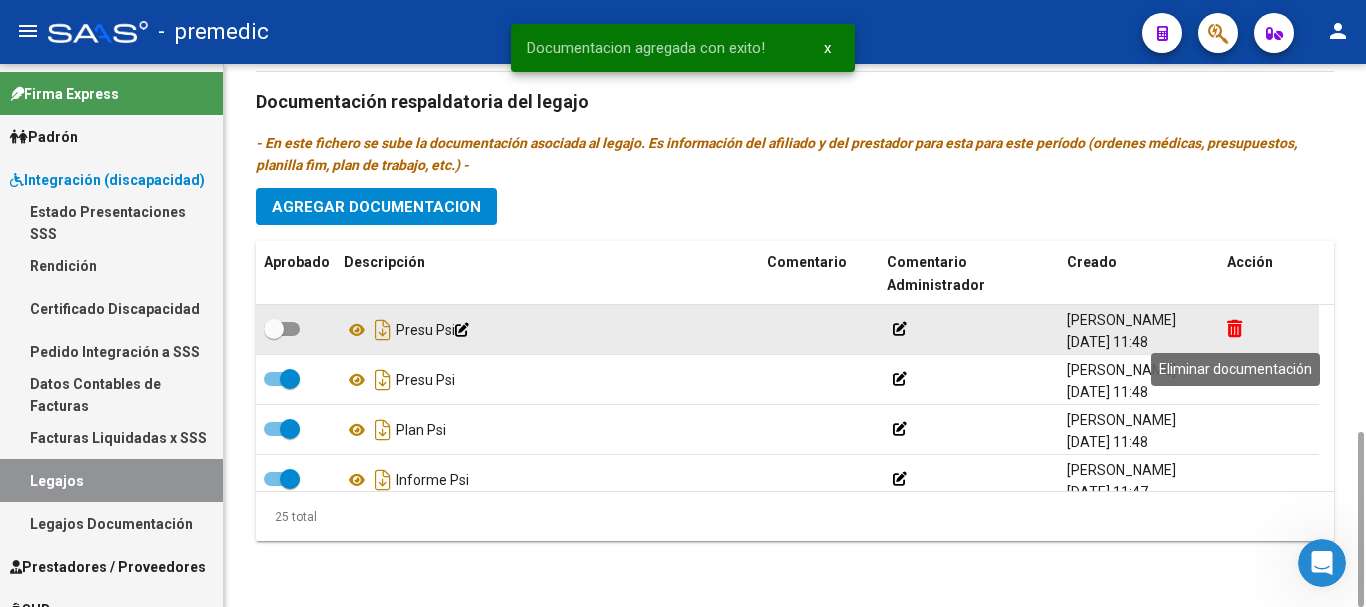 click 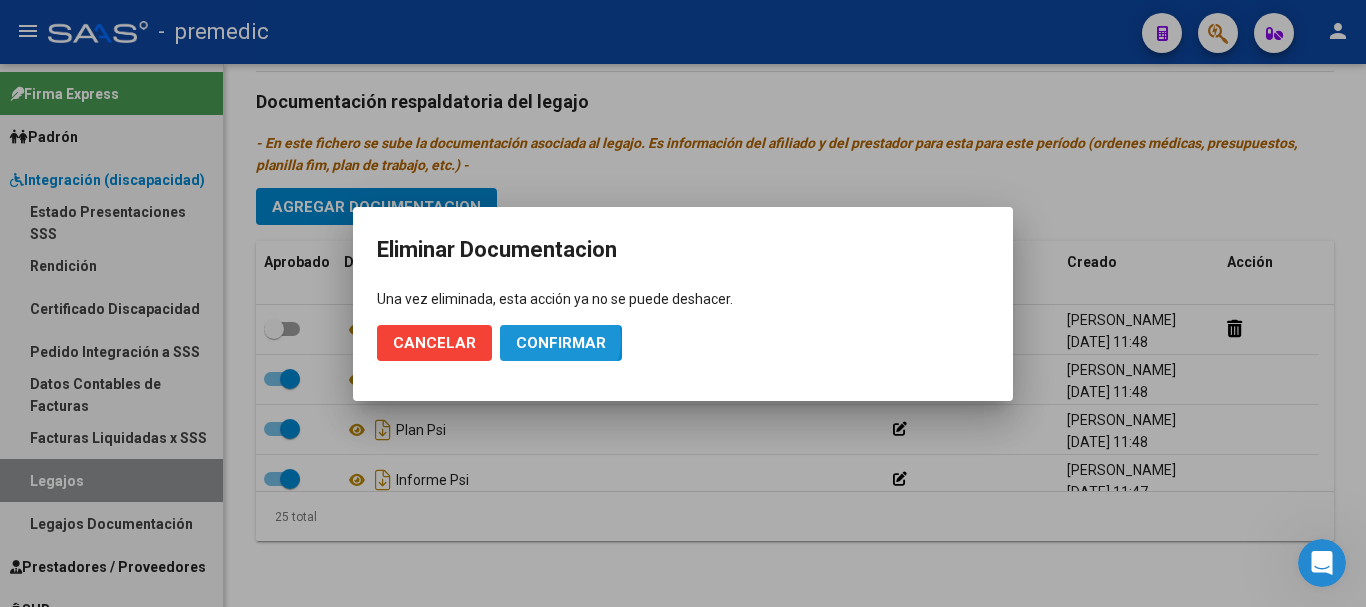 click on "Confirmar" 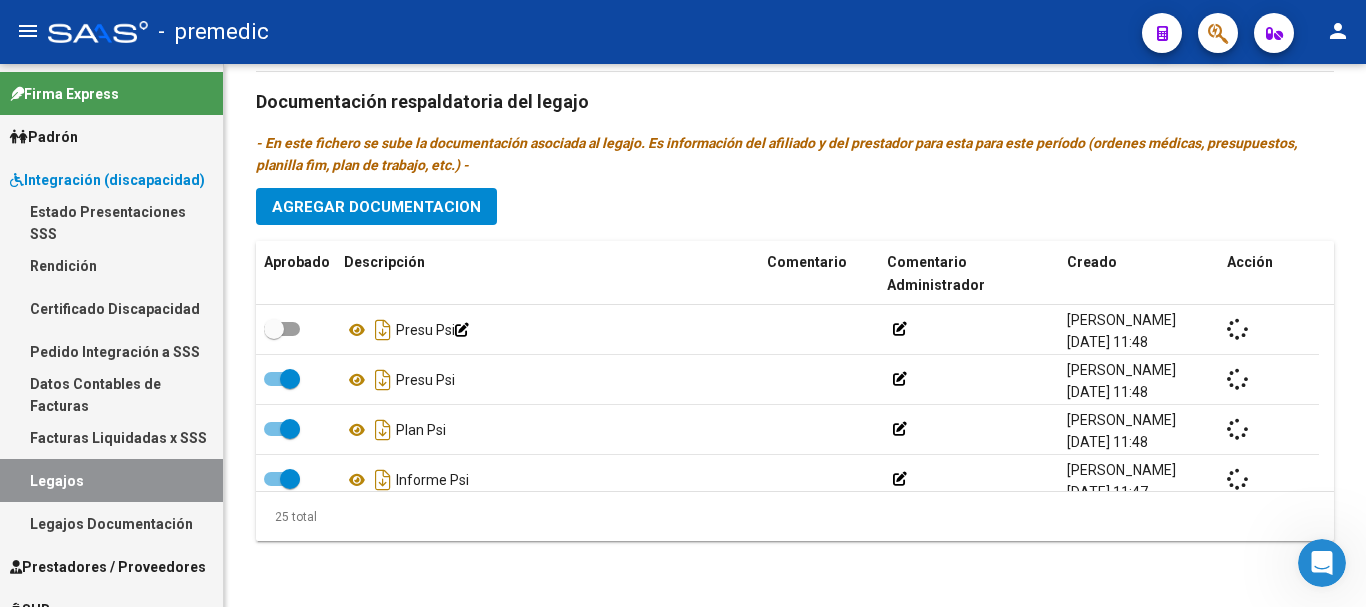 checkbox on "true" 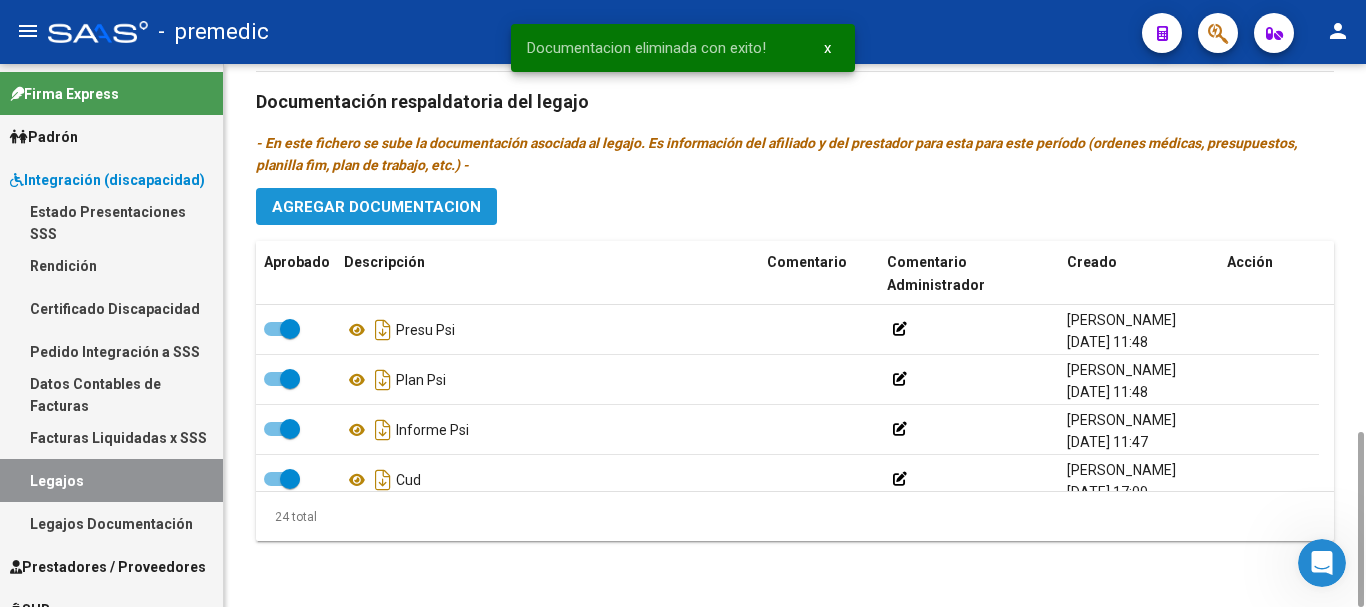 click on "Agregar Documentacion" 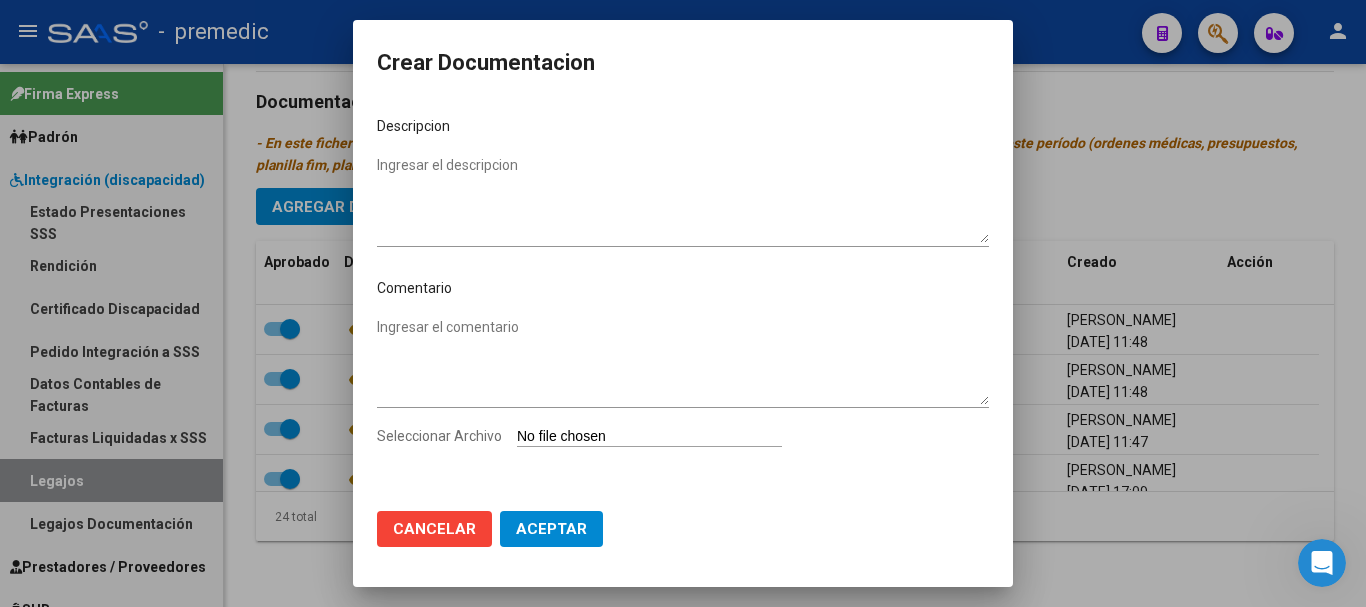 click on "Ingresar el comentario" at bounding box center [683, 369] 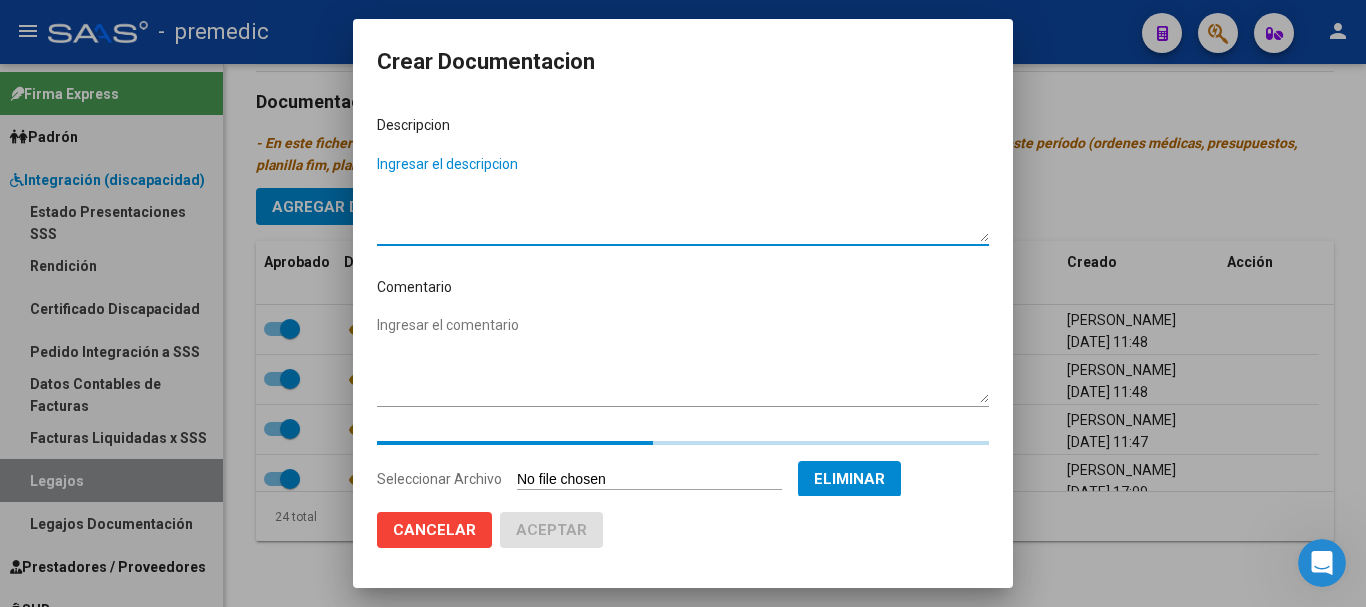 click on "Ingresar el descripcion" at bounding box center (683, 198) 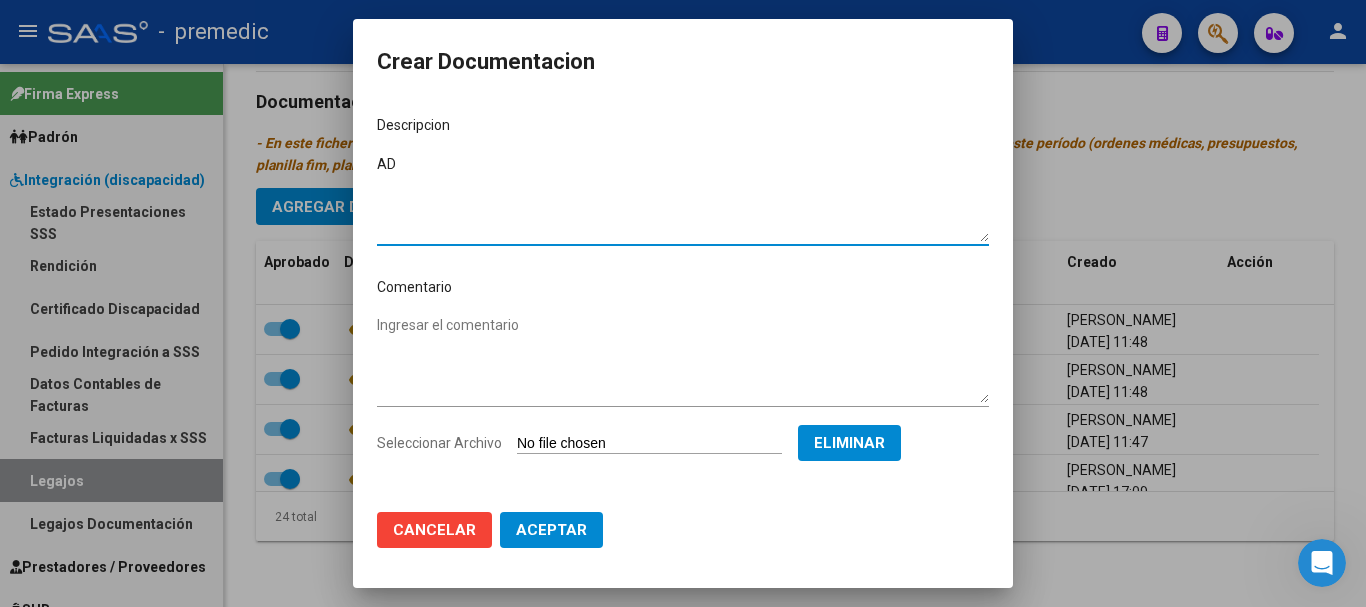 type on "A" 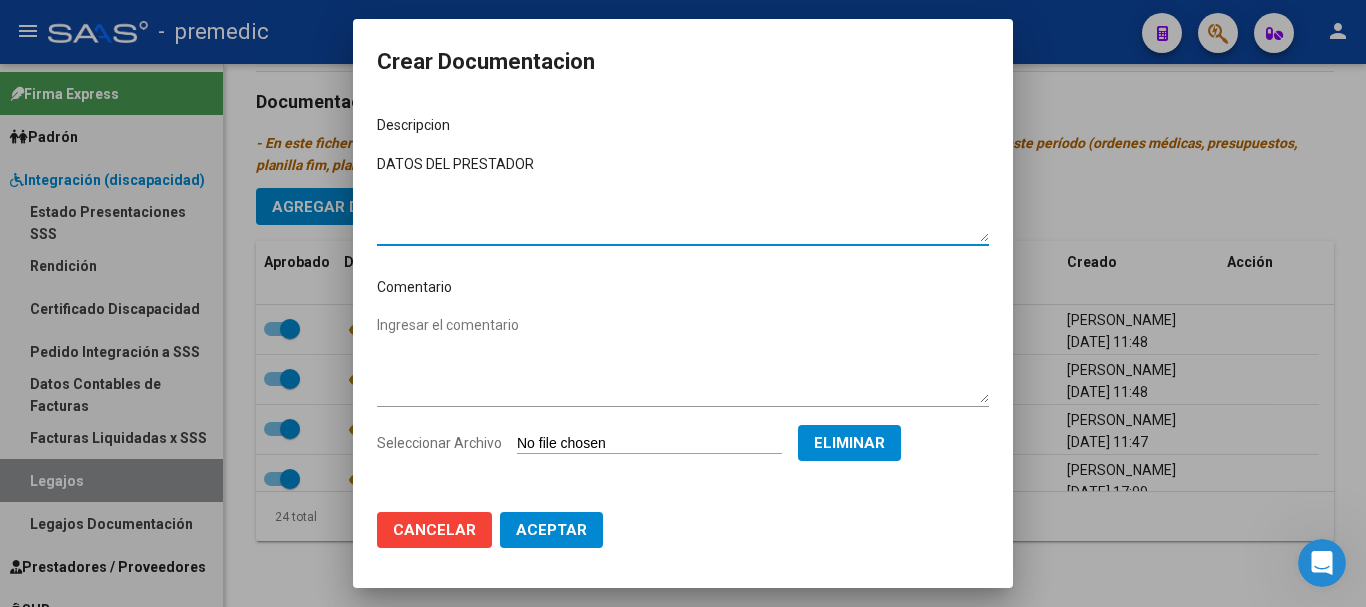 type on "DATOS DEL PRESTADOR" 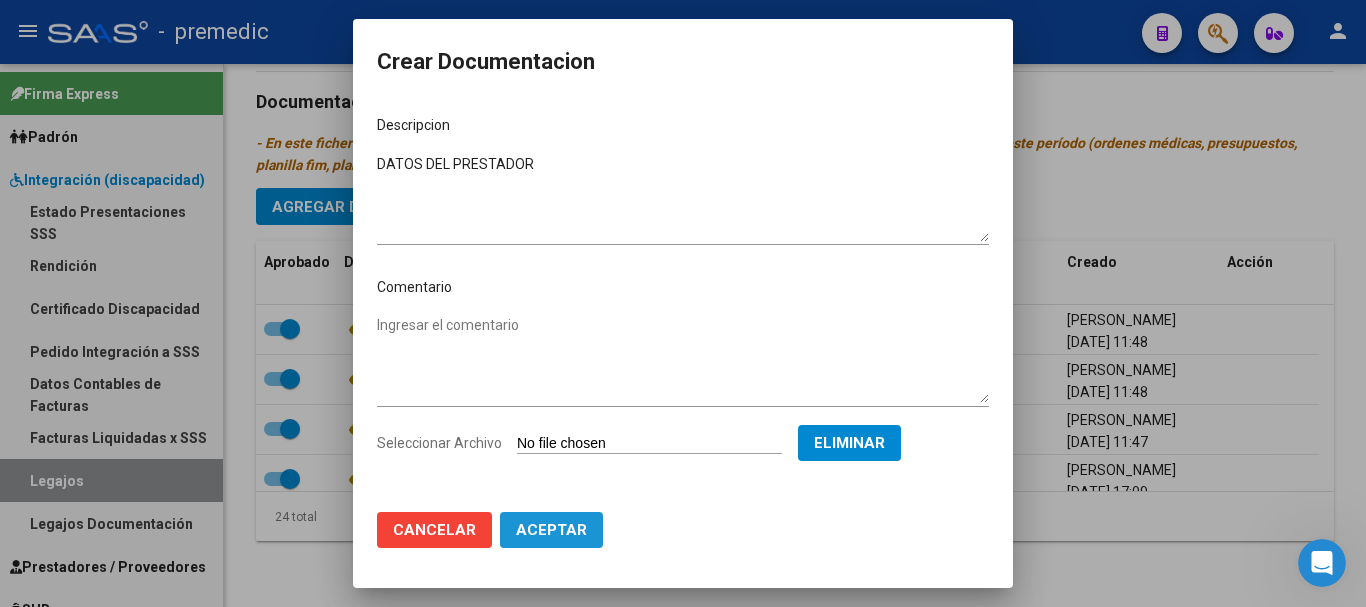 click on "Aceptar" 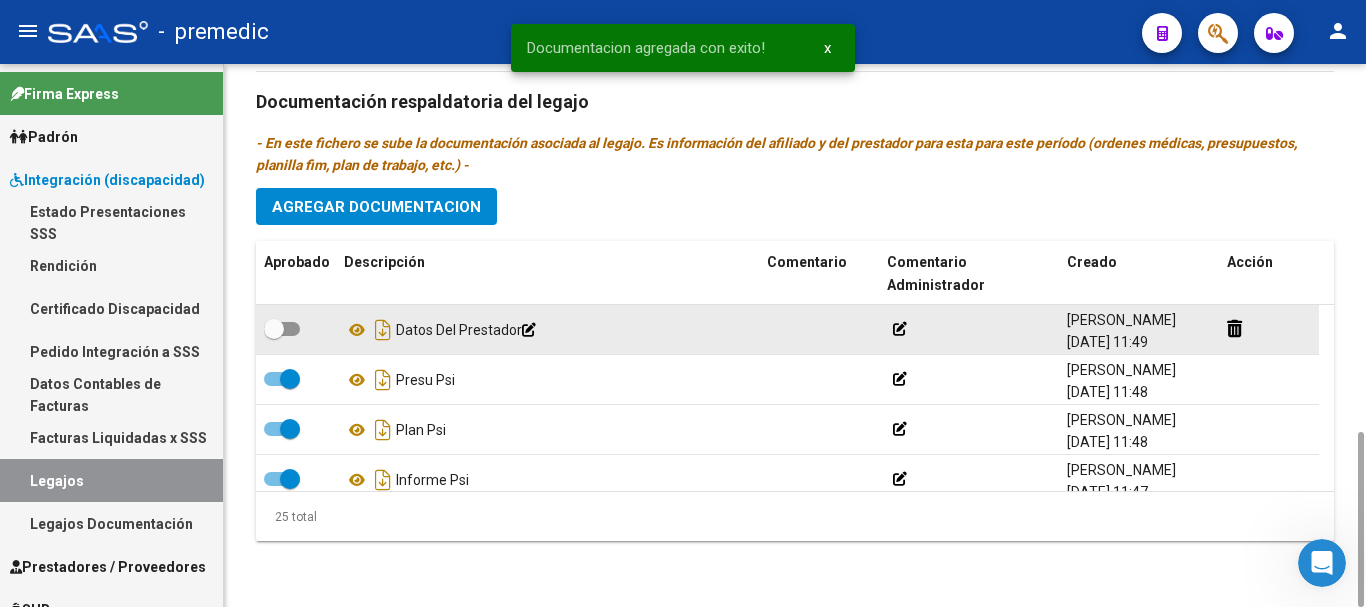 click 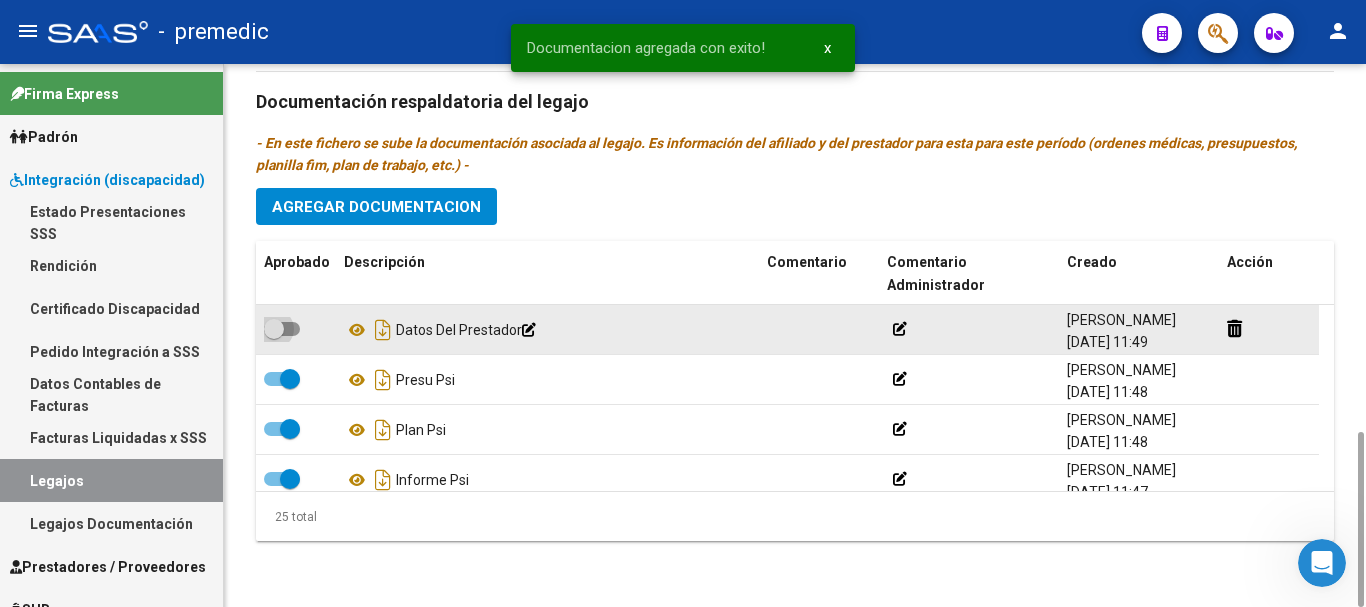 click at bounding box center (274, 329) 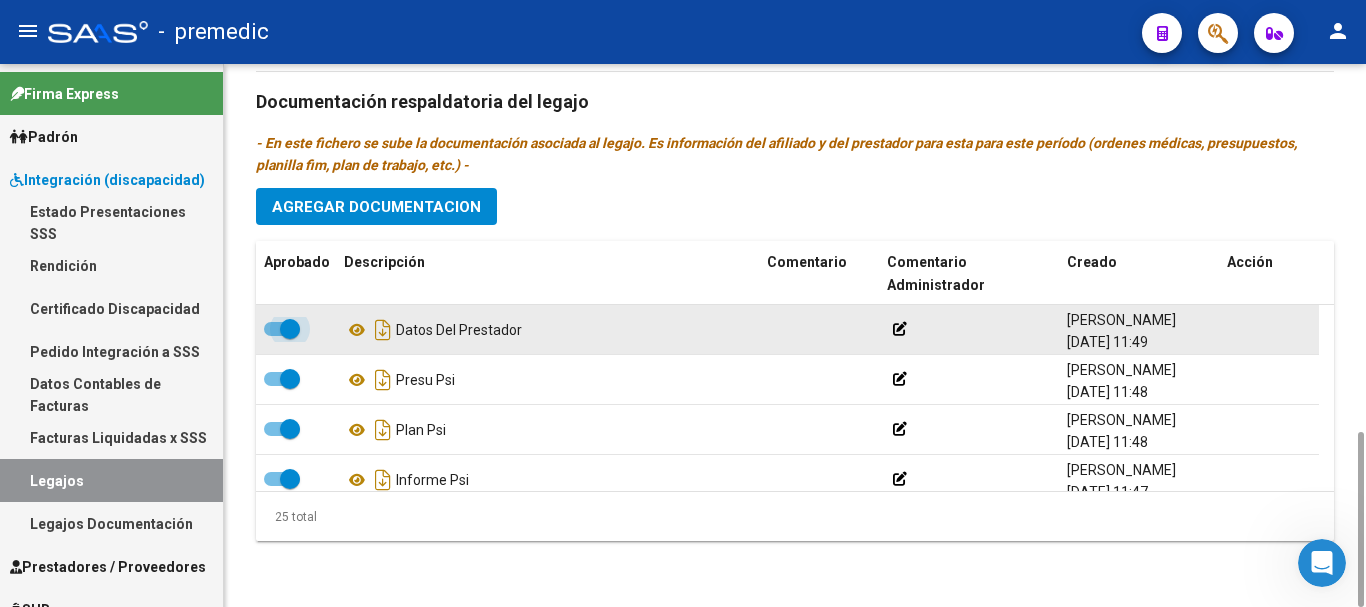 click at bounding box center [290, 329] 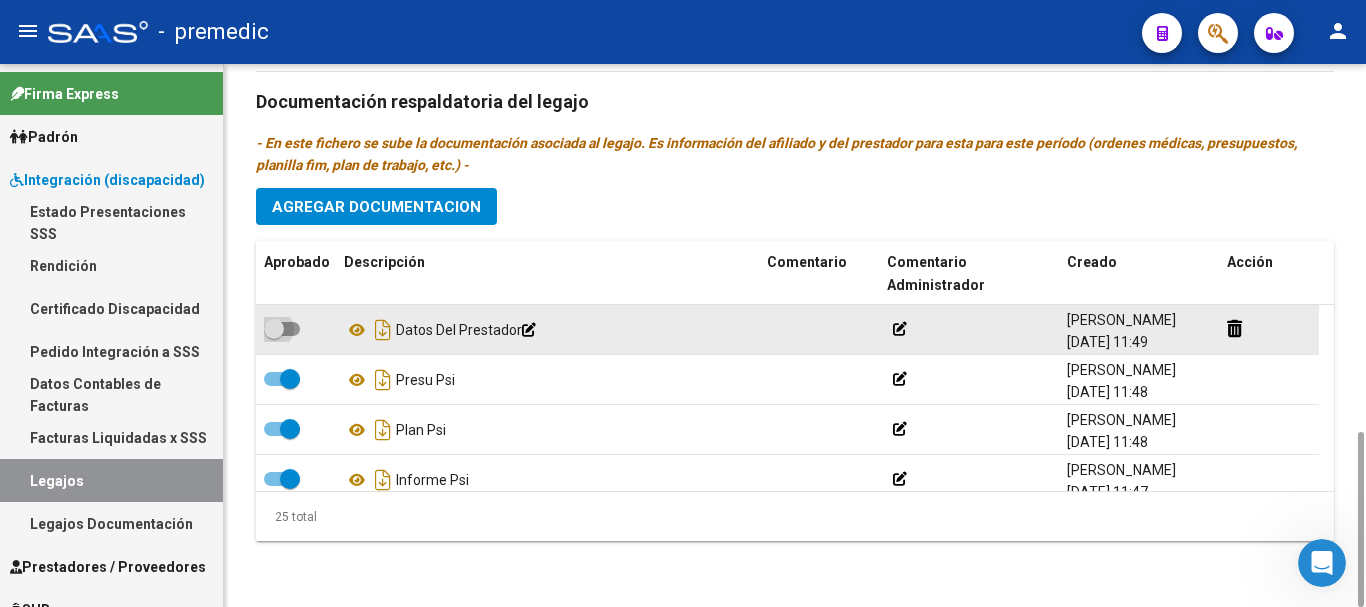 click at bounding box center [282, 329] 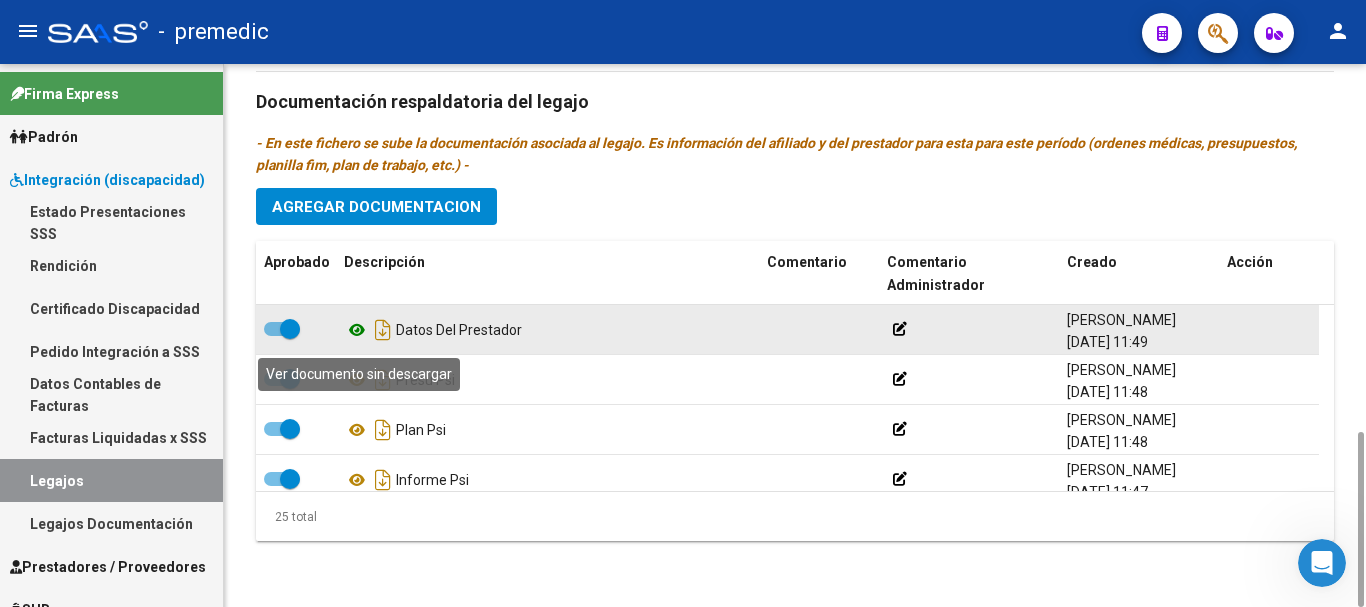 click 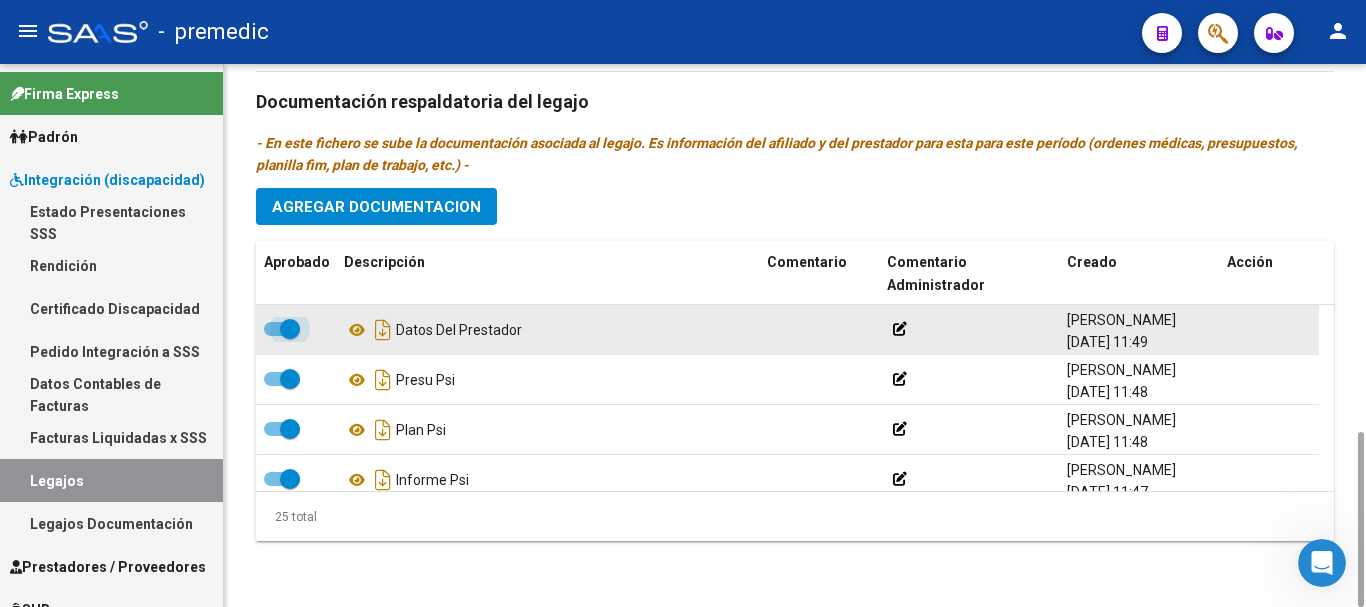 click at bounding box center (290, 329) 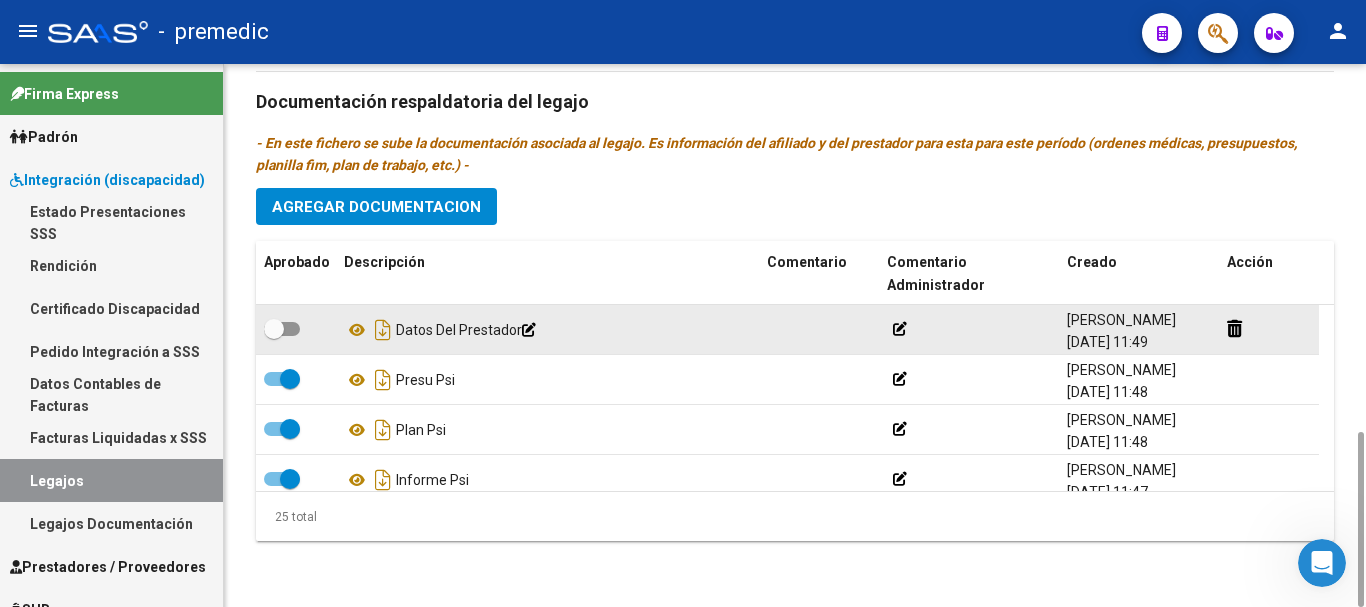 click 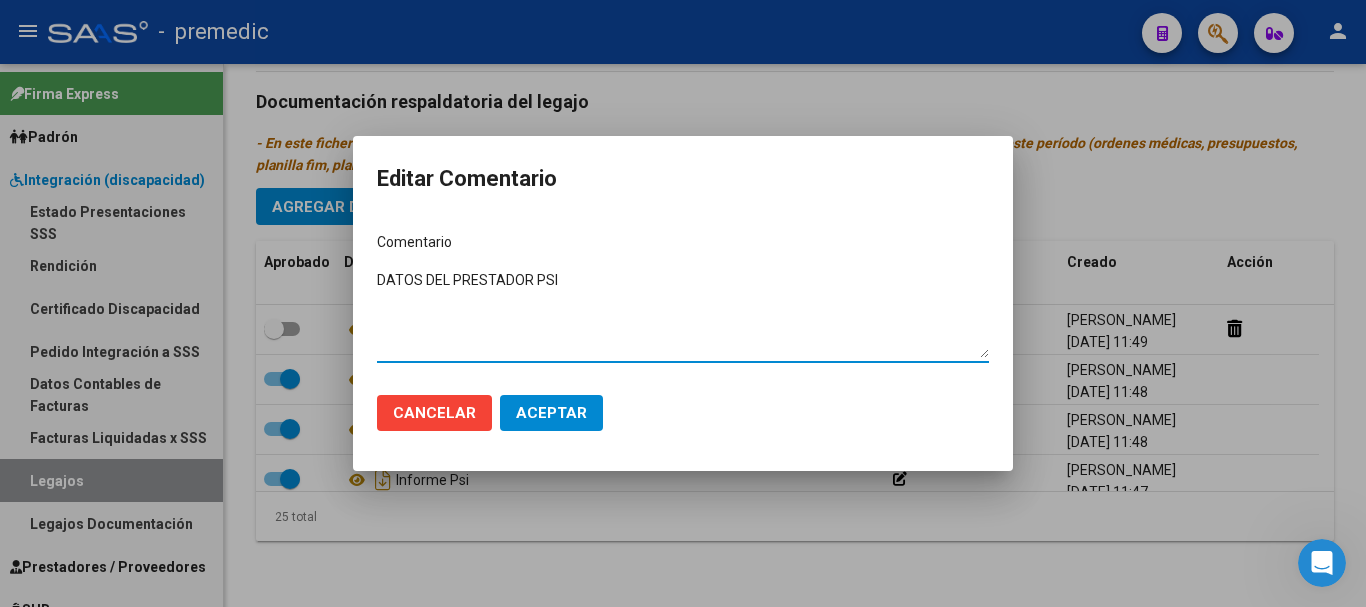 type on "DATOS DEL PRESTADOR PSI" 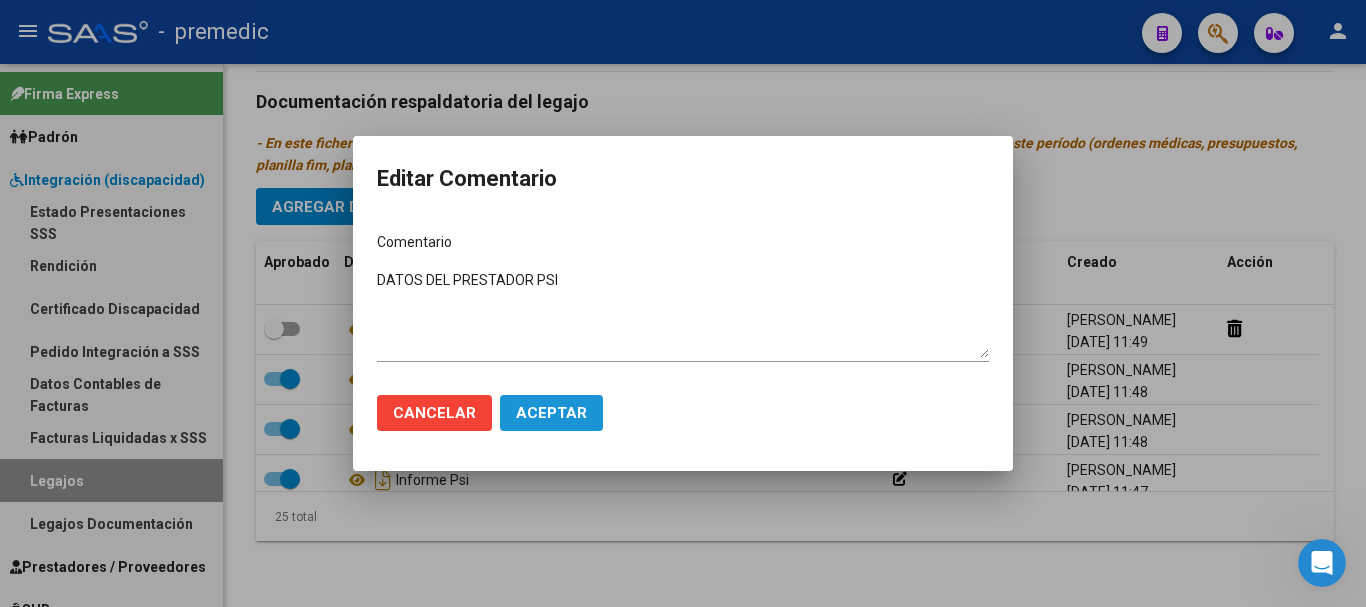 click on "Aceptar" 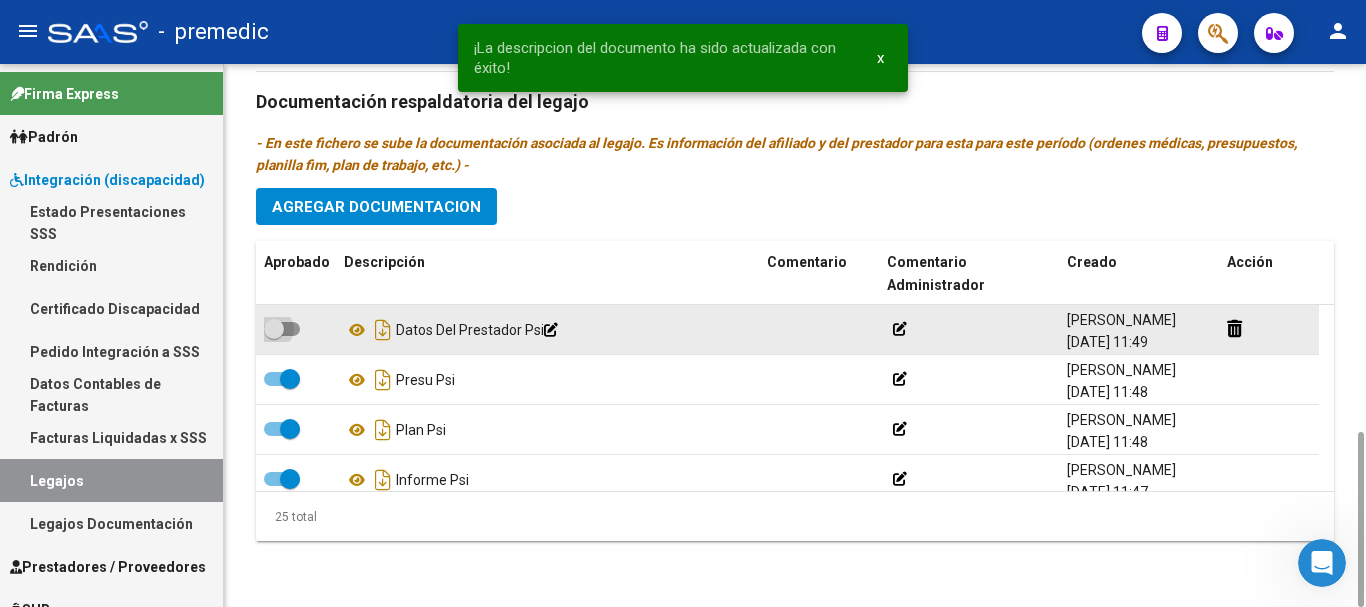 click at bounding box center (282, 329) 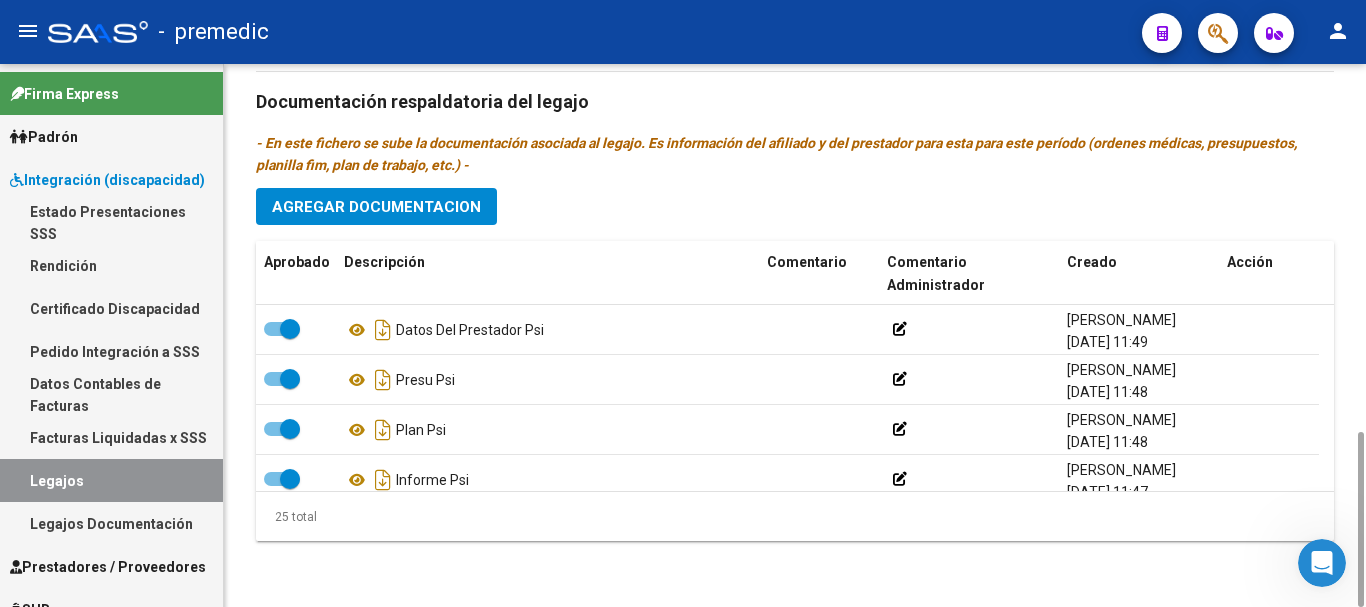 click on "Agregar Documentacion" 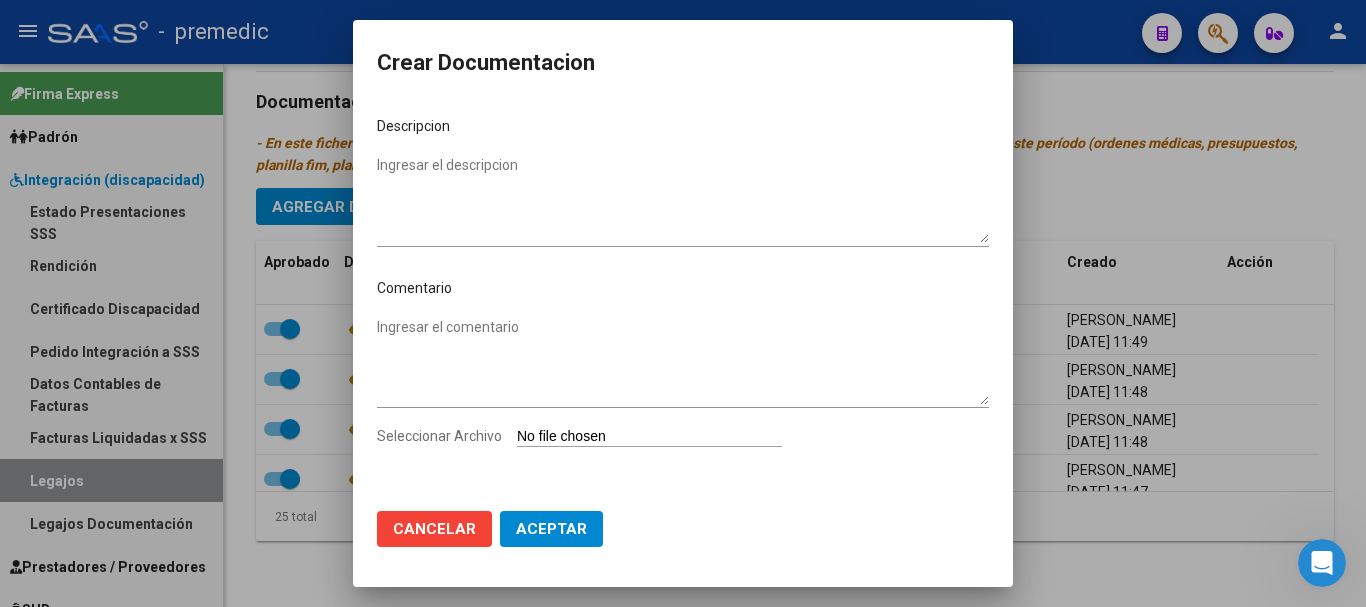 click on "Seleccionar Archivo" at bounding box center (649, 437) 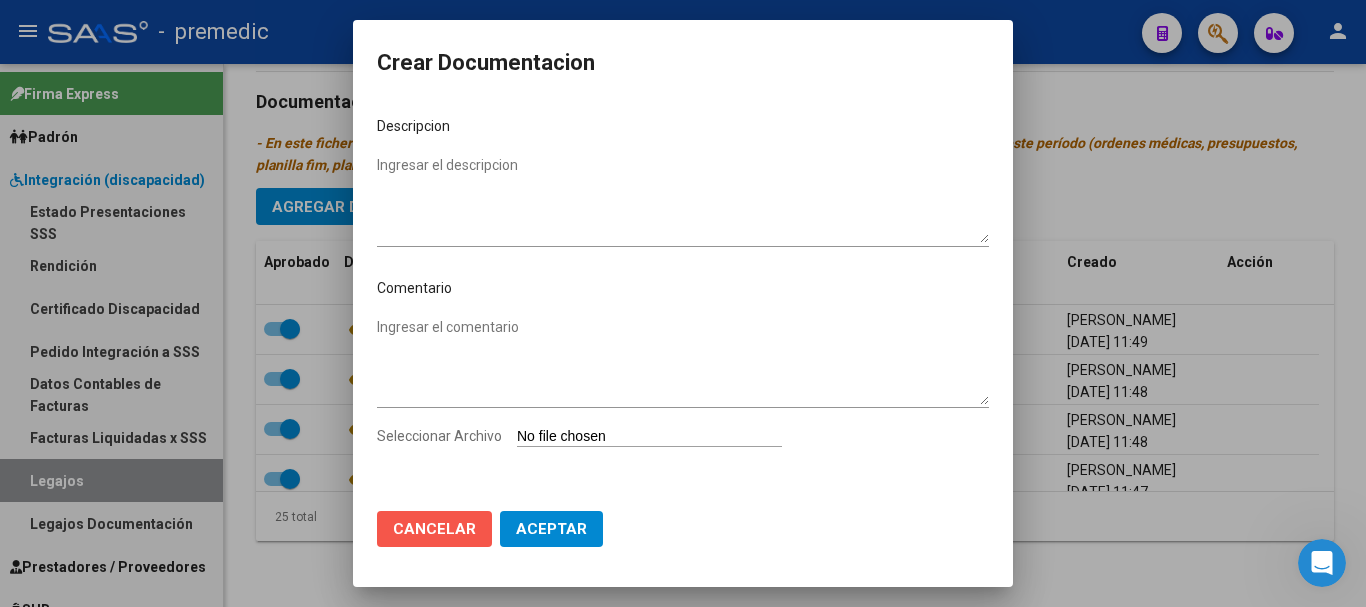 click on "Cancelar" 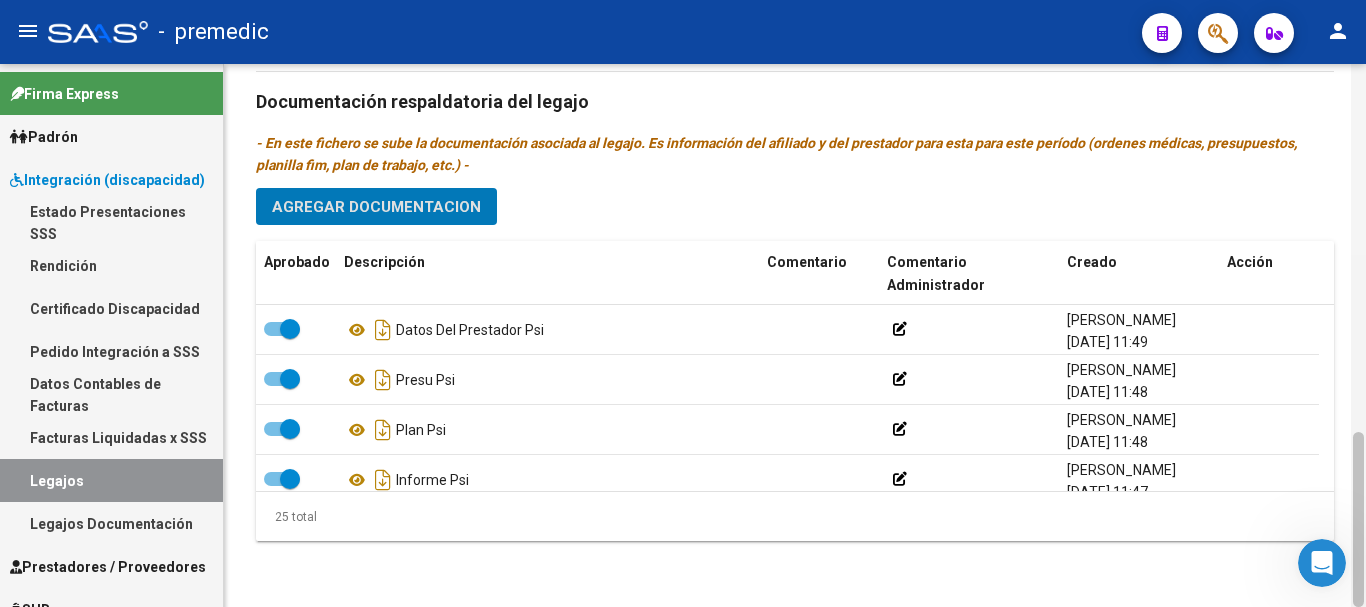 scroll, scrollTop: 598, scrollLeft: 0, axis: vertical 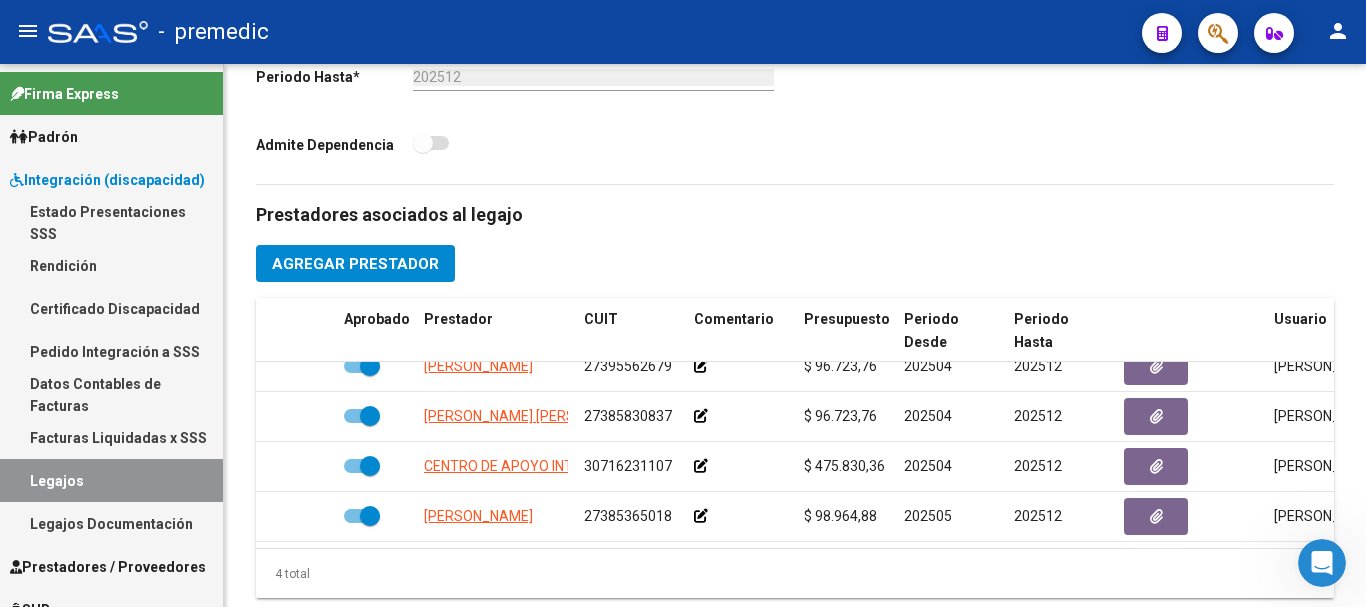 click 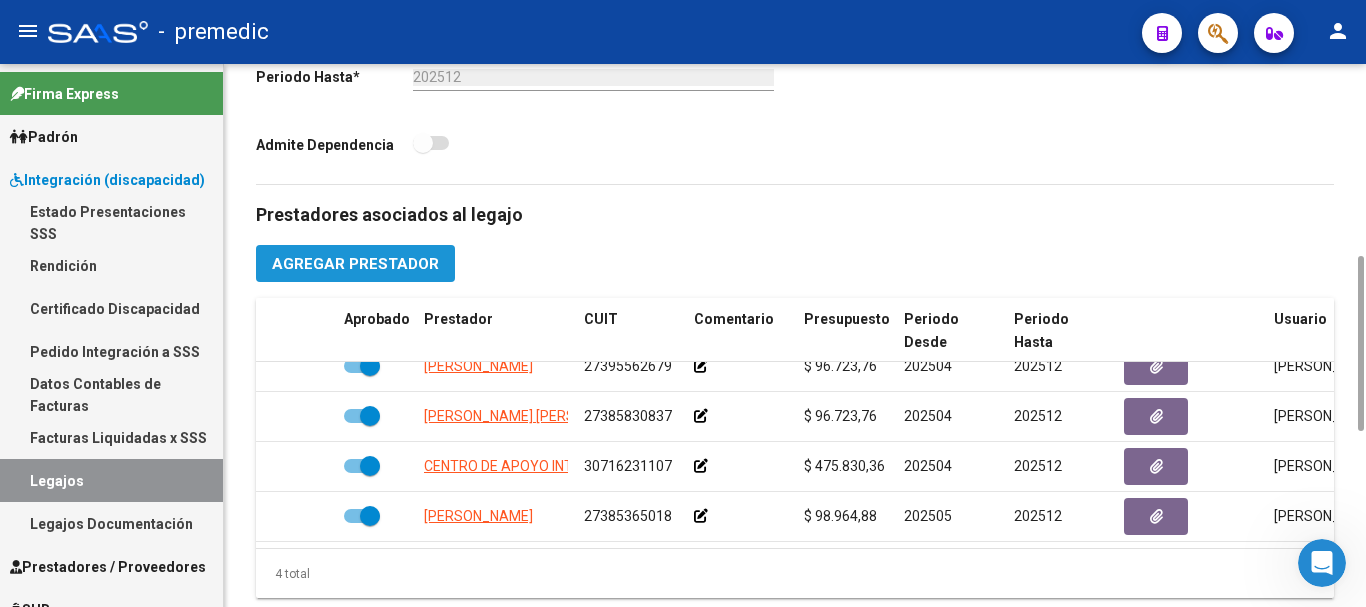click on "Agregar Prestador" 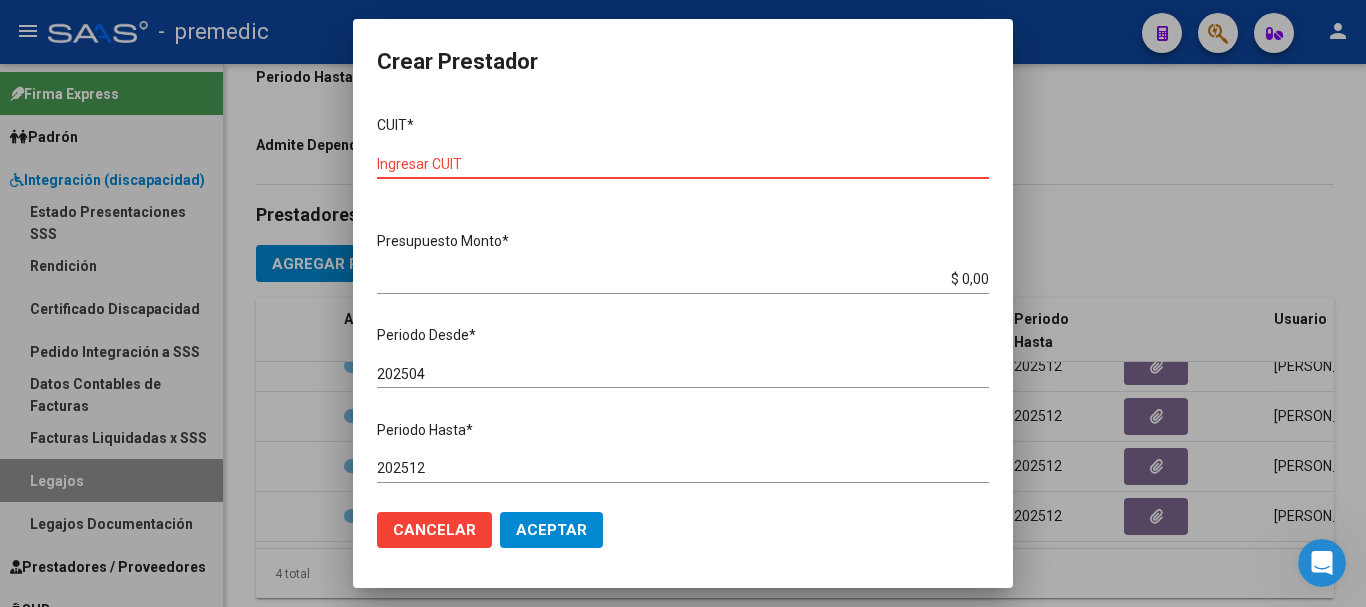 paste on "27-31171271-9" 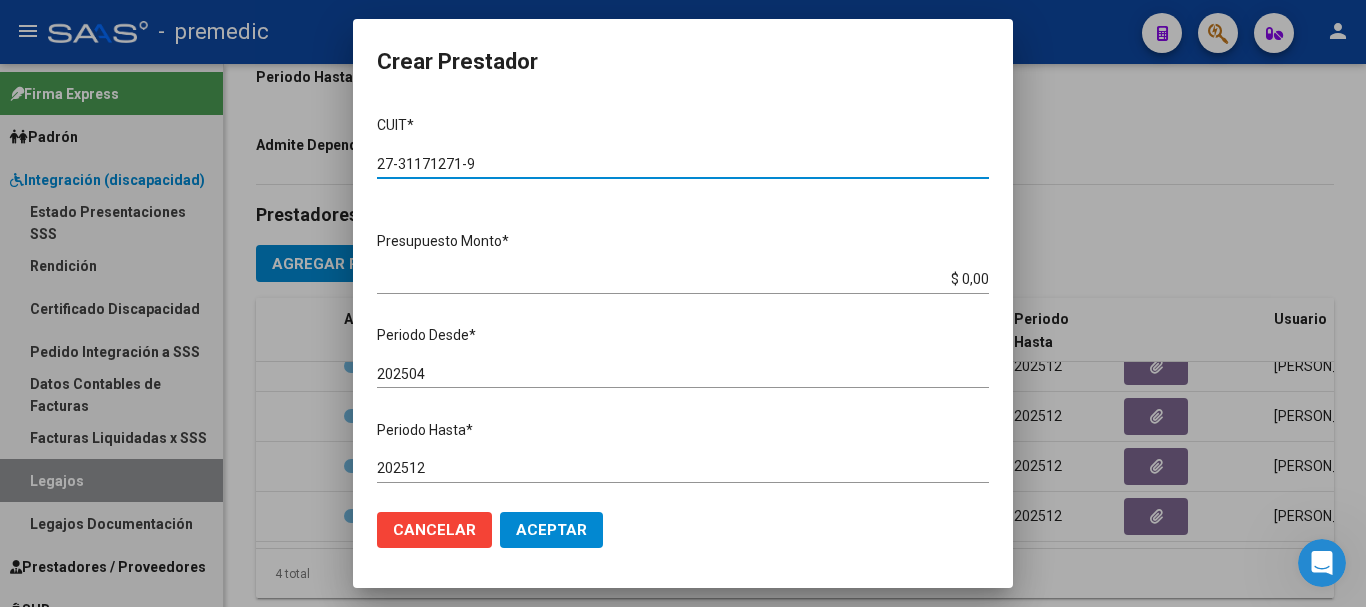 type on "27-31171271-9" 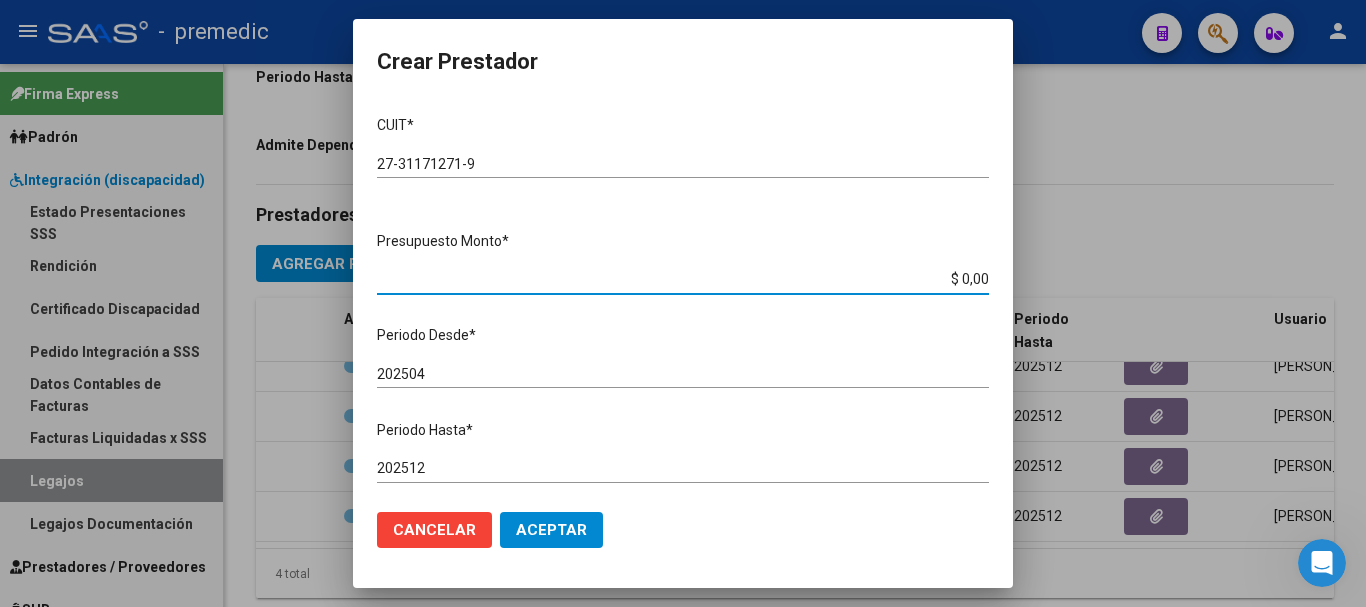 click on "$ 0,00" at bounding box center (683, 279) 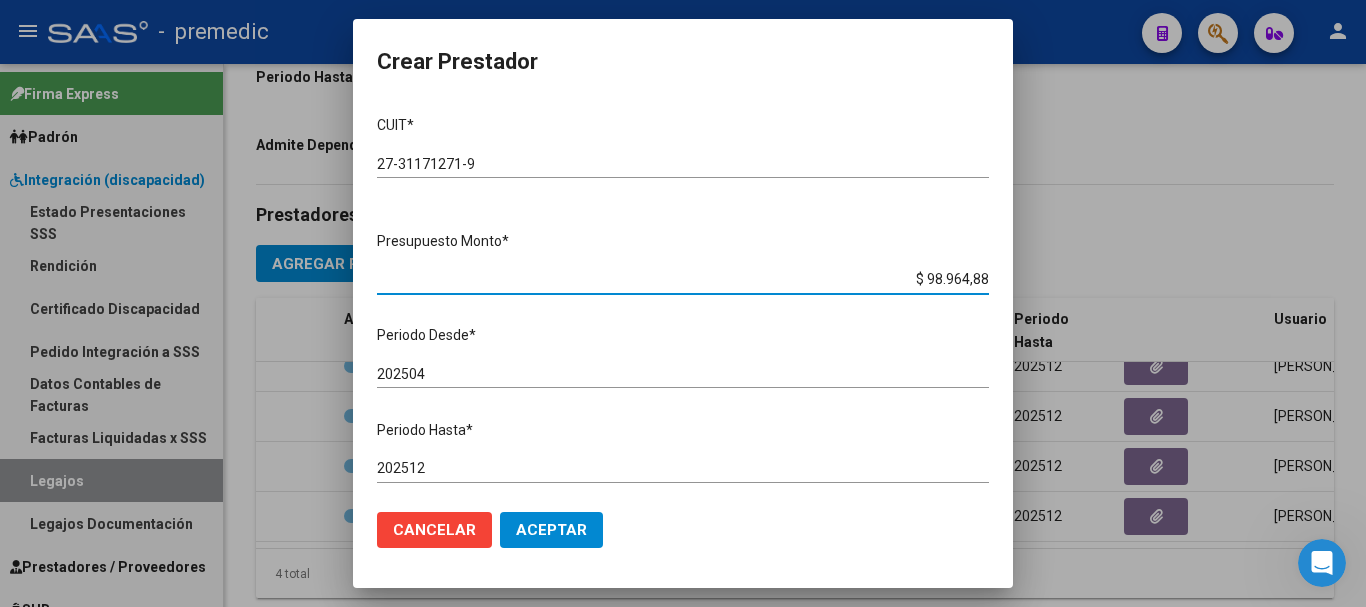 type on "$ 98.964,88" 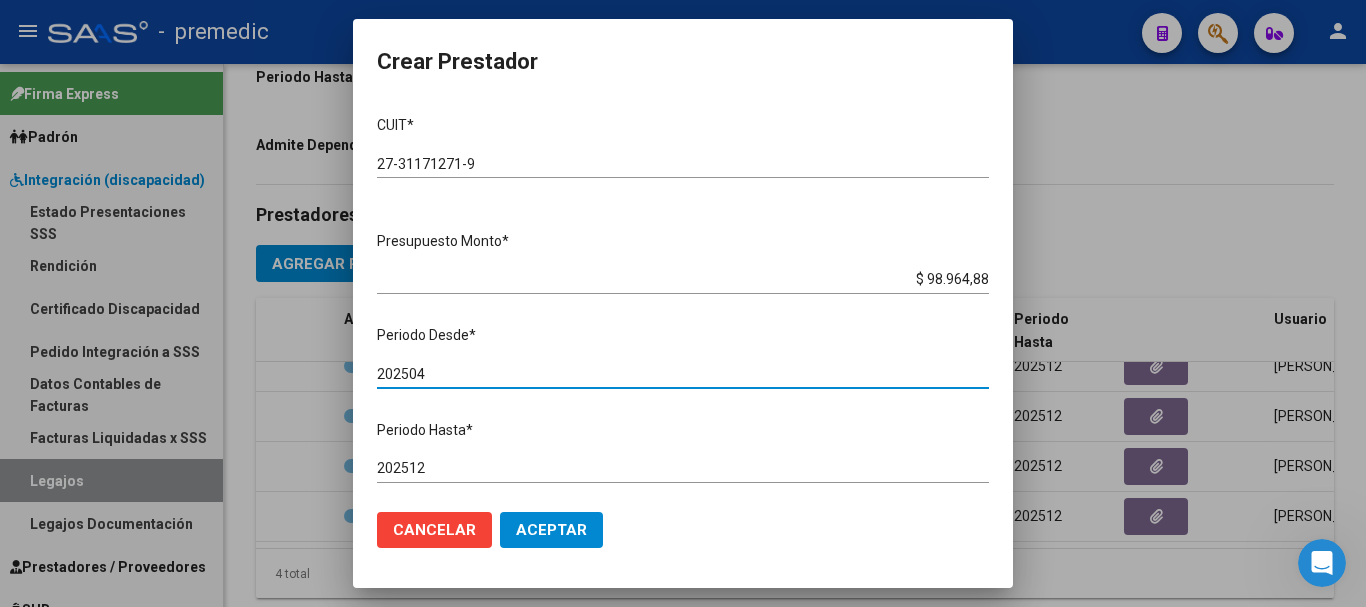click on "202504" at bounding box center (683, 374) 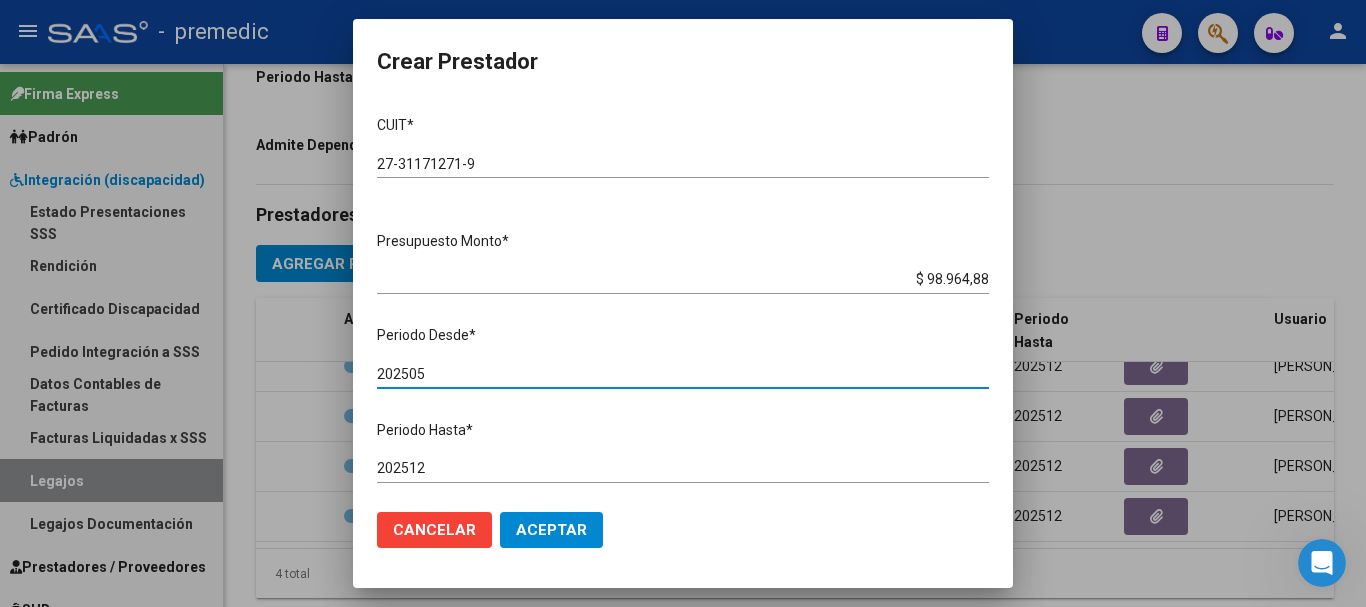 type on "202505" 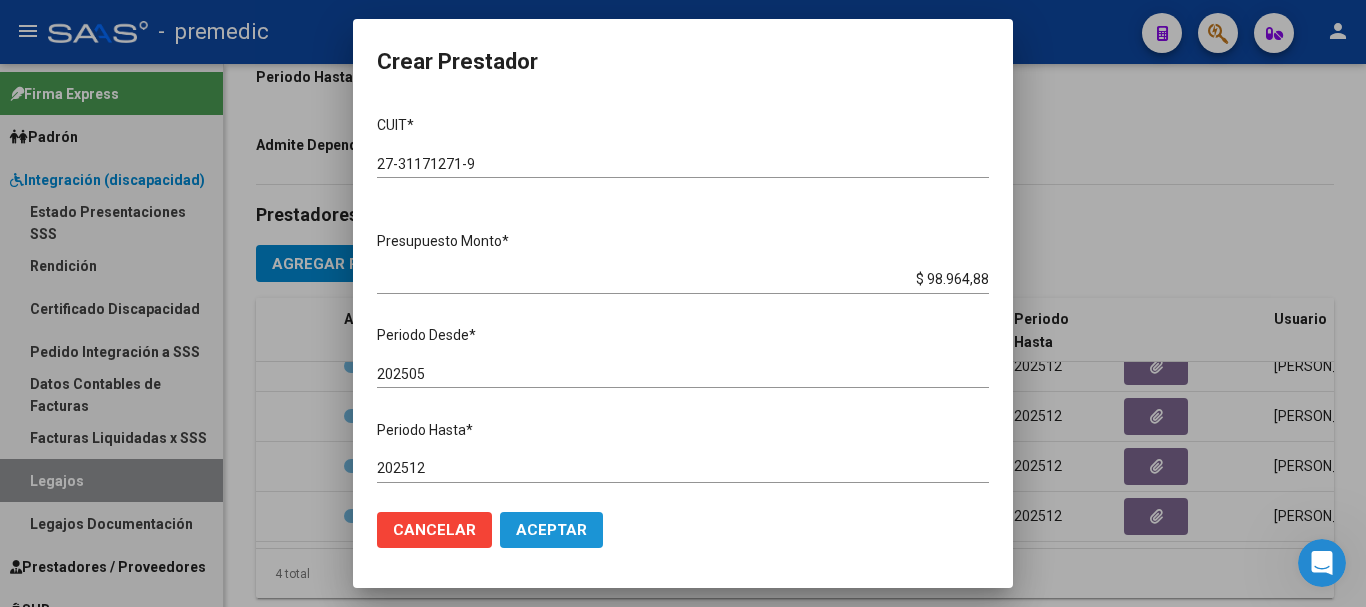 click on "Aceptar" 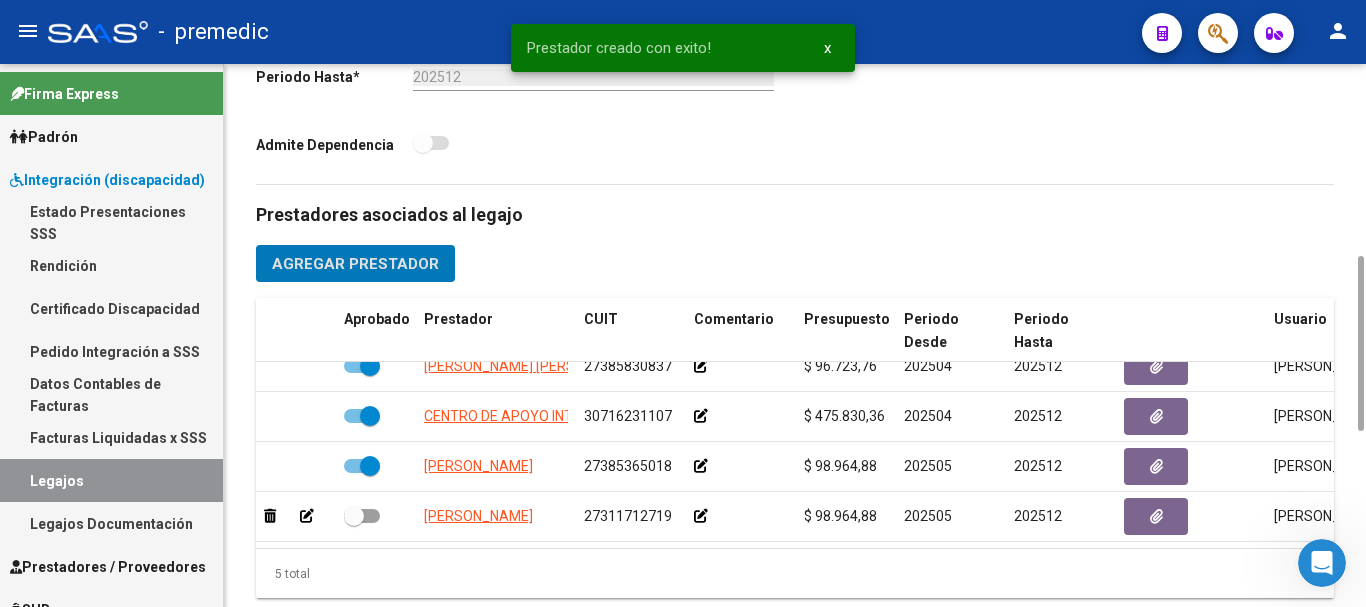 scroll, scrollTop: 86, scrollLeft: 0, axis: vertical 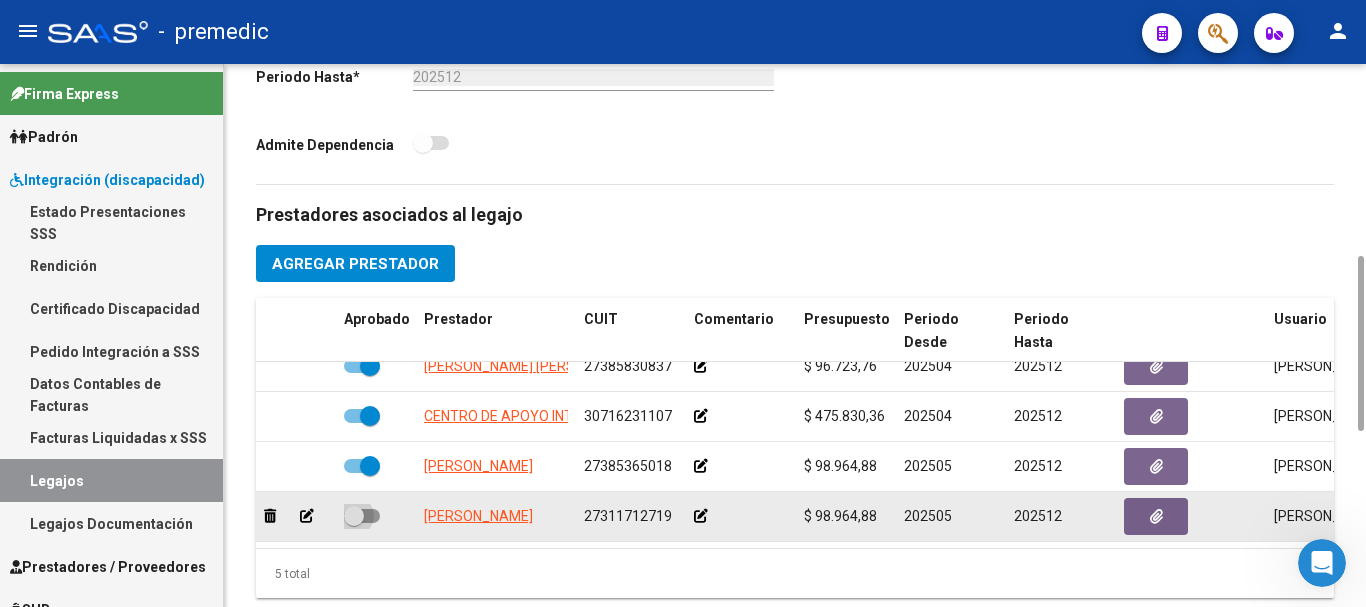 click at bounding box center (362, 516) 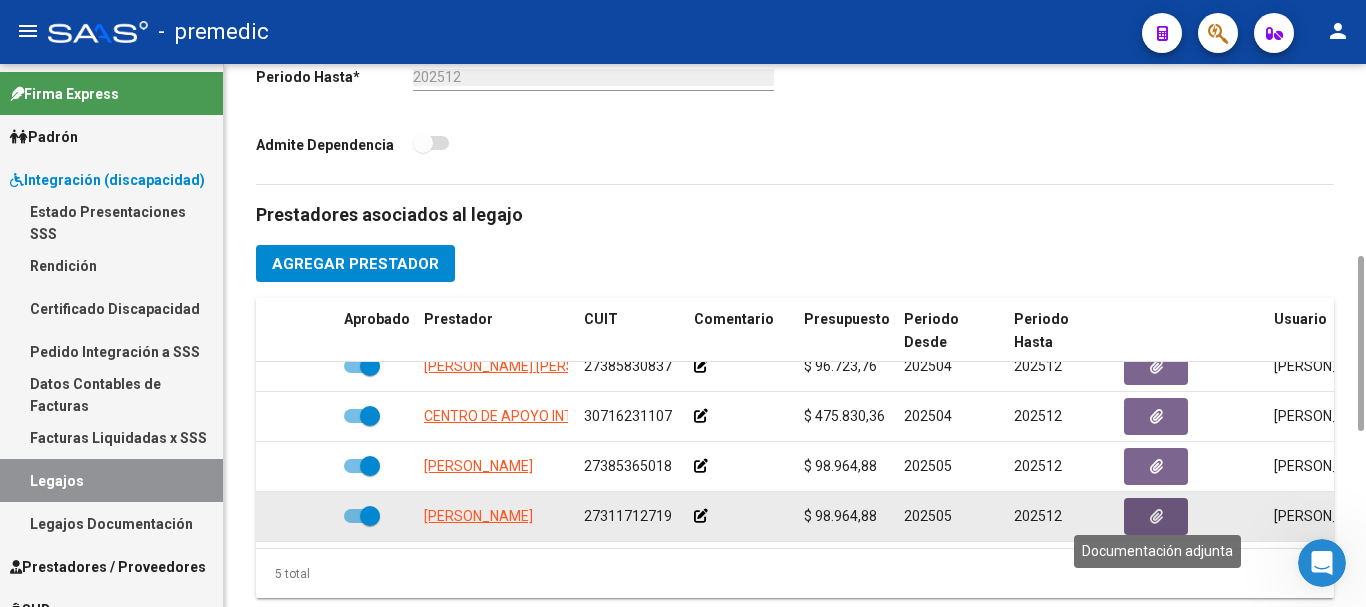 click 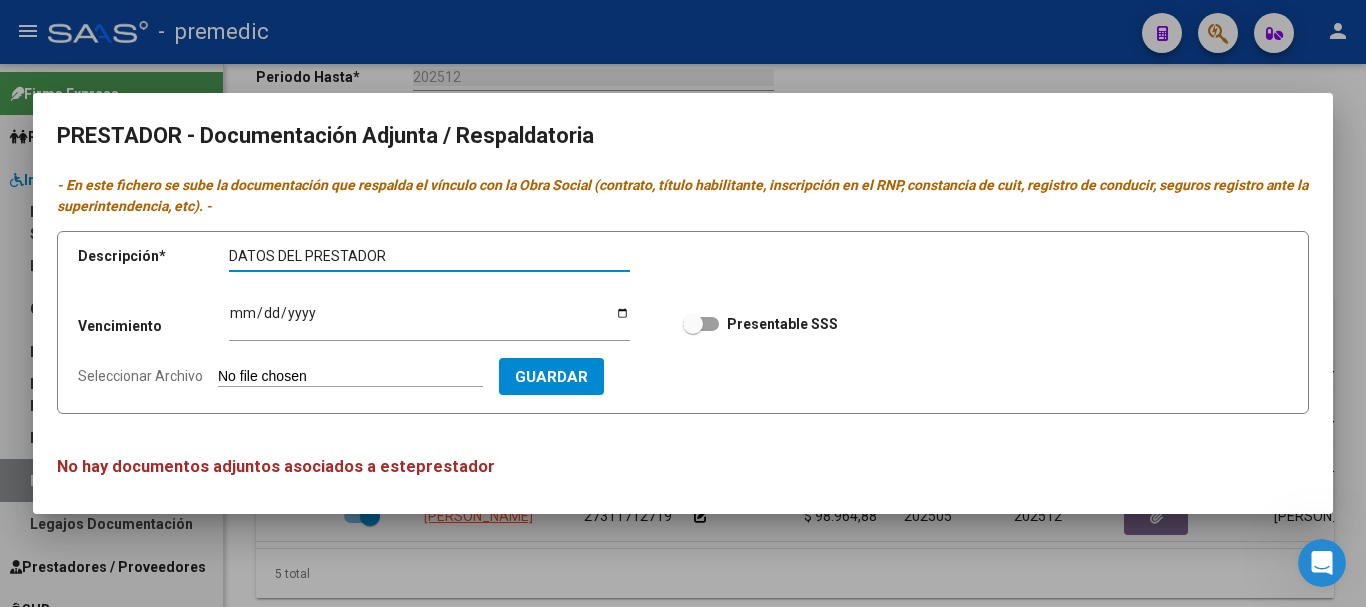 type on "DATOS DEL PRESTADOR" 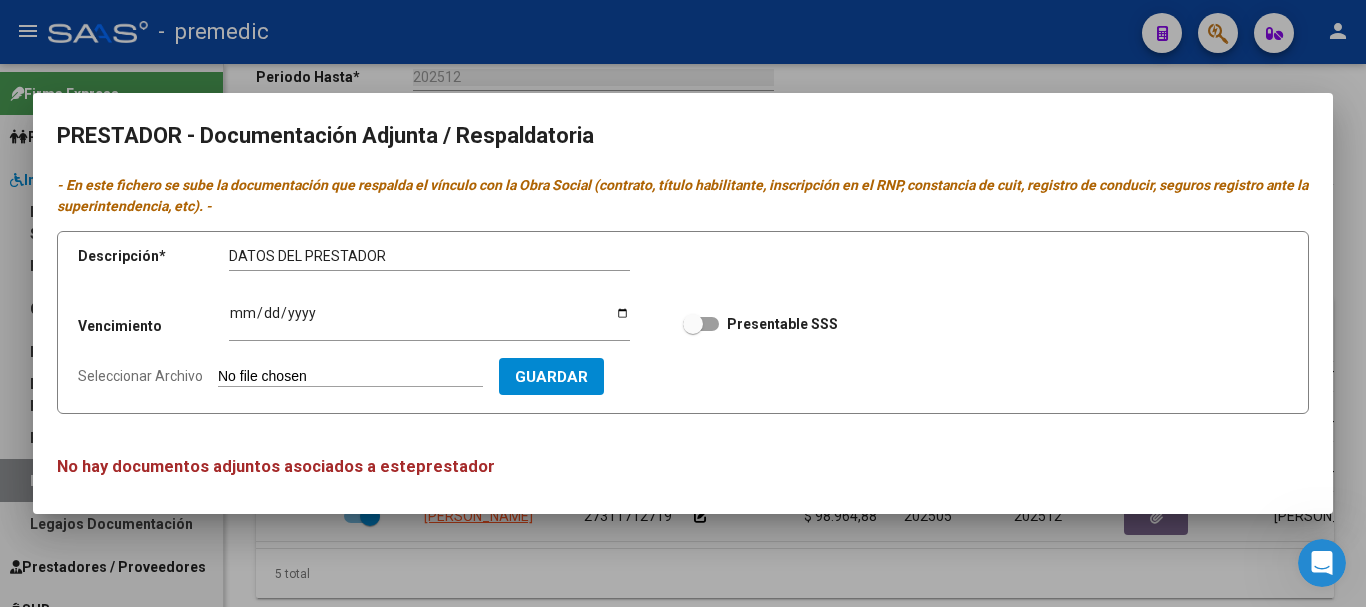 click on "Ingresar vencimiento" at bounding box center (429, 320) 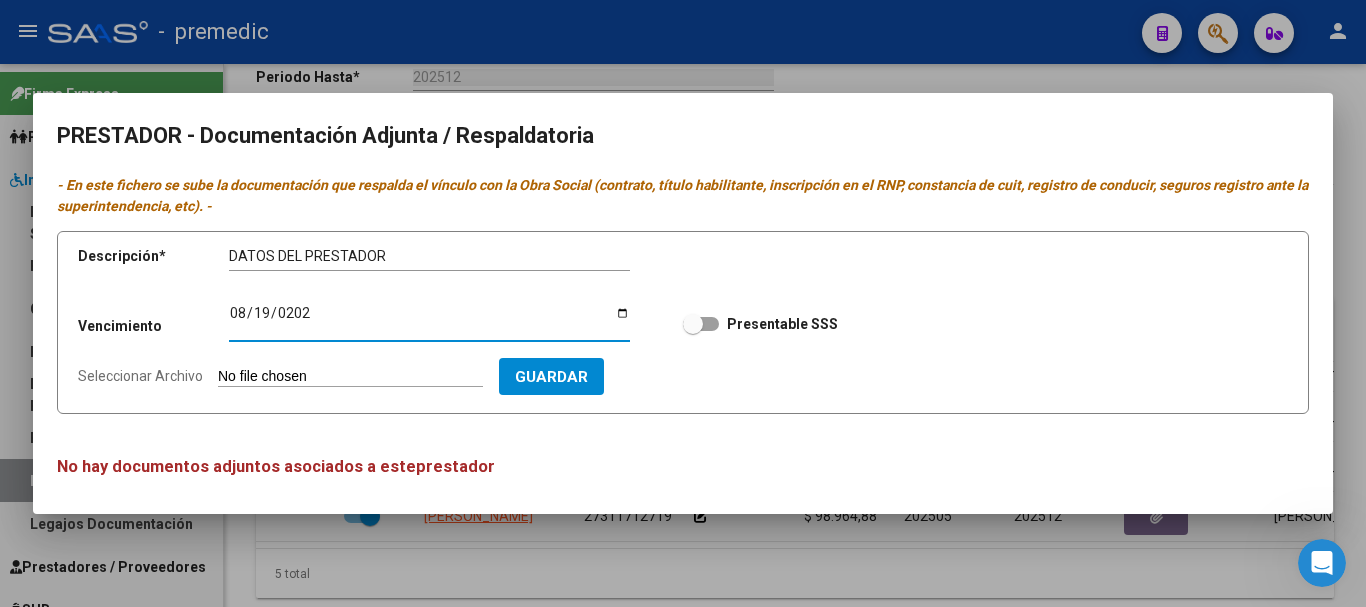 type on "[DATE]" 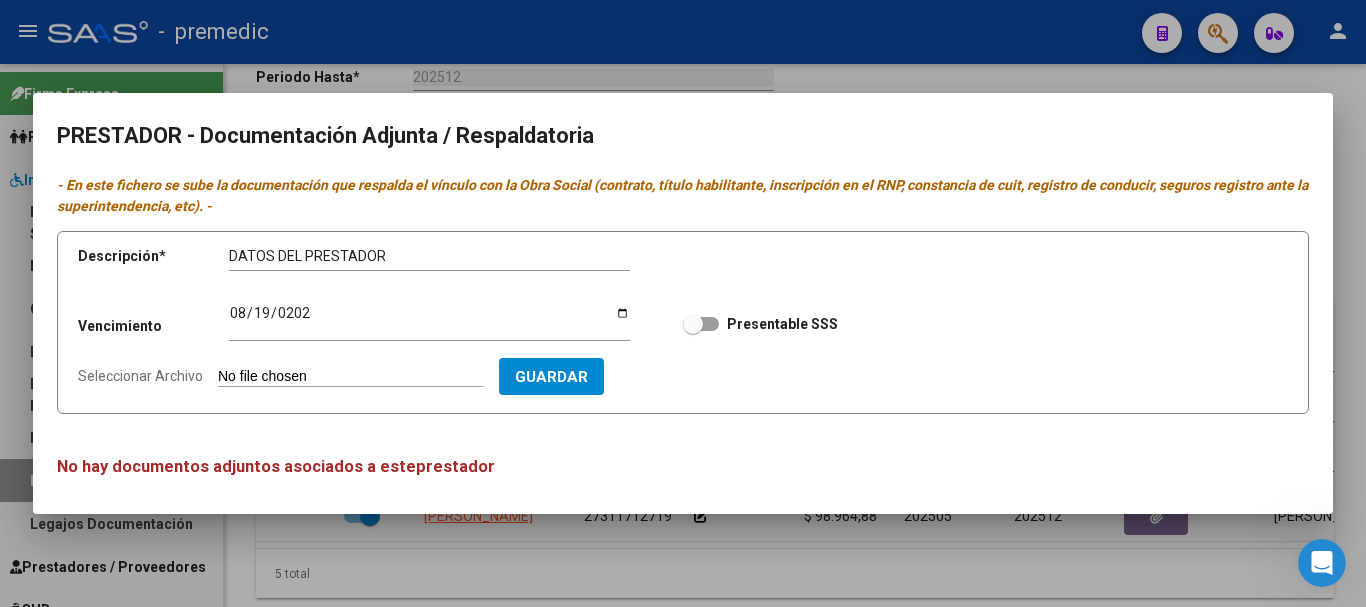 click on "Seleccionar Archivo" at bounding box center [350, 377] 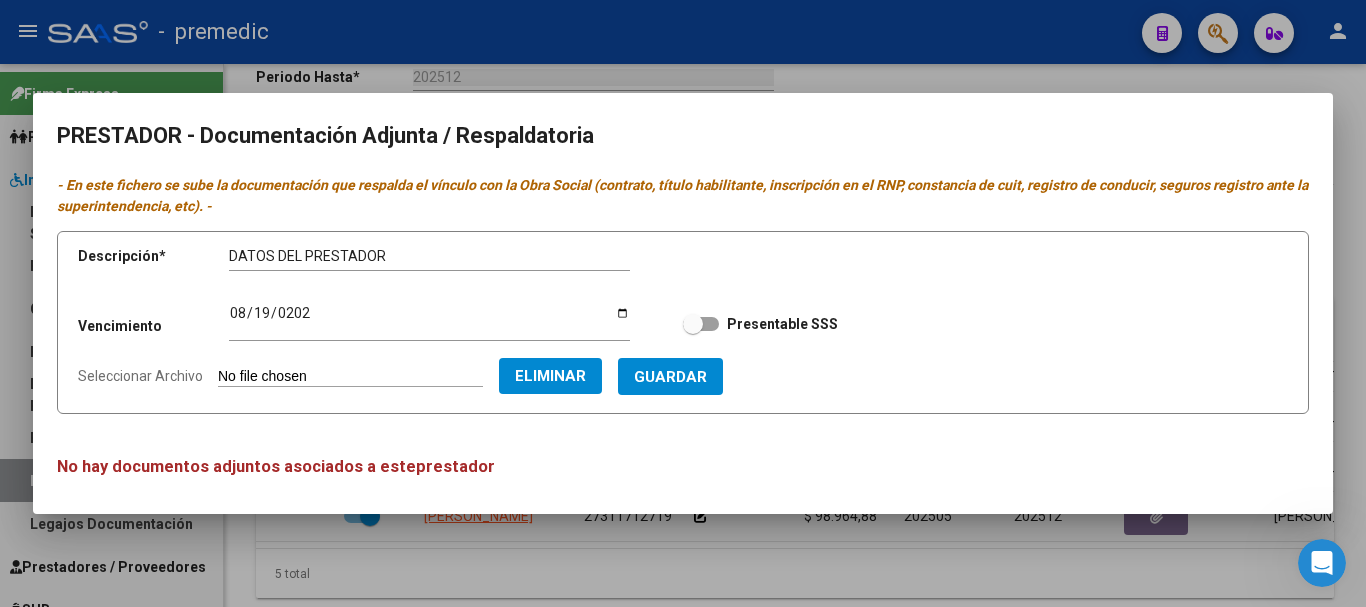 click on "Presentable SSS" at bounding box center (760, 324) 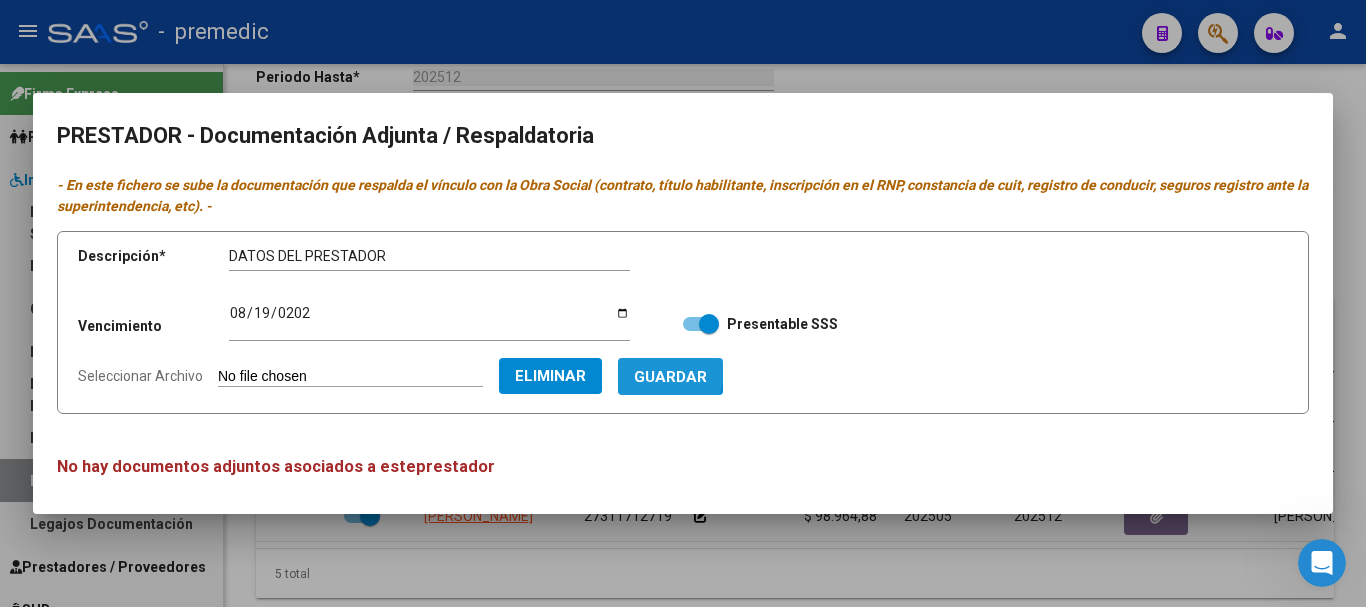 click on "Guardar" at bounding box center (670, 377) 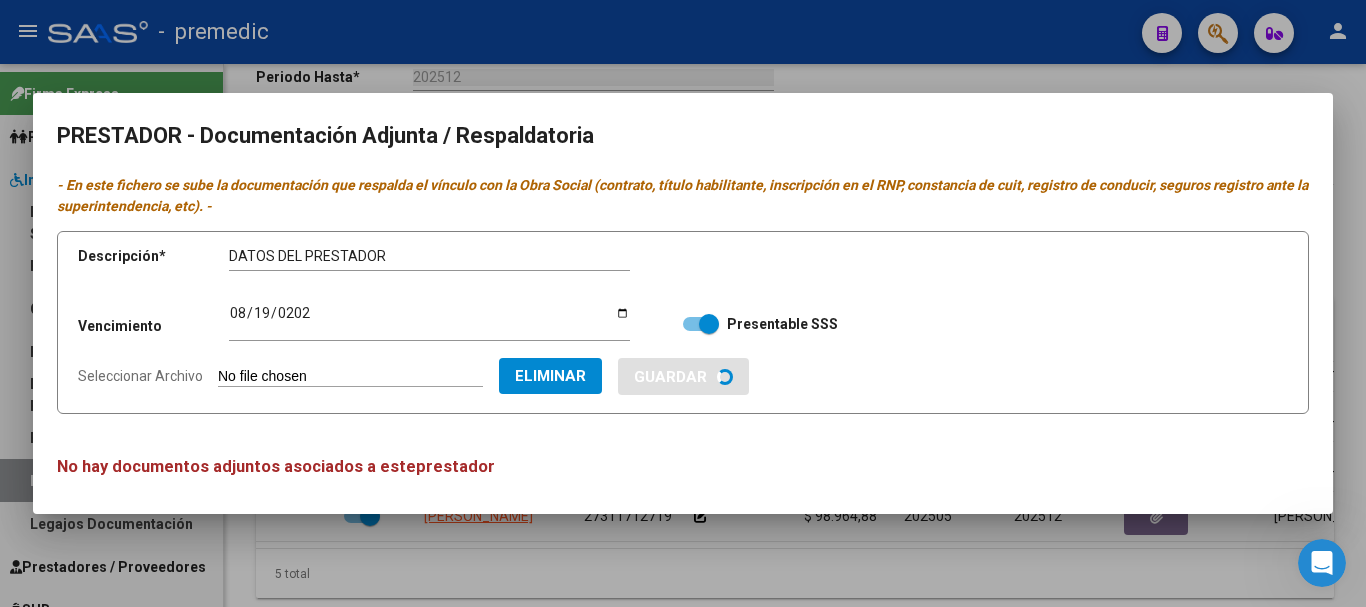 type 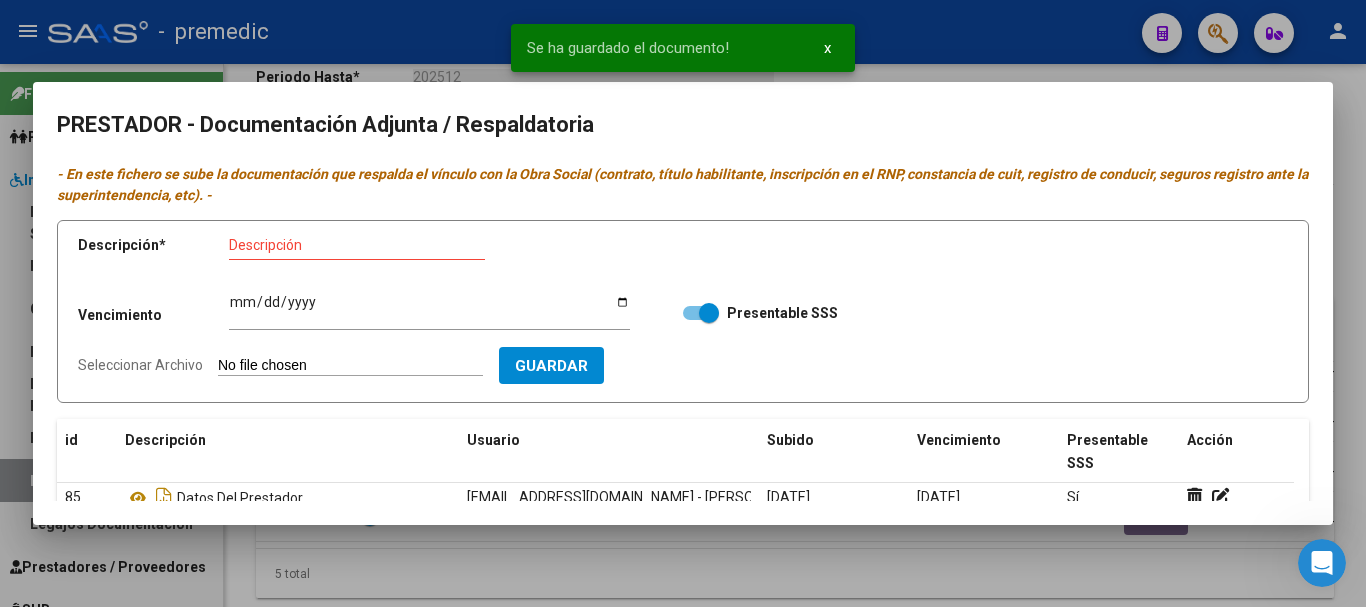 click at bounding box center (683, 303) 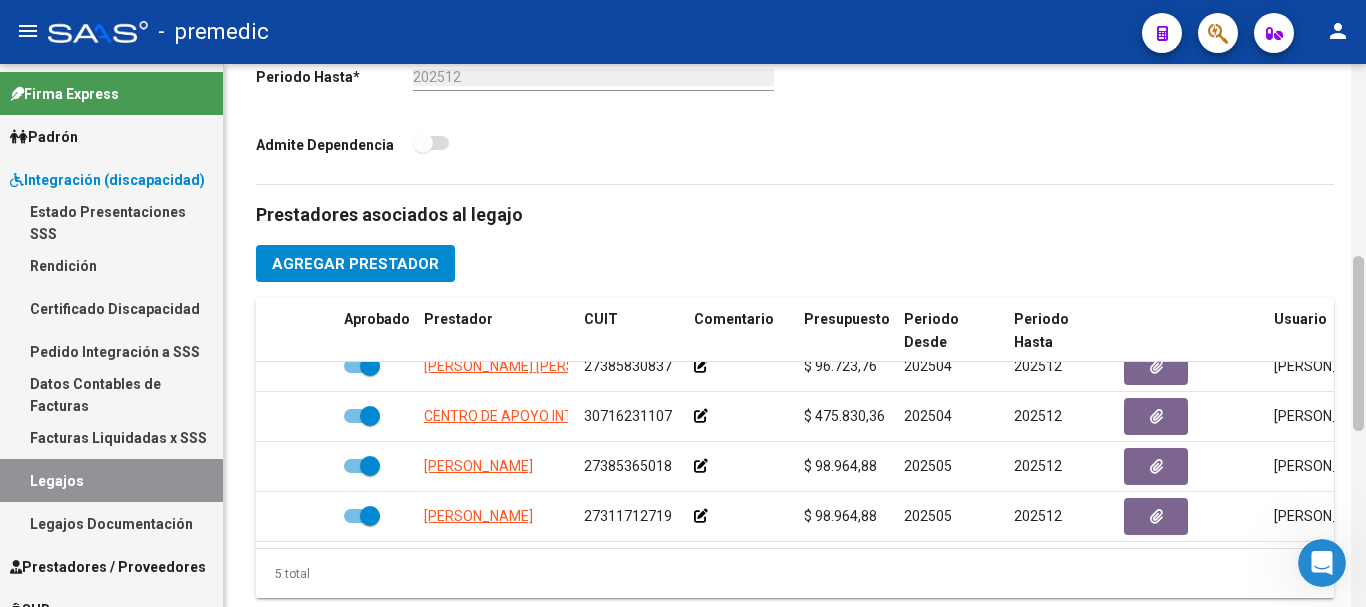 scroll, scrollTop: 1141, scrollLeft: 0, axis: vertical 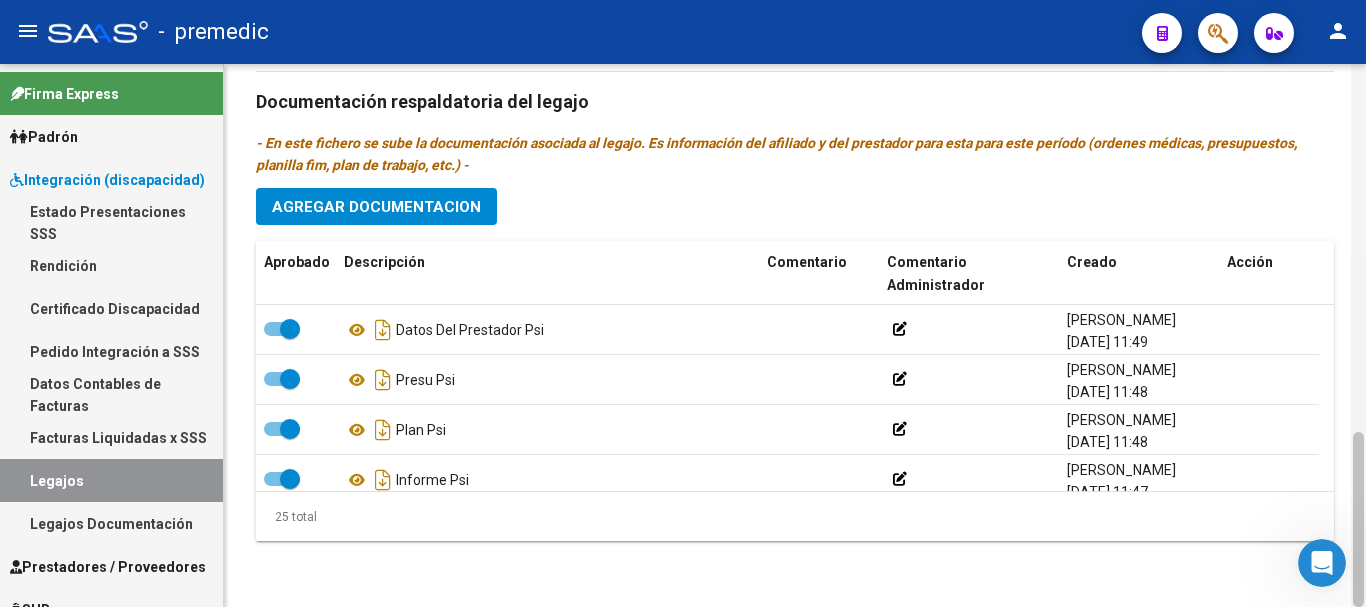 click 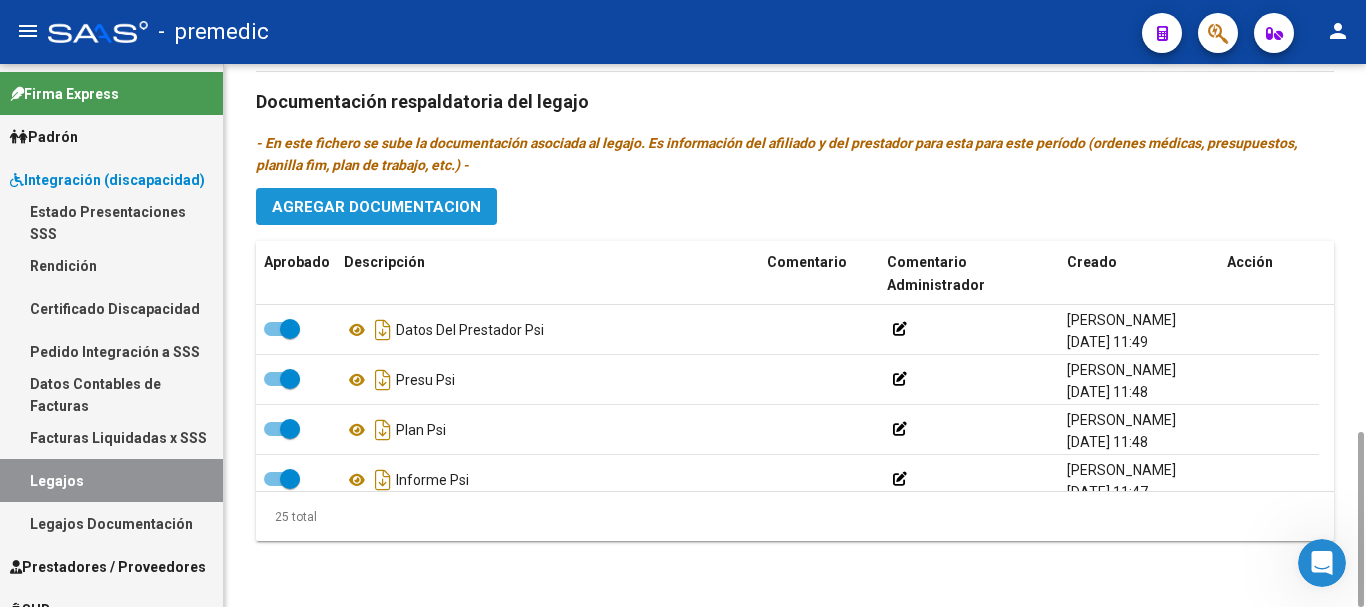 click on "Agregar Documentacion" 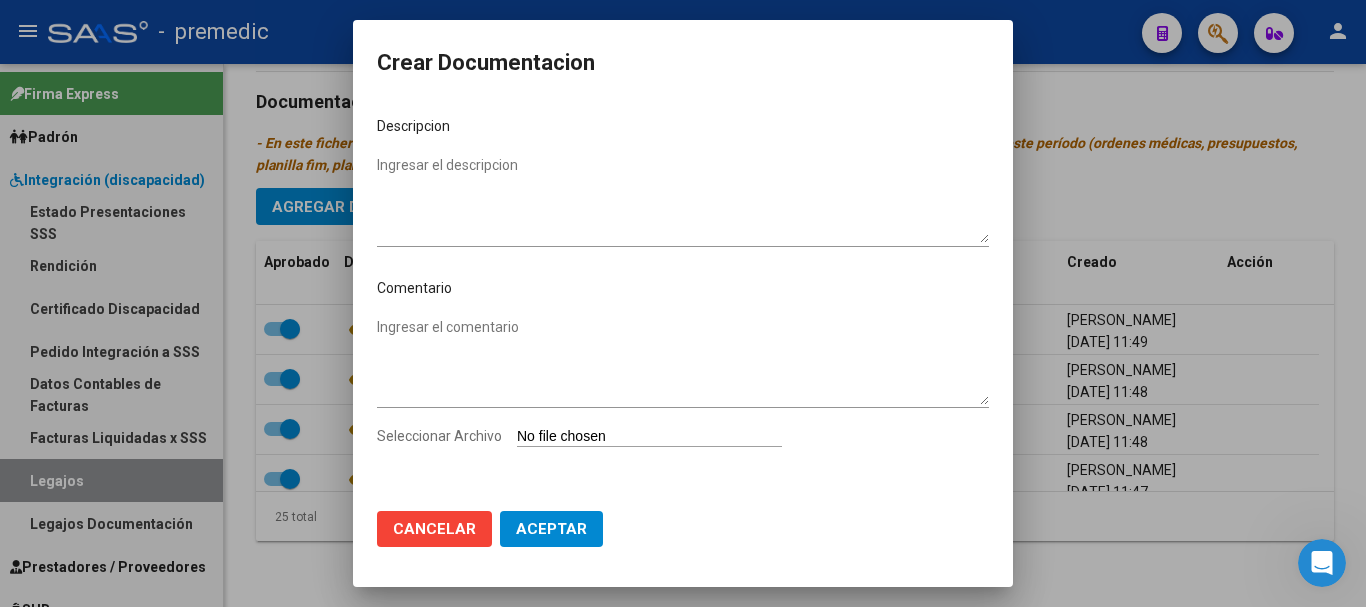 click on "Seleccionar Archivo" at bounding box center (649, 437) 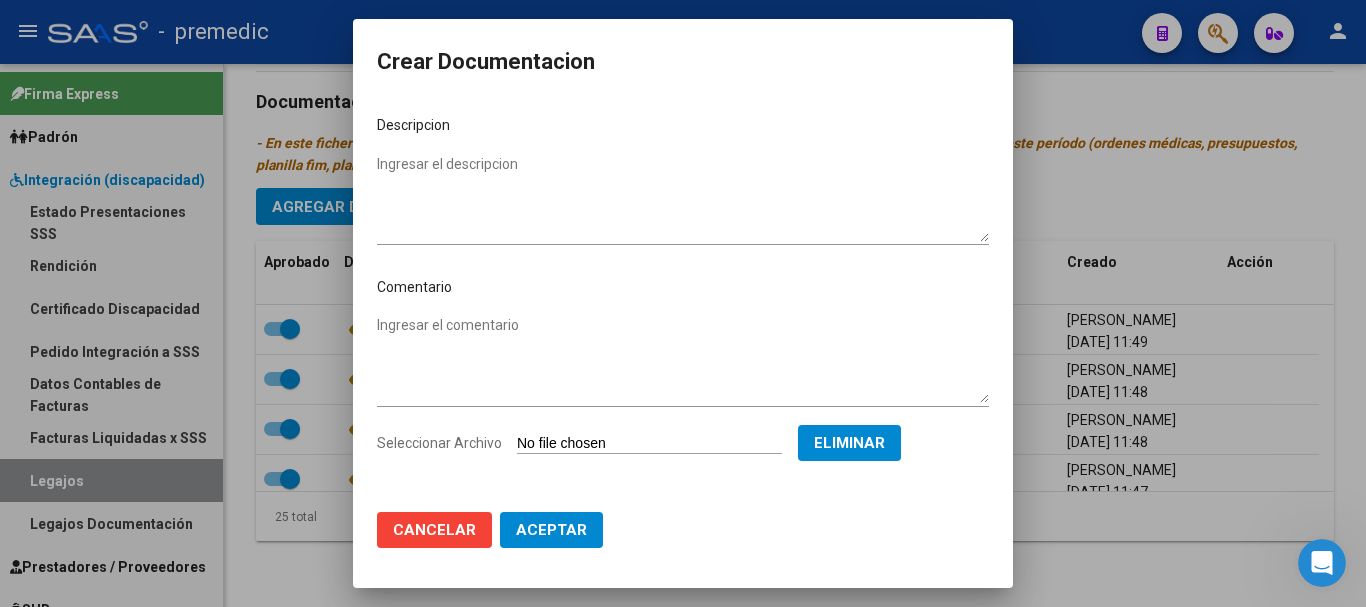 click on "Ingresar el descripcion" at bounding box center (683, 197) 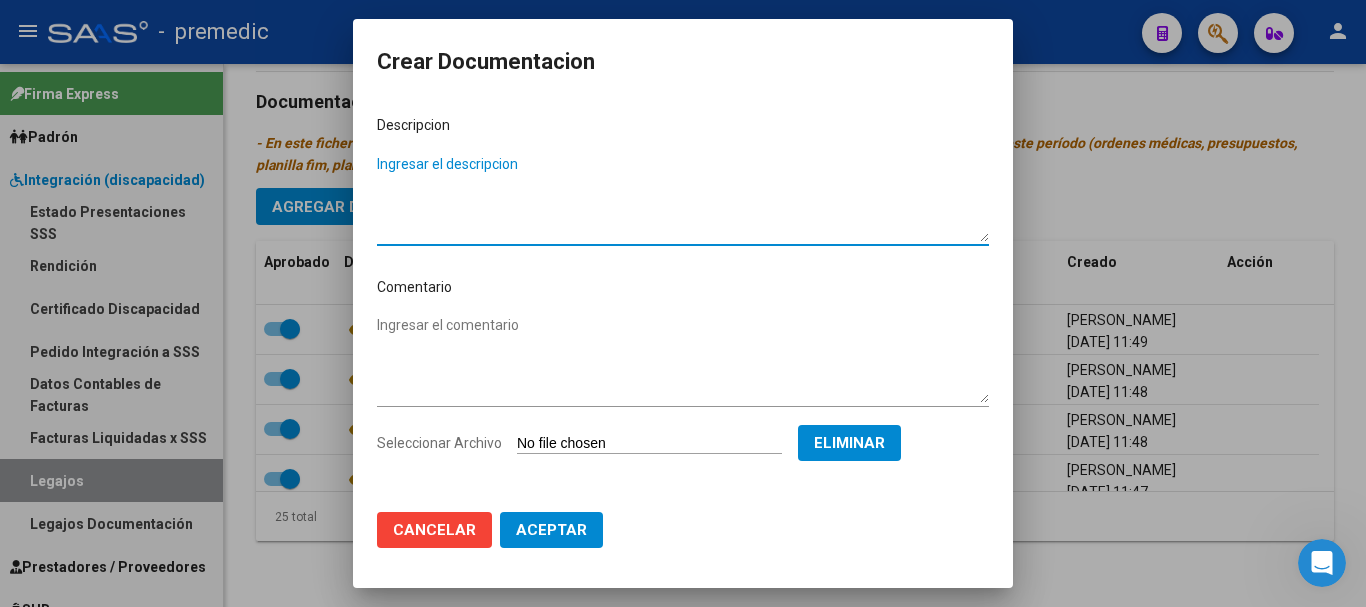 click on "Ingresar el descripcion" at bounding box center [683, 198] 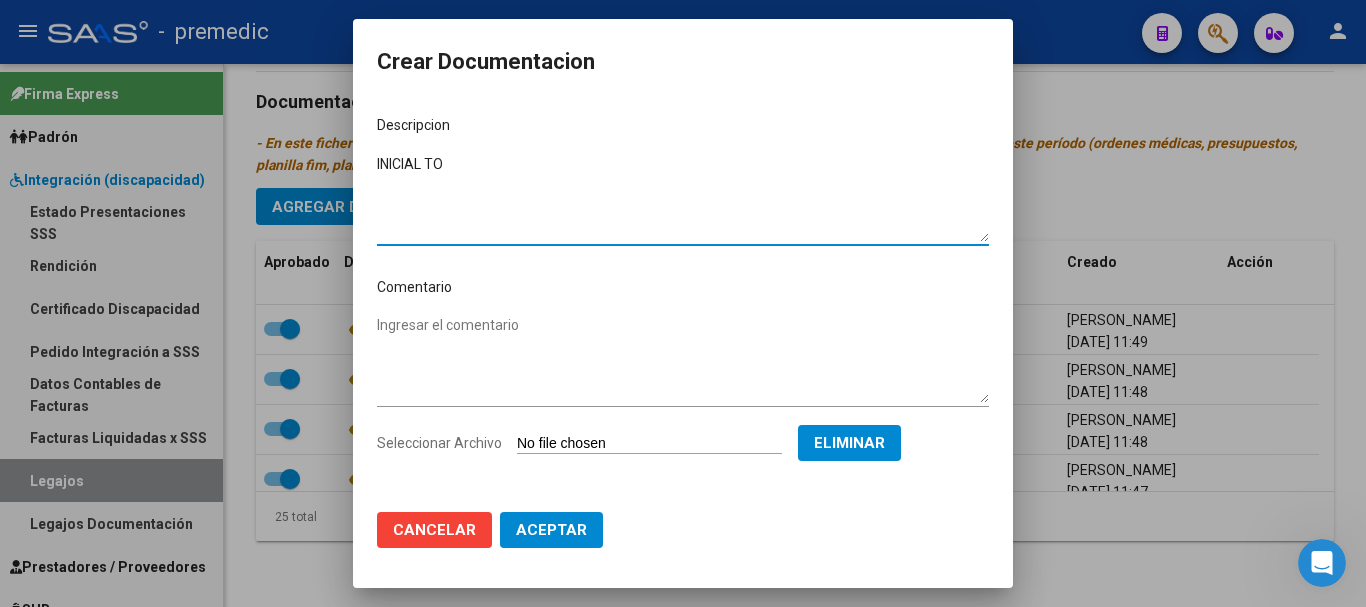 type on "INICIAL TO" 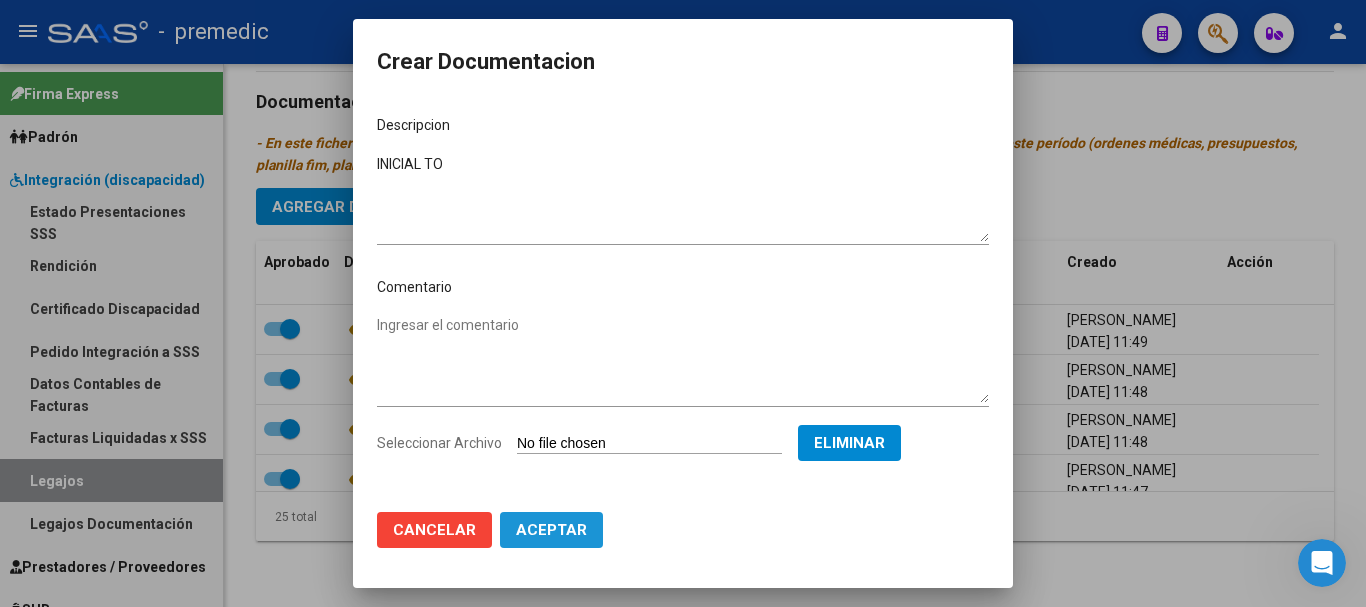 click on "Aceptar" 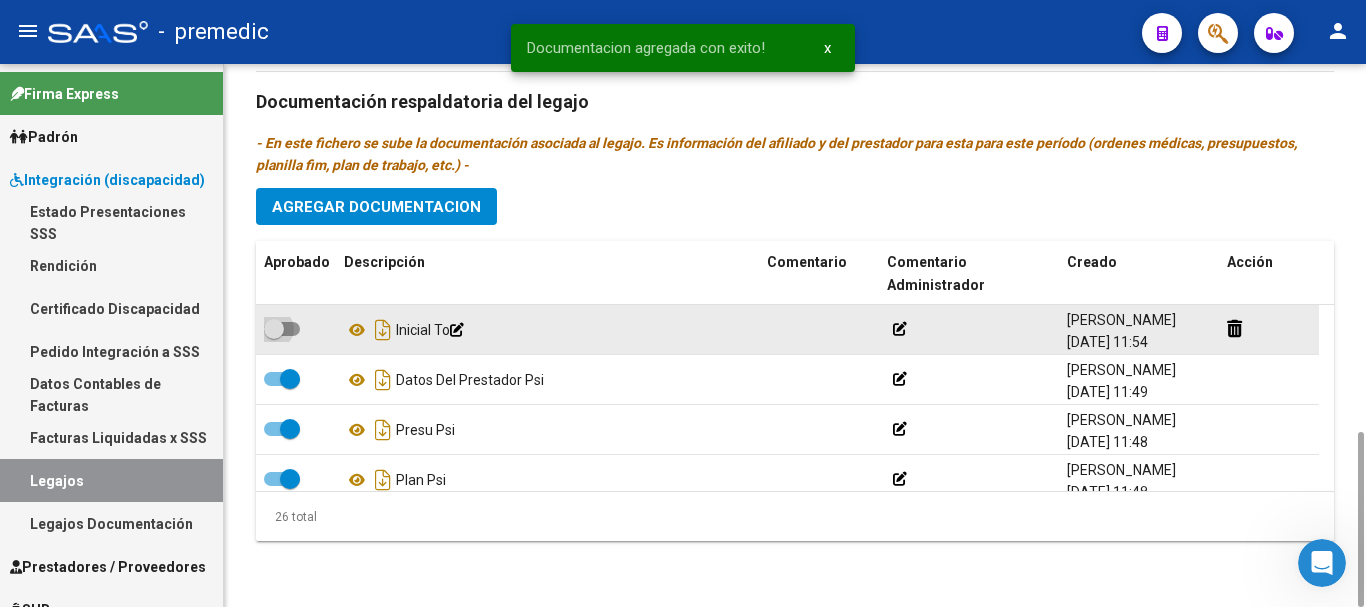 click at bounding box center [282, 329] 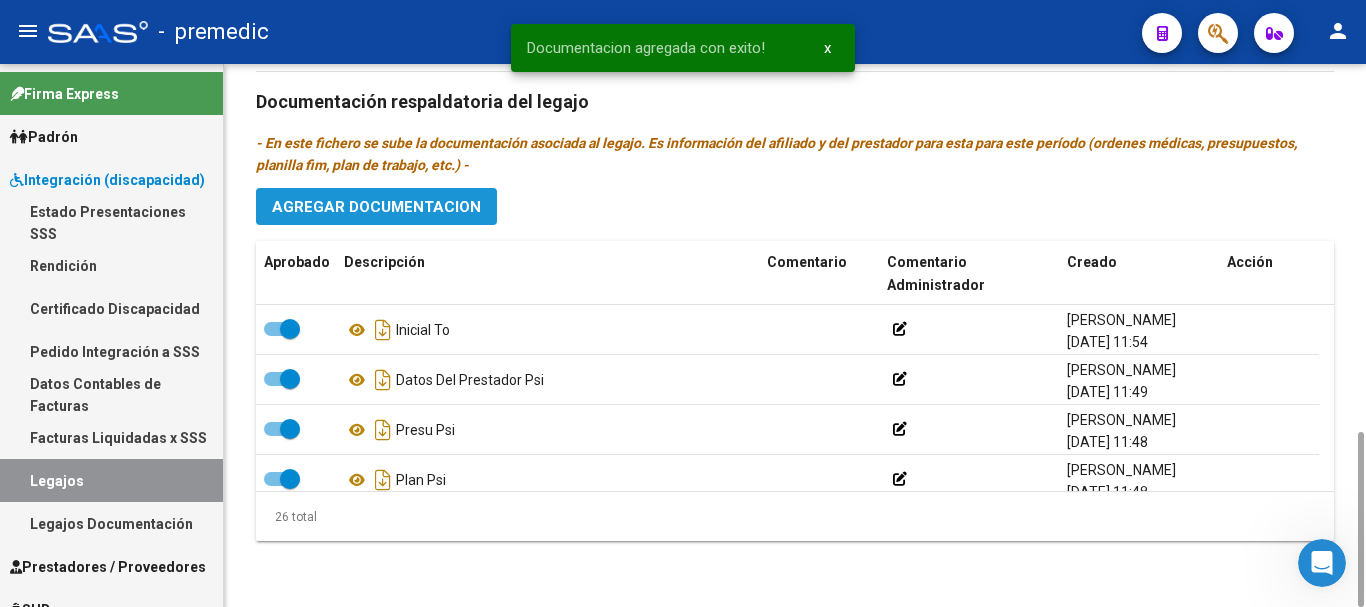 click on "Agregar Documentacion" 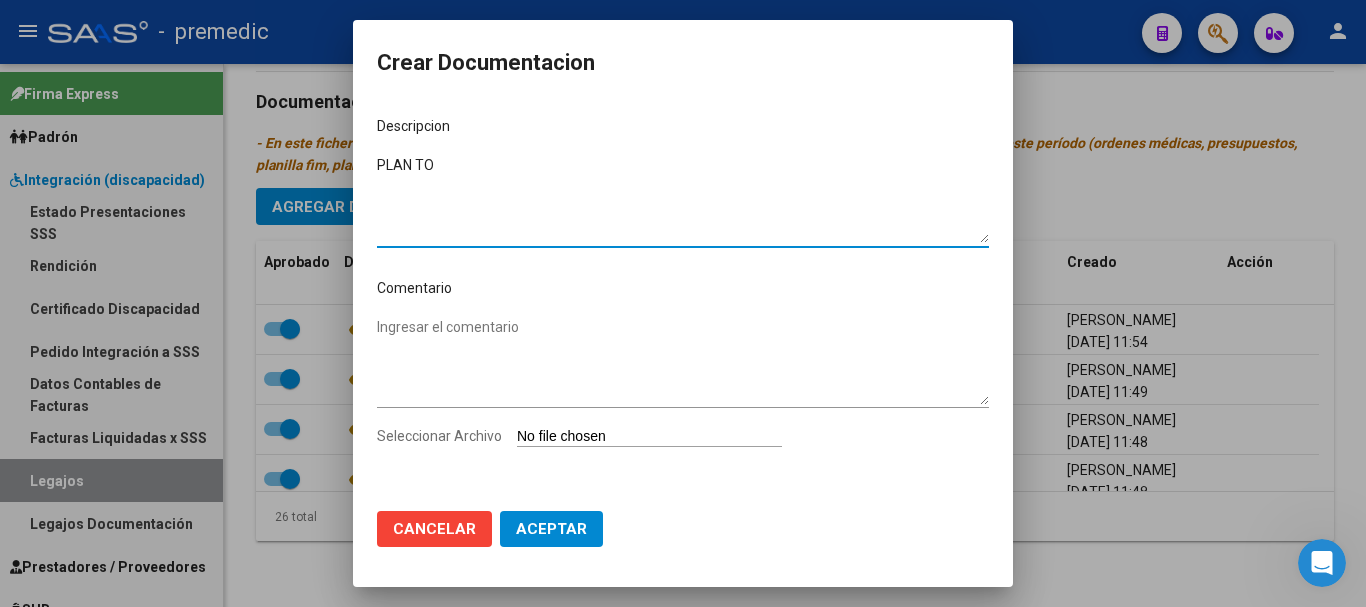 type on "PLAN TO" 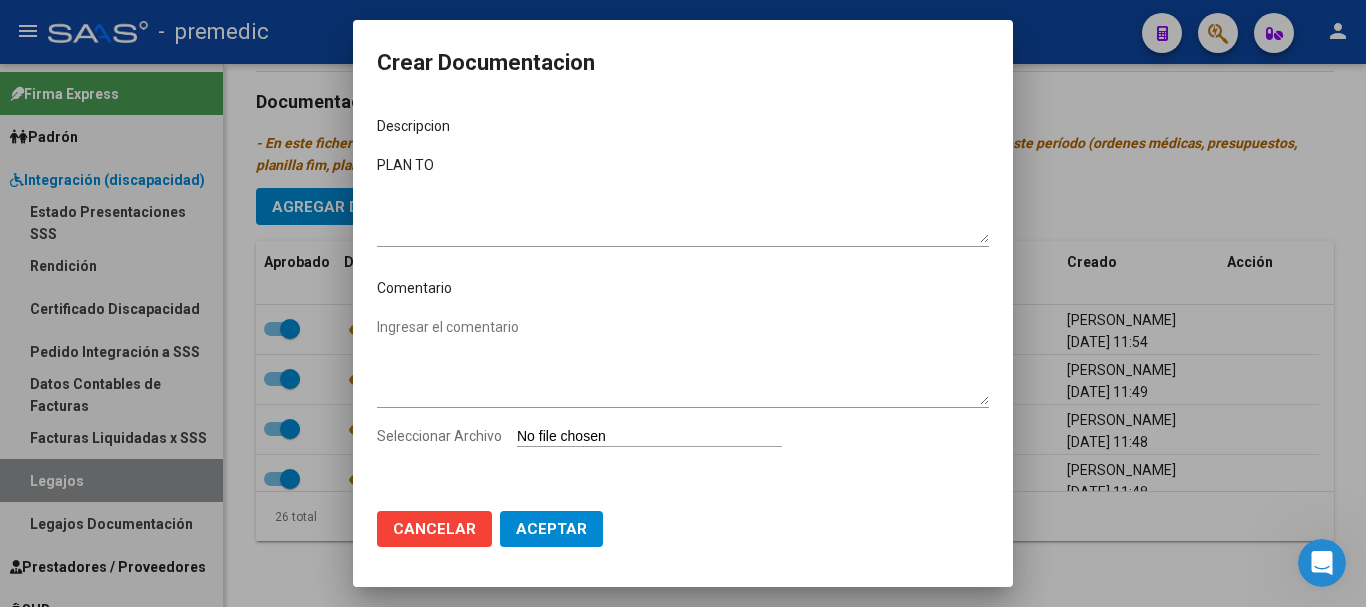 click on "Seleccionar Archivo" at bounding box center [683, 444] 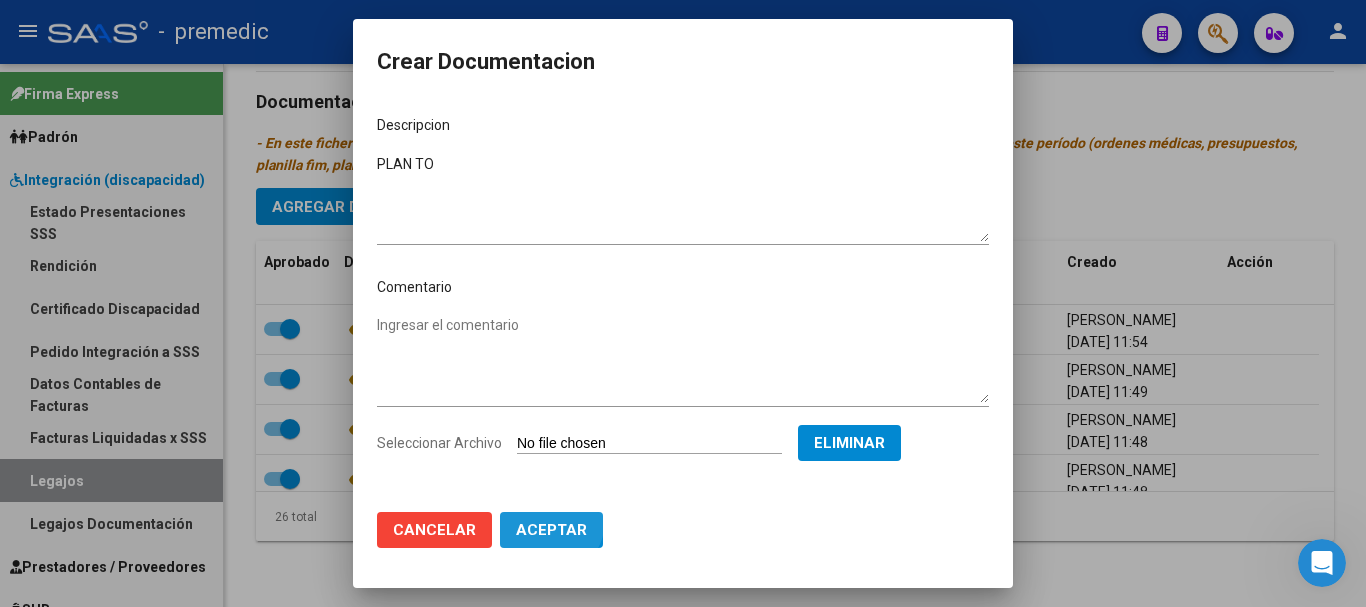 click on "Aceptar" 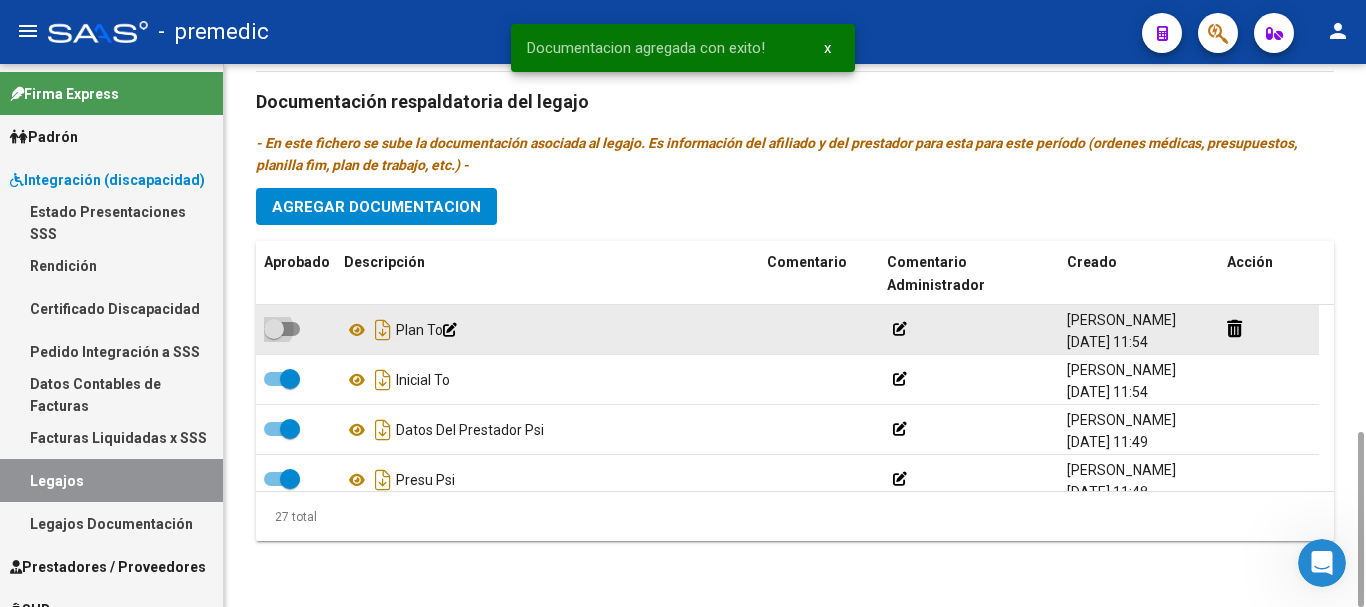 click at bounding box center (282, 329) 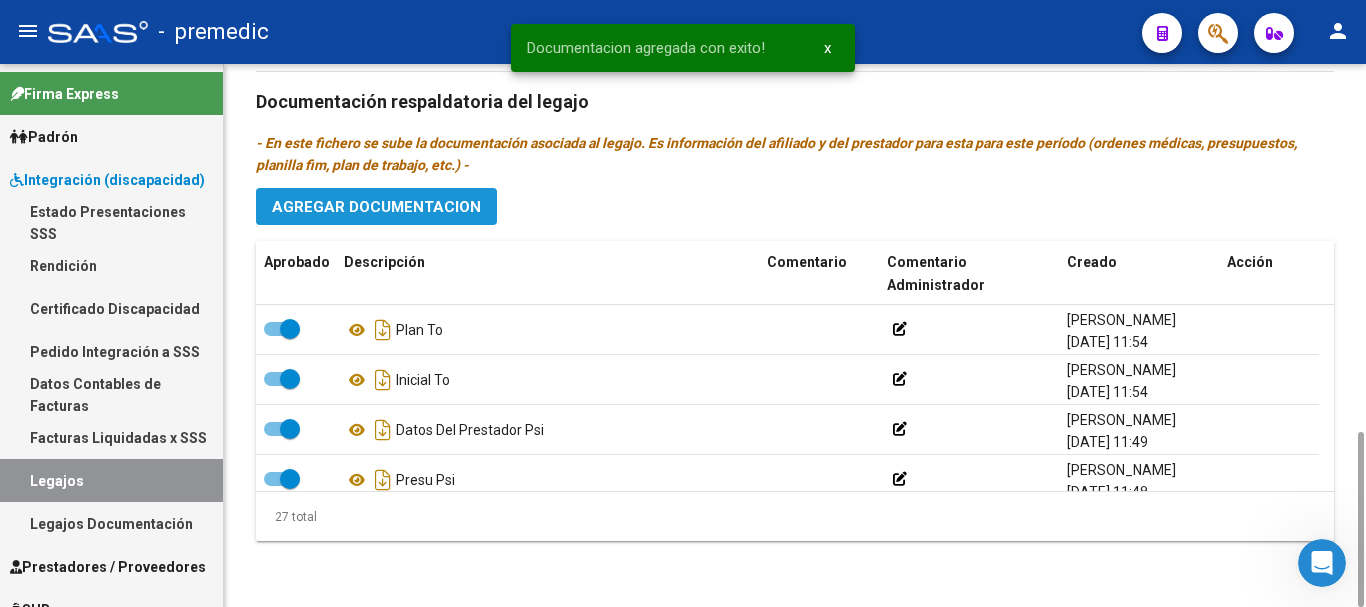 click on "Agregar Documentacion" 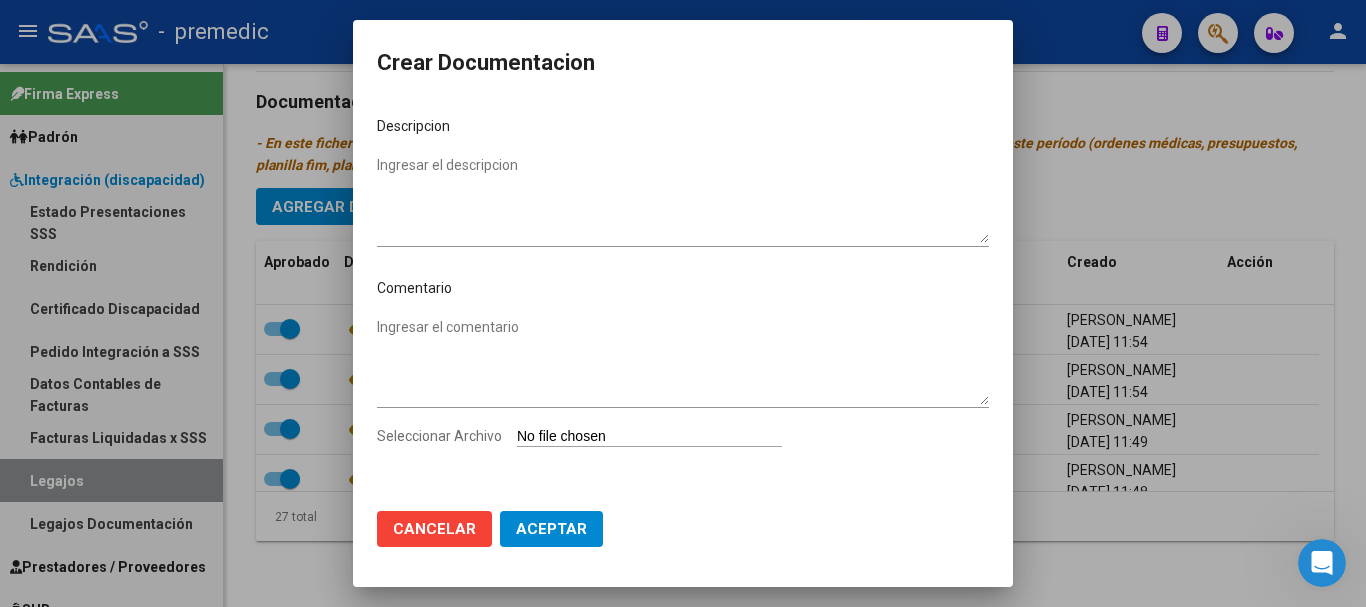 click on "Seleccionar Archivo" at bounding box center (649, 437) 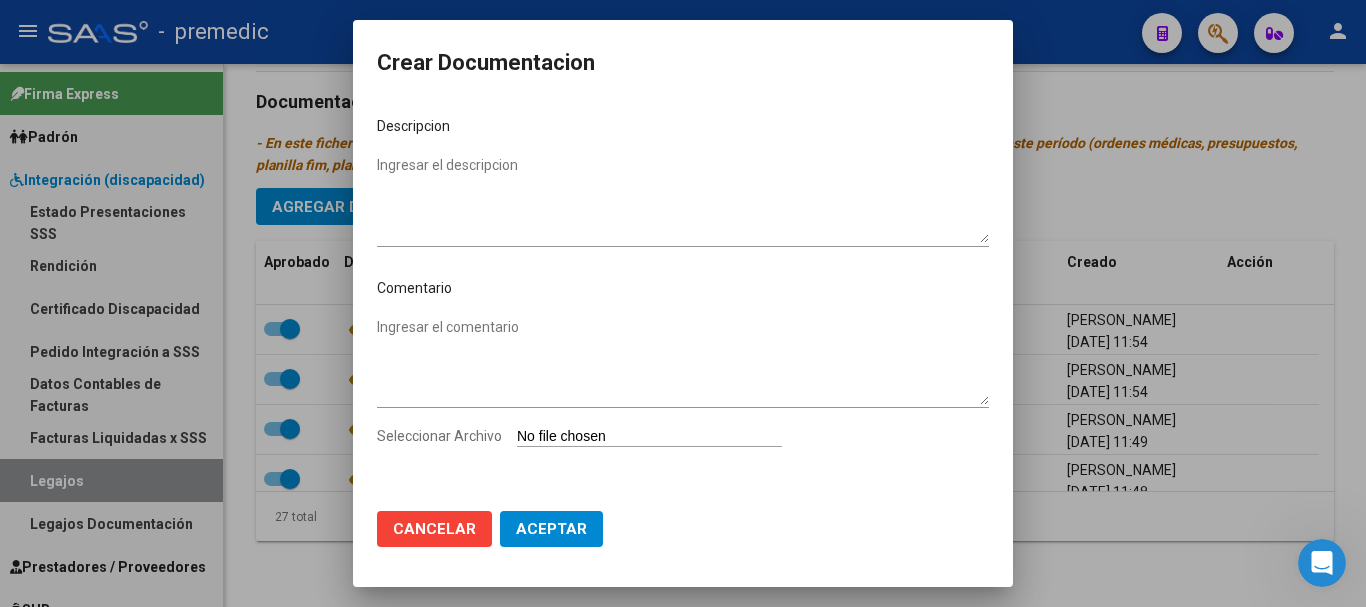 type on "C:\fakepath\8- PRESUPUESTO.pdf" 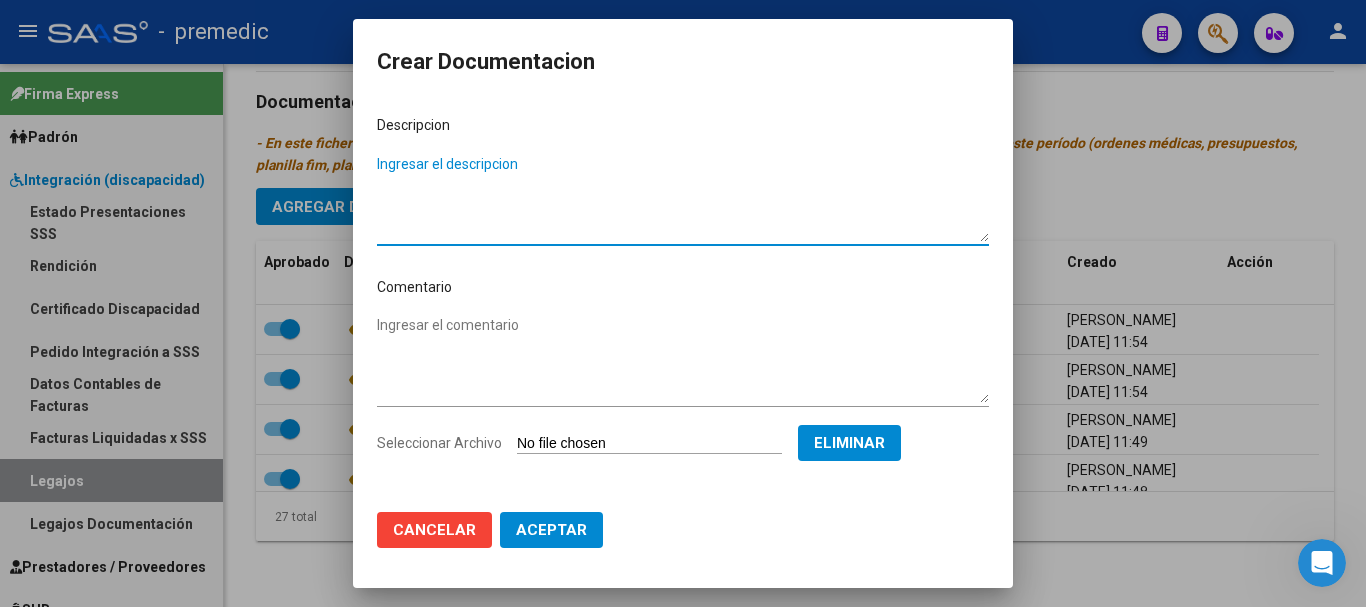 click on "Ingresar el descripcion" at bounding box center [683, 198] 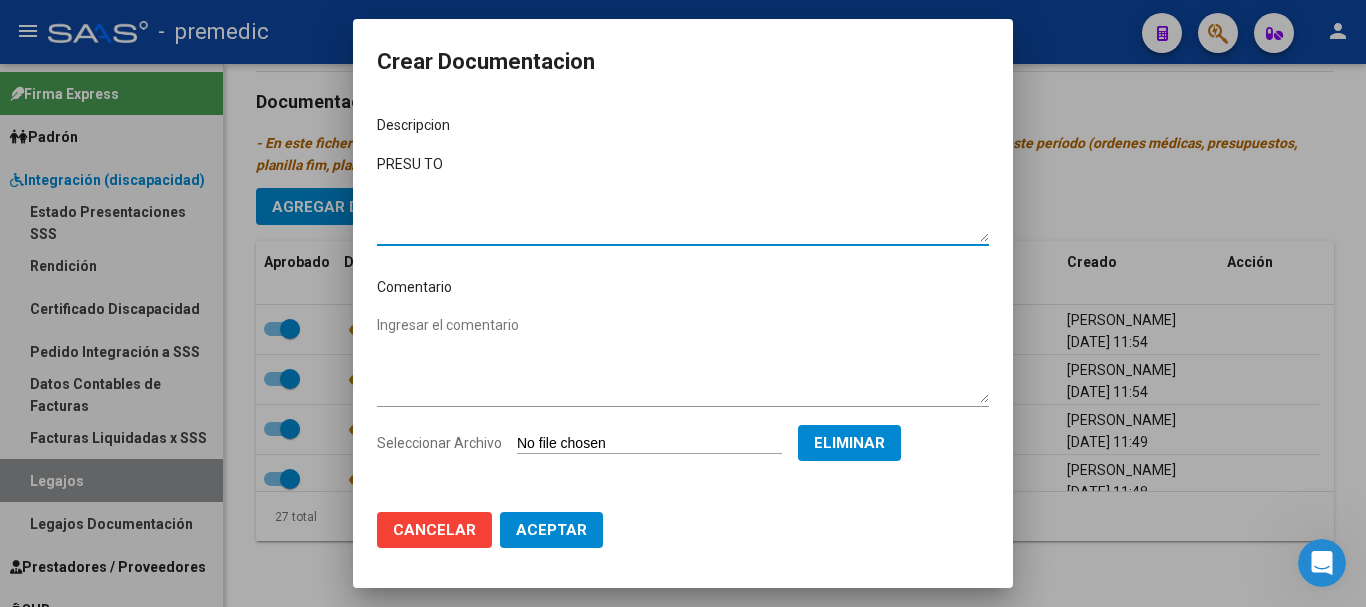 type on "PRESU TO" 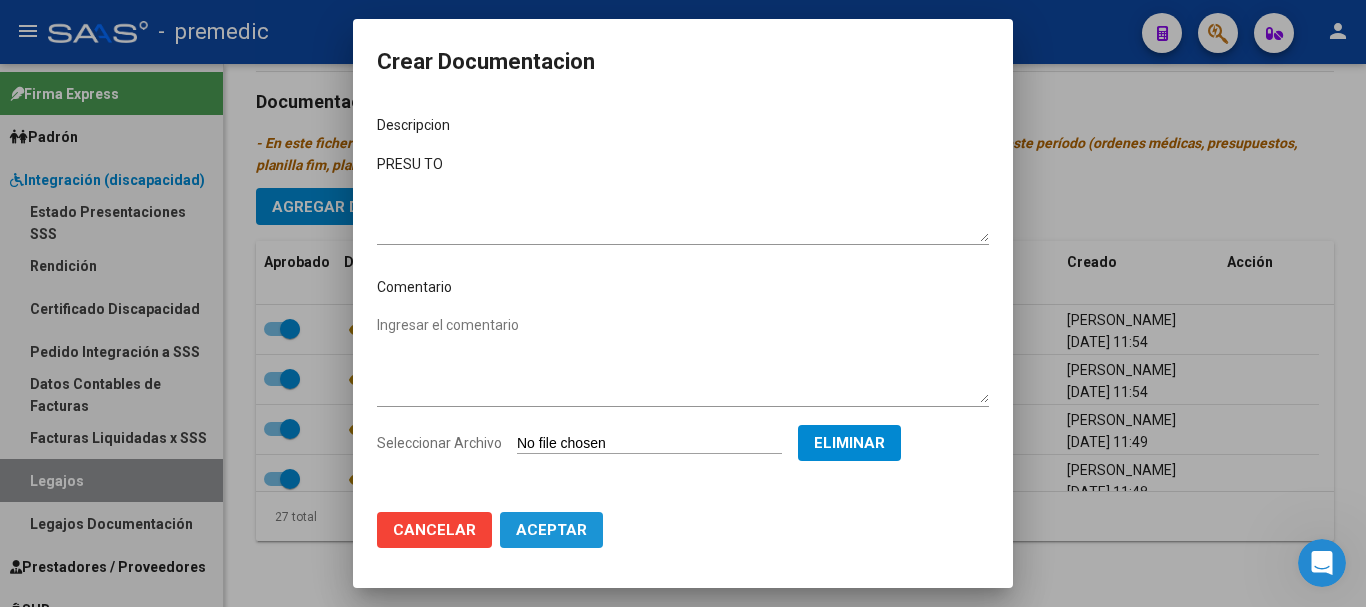 click on "Aceptar" 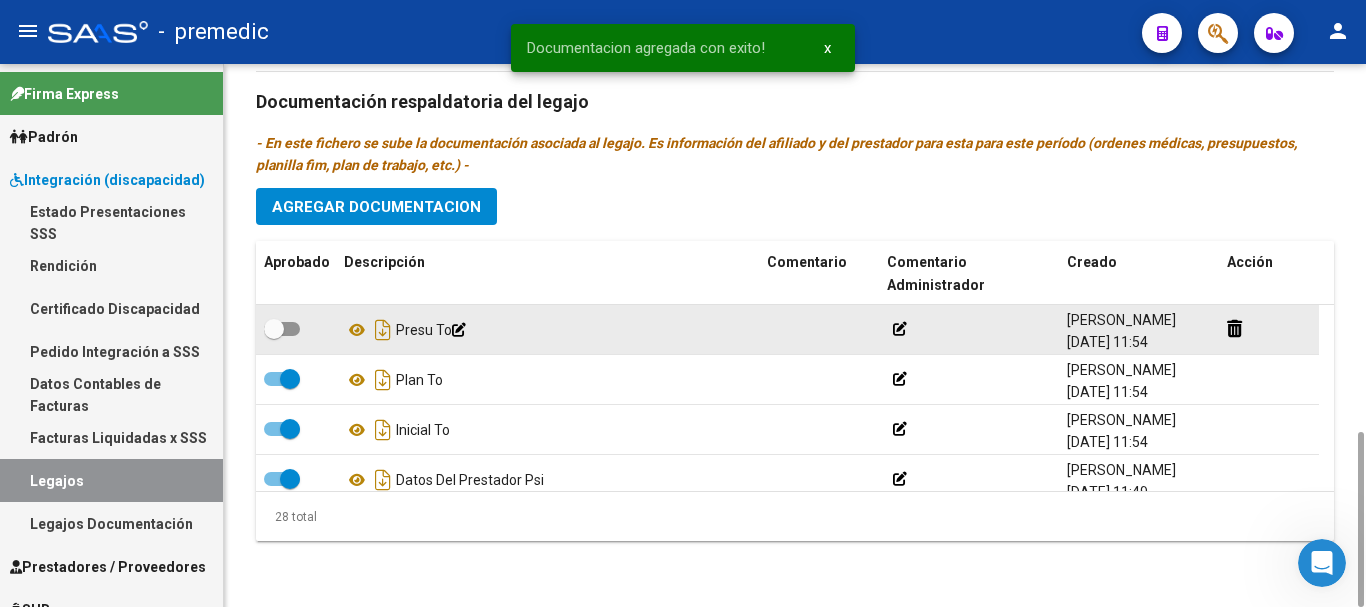 click 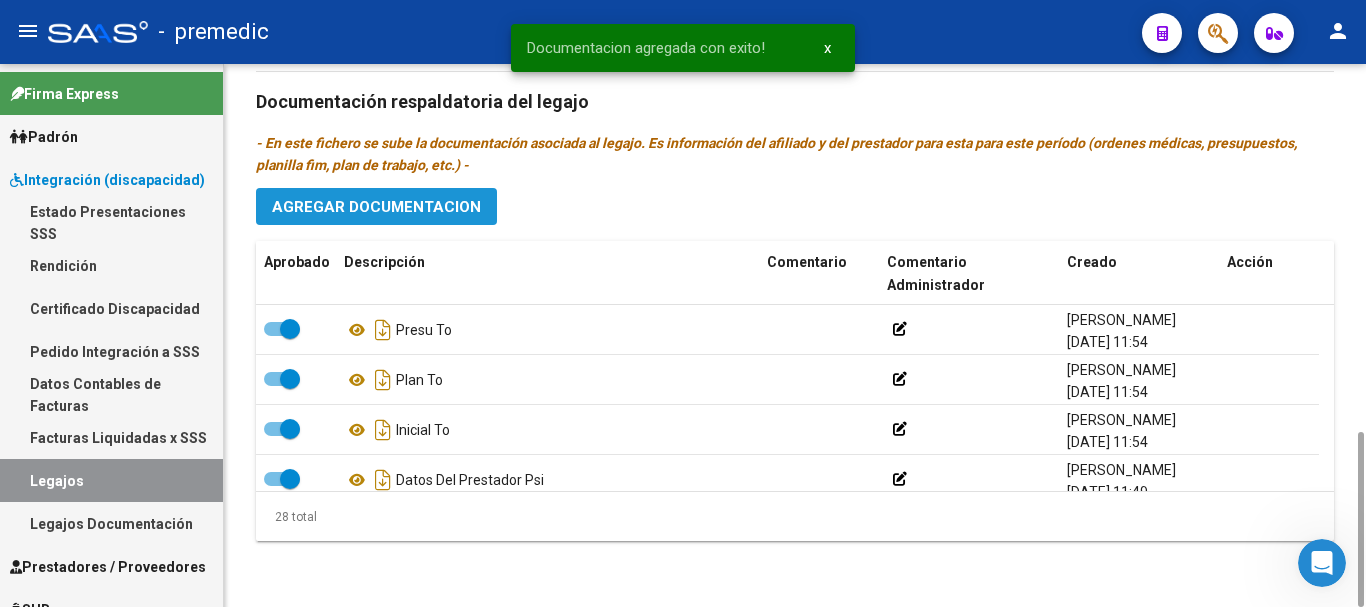 click on "Agregar Documentacion" 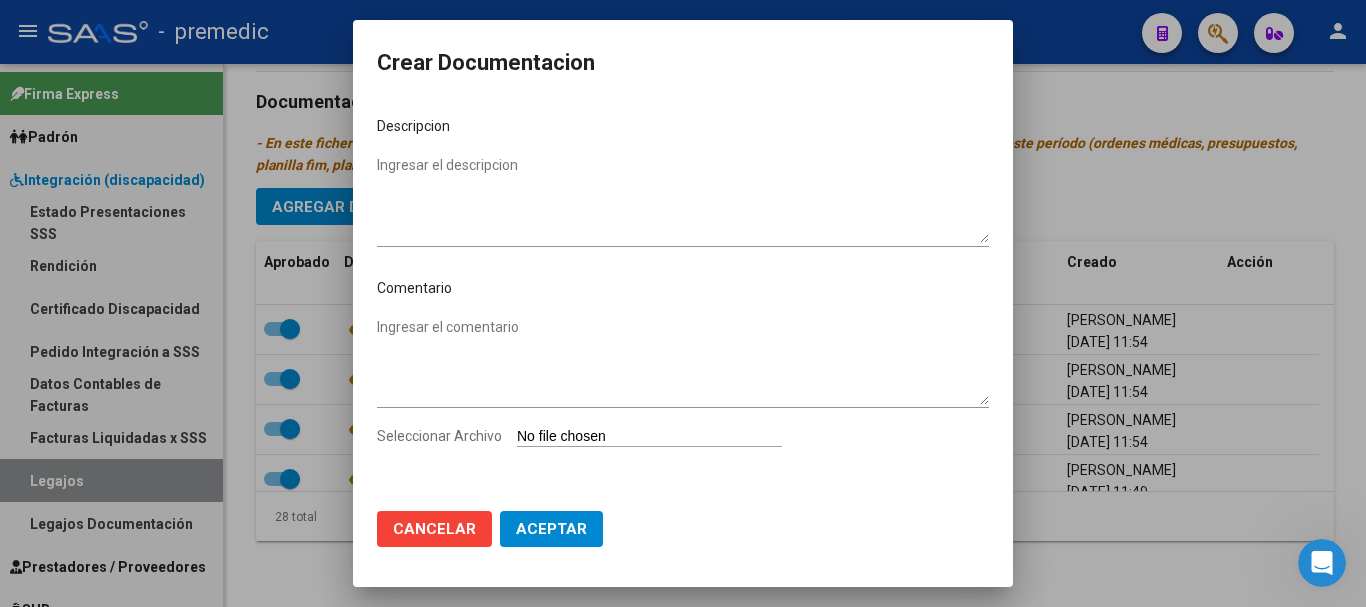 click on "Seleccionar Archivo" at bounding box center (649, 437) 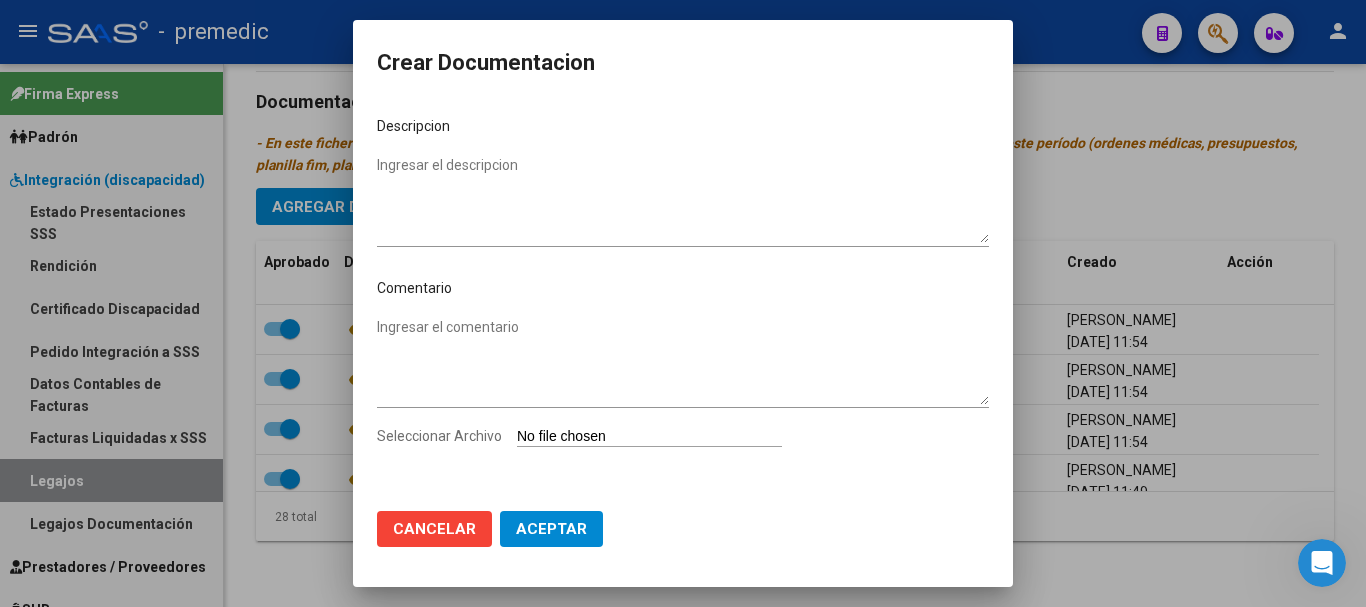 type on "C:\fakepath\9- DATOS DE PRESTADOR.pdf" 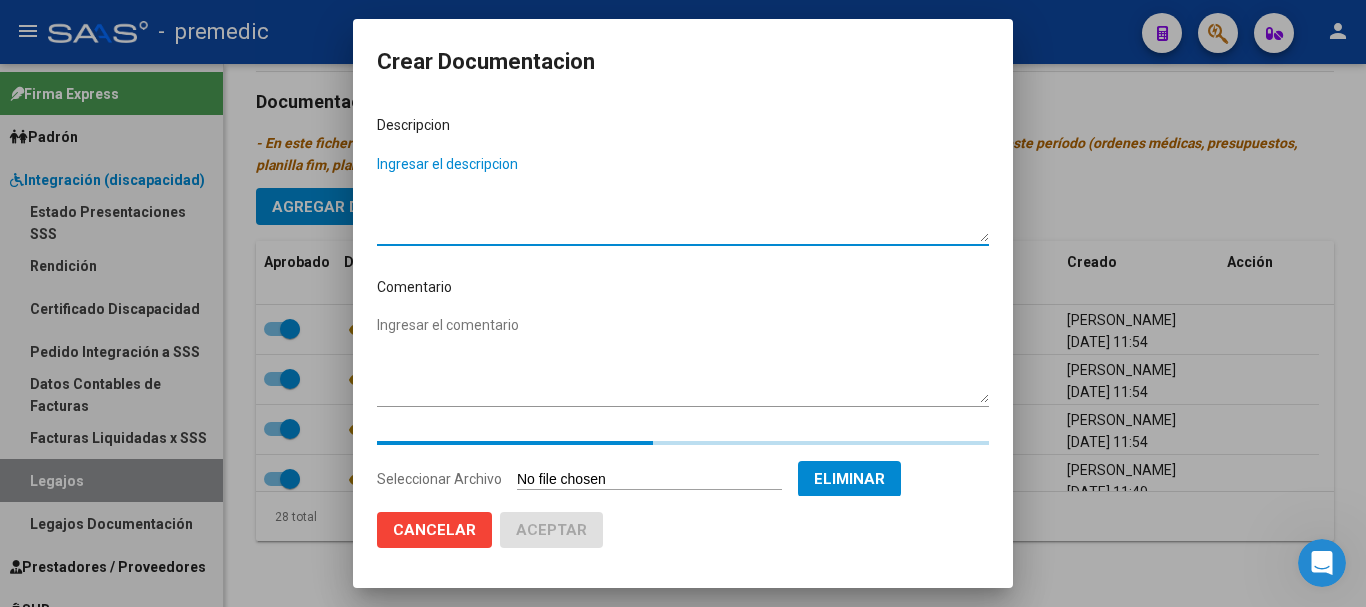 click on "Ingresar el descripcion" at bounding box center (683, 198) 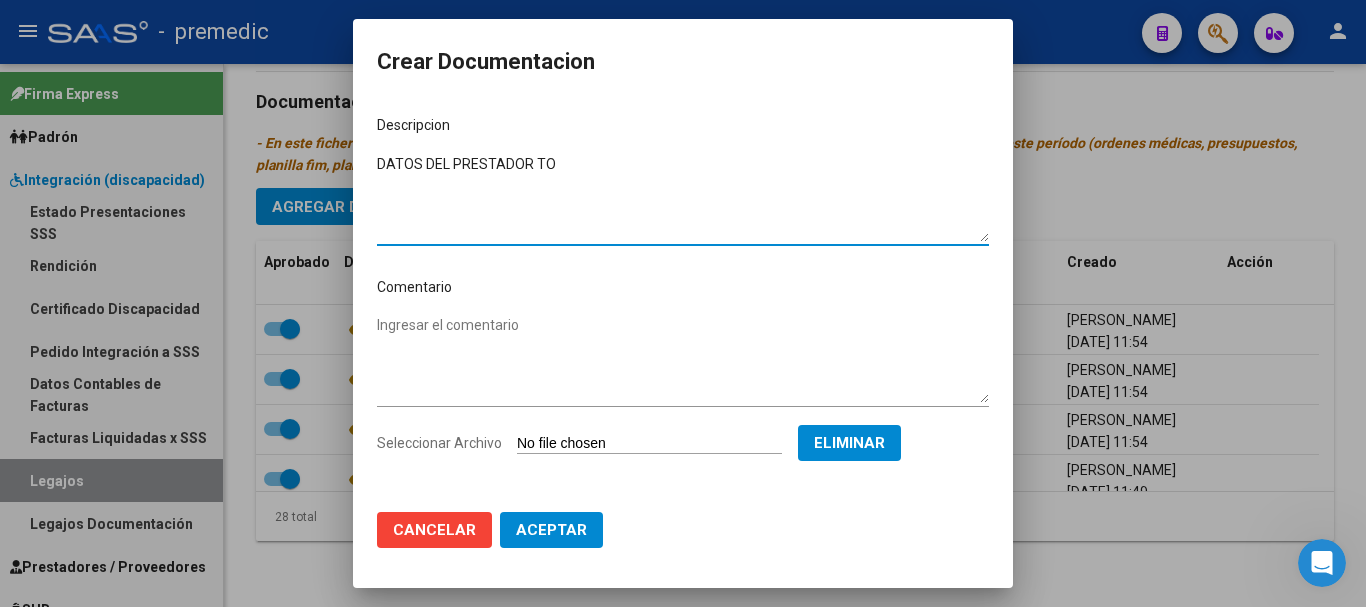type on "DATOS DEL PRESTADOR TO" 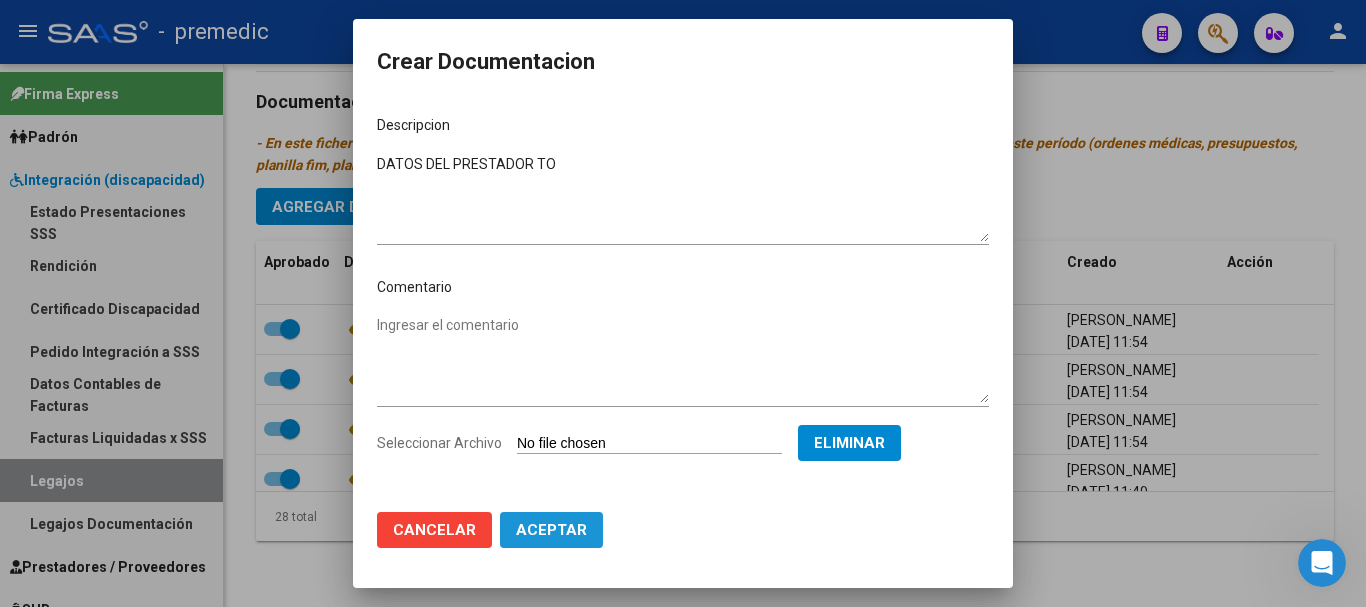 click on "Aceptar" 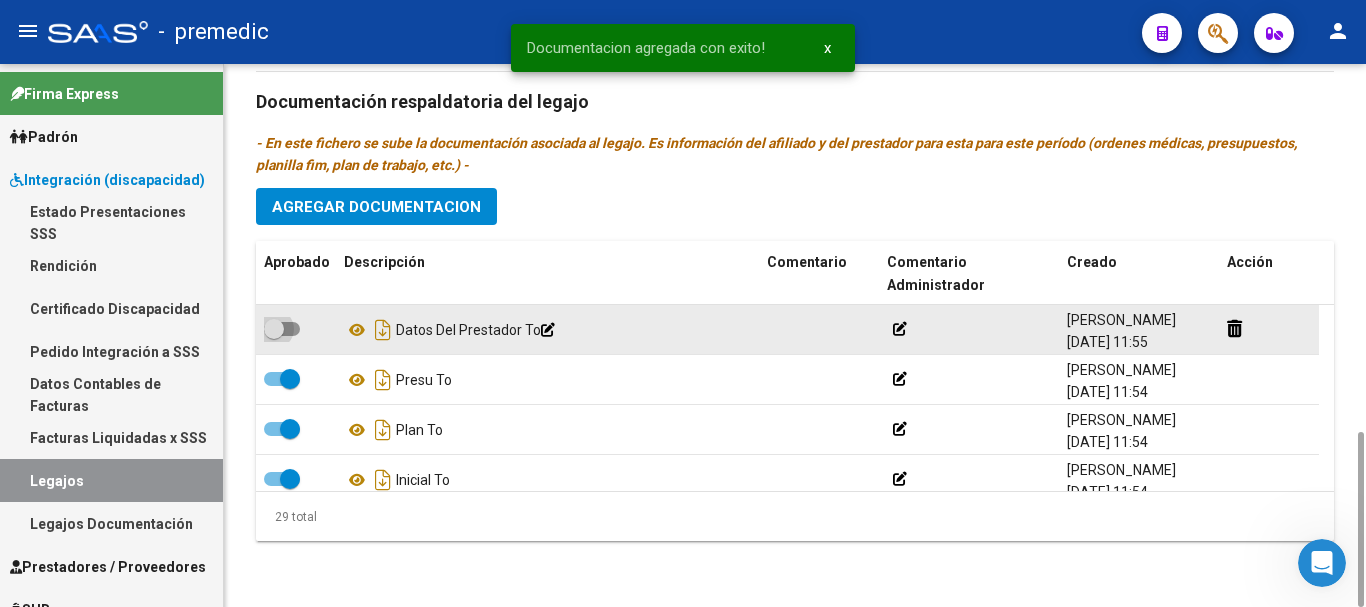 click at bounding box center (282, 329) 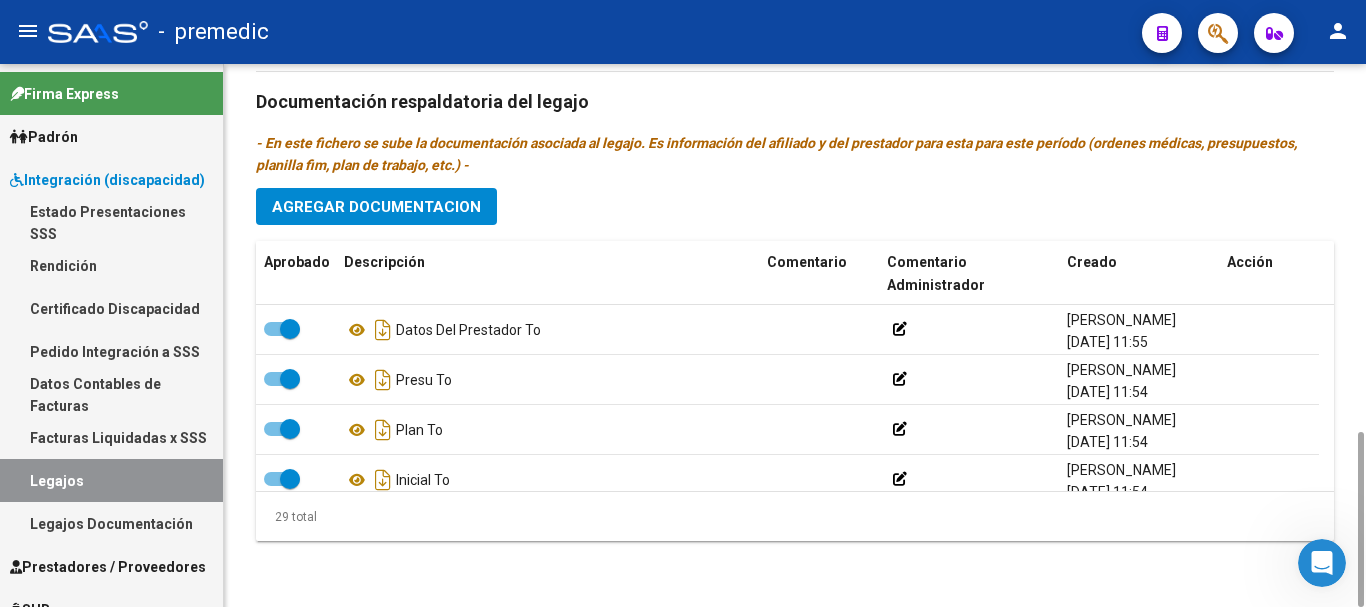 click on "Prestadores asociados al legajo Agregar Prestador Aprobado Prestador CUIT Comentario Presupuesto Periodo Desde Periodo Hasta Usuario Admite Dependencia   [PERSON_NAME] [PERSON_NAME] 27385830837      $ 96.723,76  202504 202512 [GEOGRAPHIC_DATA][PERSON_NAME]   [DATE]      CENTRO DE APOYO INTEGRAL [GEOGRAPHIC_DATA] SRL 30716231107      $ 475.830,36  202504 202512 [GEOGRAPHIC_DATA][PERSON_NAME]   [DATE]      [PERSON_NAME] 27385365018      $ 98.964,88  202505 202512 [GEOGRAPHIC_DATA][PERSON_NAME]   [DATE]      [PERSON_NAME] 27311712719      $ 98.964,88  202505 202512 [PERSON_NAME]   [DATE]    5 total Documentación respaldatoria del legajo - En este fichero se sube la documentación asociada al legajo. Es información del afiliado y del prestador para esta para este período (ordenes médicas, presupuestos, planilla fim, plan de trabajo, etc.) - Agregar Documentacion Aprobado Descripción Comentario Comentario Administrador Creado Acción    Datos Del Prestador To            [GEOGRAPHIC_DATA][PERSON_NAME]   [DATE] 11:55" 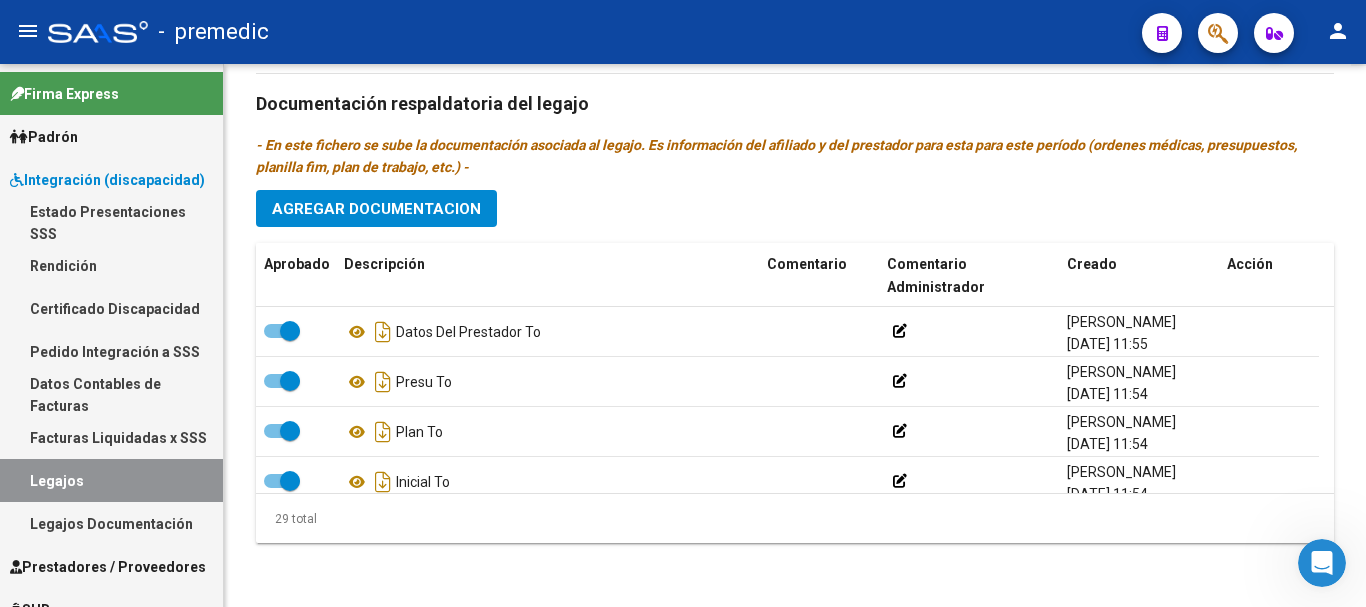 scroll, scrollTop: 598, scrollLeft: 0, axis: vertical 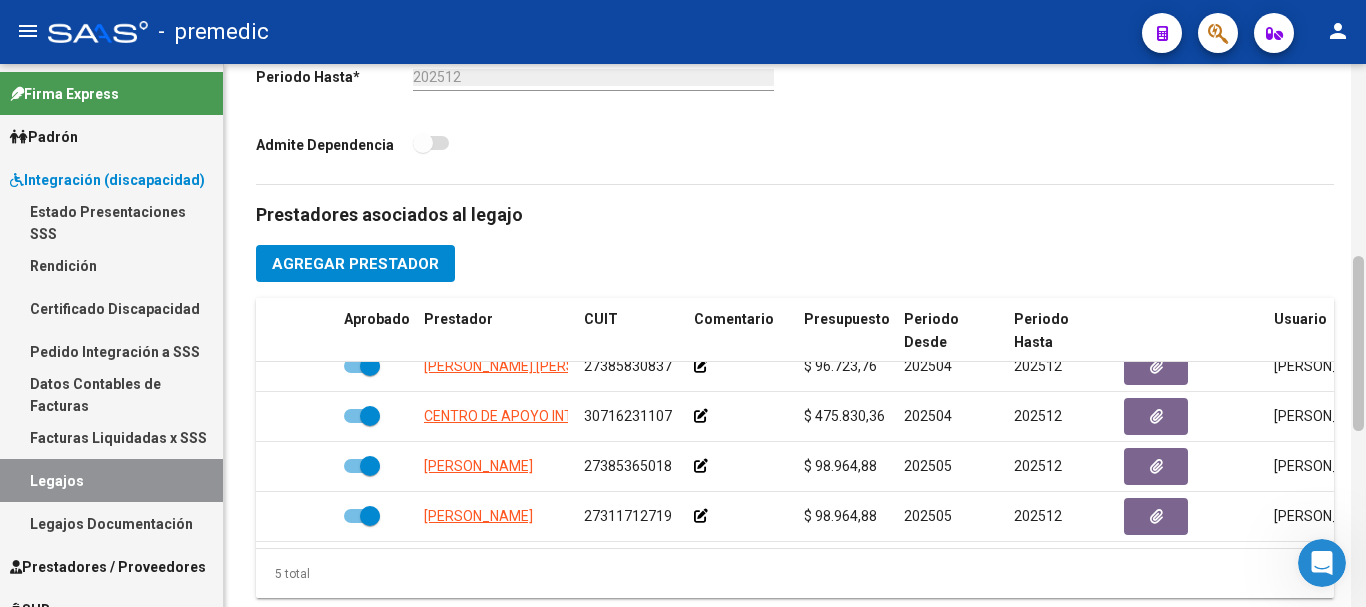 click 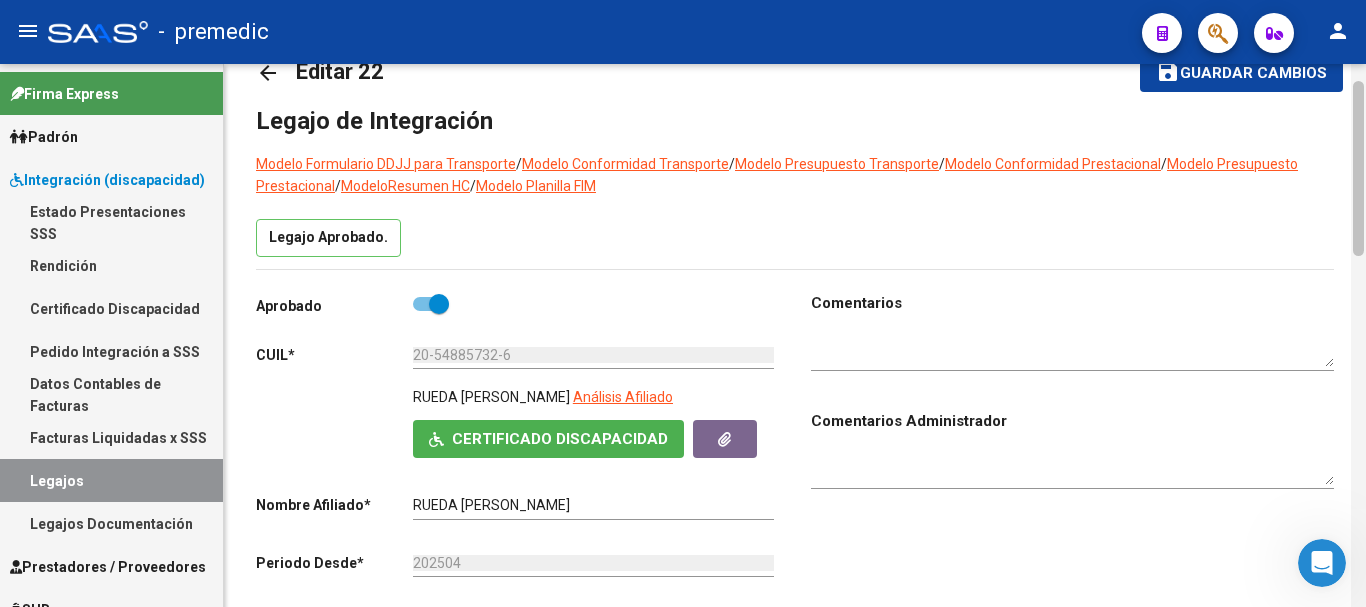 click 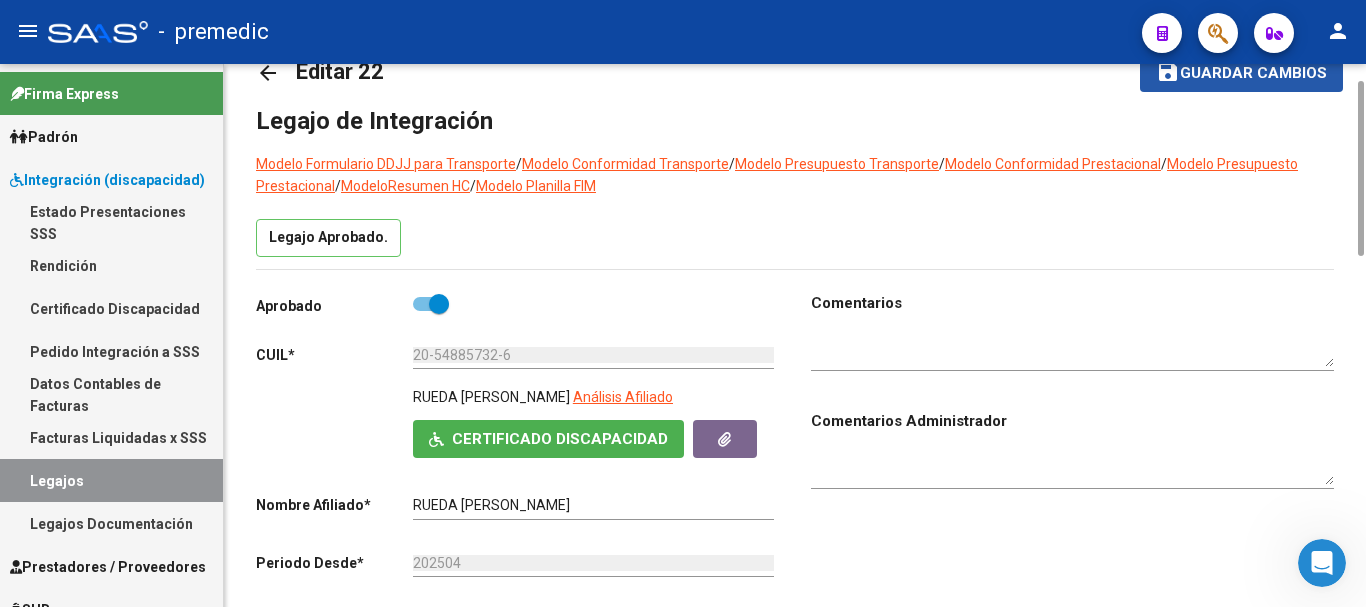 click on "Guardar cambios" 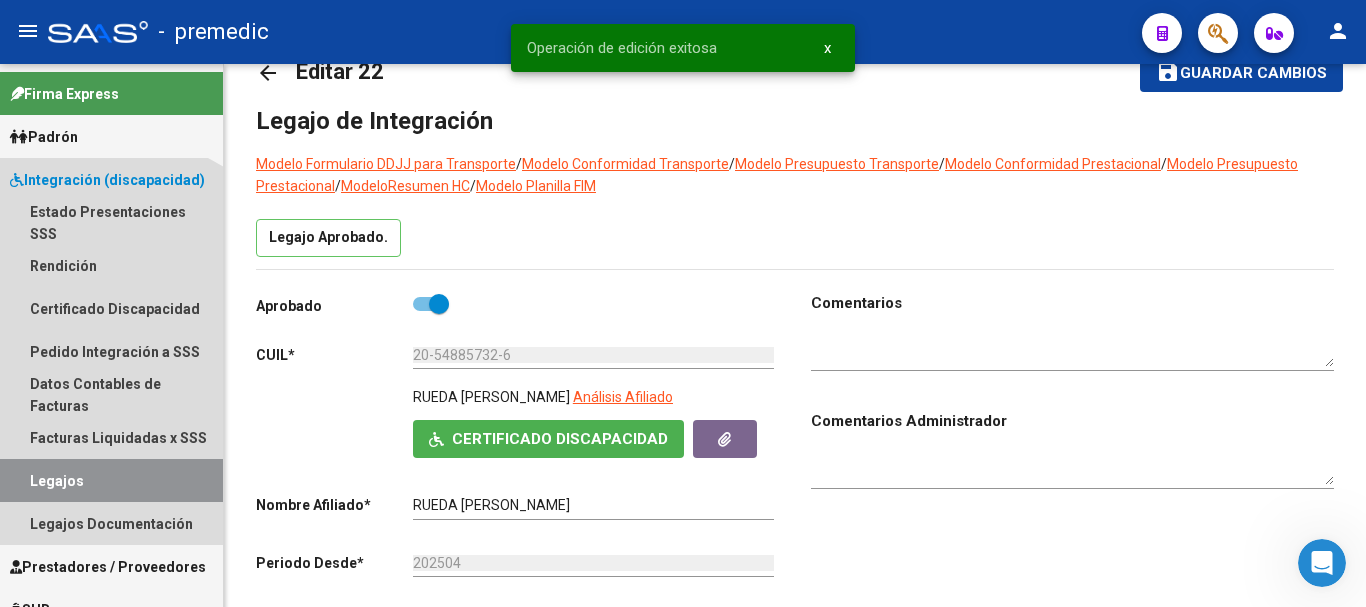 click on "Legajos" at bounding box center [111, 480] 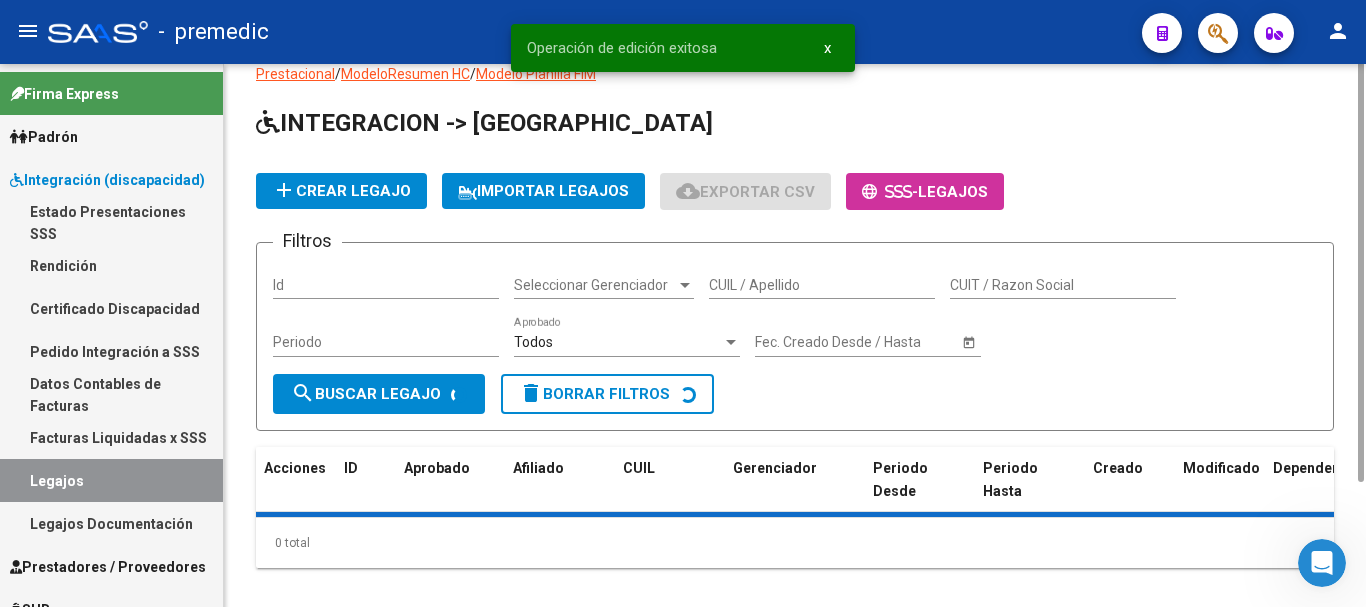 scroll, scrollTop: 0, scrollLeft: 0, axis: both 